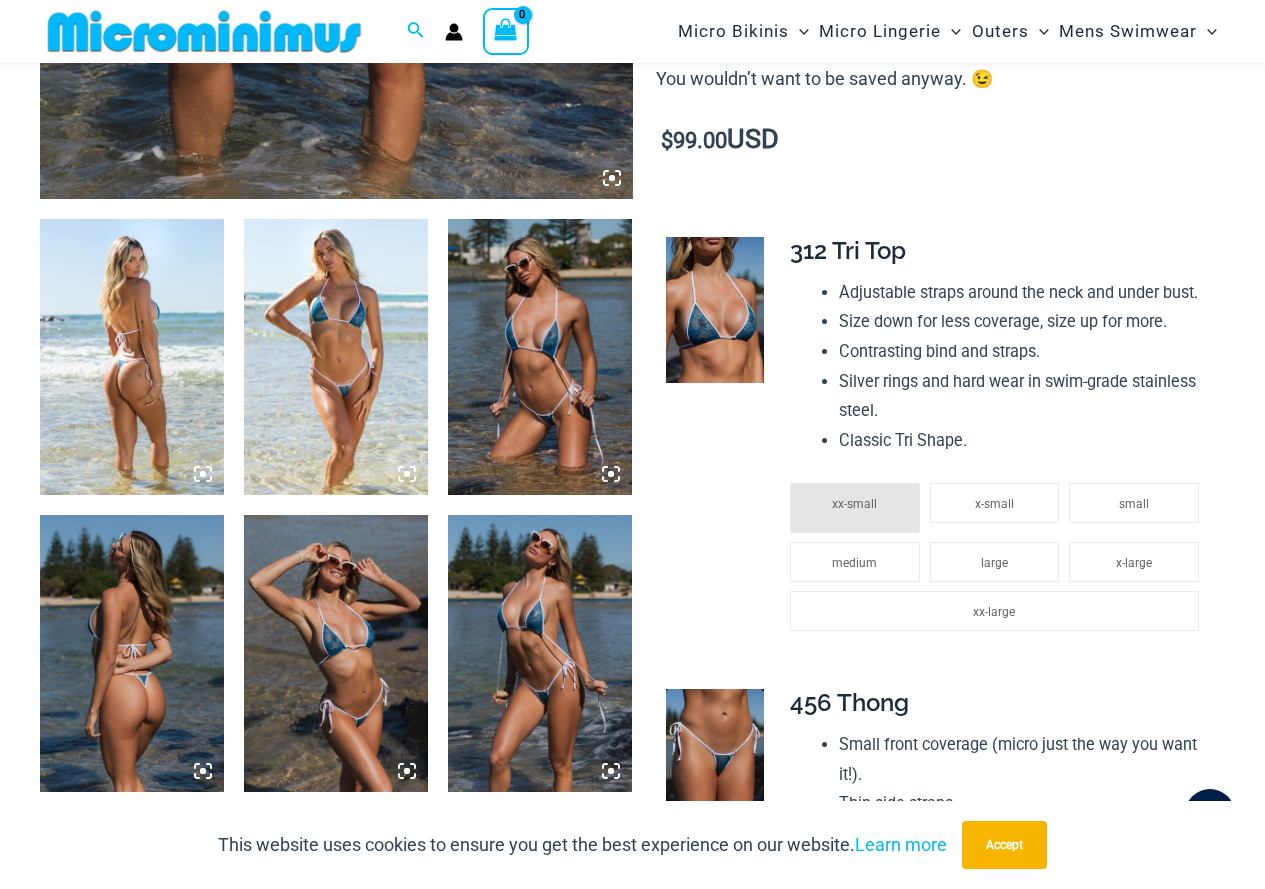 scroll, scrollTop: 781, scrollLeft: 0, axis: vertical 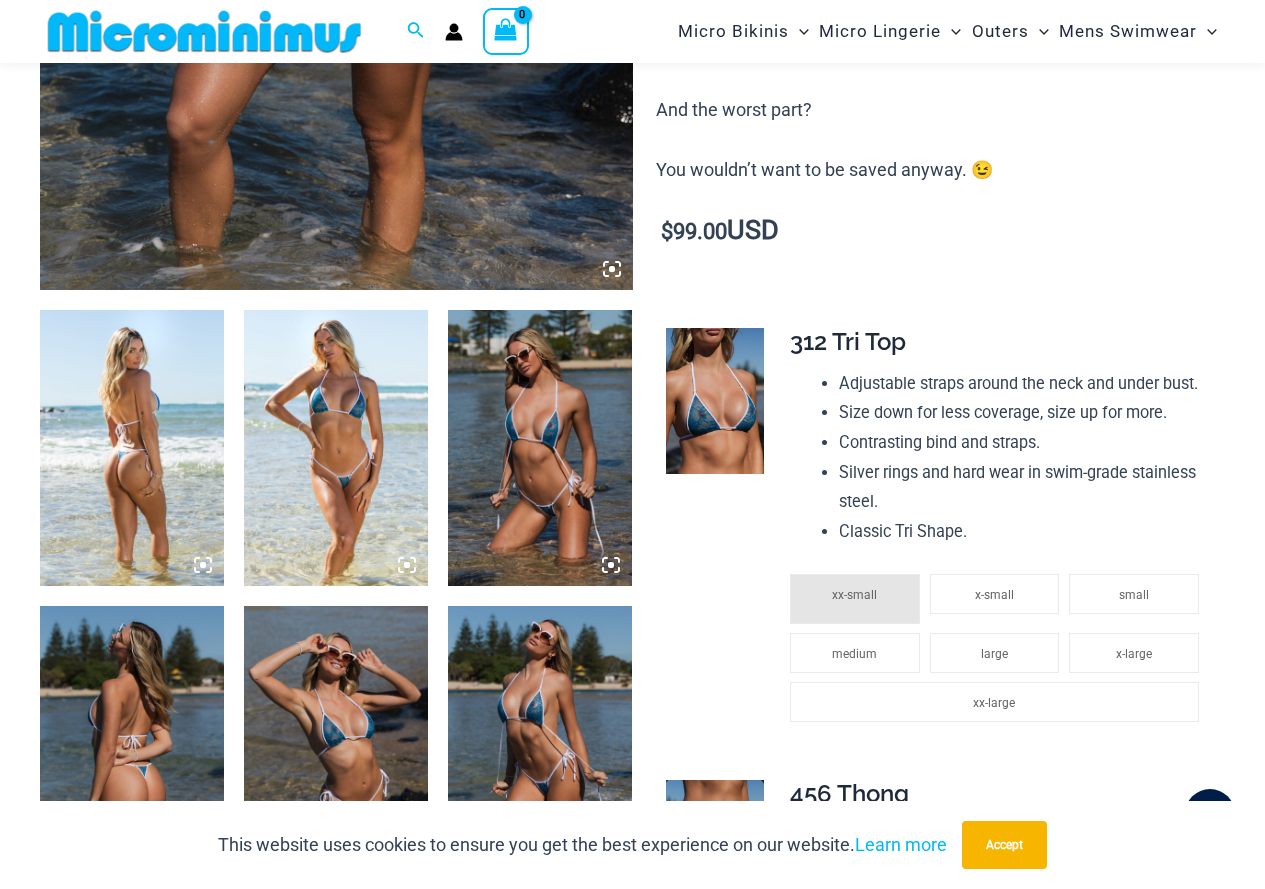 type on "**********" 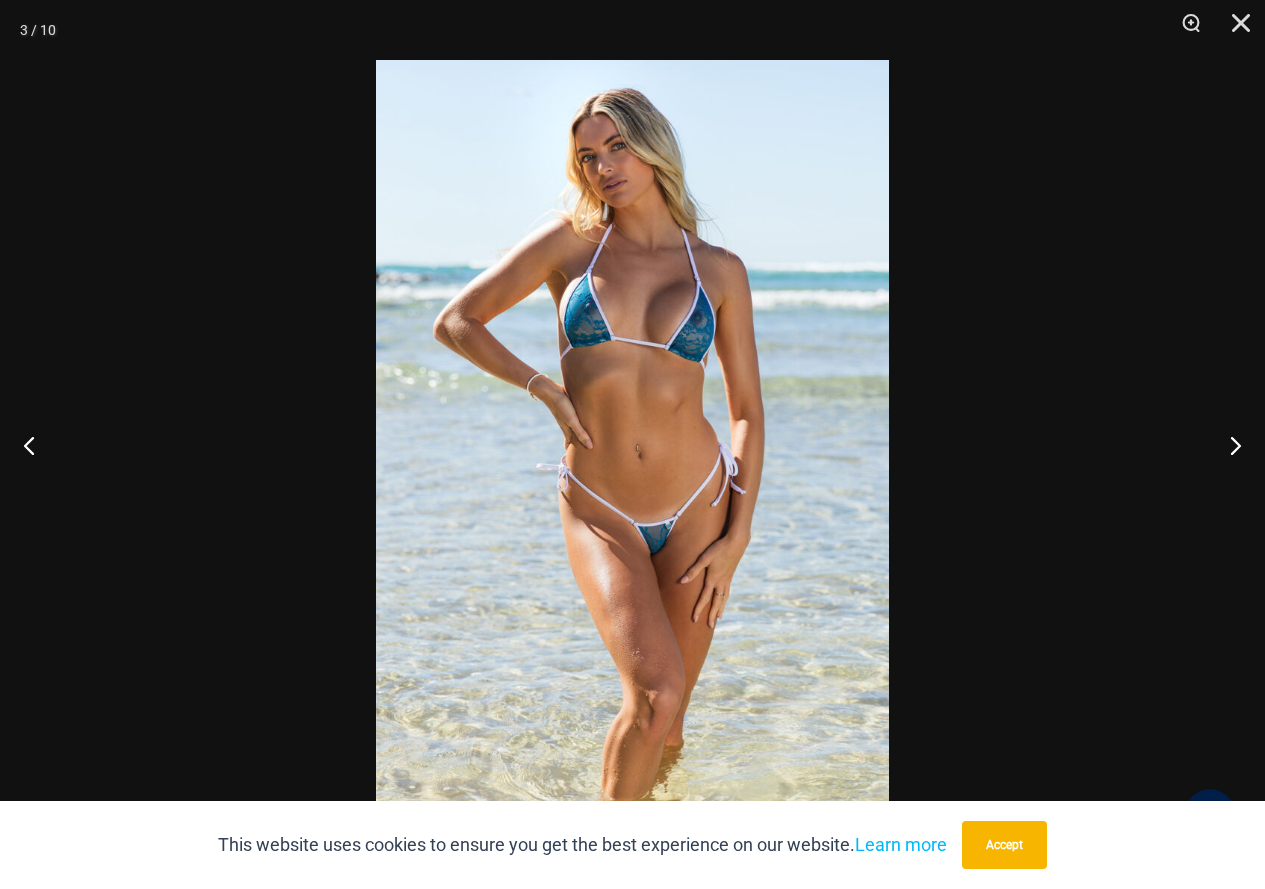 click at bounding box center (632, 444) 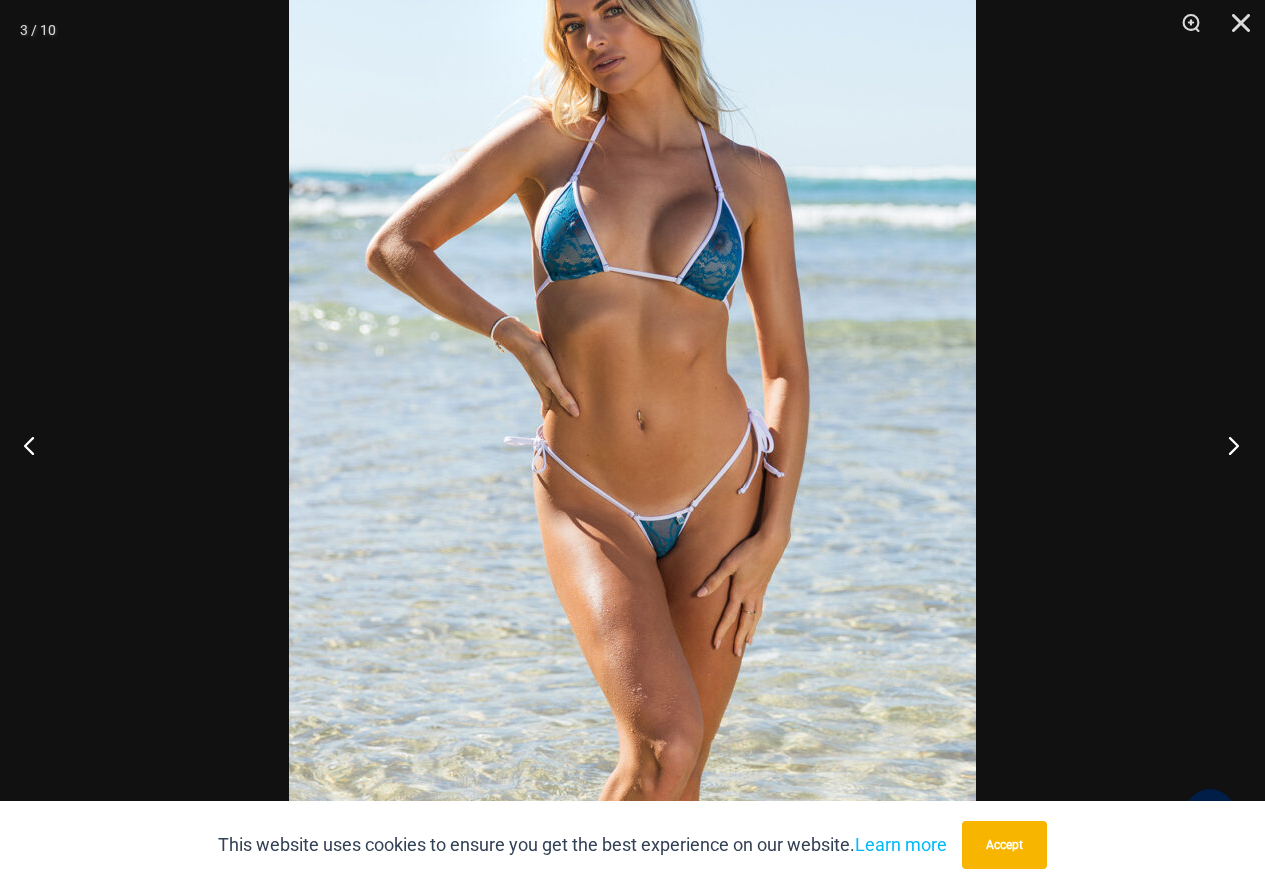 click at bounding box center [1227, 445] 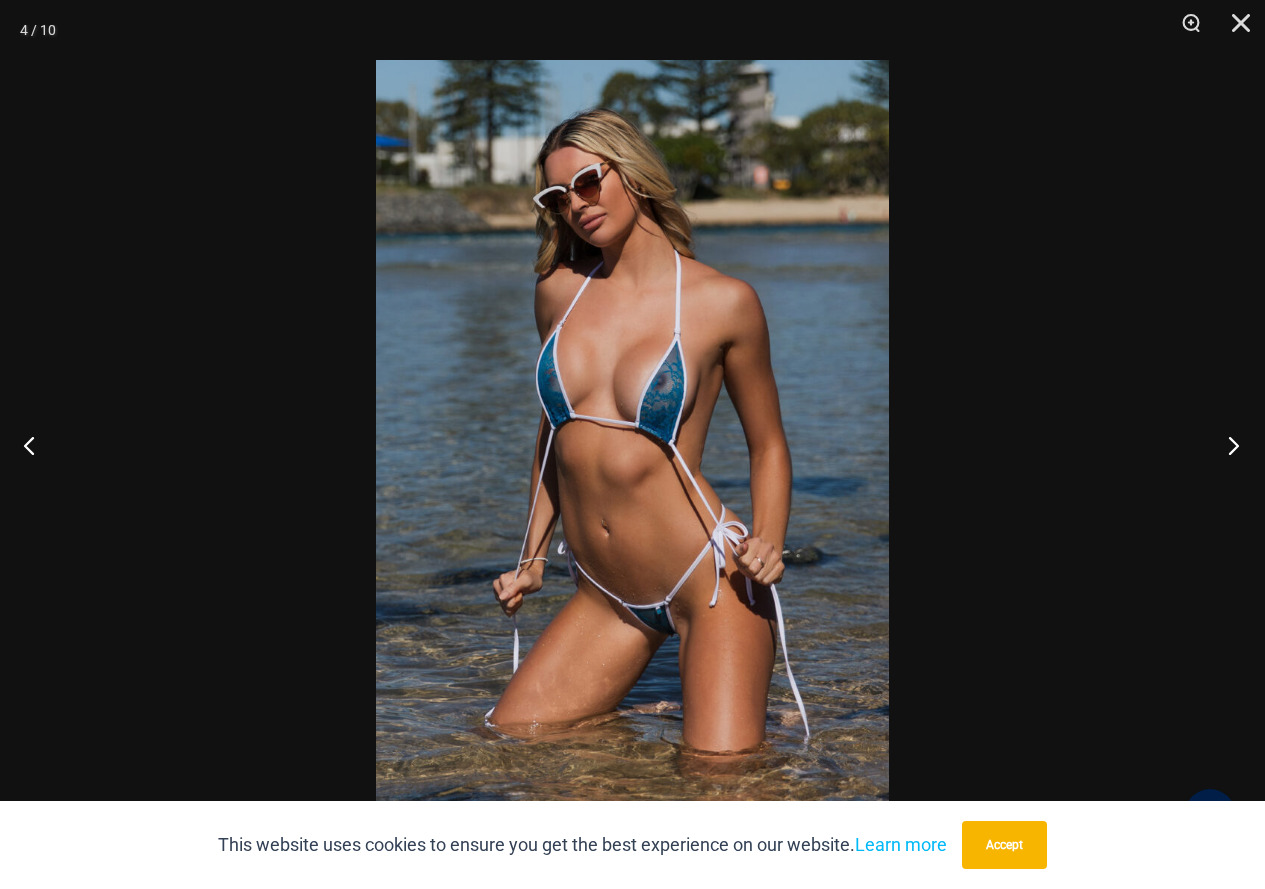 click at bounding box center (1227, 445) 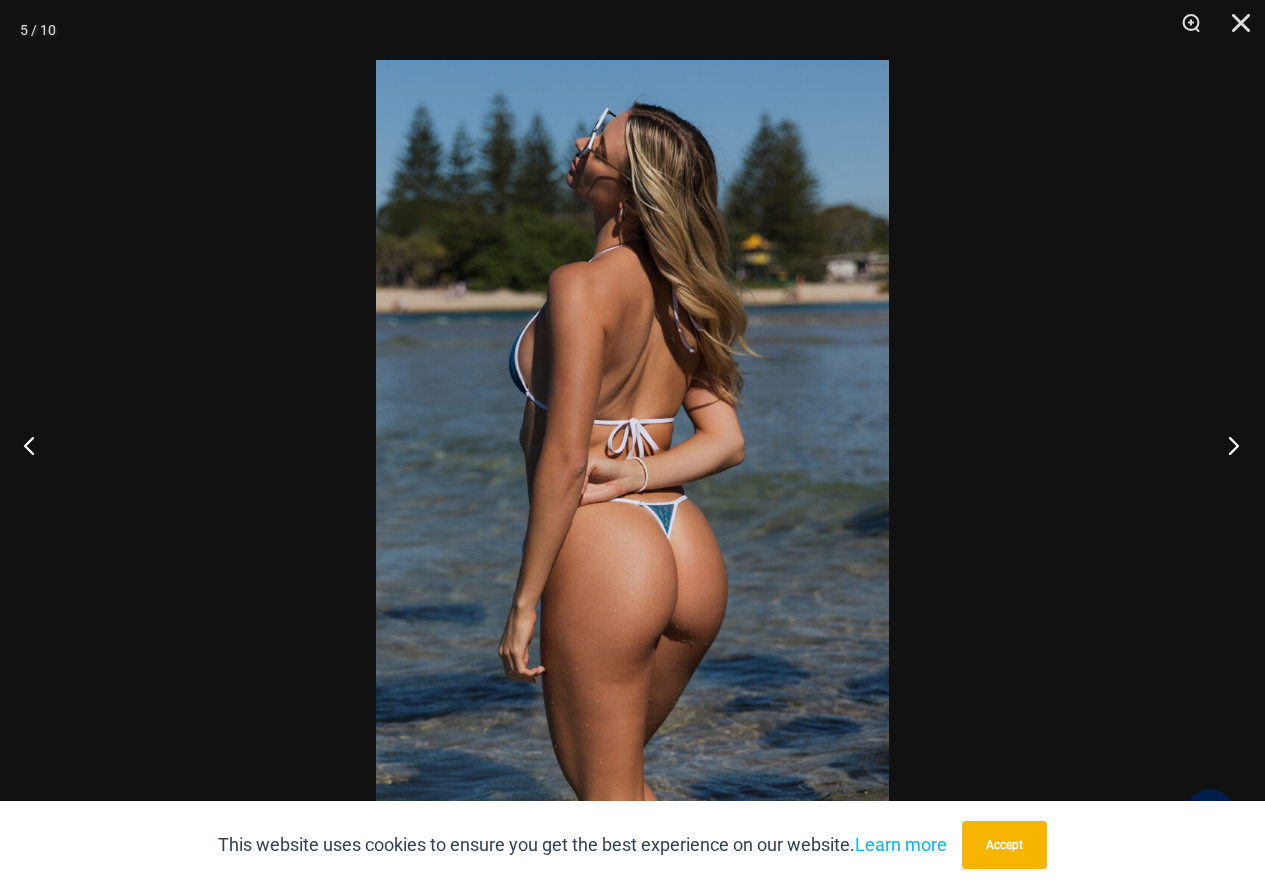 click at bounding box center (1227, 445) 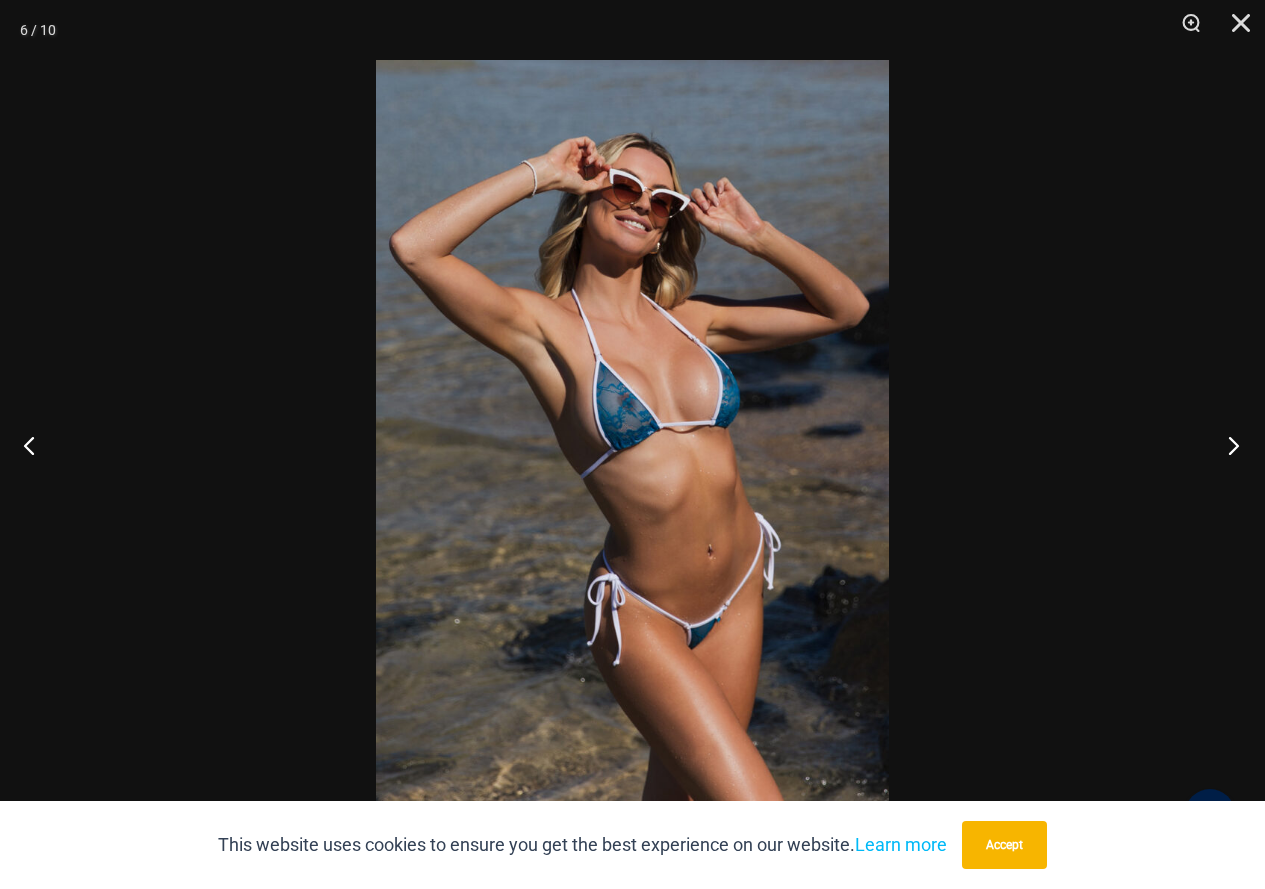 click at bounding box center (1227, 445) 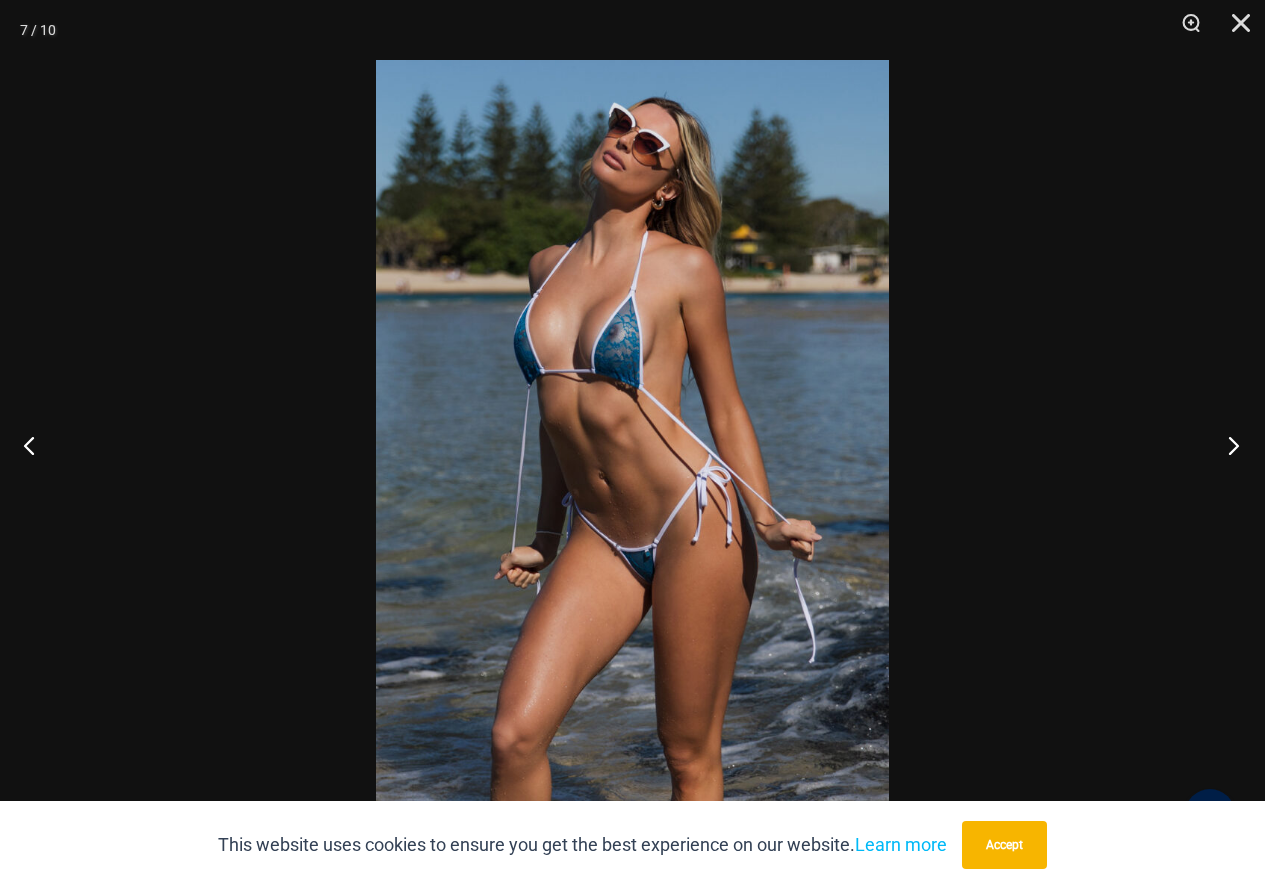 click at bounding box center (1227, 445) 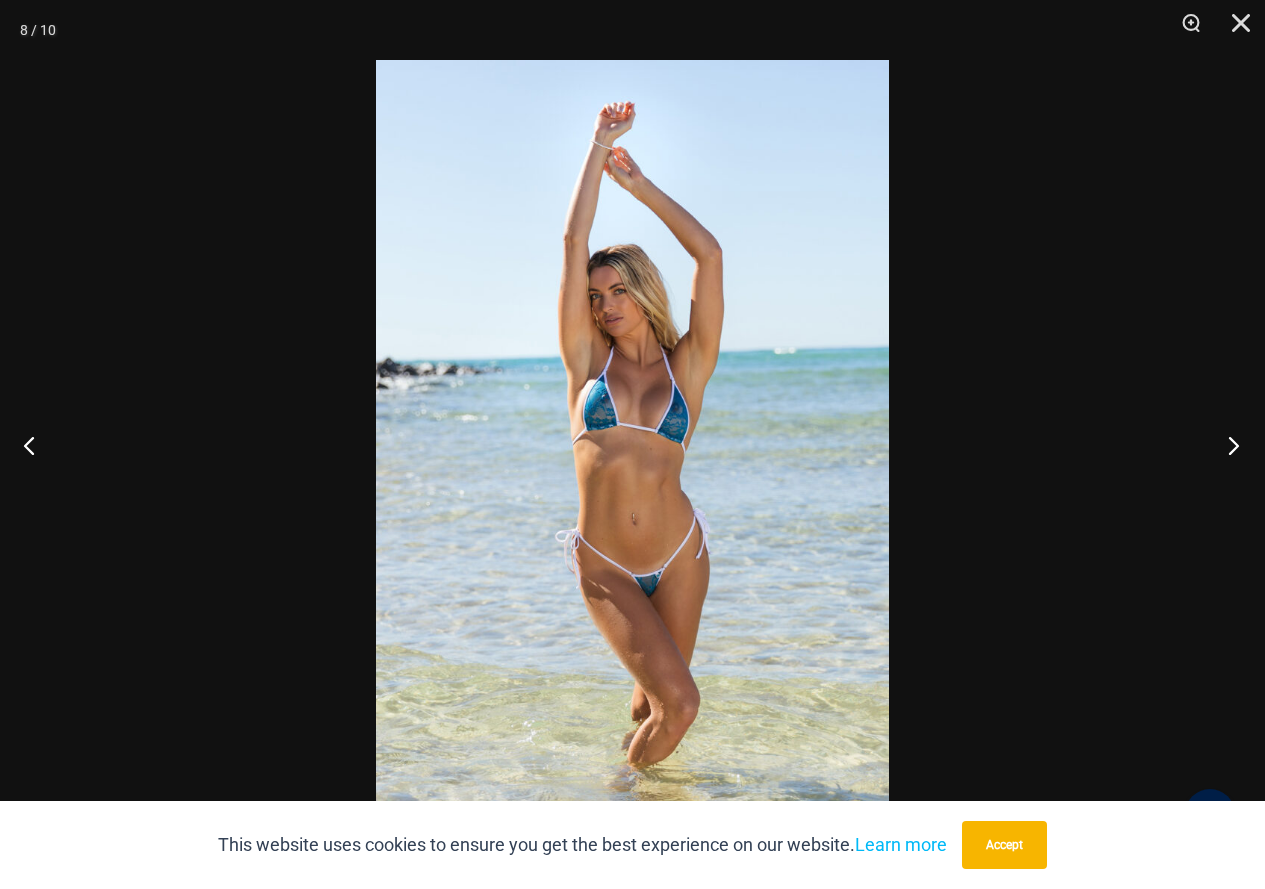 click at bounding box center (1227, 445) 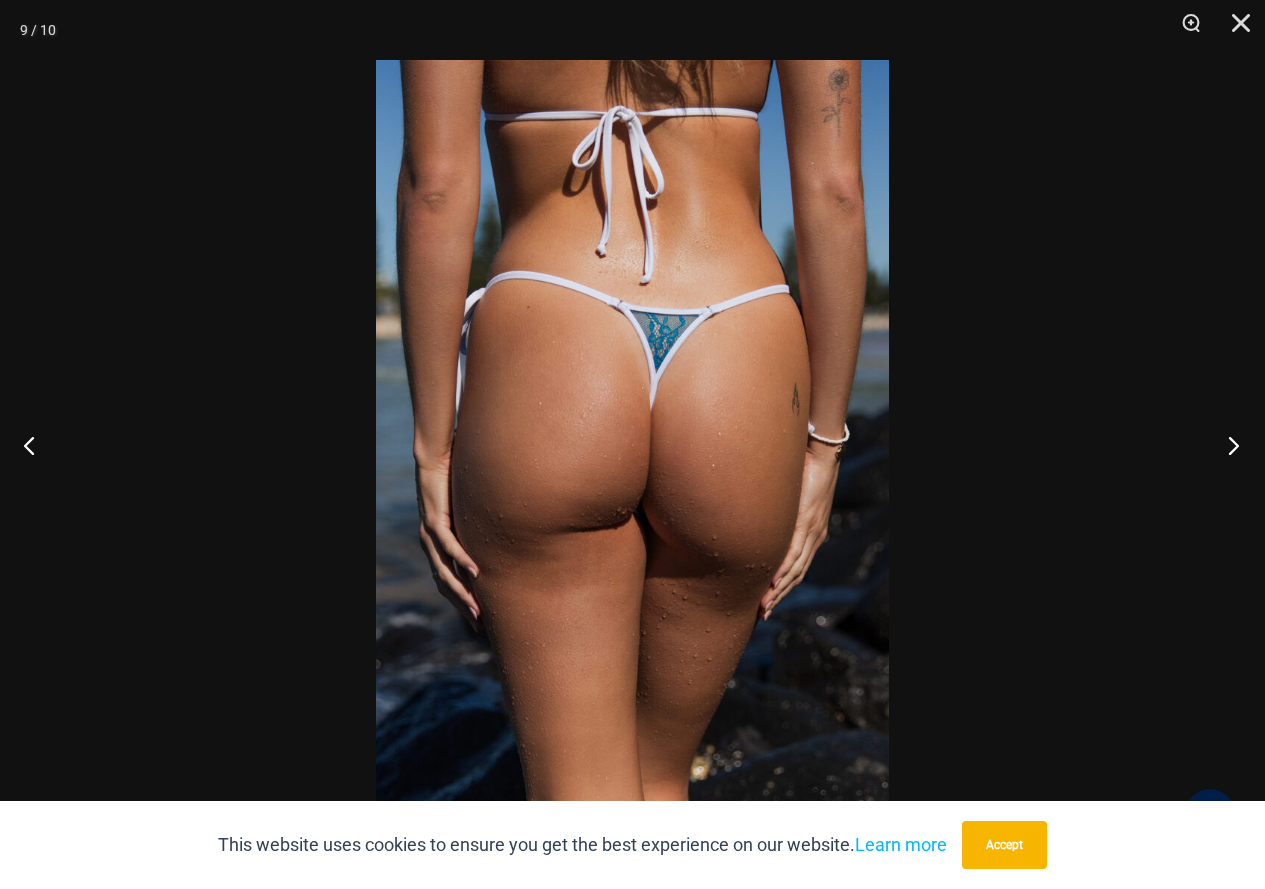 click at bounding box center (1227, 445) 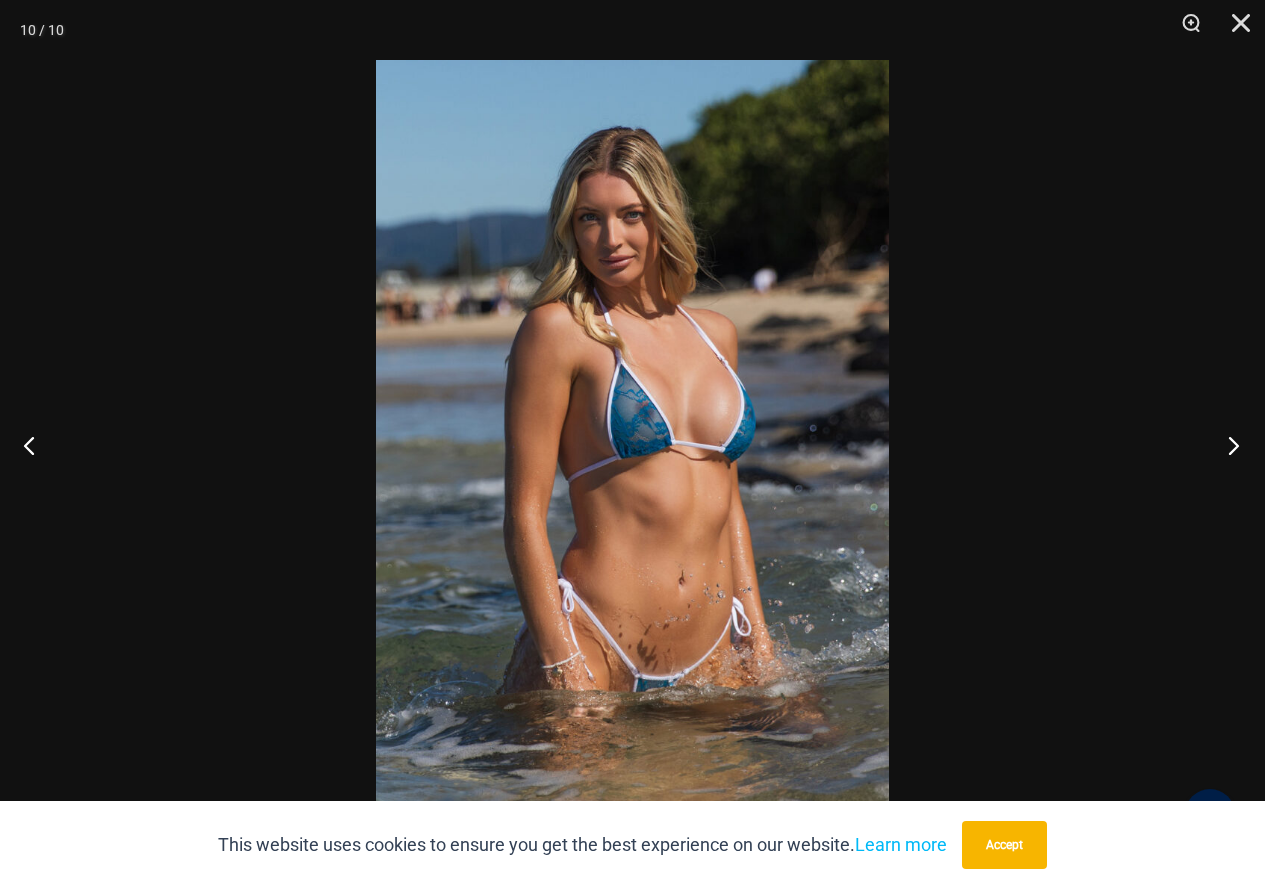 click at bounding box center [1227, 445] 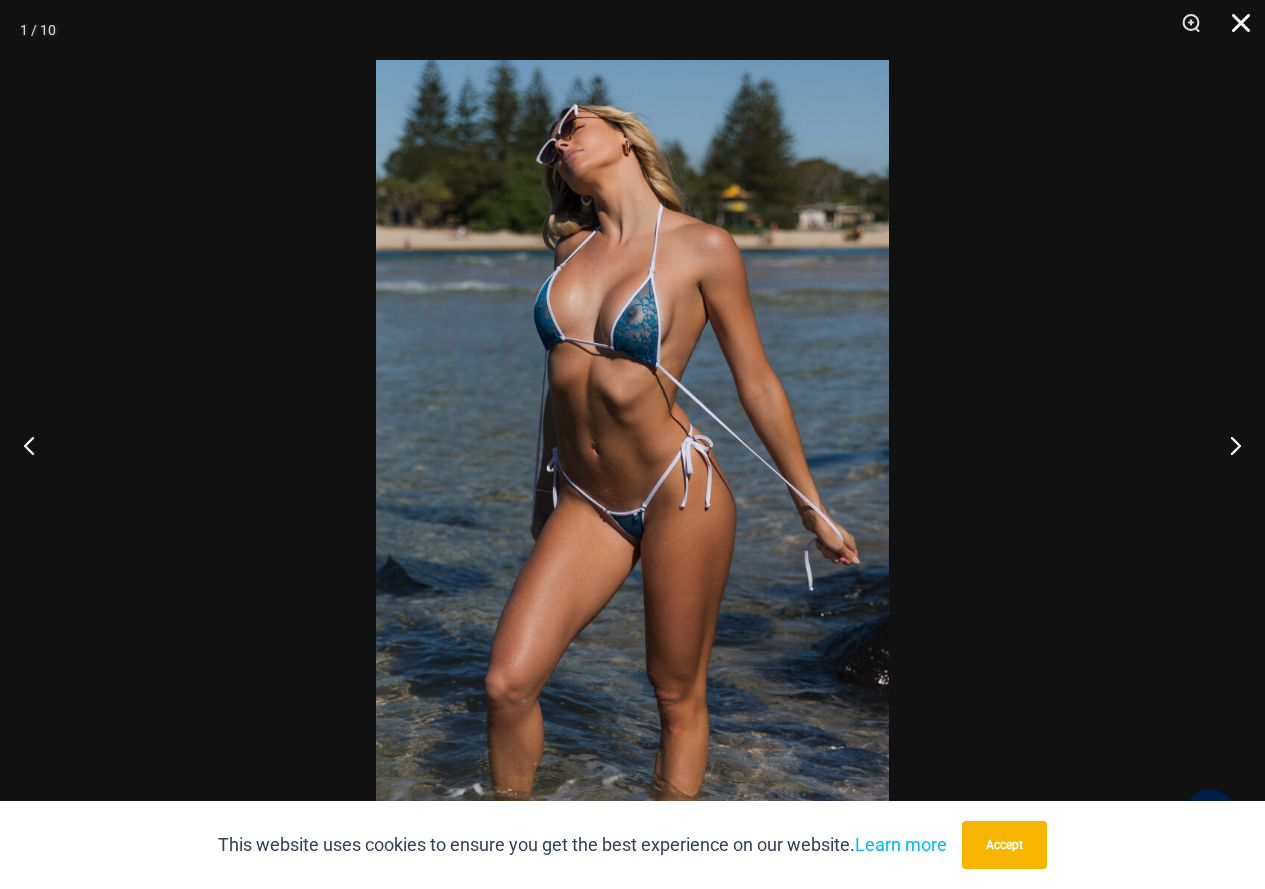 click at bounding box center [1234, 30] 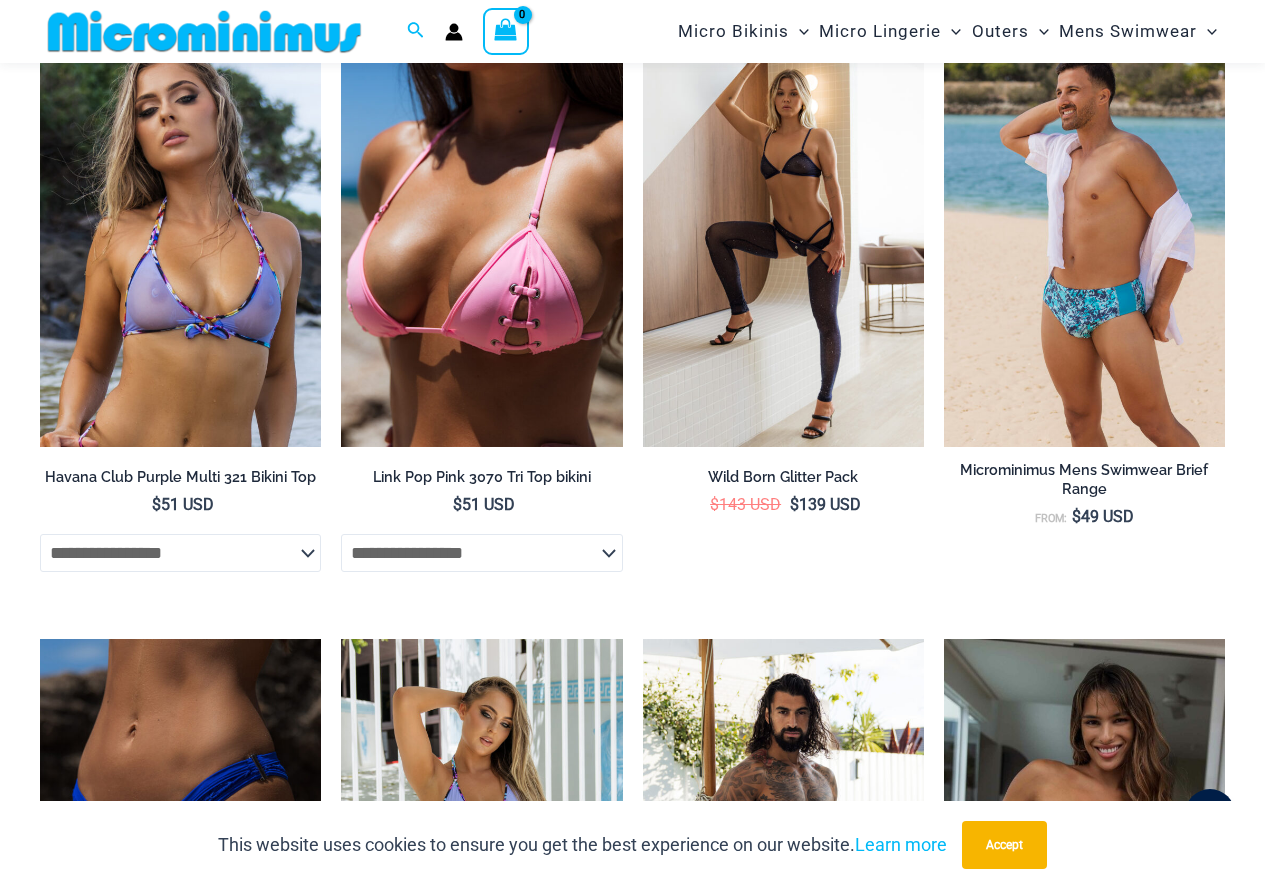 scroll, scrollTop: 3181, scrollLeft: 0, axis: vertical 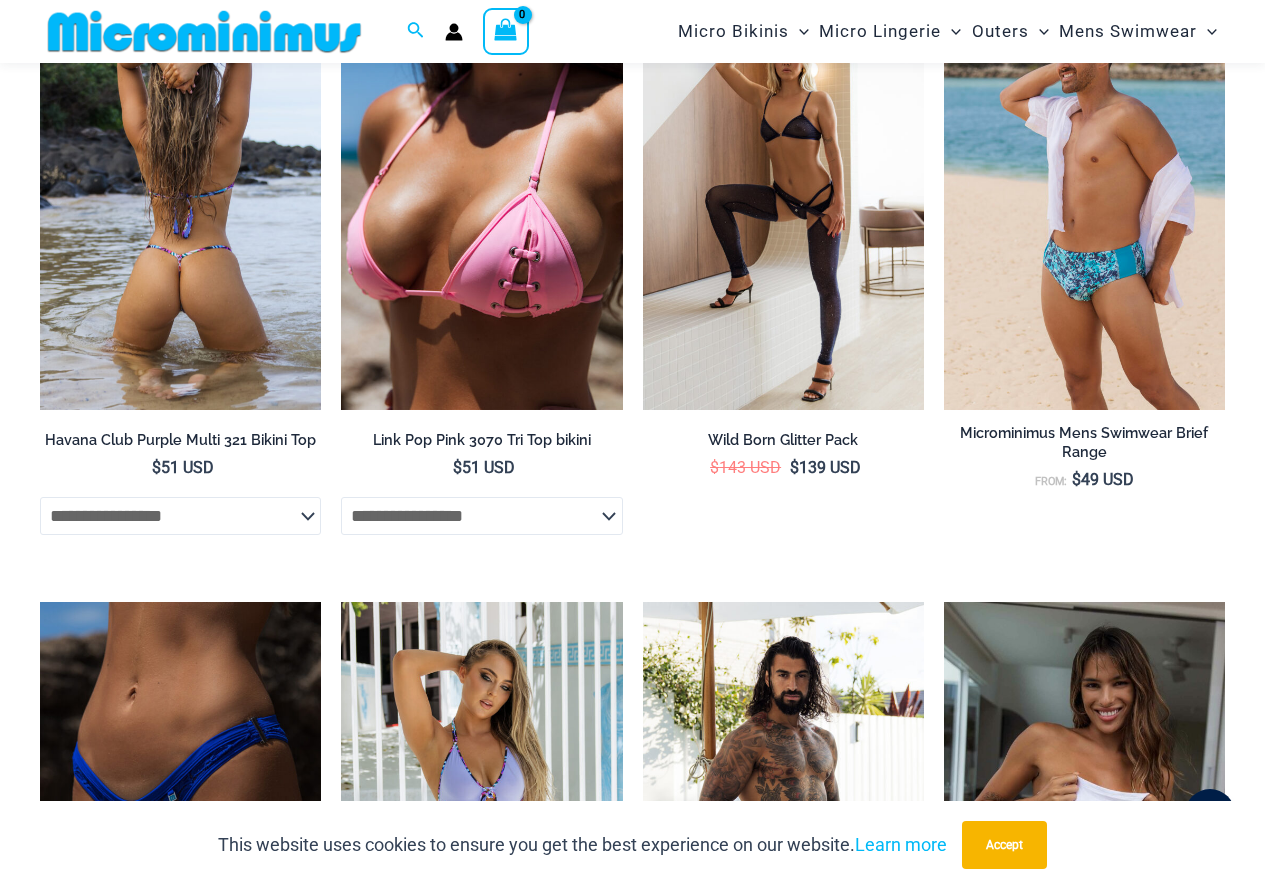 click at bounding box center (180, 199) 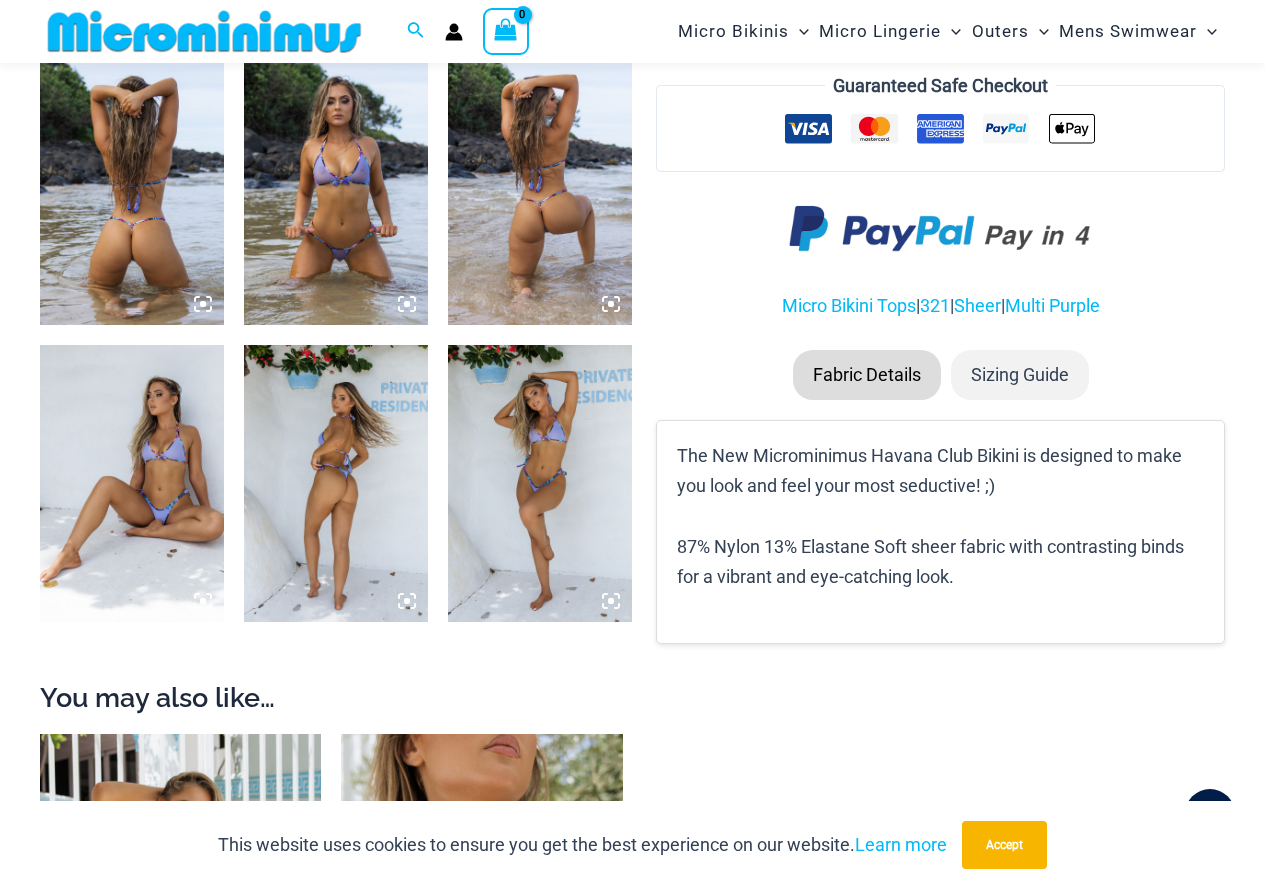 scroll, scrollTop: 1049, scrollLeft: 0, axis: vertical 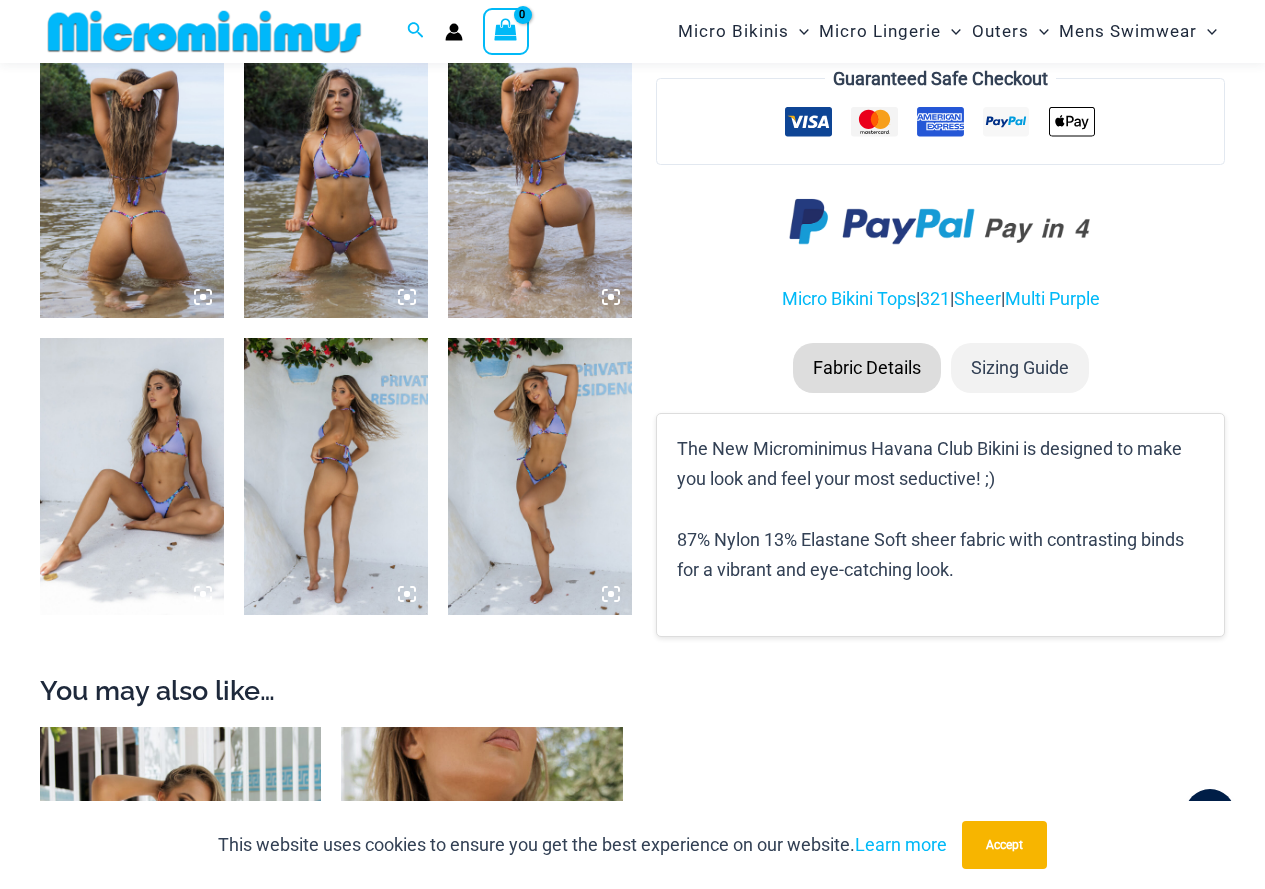 type on "**********" 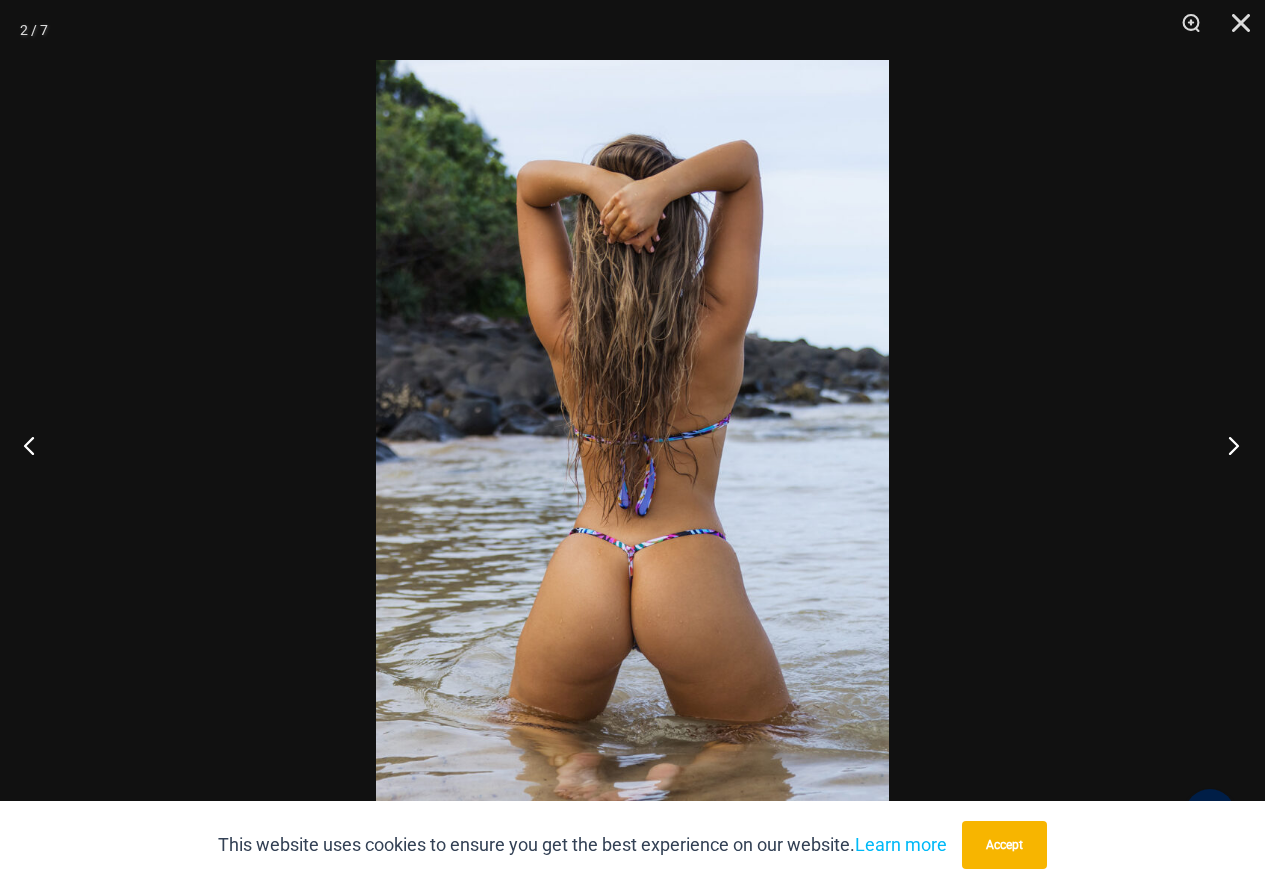 click at bounding box center [1227, 445] 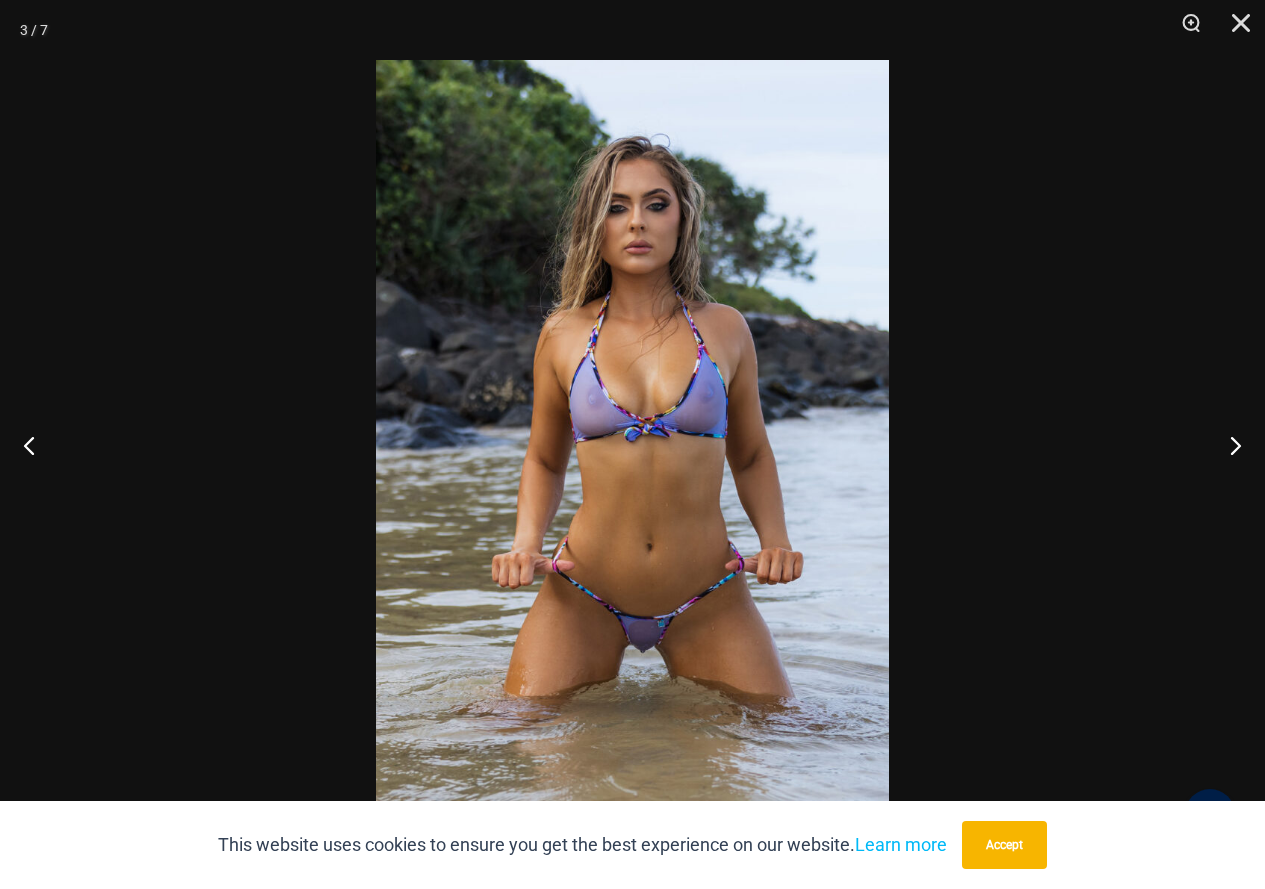 click at bounding box center [632, 444] 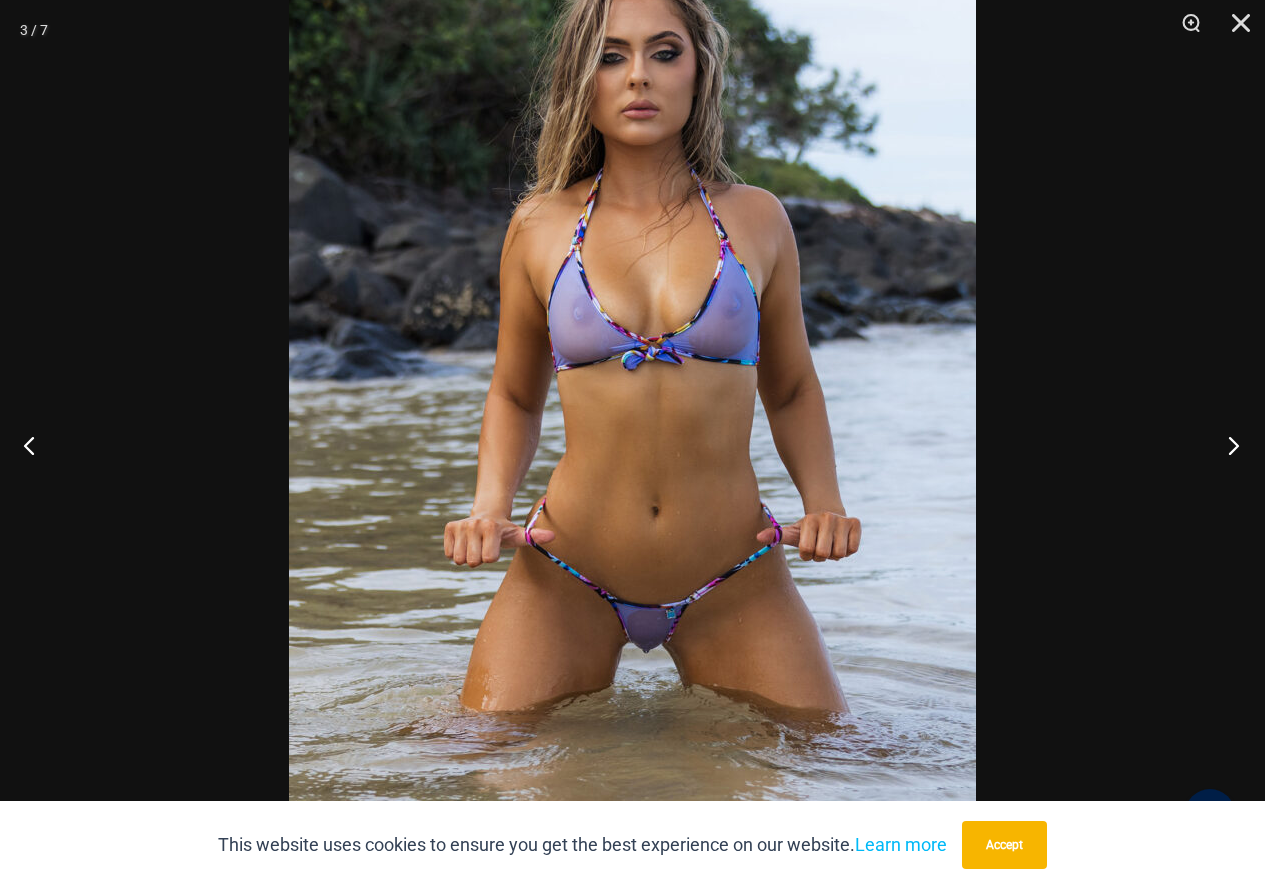 click at bounding box center [1227, 445] 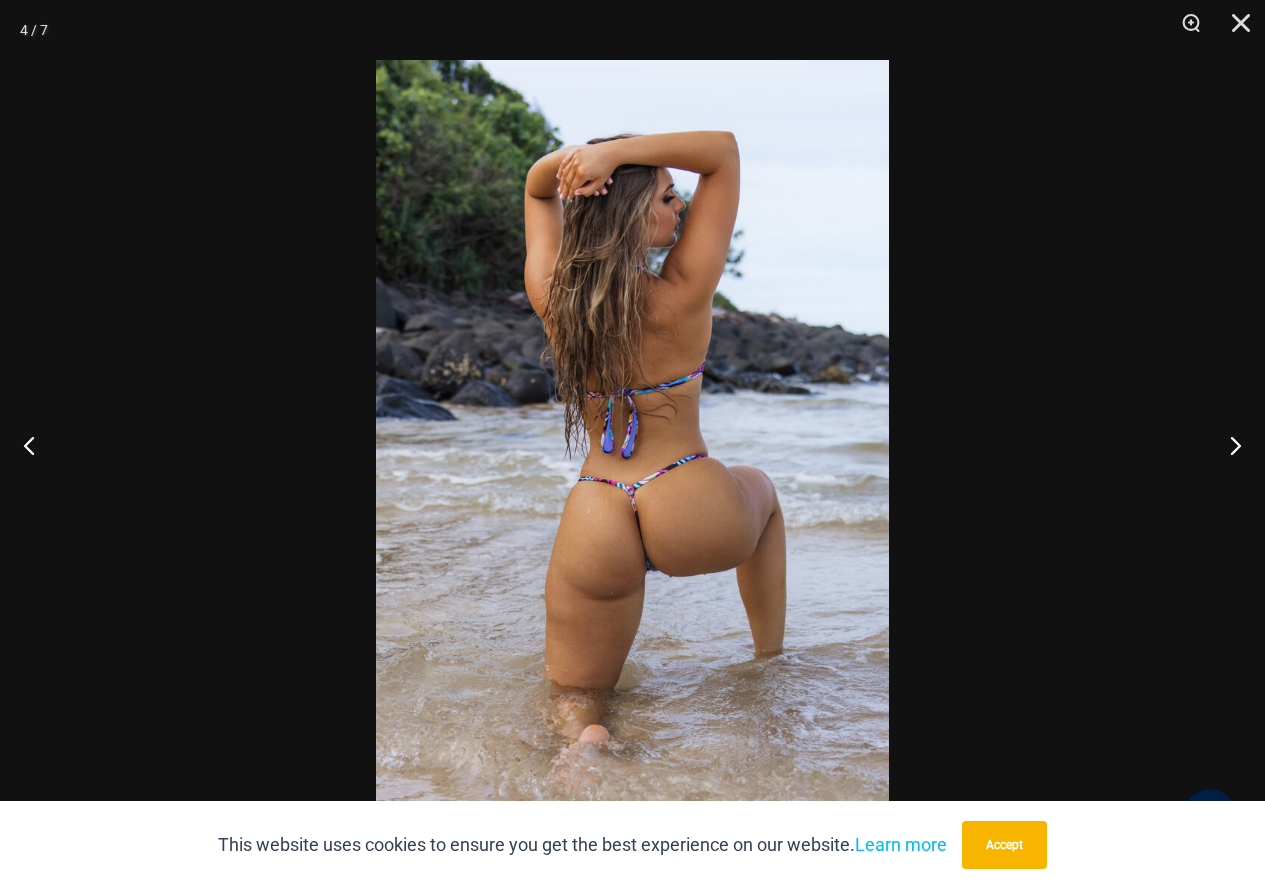 click at bounding box center (632, 444) 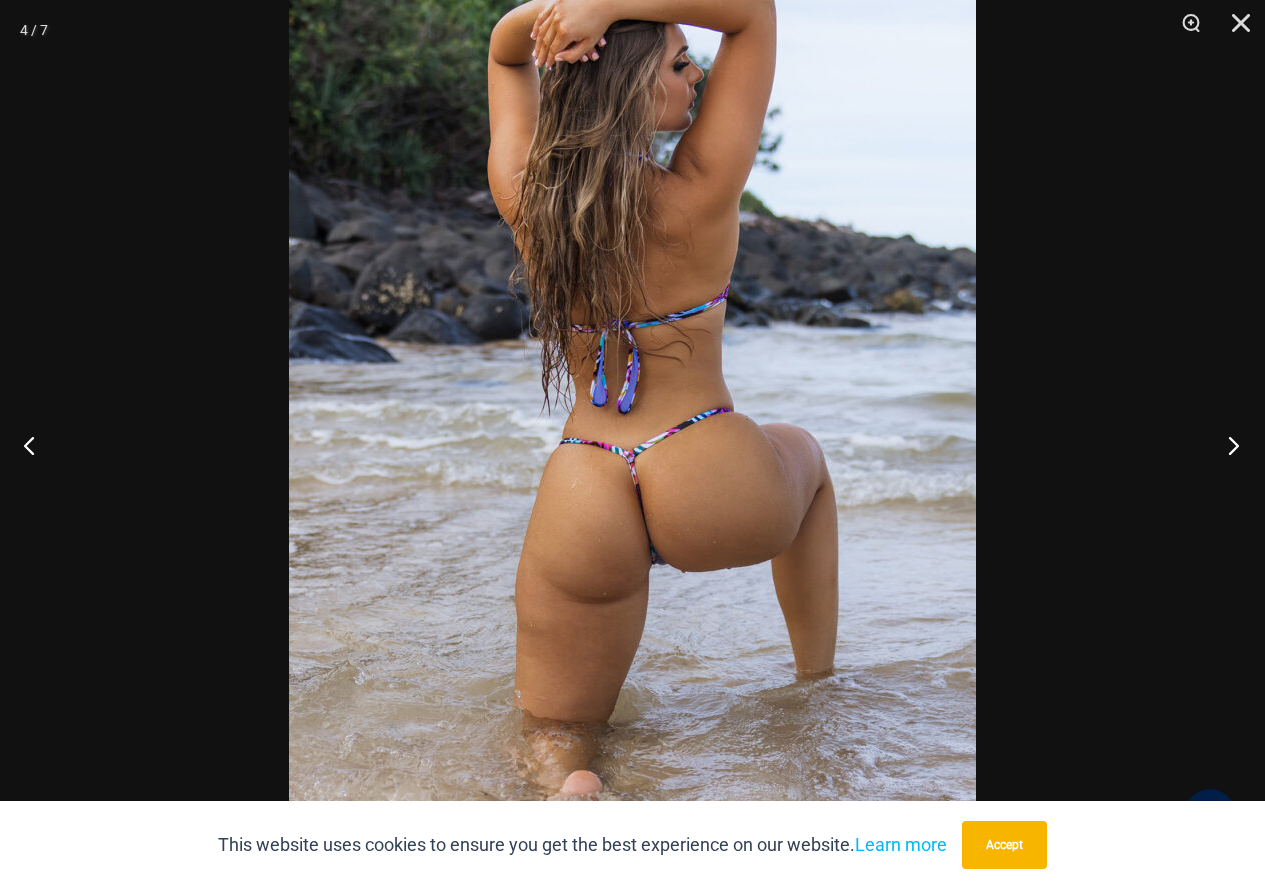 click at bounding box center [1227, 445] 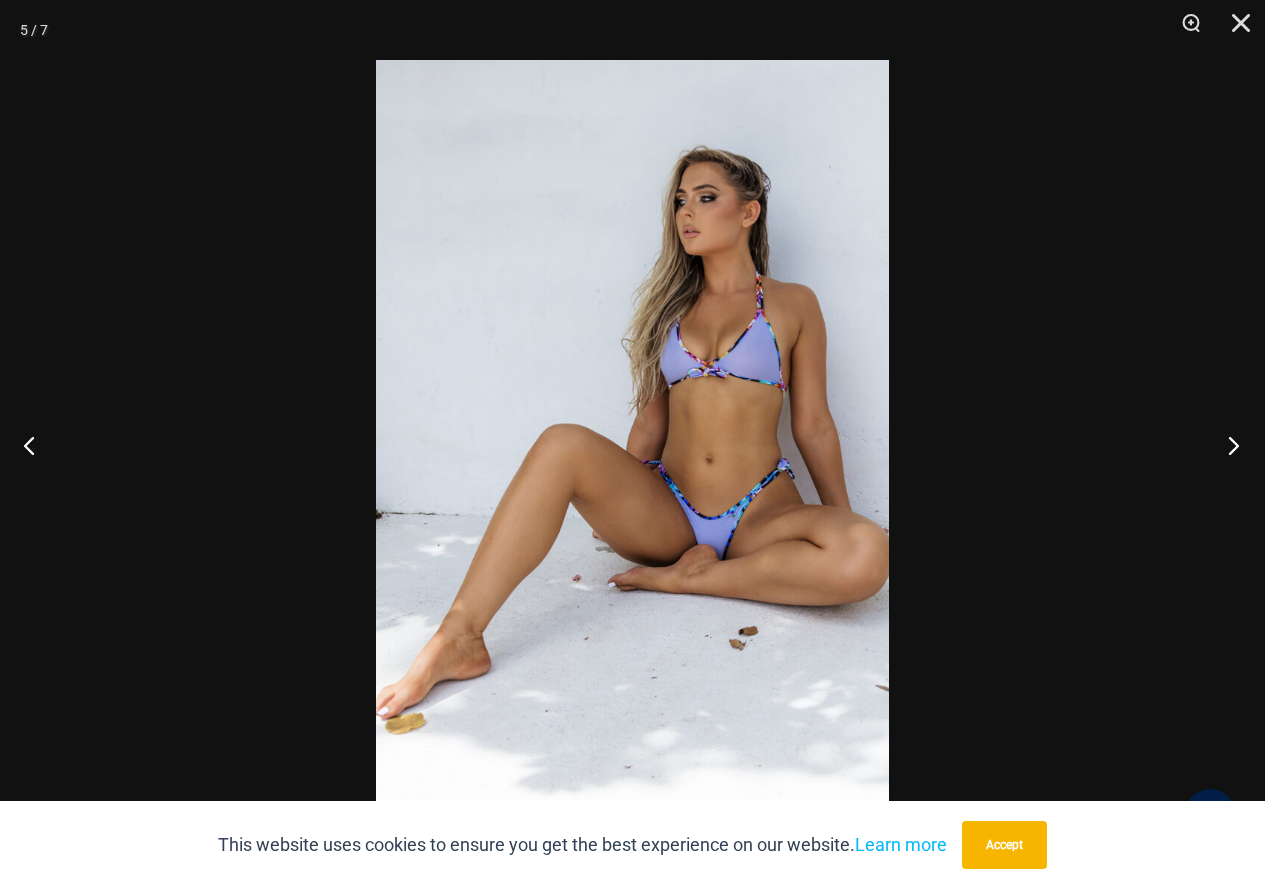 click at bounding box center (1227, 445) 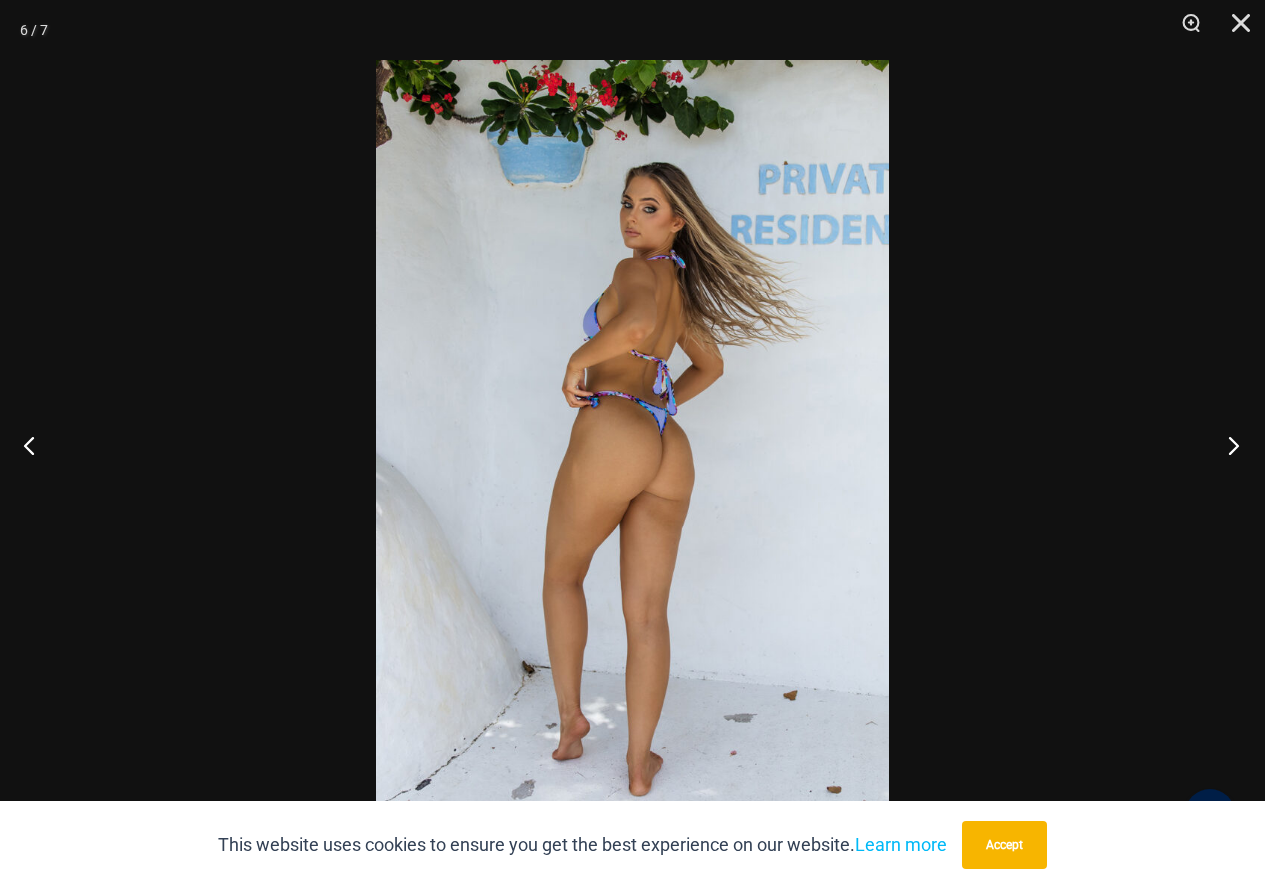 click at bounding box center [1227, 445] 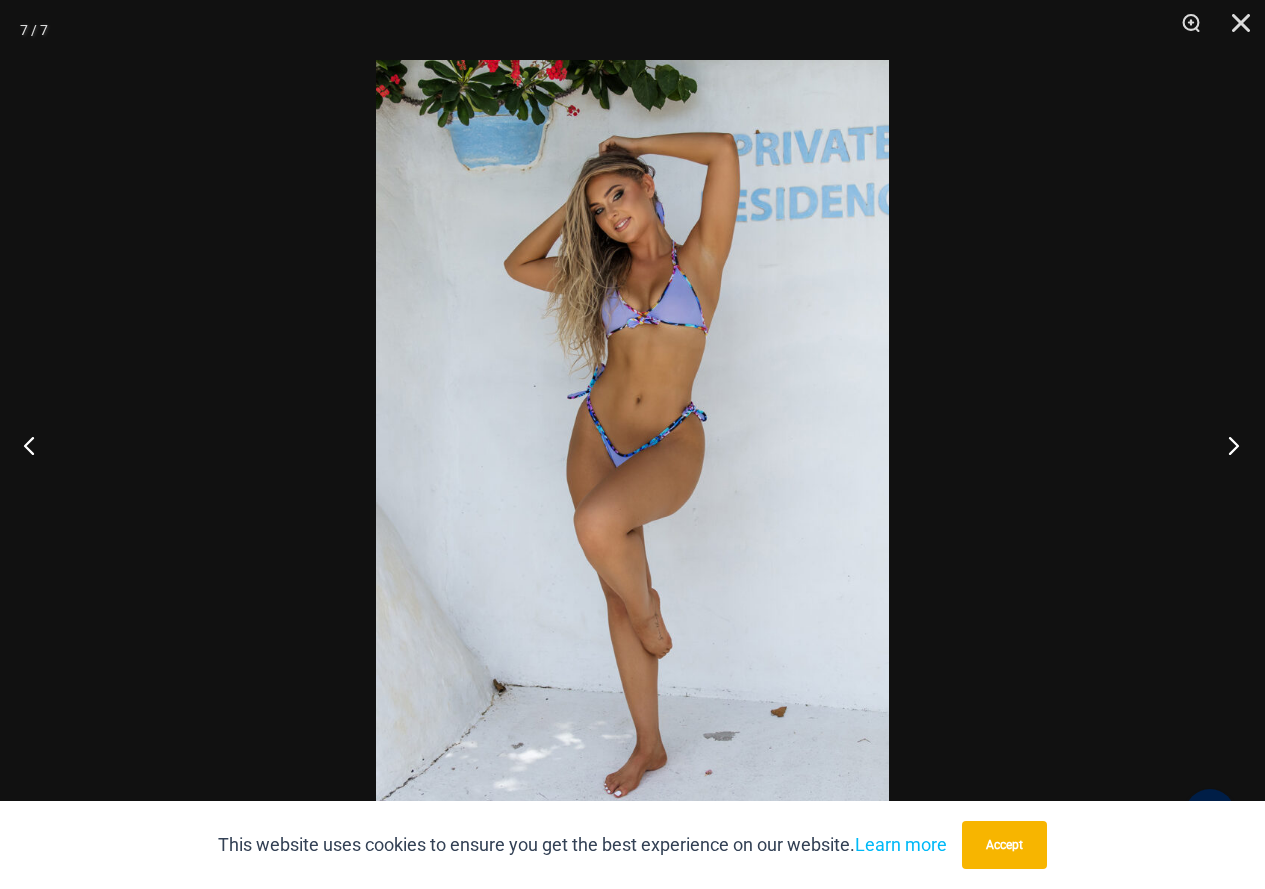 click at bounding box center [1227, 445] 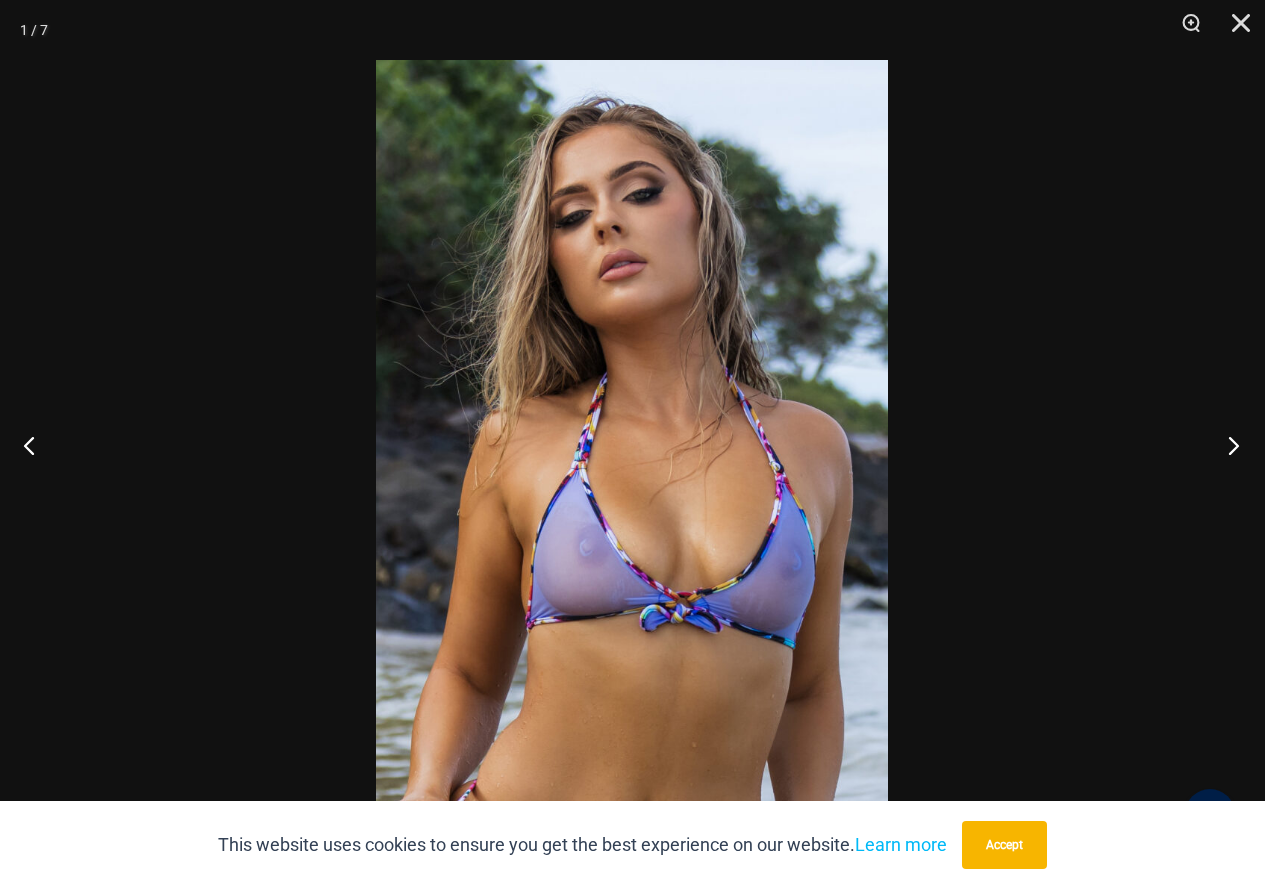 click at bounding box center (1227, 445) 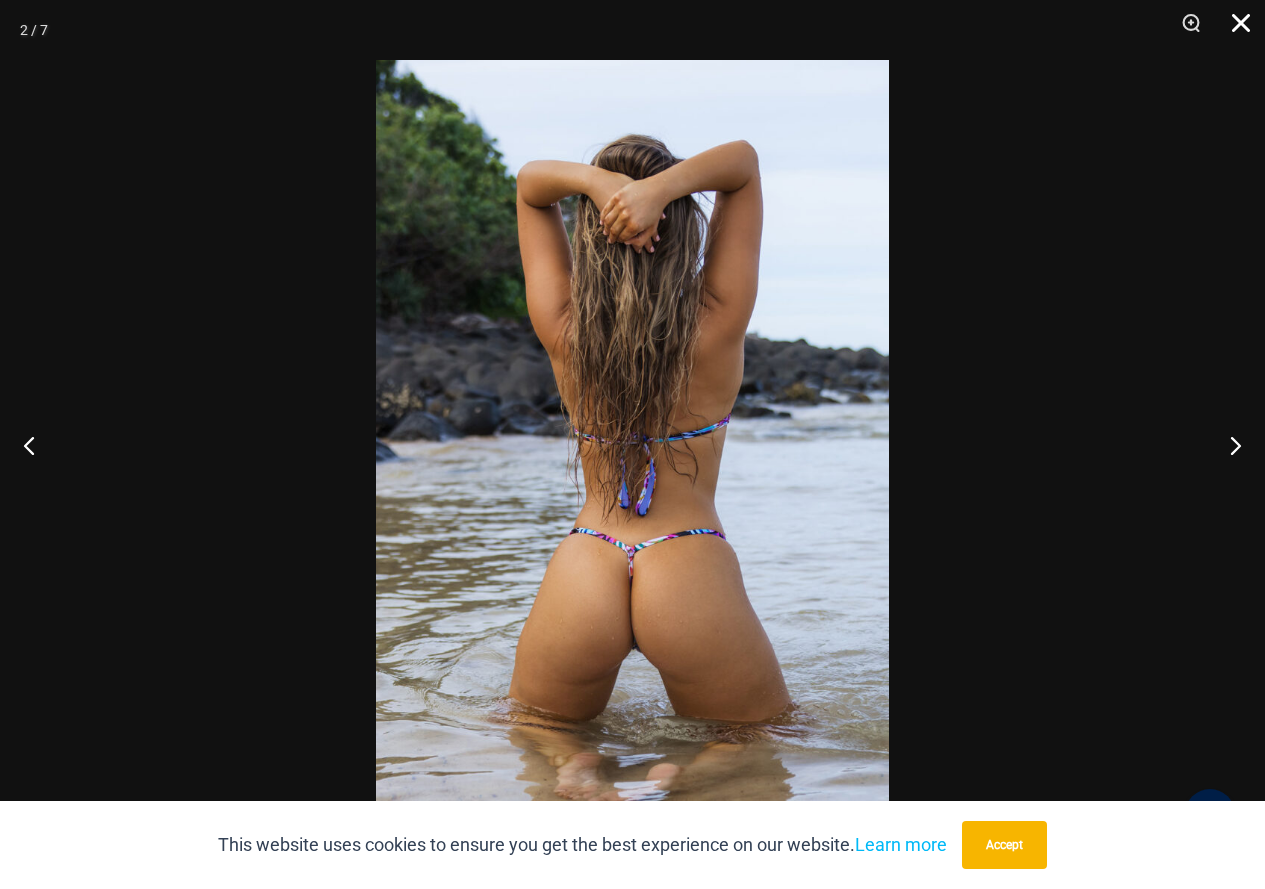 click at bounding box center (1234, 30) 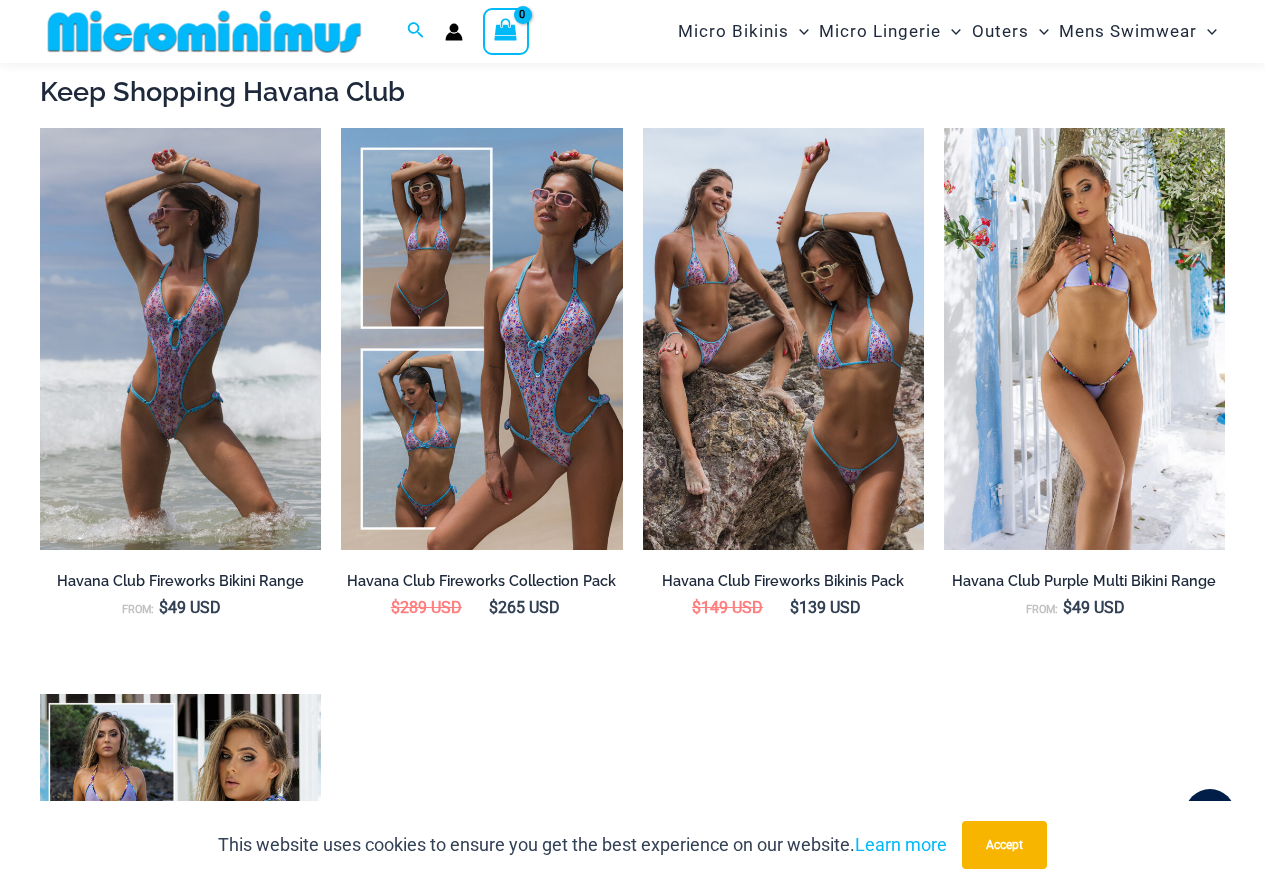 scroll, scrollTop: 2382, scrollLeft: 0, axis: vertical 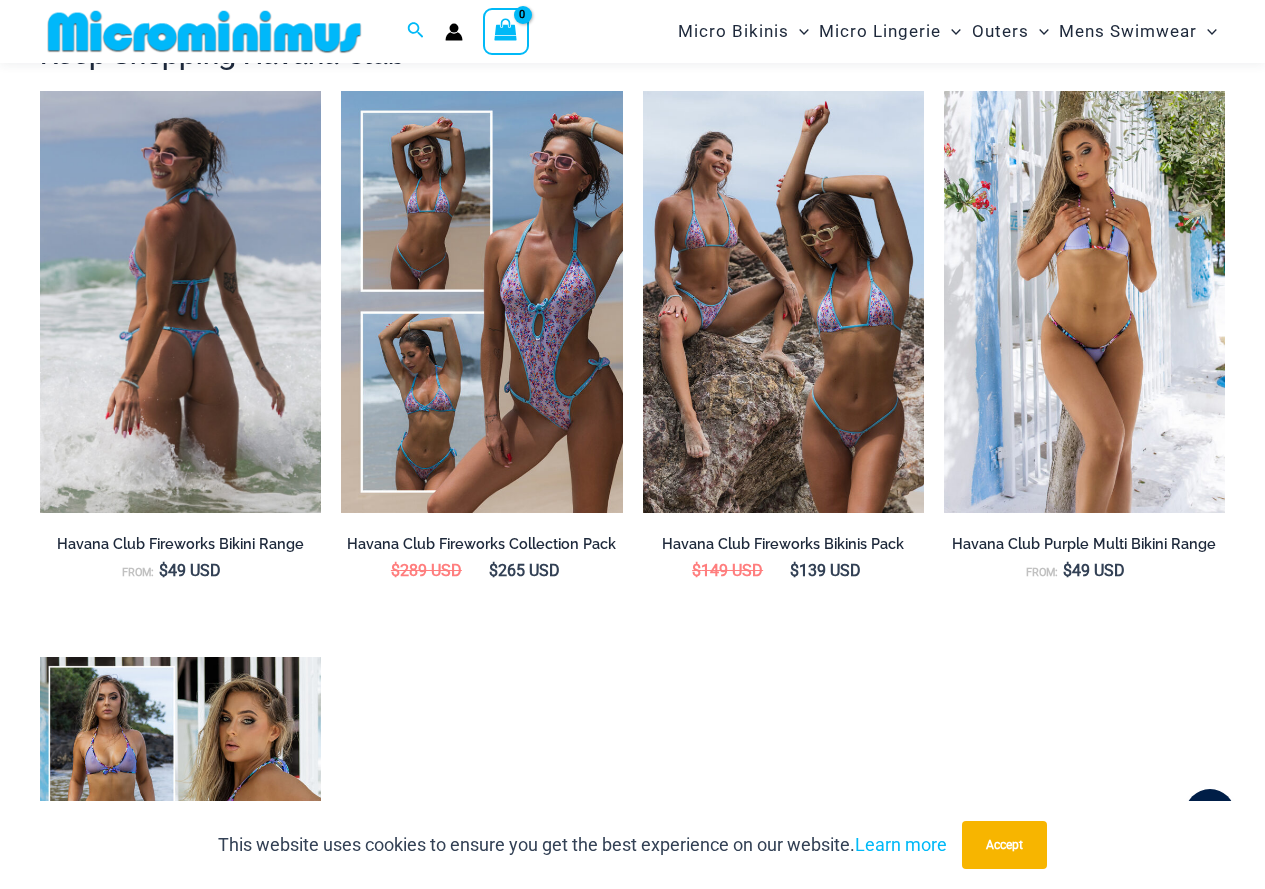 click at bounding box center (180, 302) 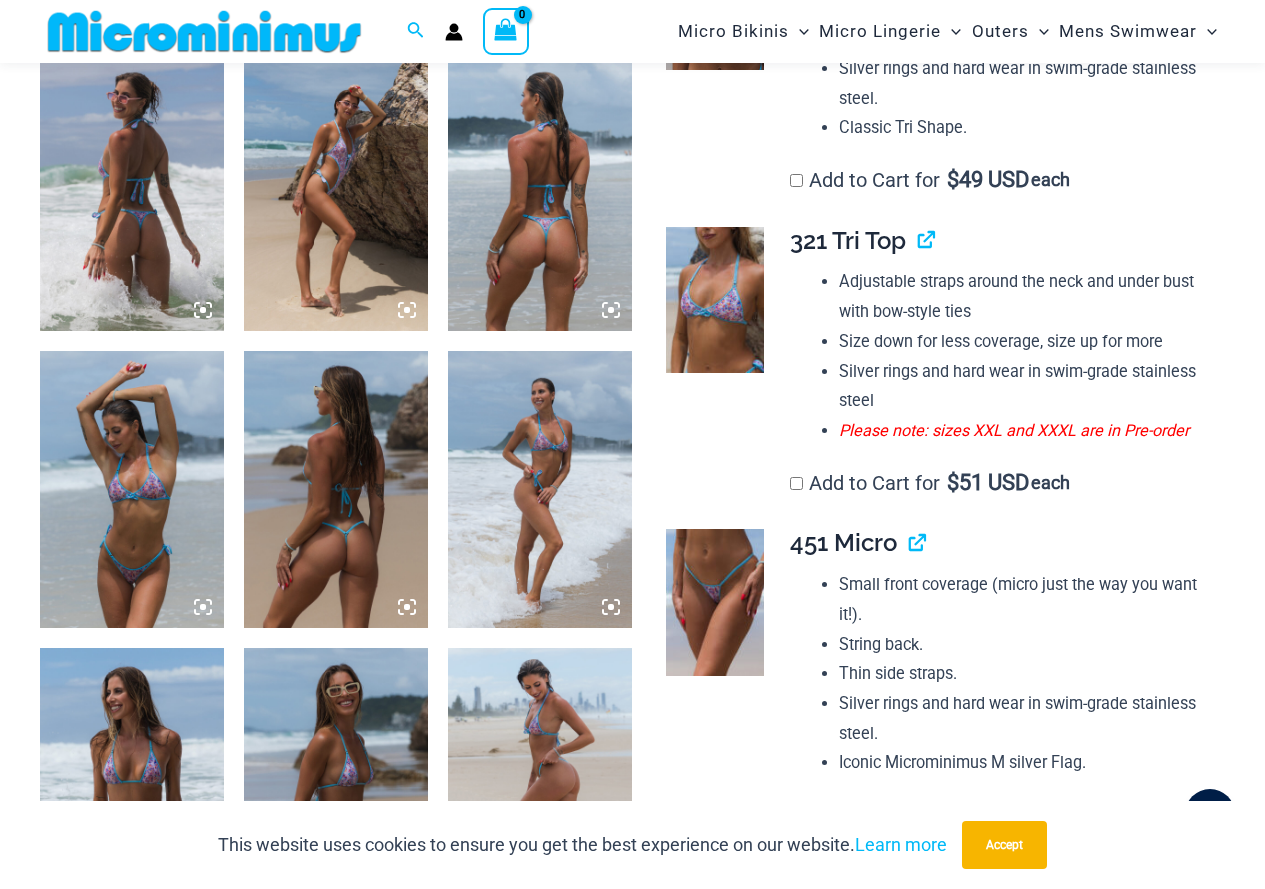 scroll, scrollTop: 1045, scrollLeft: 0, axis: vertical 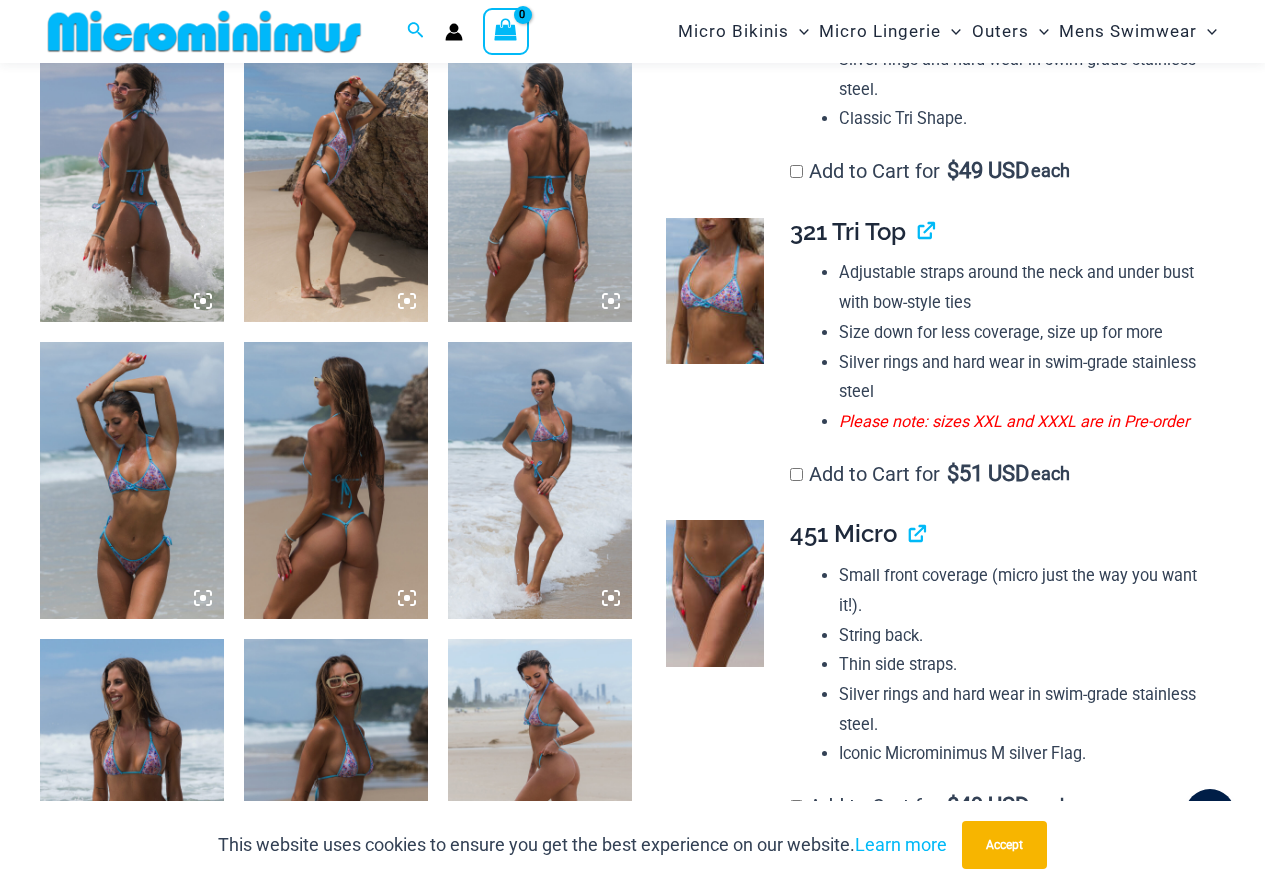 type on "**********" 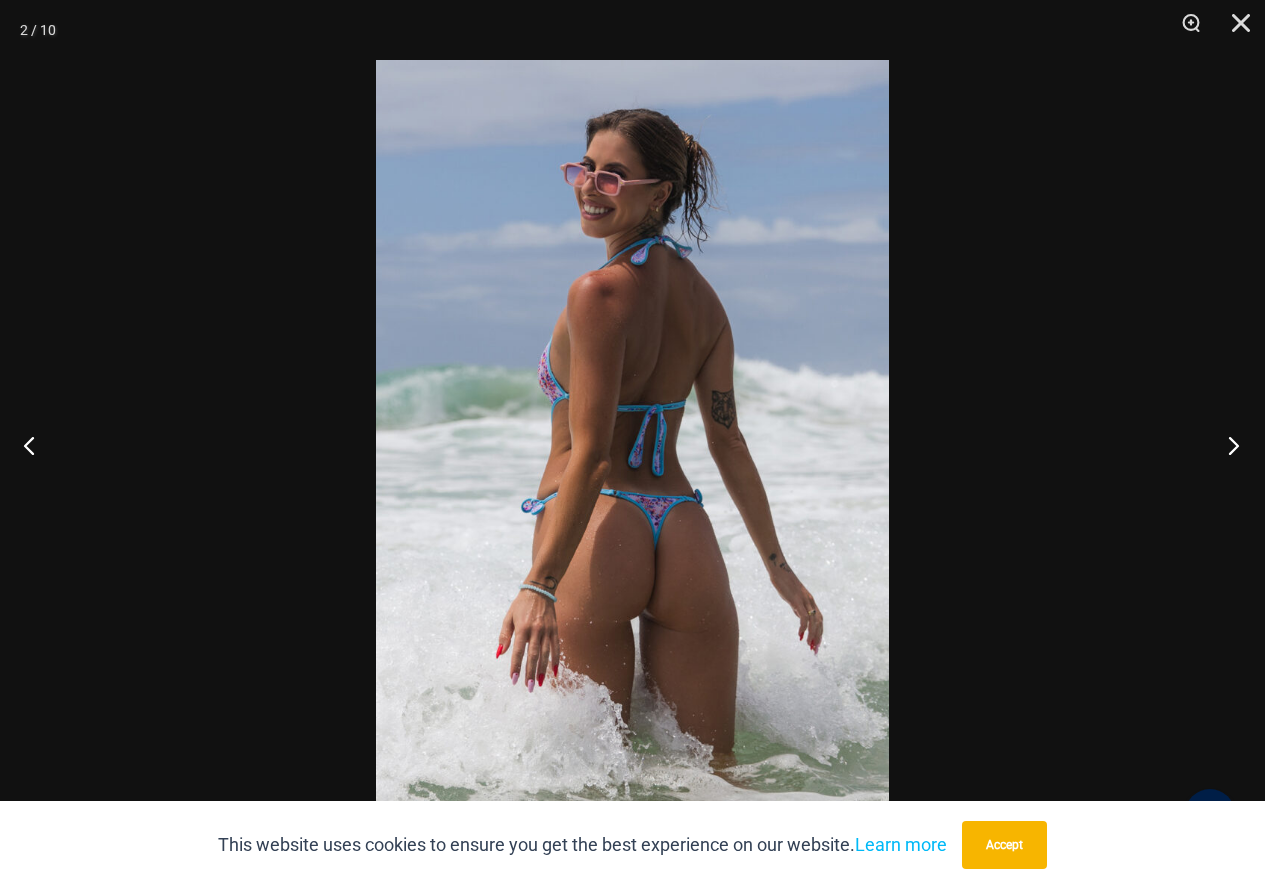 click at bounding box center (1227, 445) 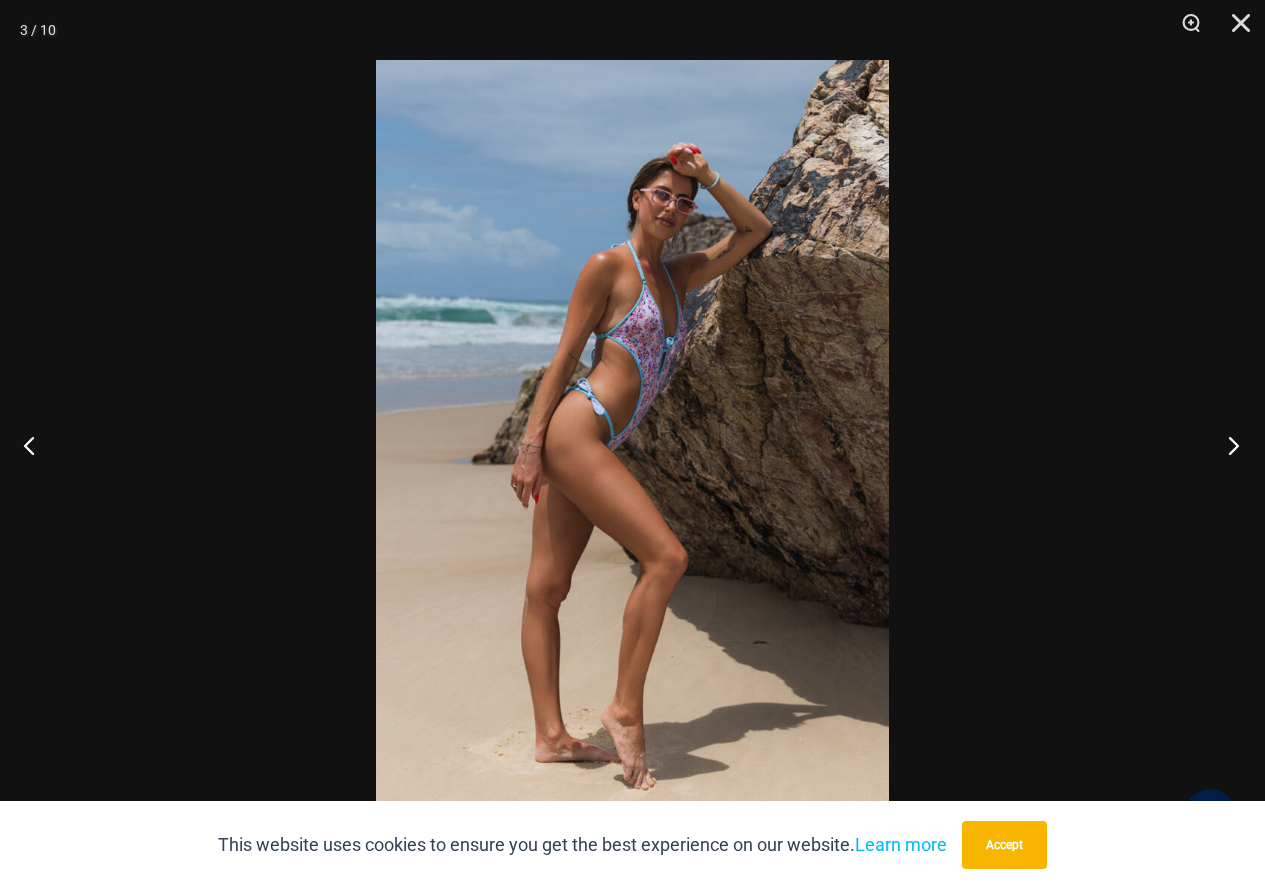 click at bounding box center [1227, 445] 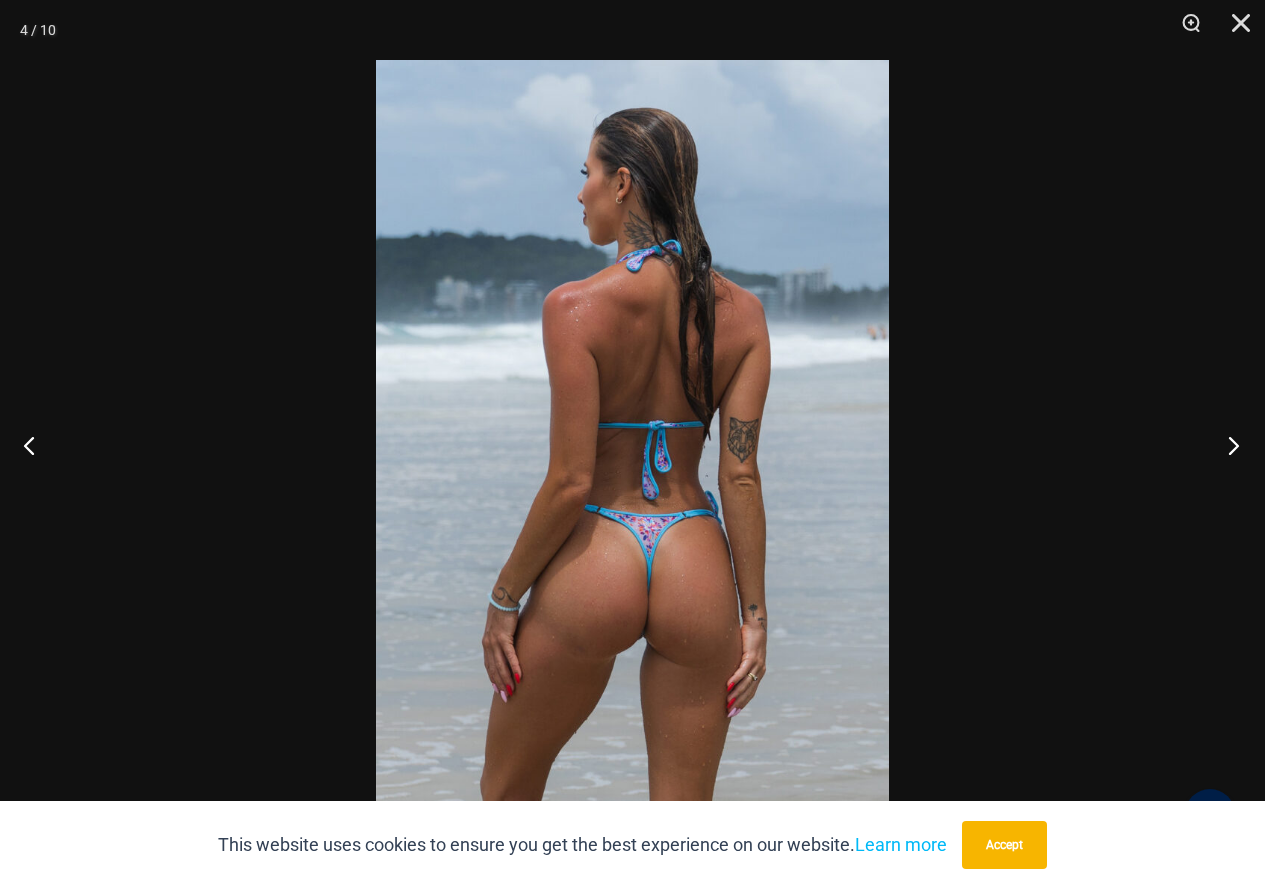 click at bounding box center [1227, 445] 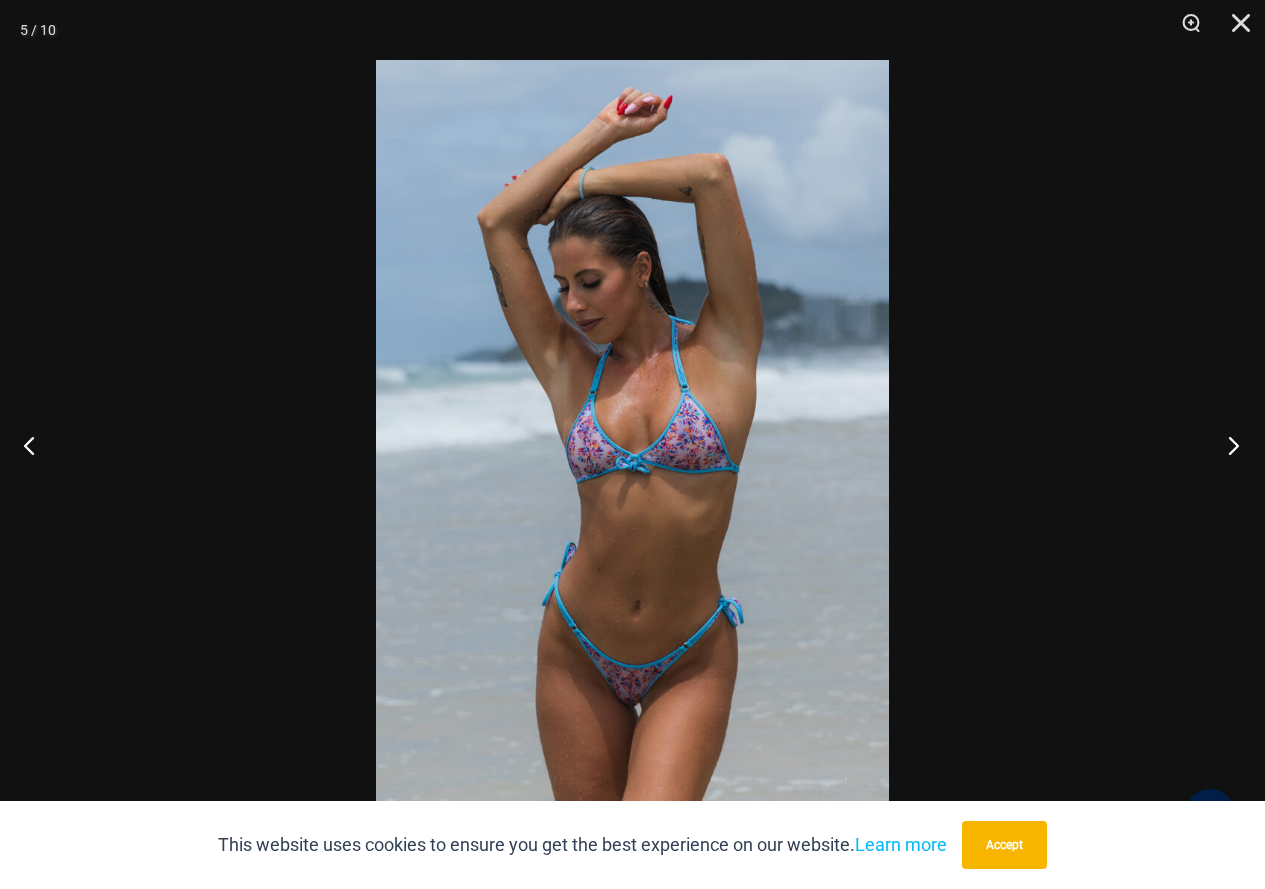 click at bounding box center [1227, 445] 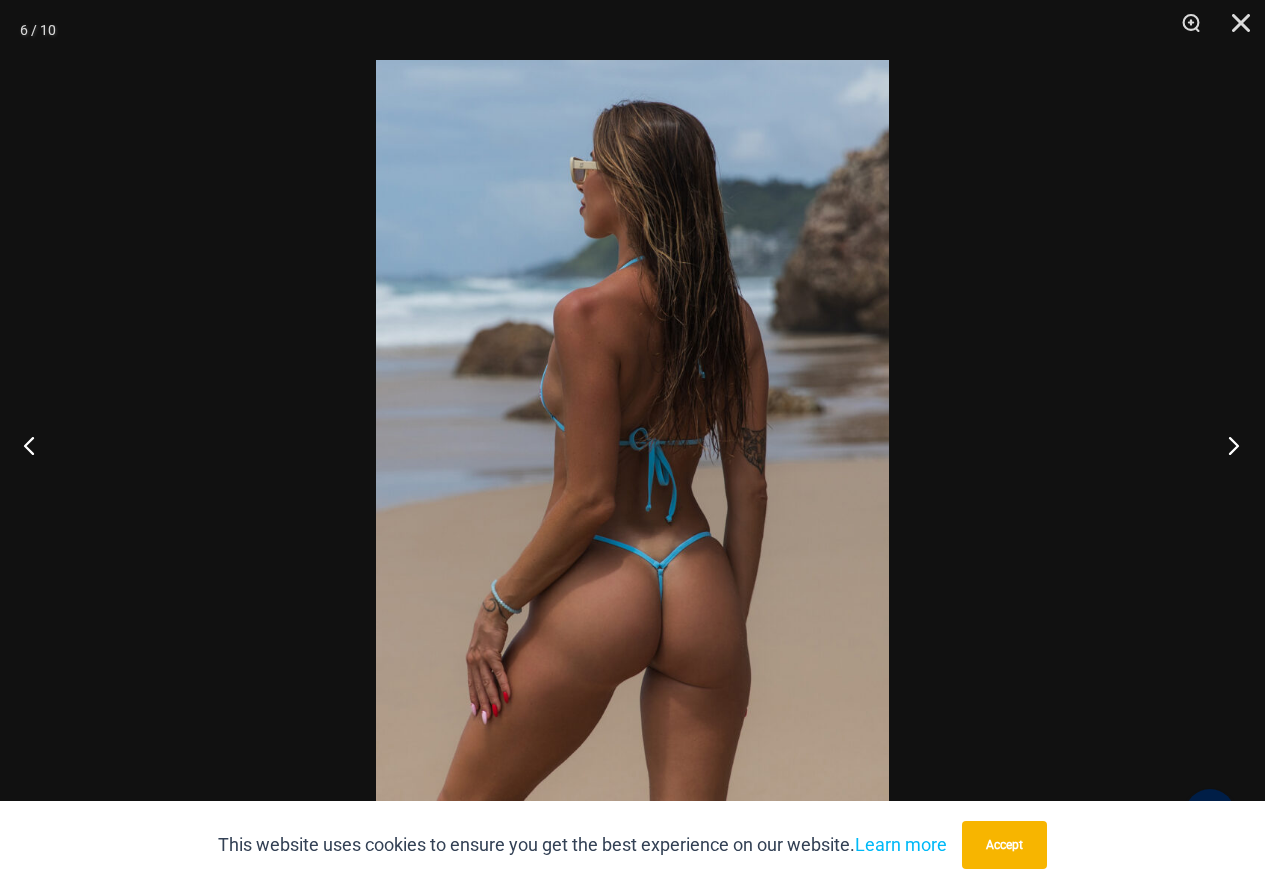 click at bounding box center (1227, 445) 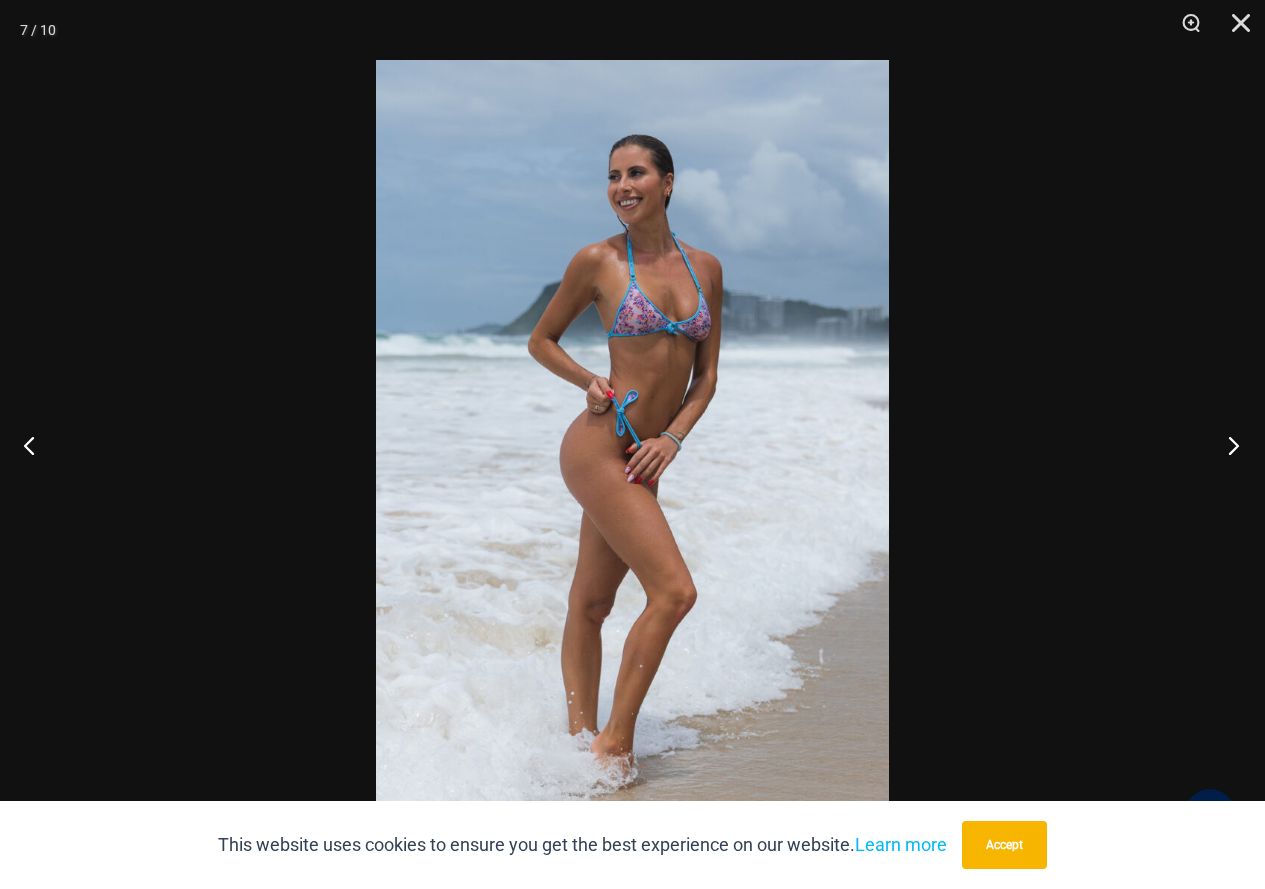click at bounding box center (1227, 445) 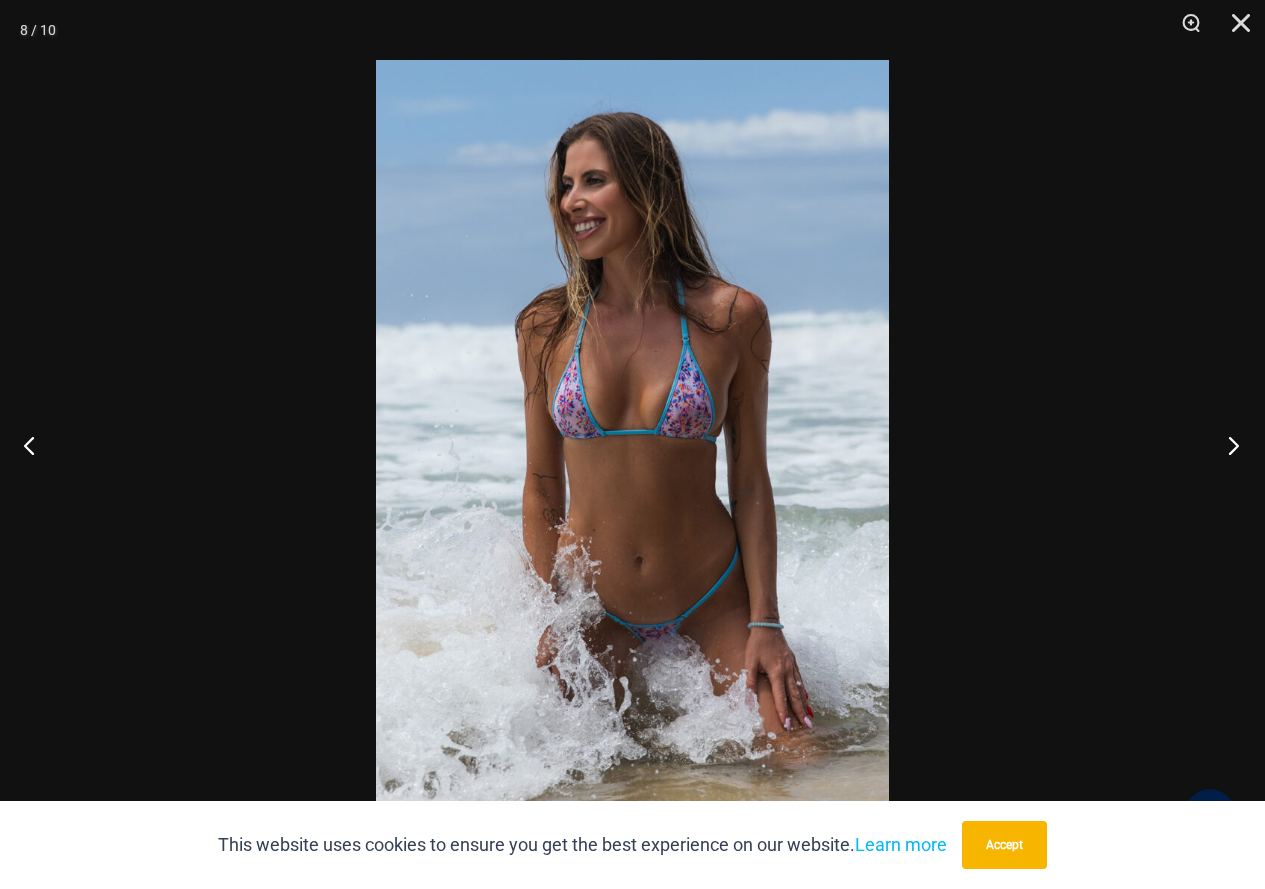 click at bounding box center (1227, 445) 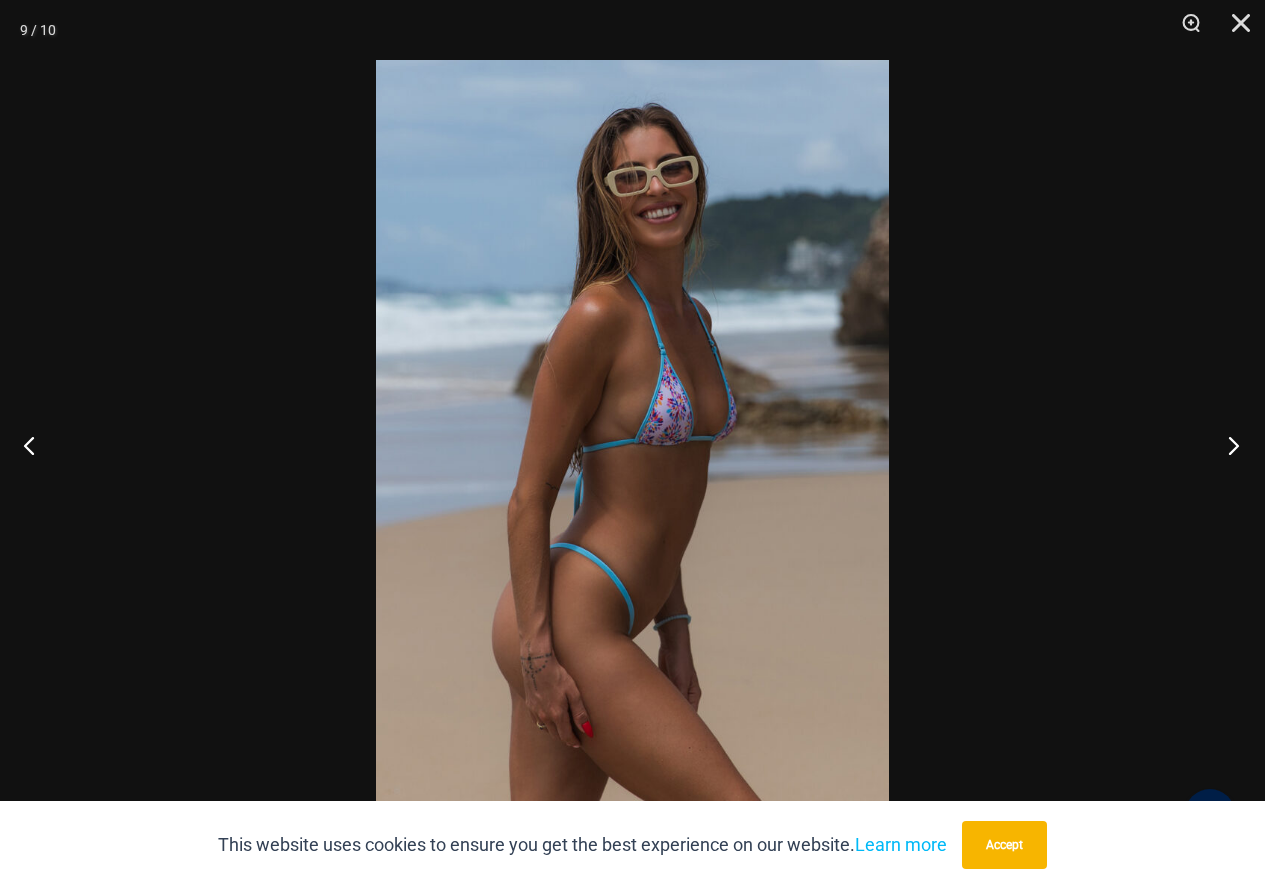 click at bounding box center [1227, 445] 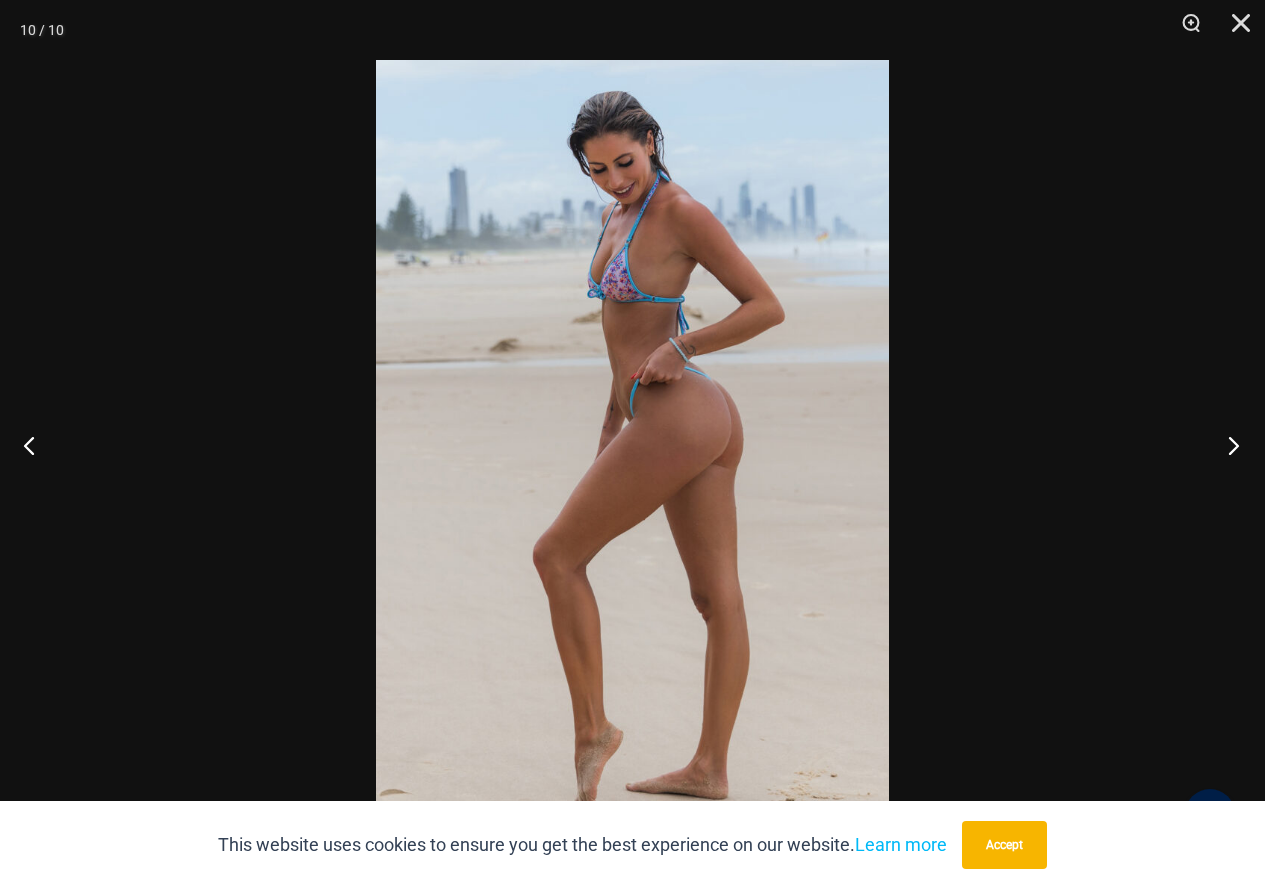 click at bounding box center (1227, 445) 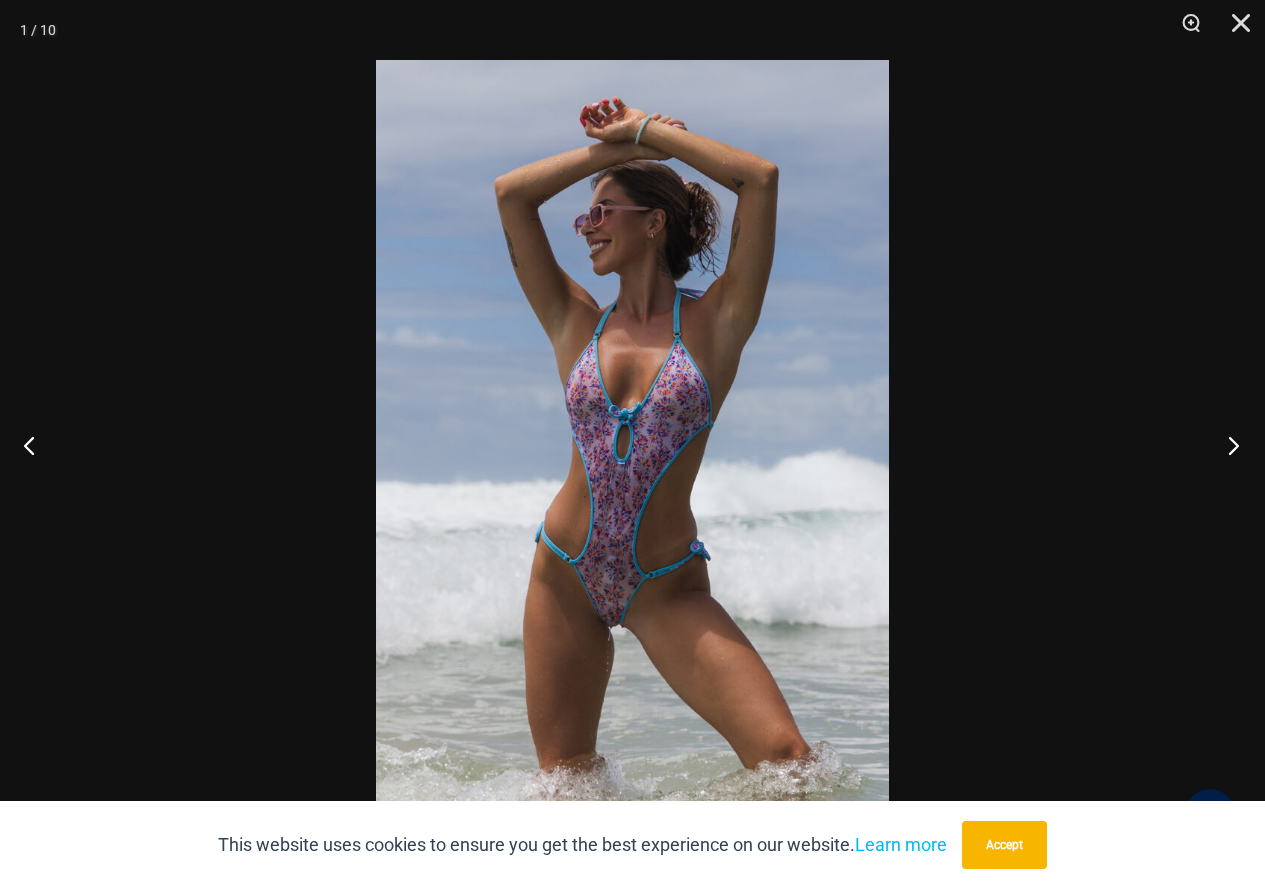 click at bounding box center [1227, 445] 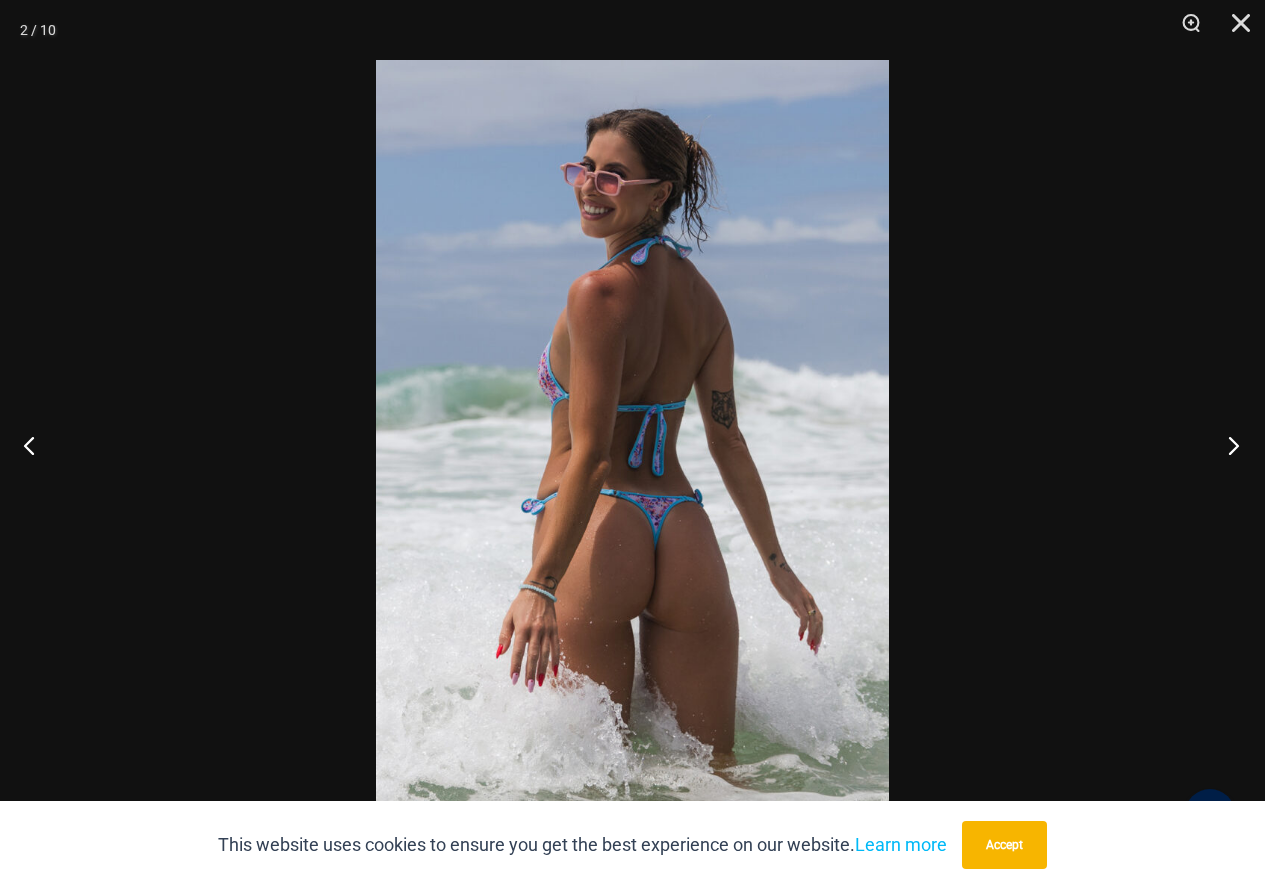click at bounding box center (1227, 445) 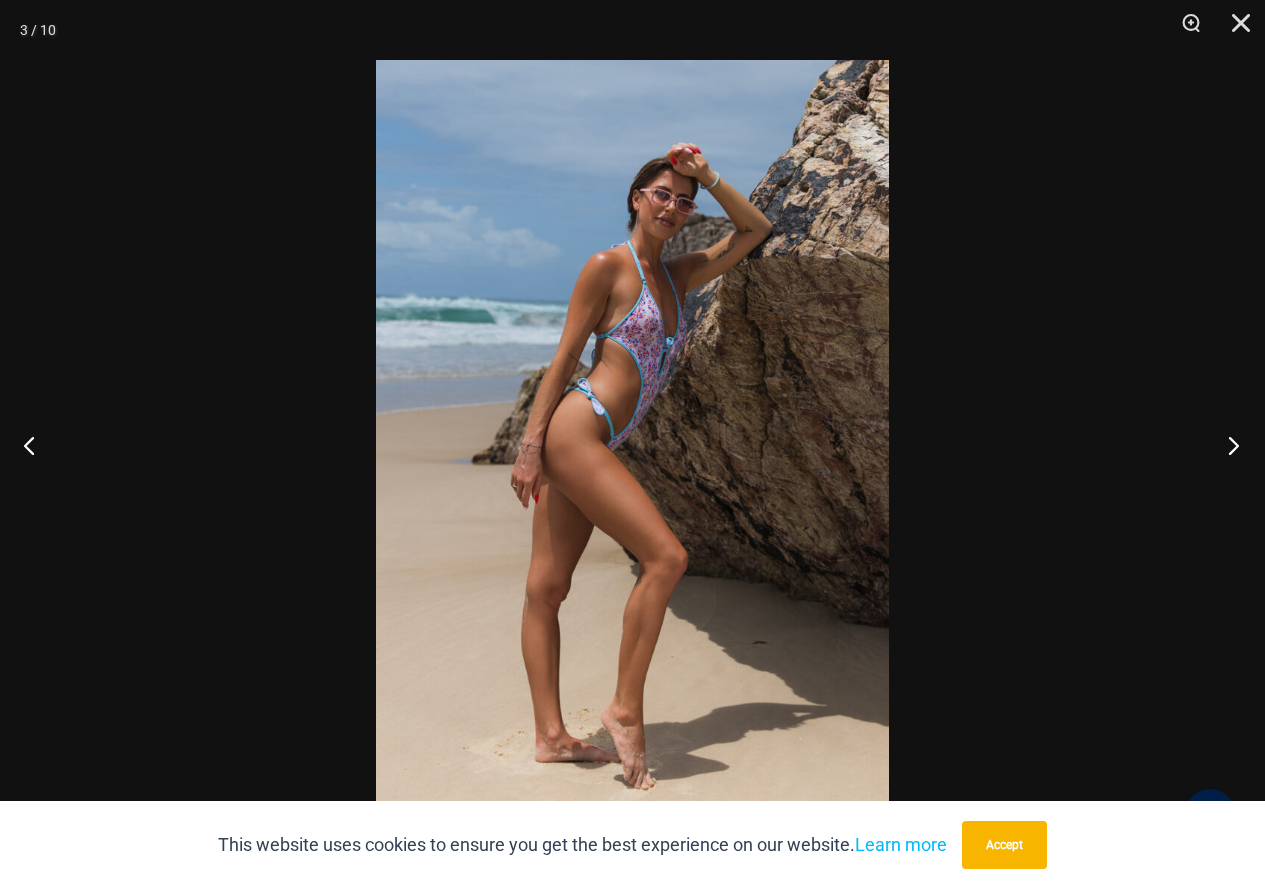 click at bounding box center [1227, 445] 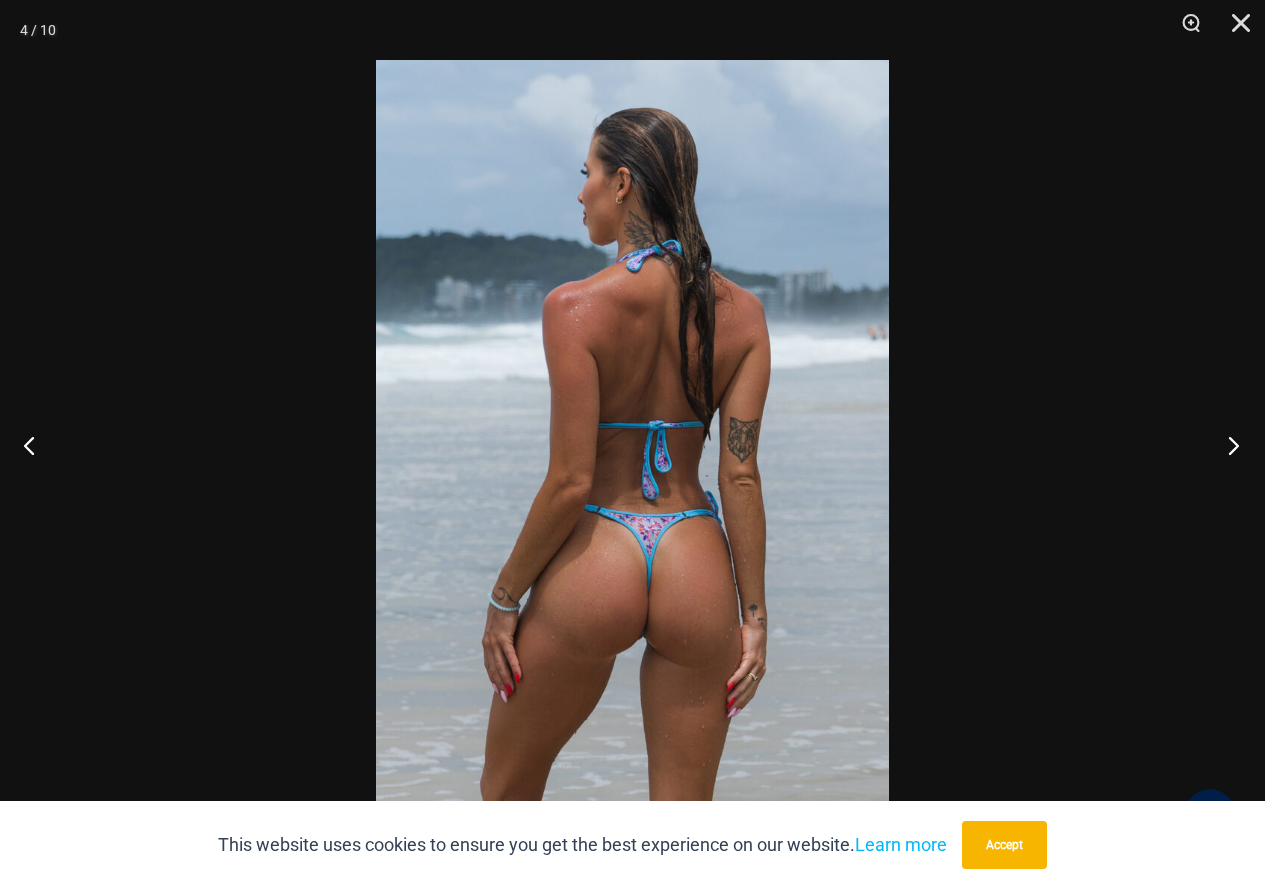 click at bounding box center [1227, 445] 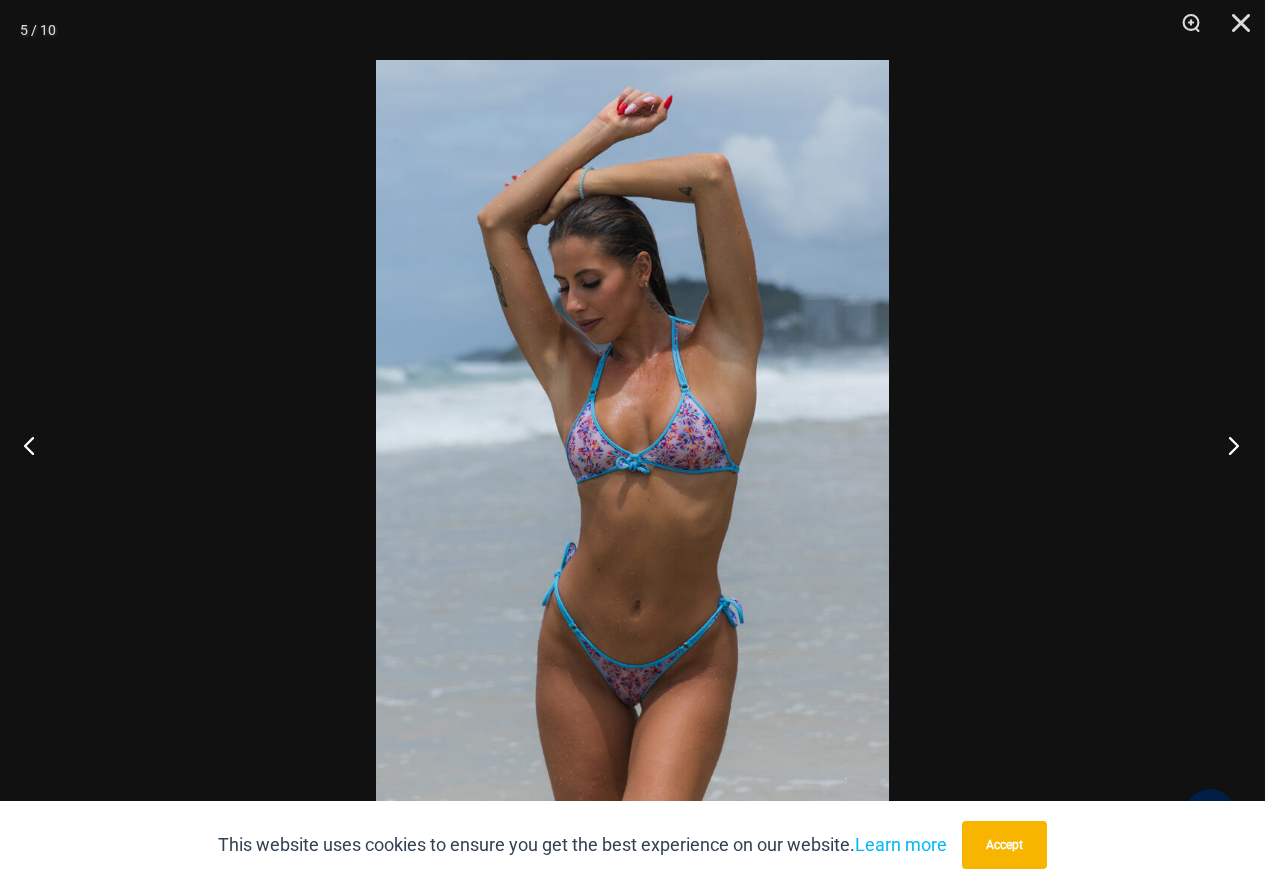 click at bounding box center (1227, 445) 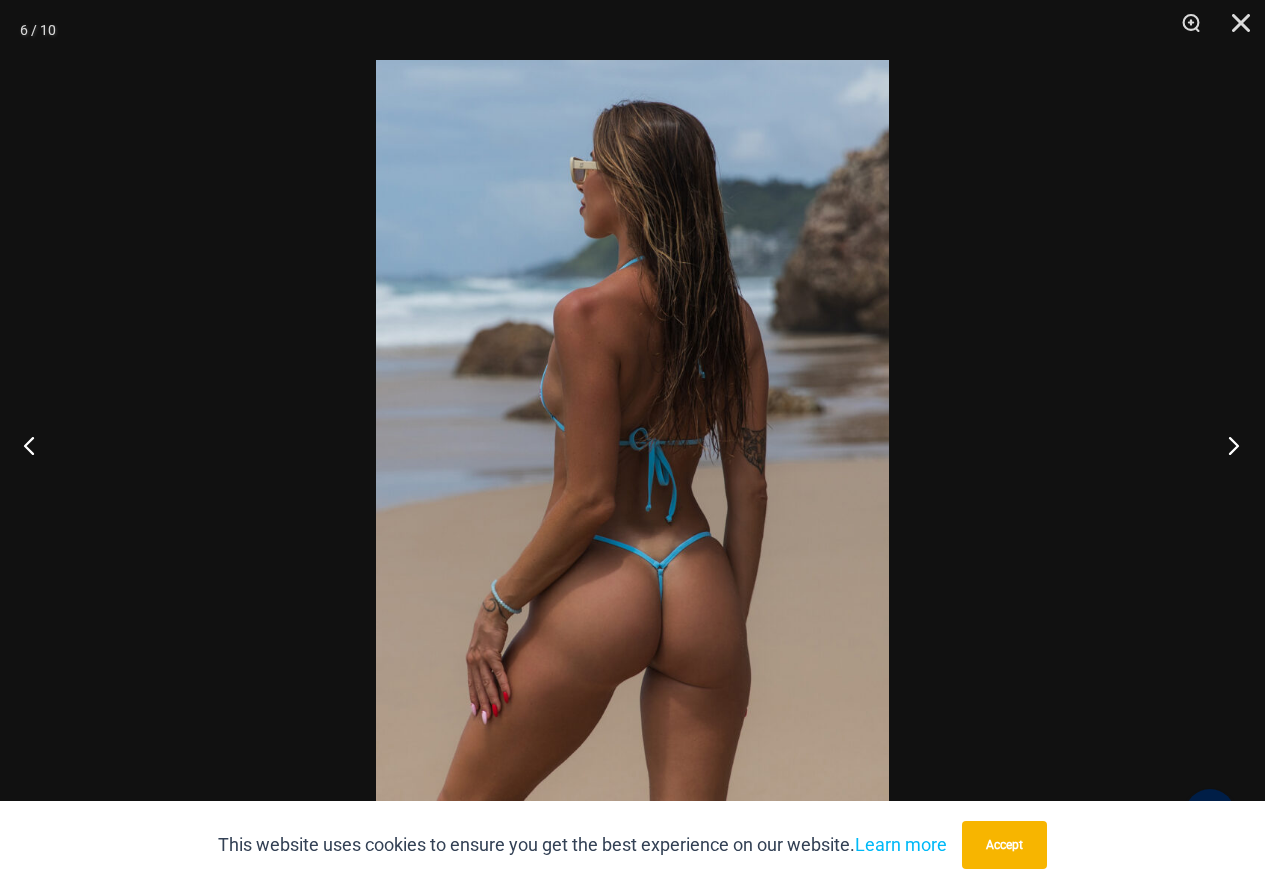 click at bounding box center [1227, 445] 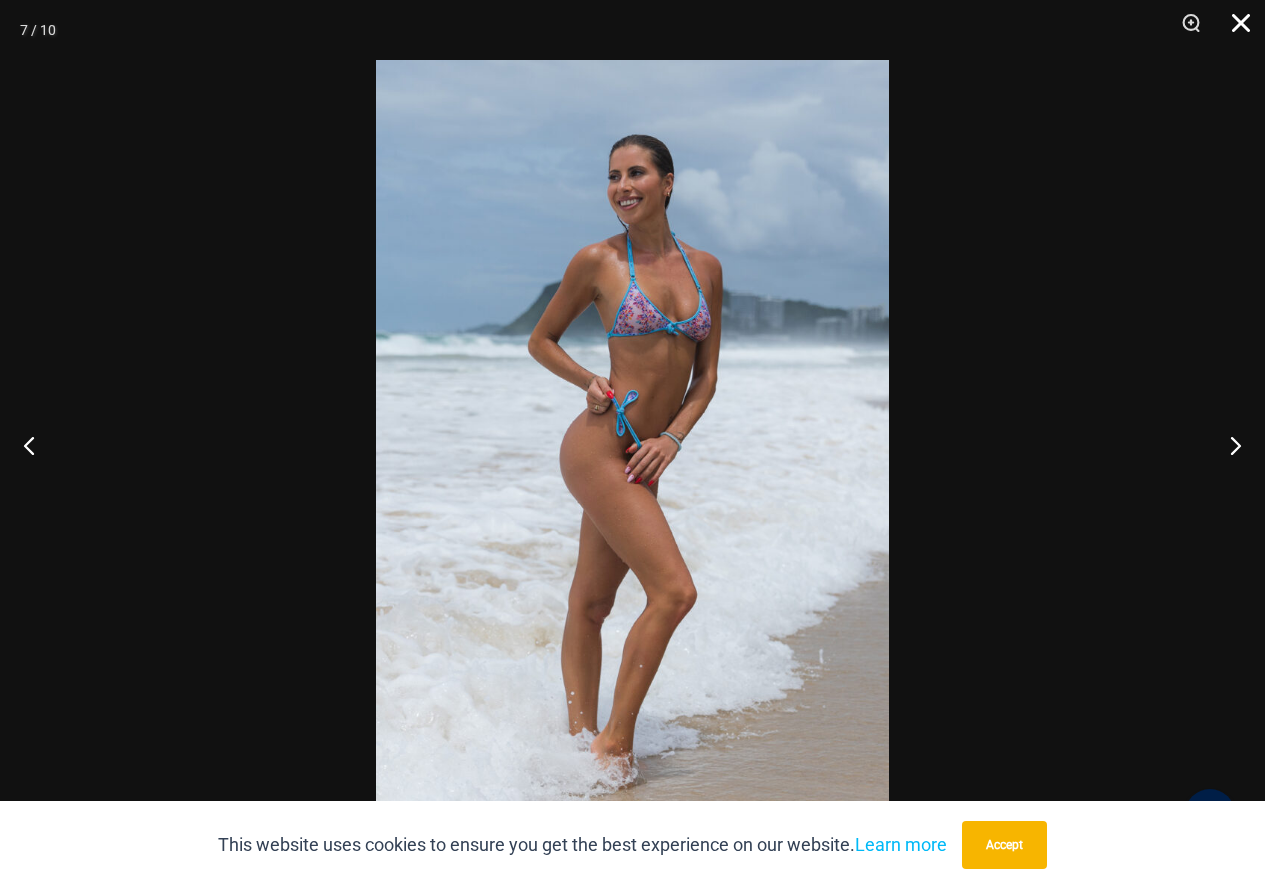 click at bounding box center [1234, 30] 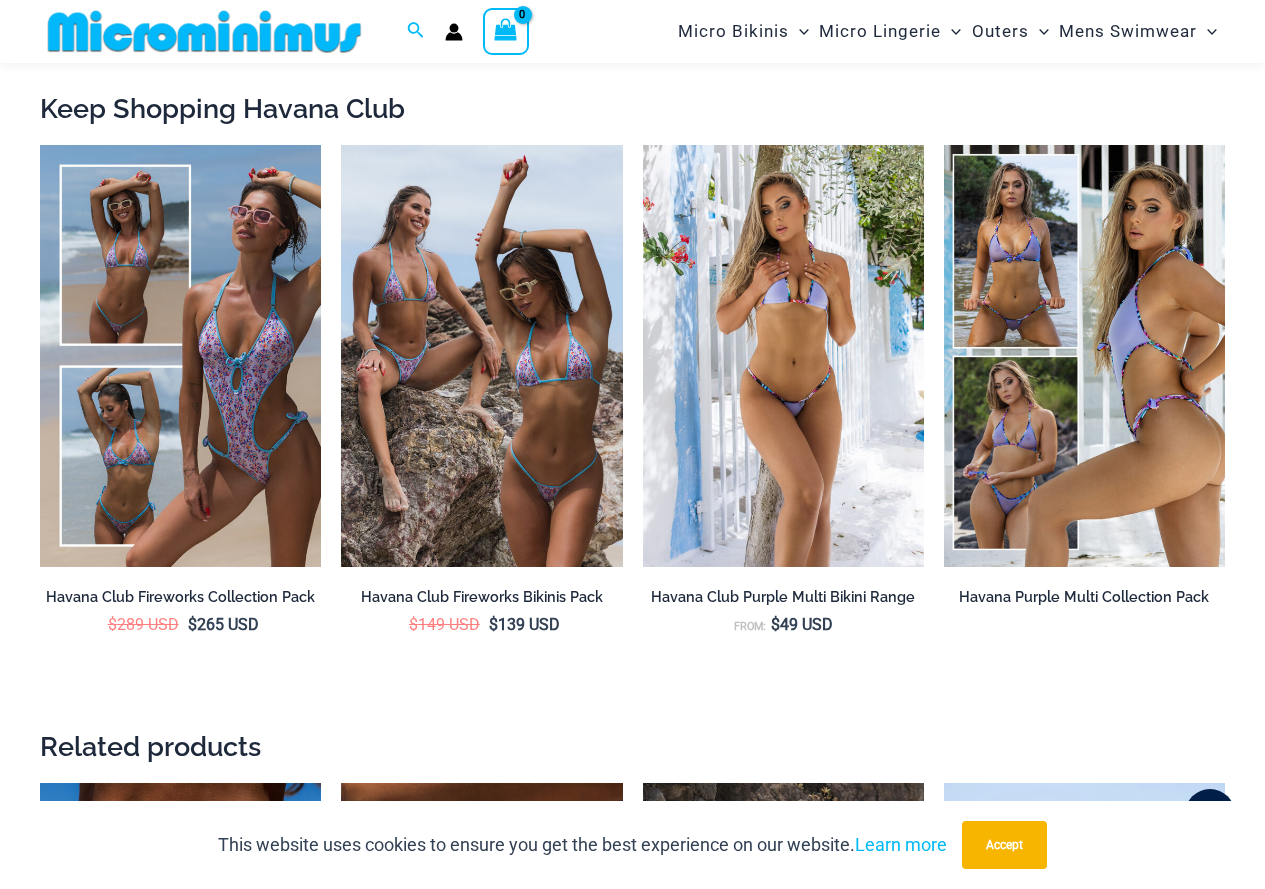 scroll, scrollTop: 3712, scrollLeft: 0, axis: vertical 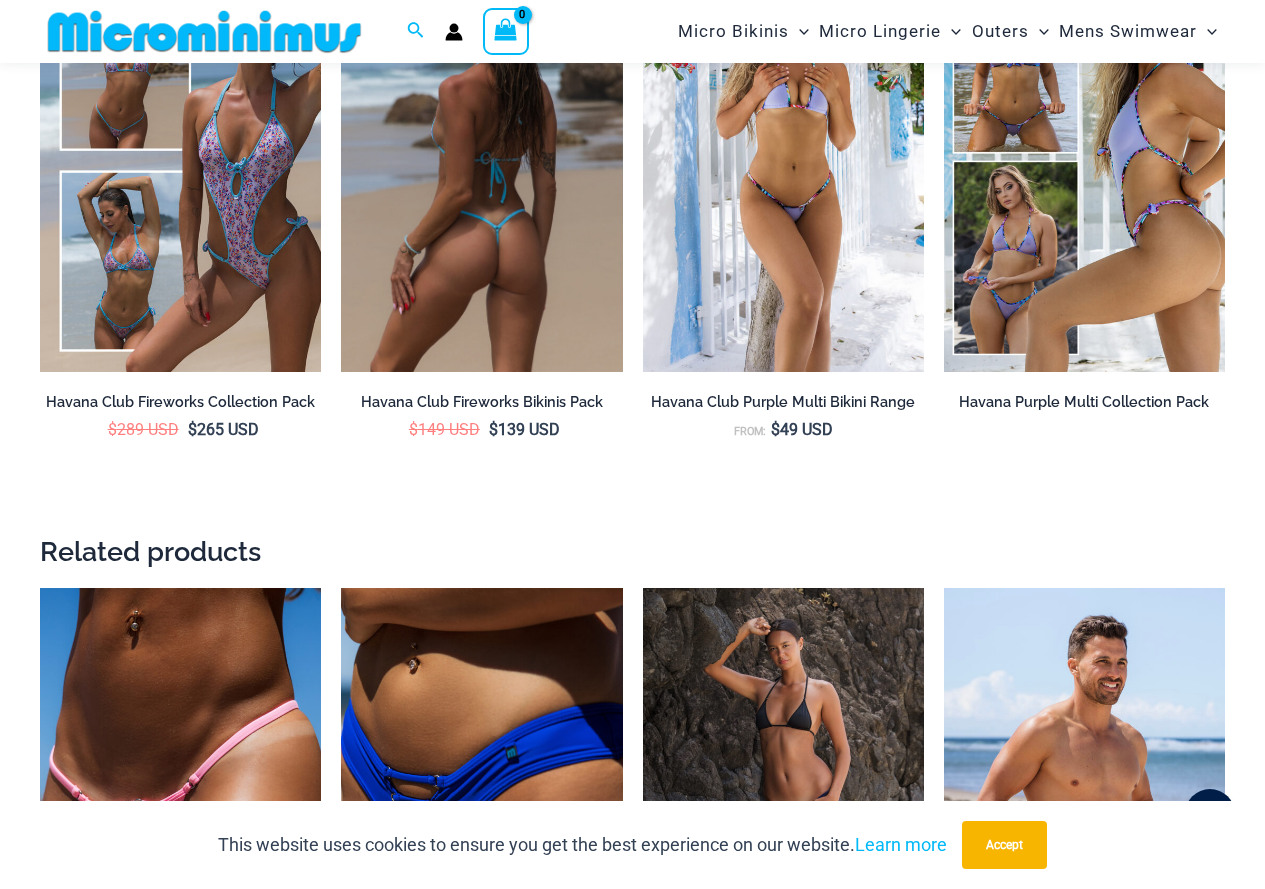 click at bounding box center (481, 161) 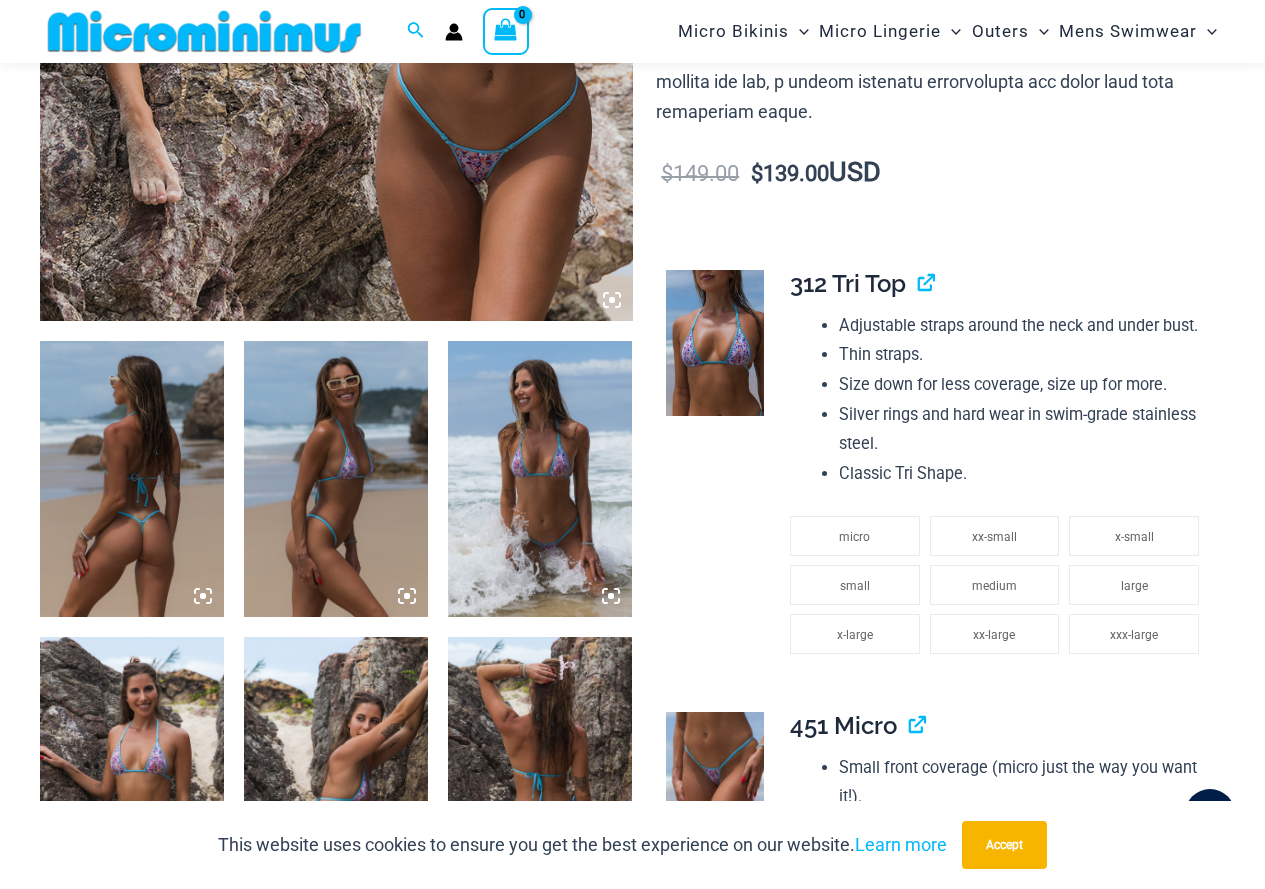 scroll, scrollTop: 788, scrollLeft: 0, axis: vertical 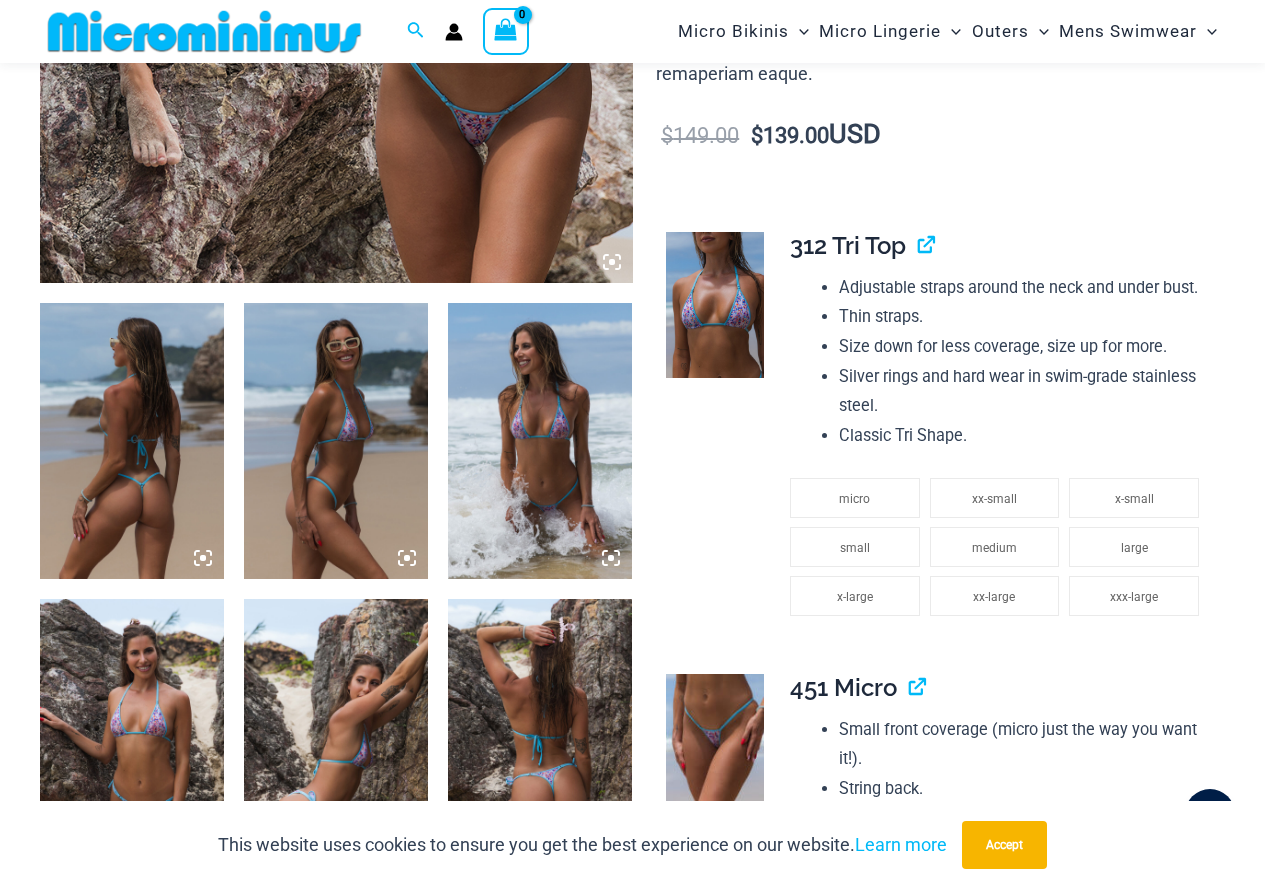 type on "**********" 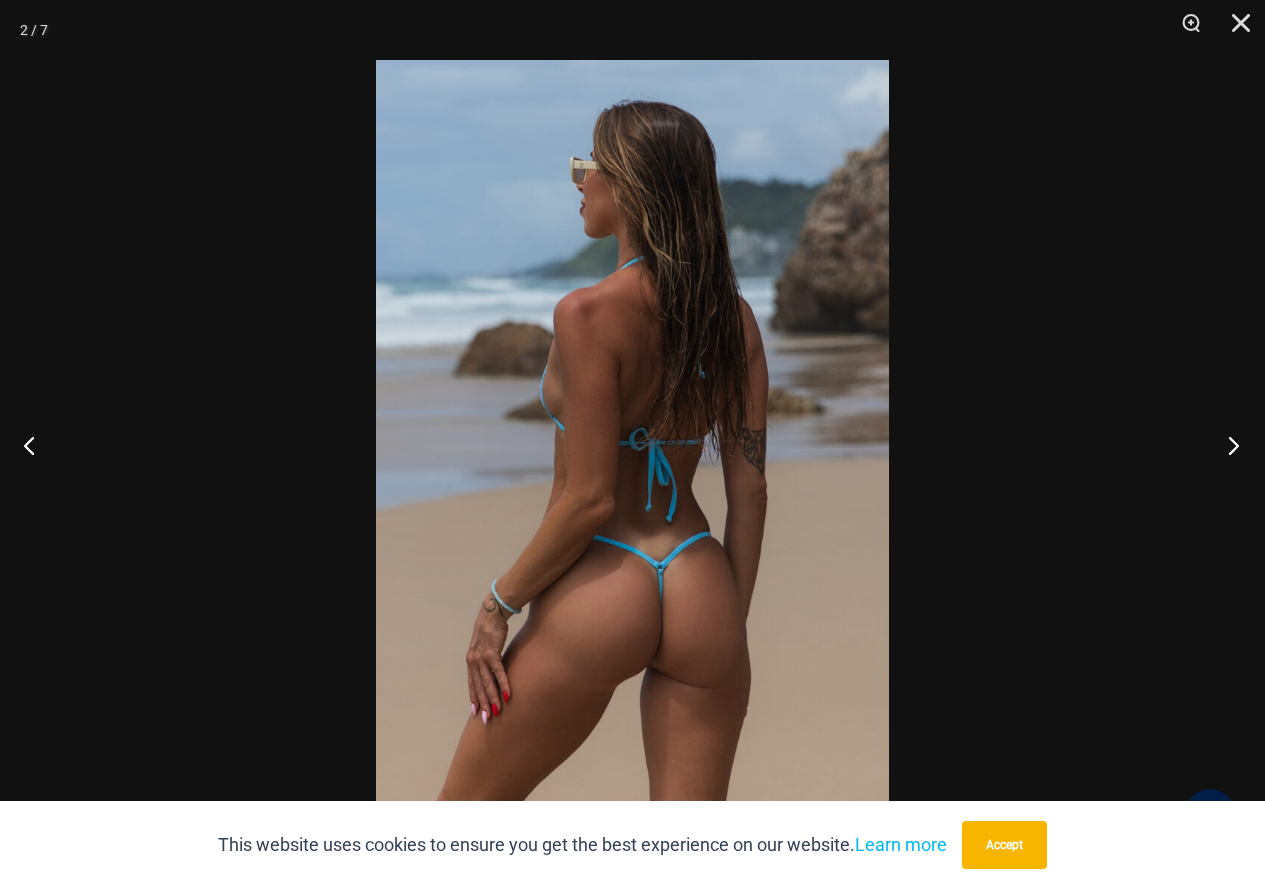 click at bounding box center (1227, 445) 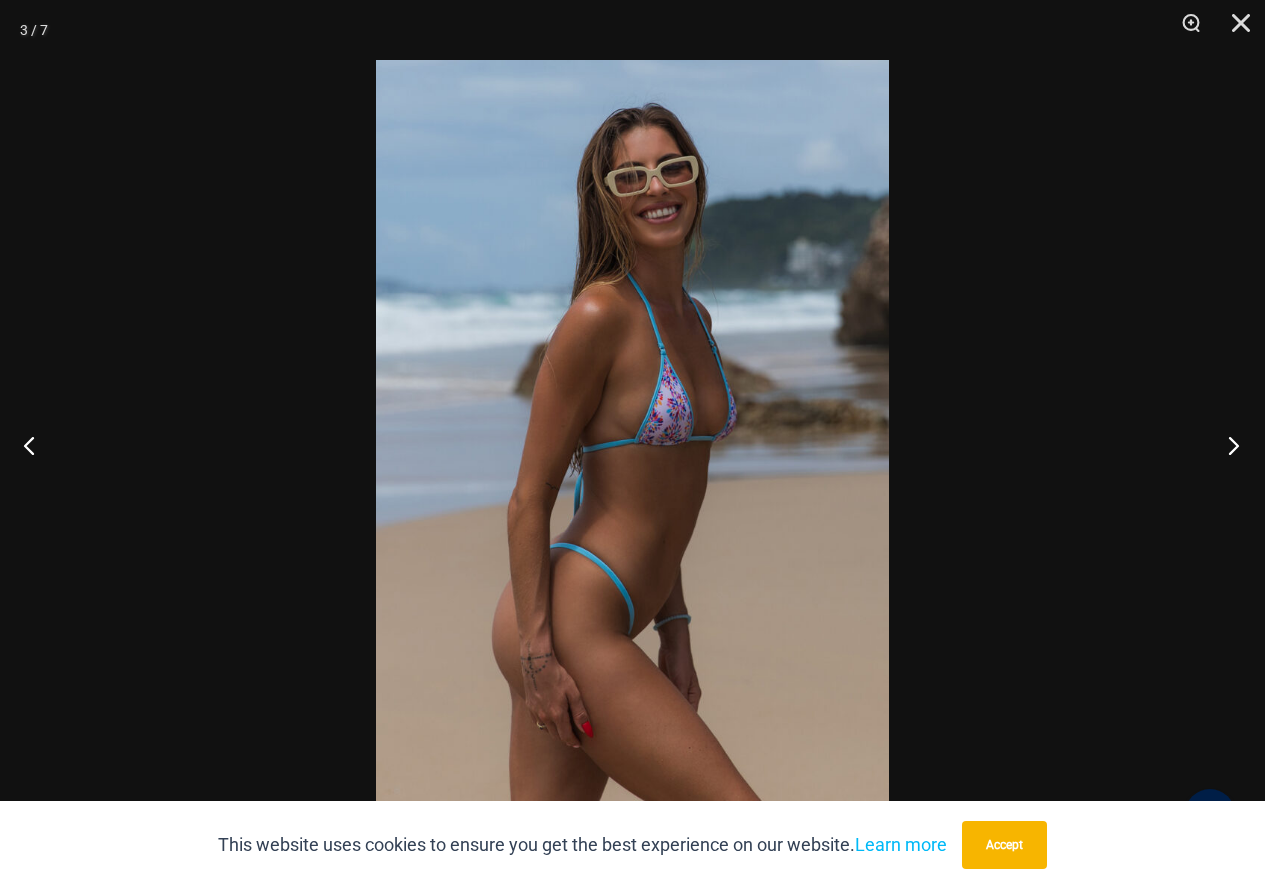 click at bounding box center [1227, 445] 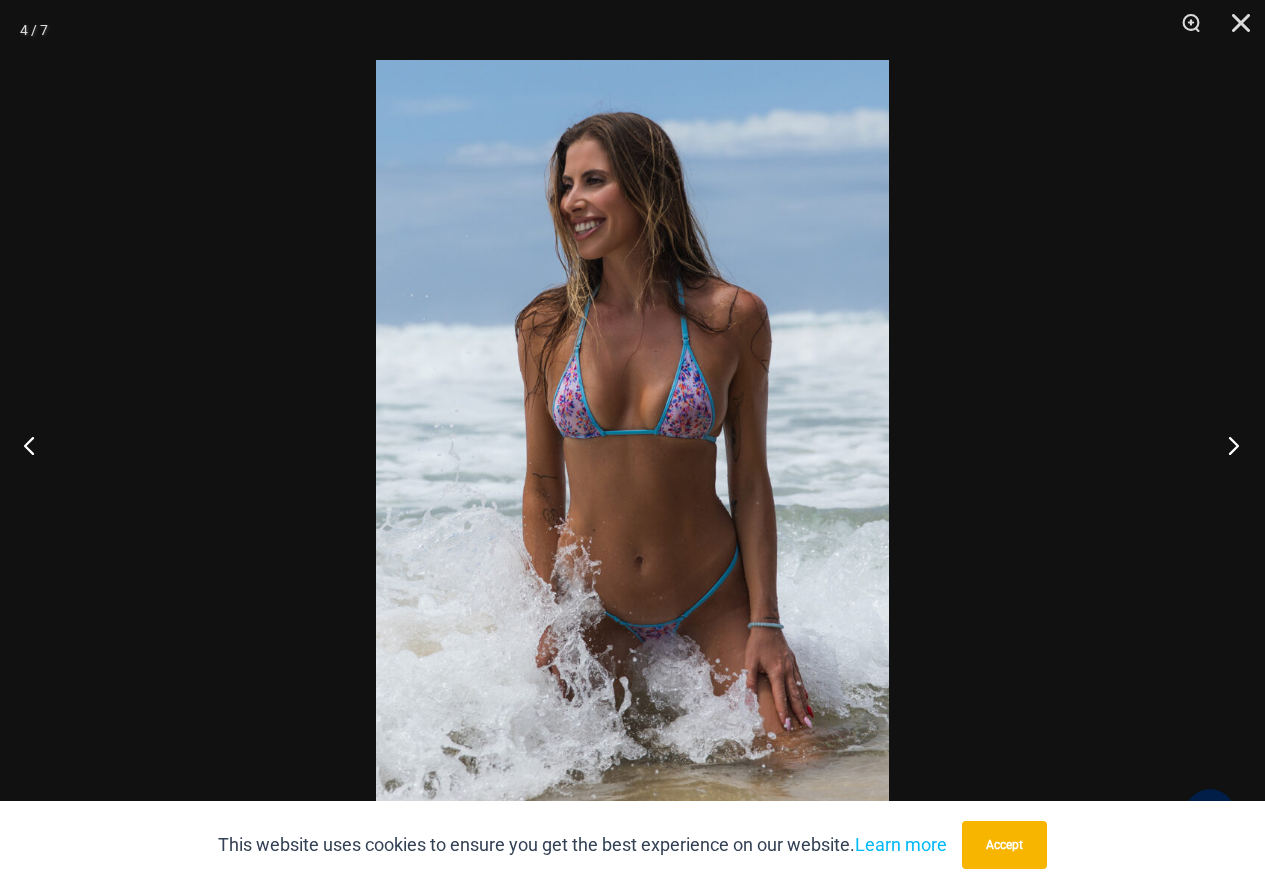 click at bounding box center [1227, 445] 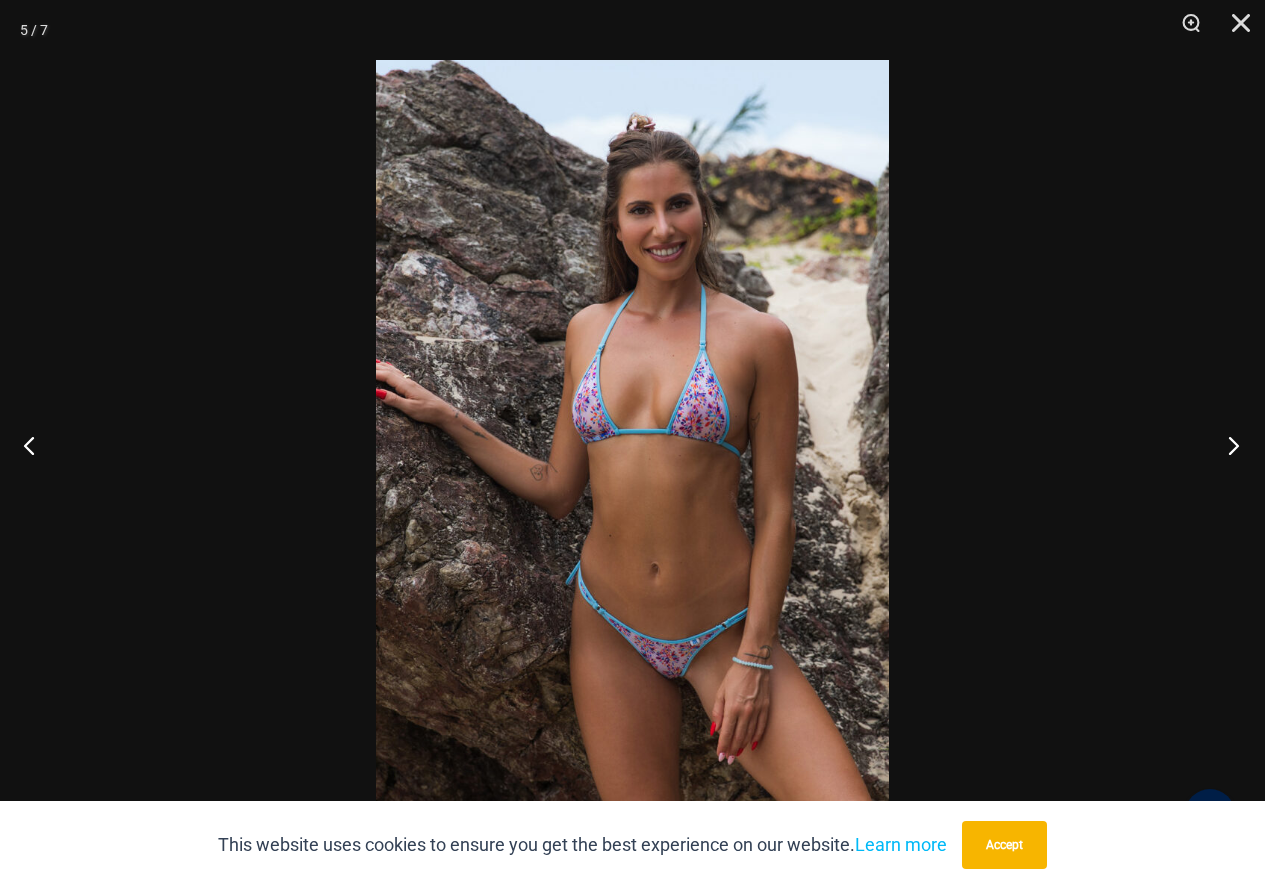 click at bounding box center (1227, 445) 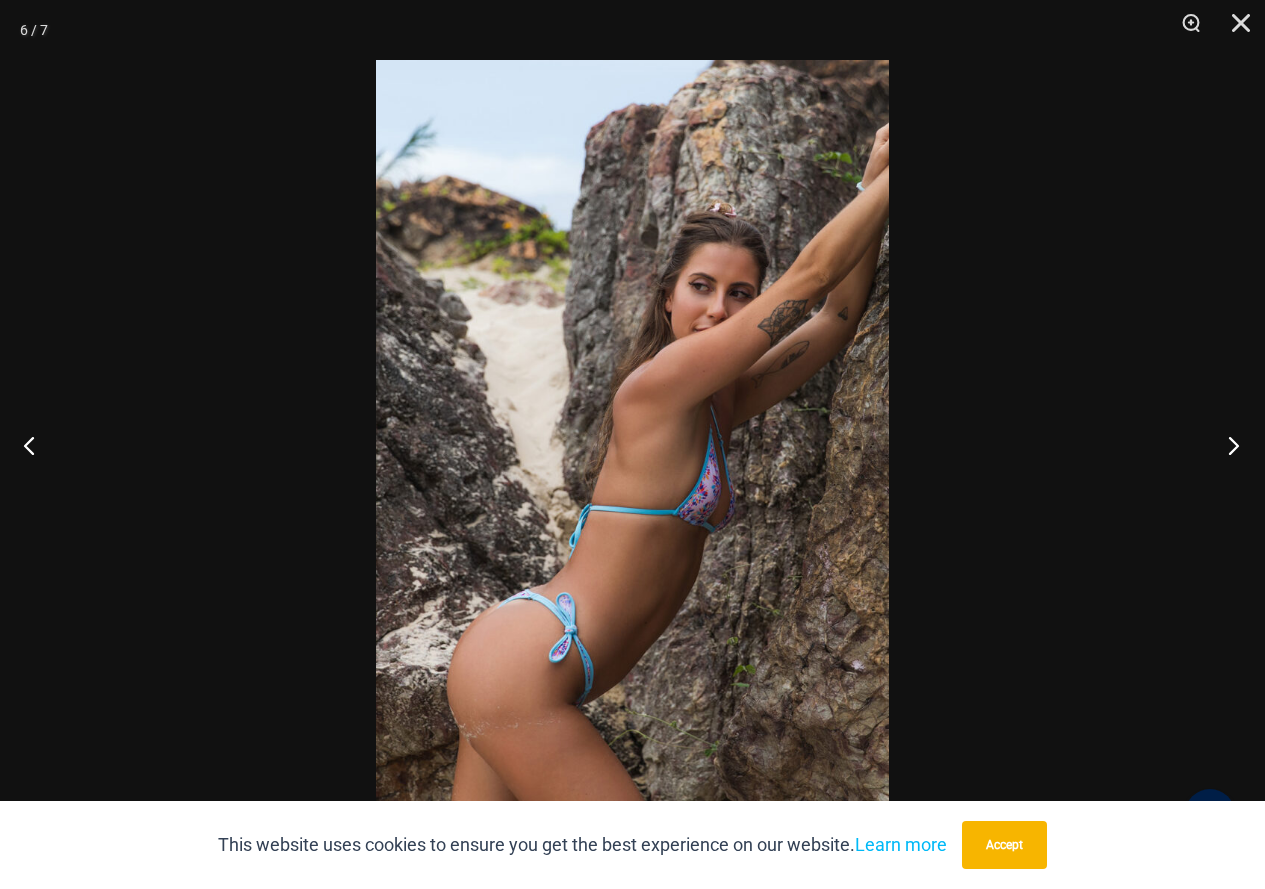 click at bounding box center [1227, 445] 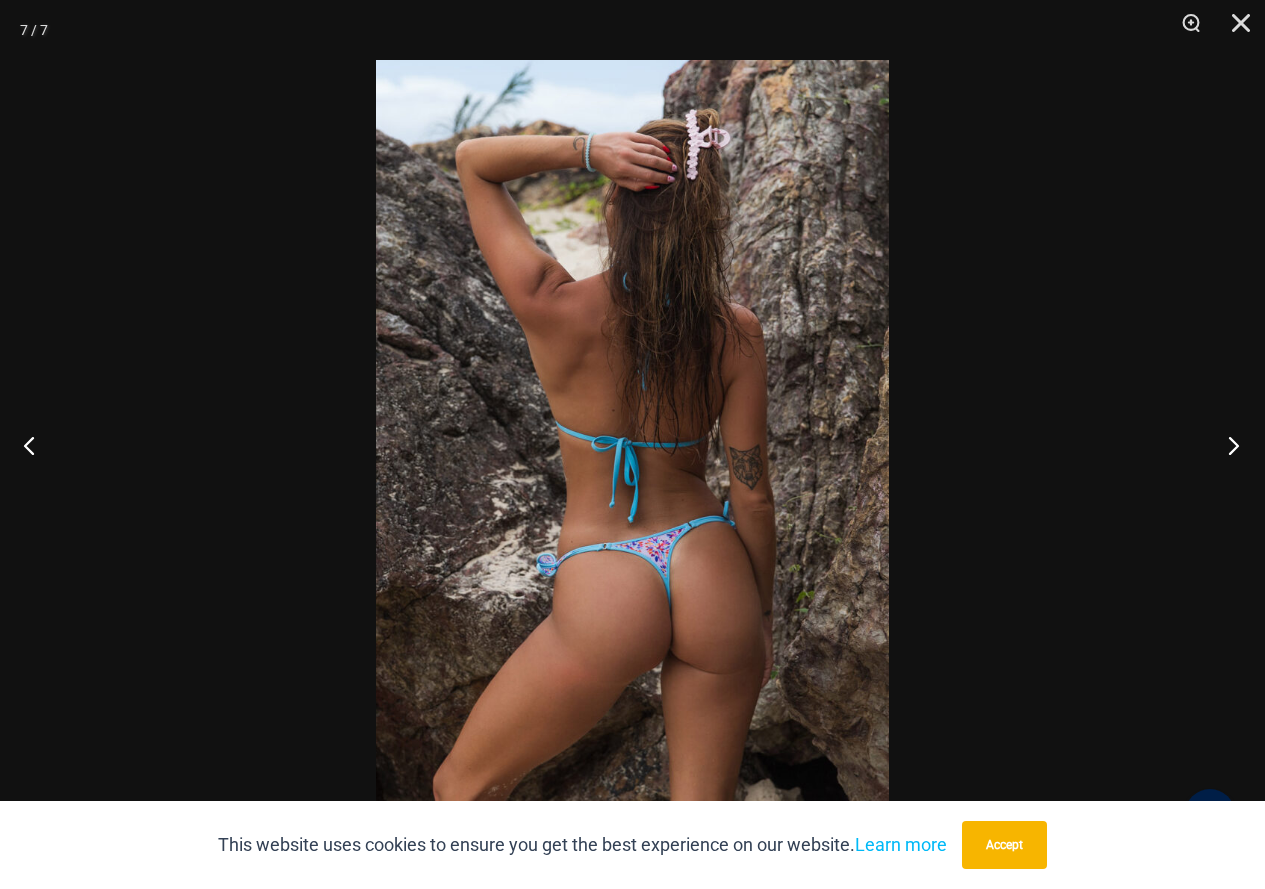 click at bounding box center (1227, 445) 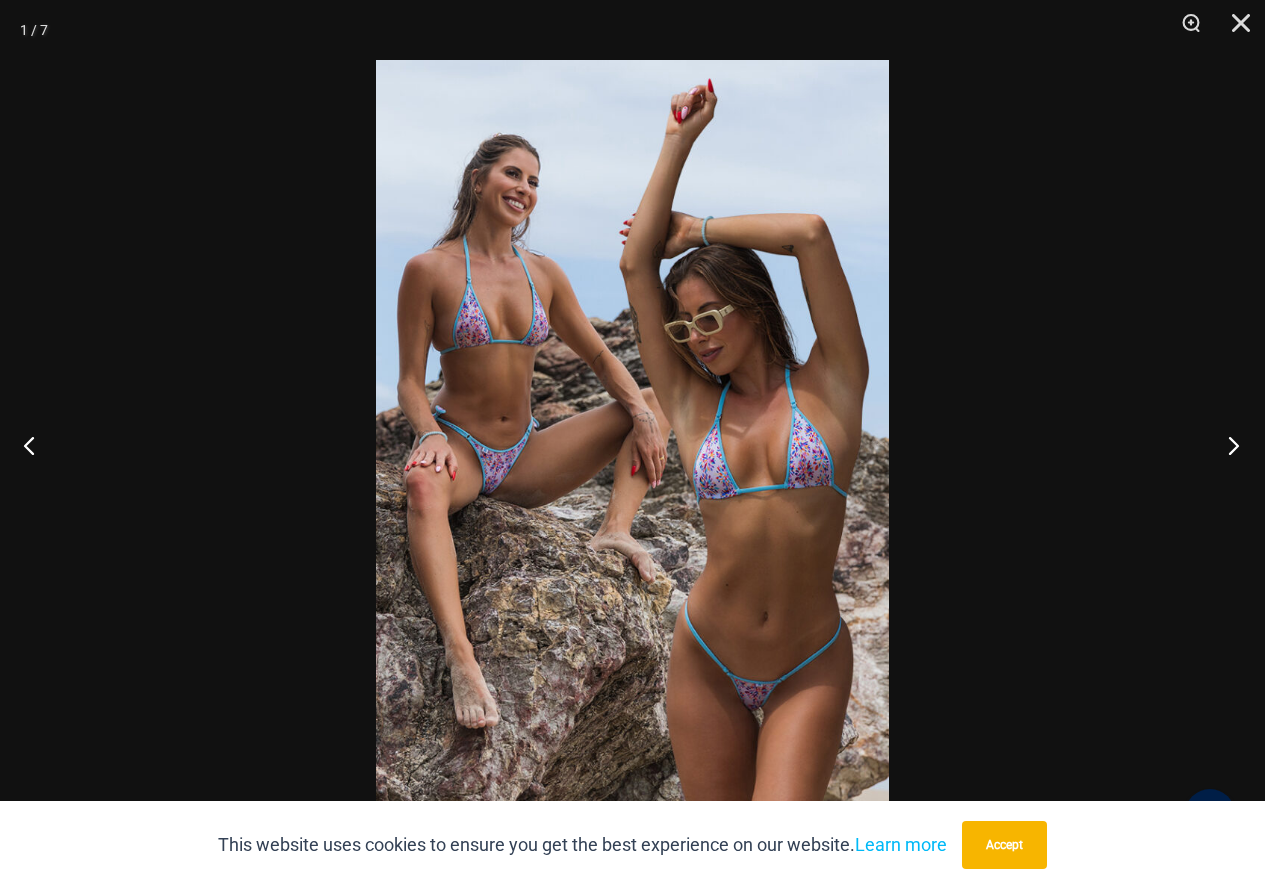 click at bounding box center [1227, 445] 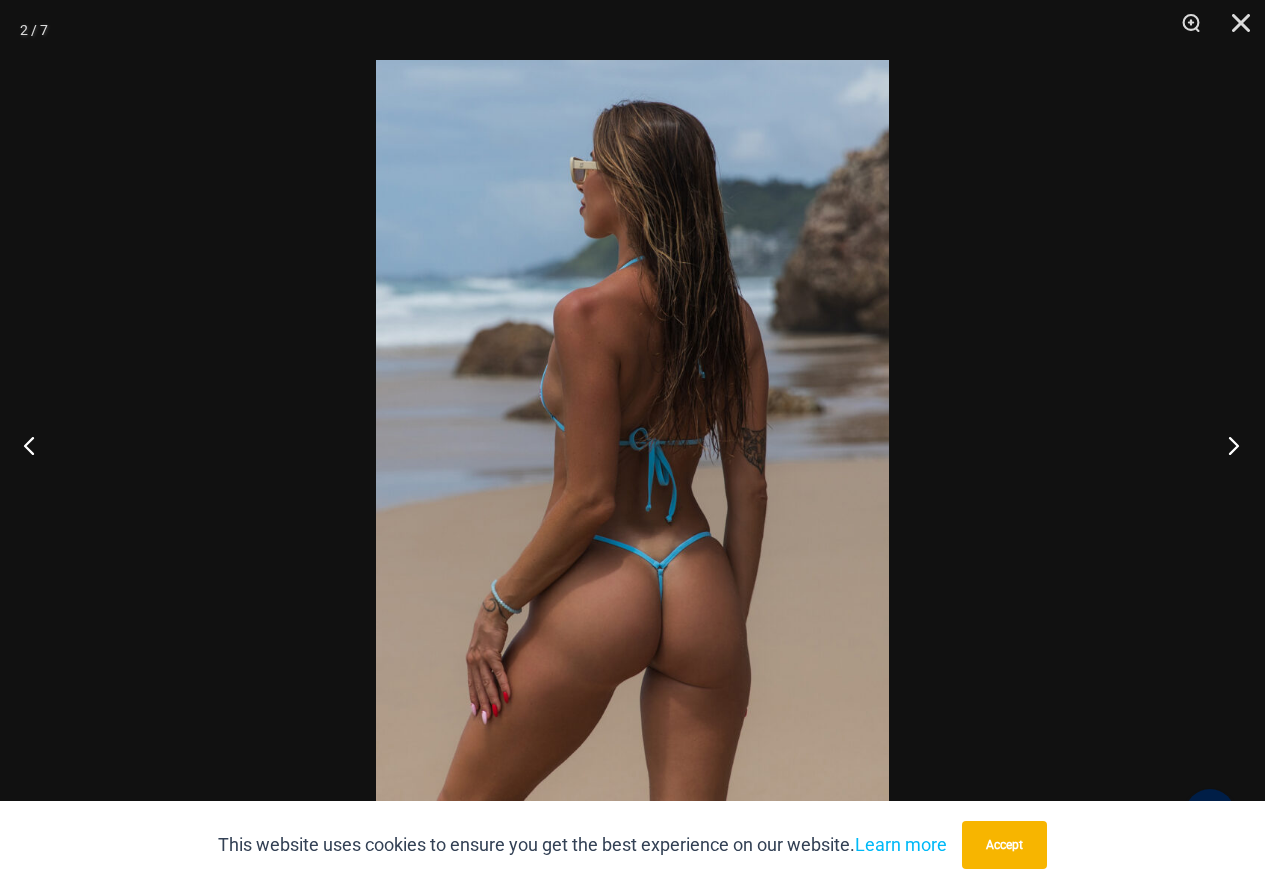 click at bounding box center (1227, 445) 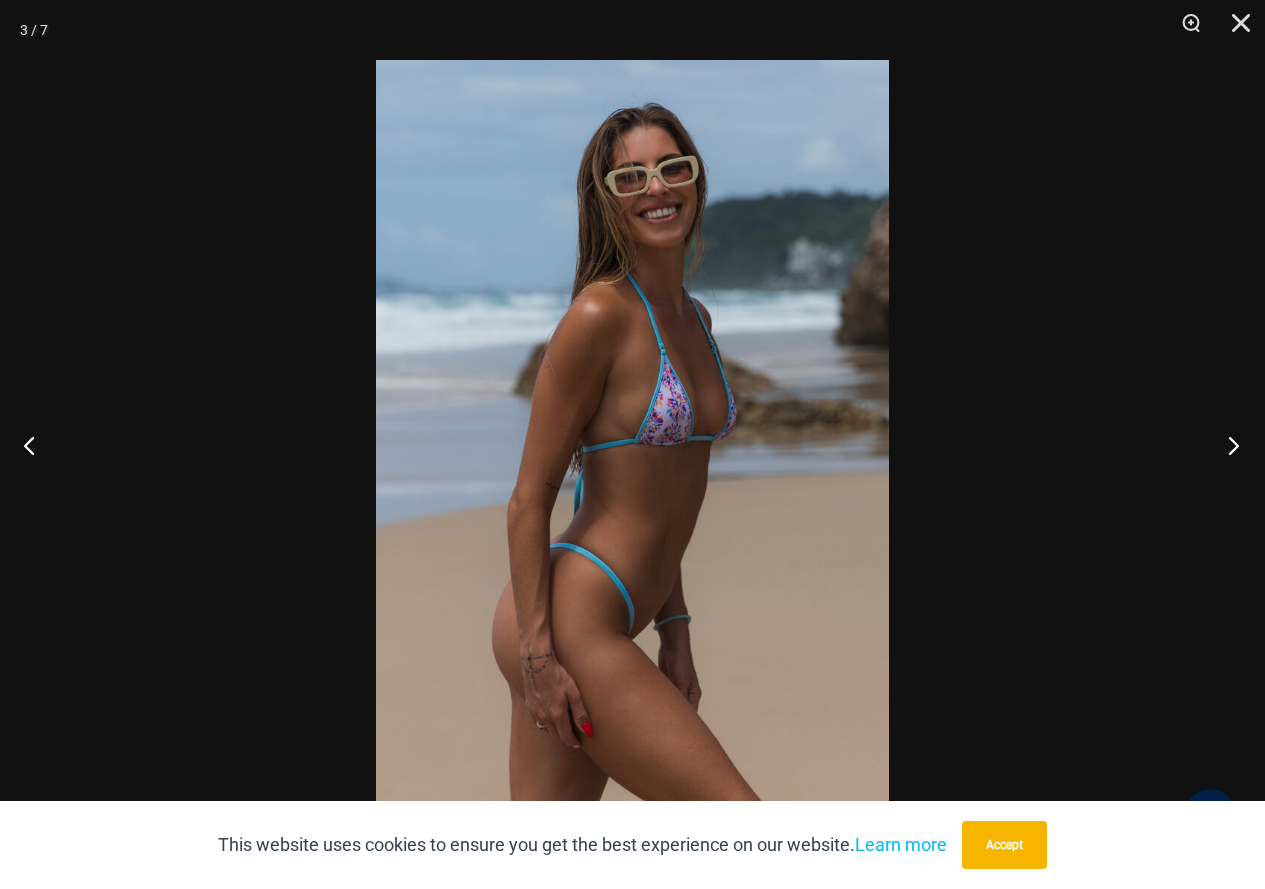 click at bounding box center (1227, 445) 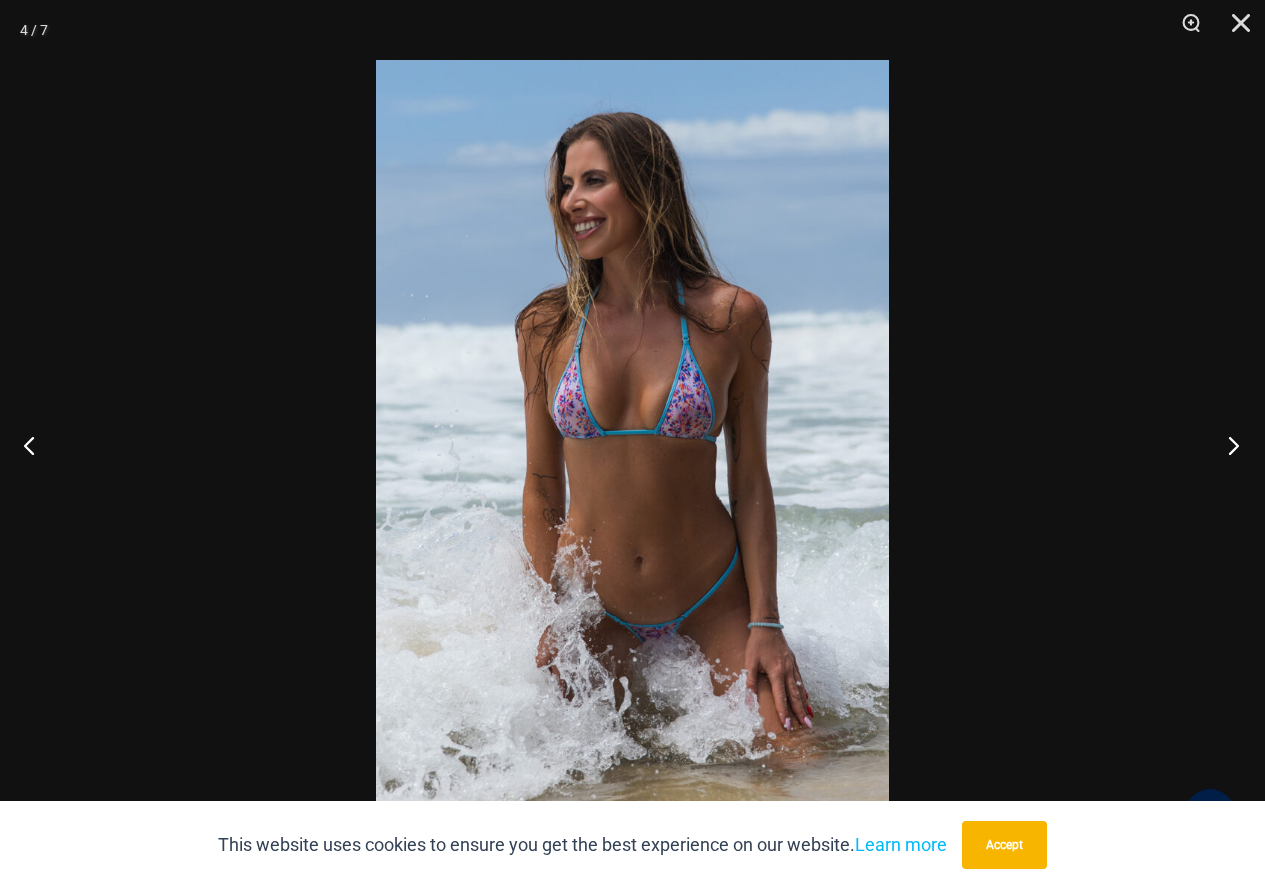 click at bounding box center (1227, 445) 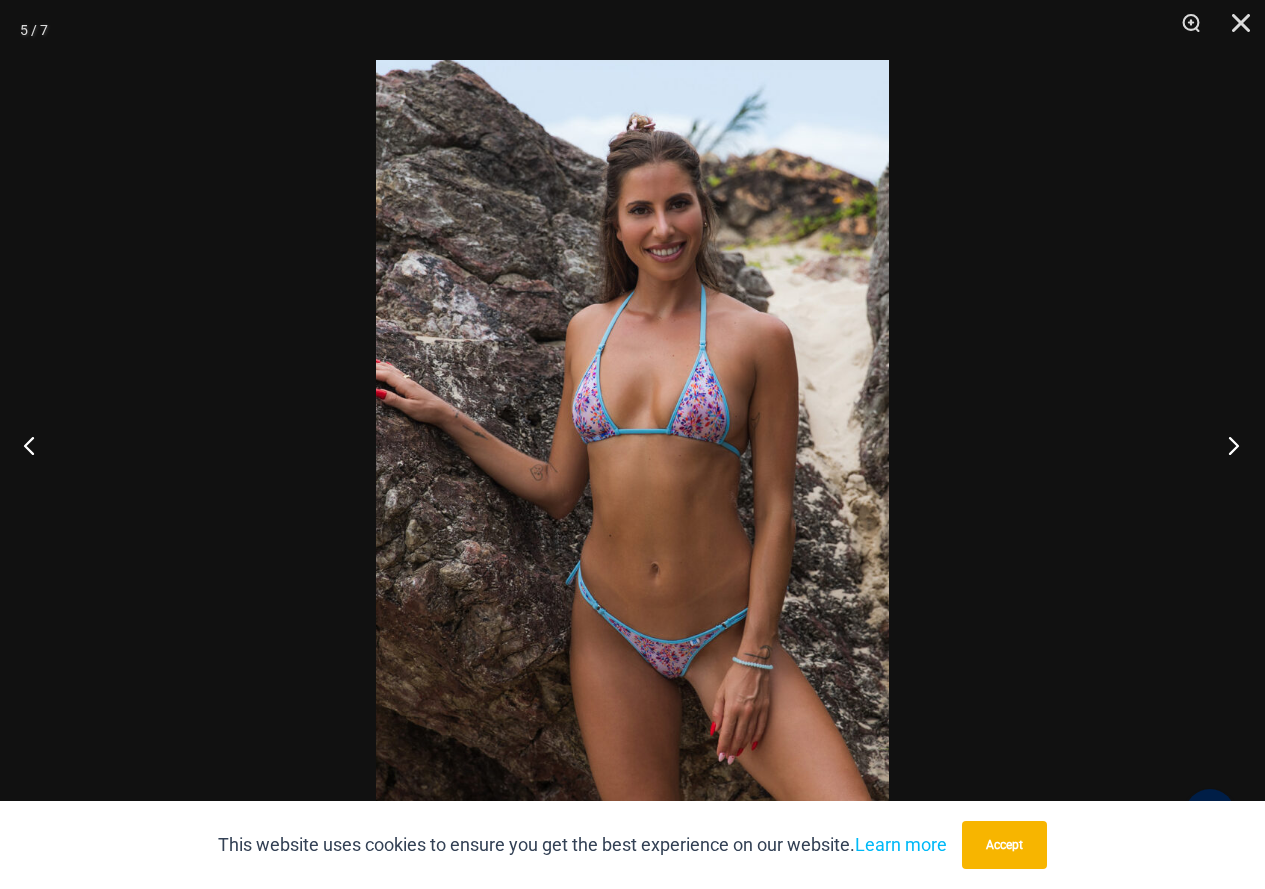 click at bounding box center (1227, 445) 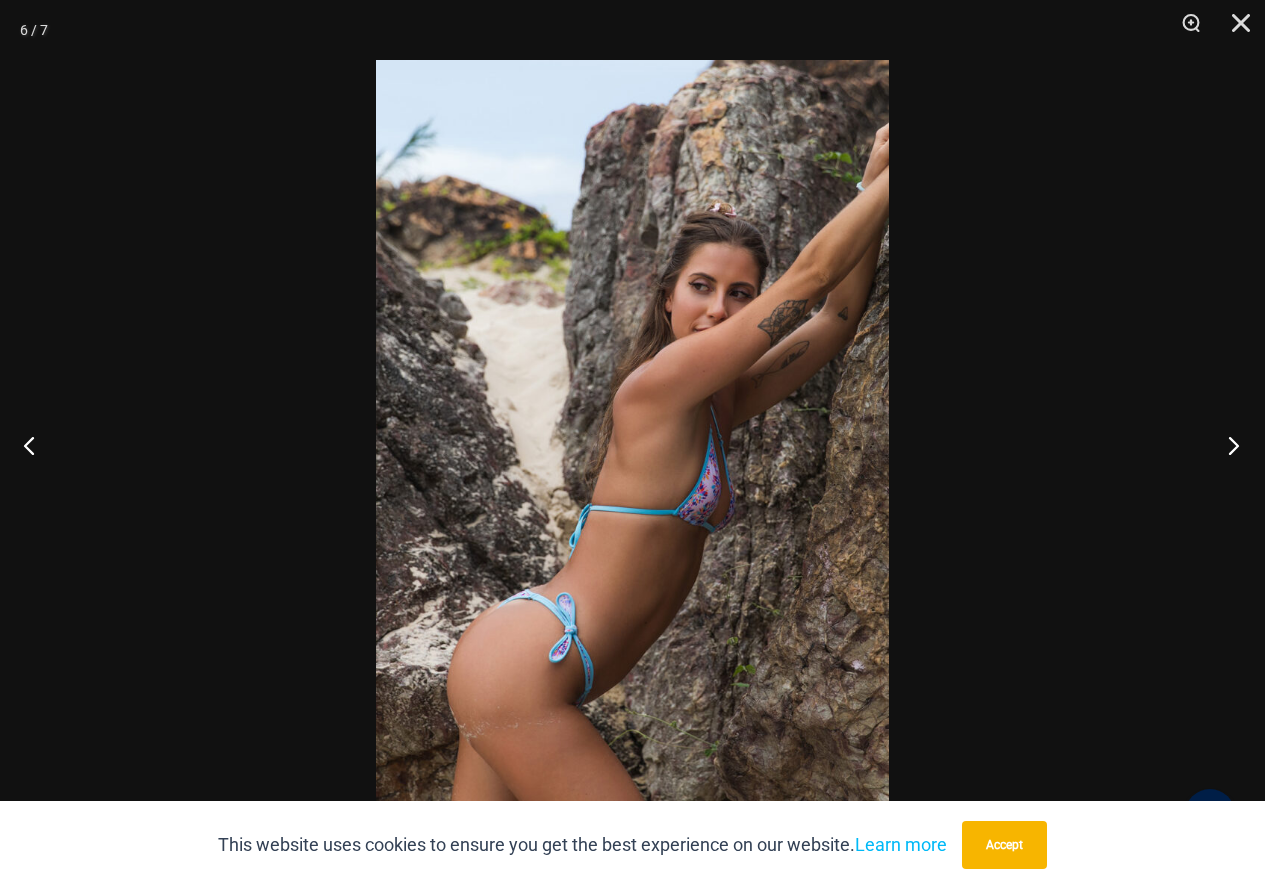 click at bounding box center (1227, 445) 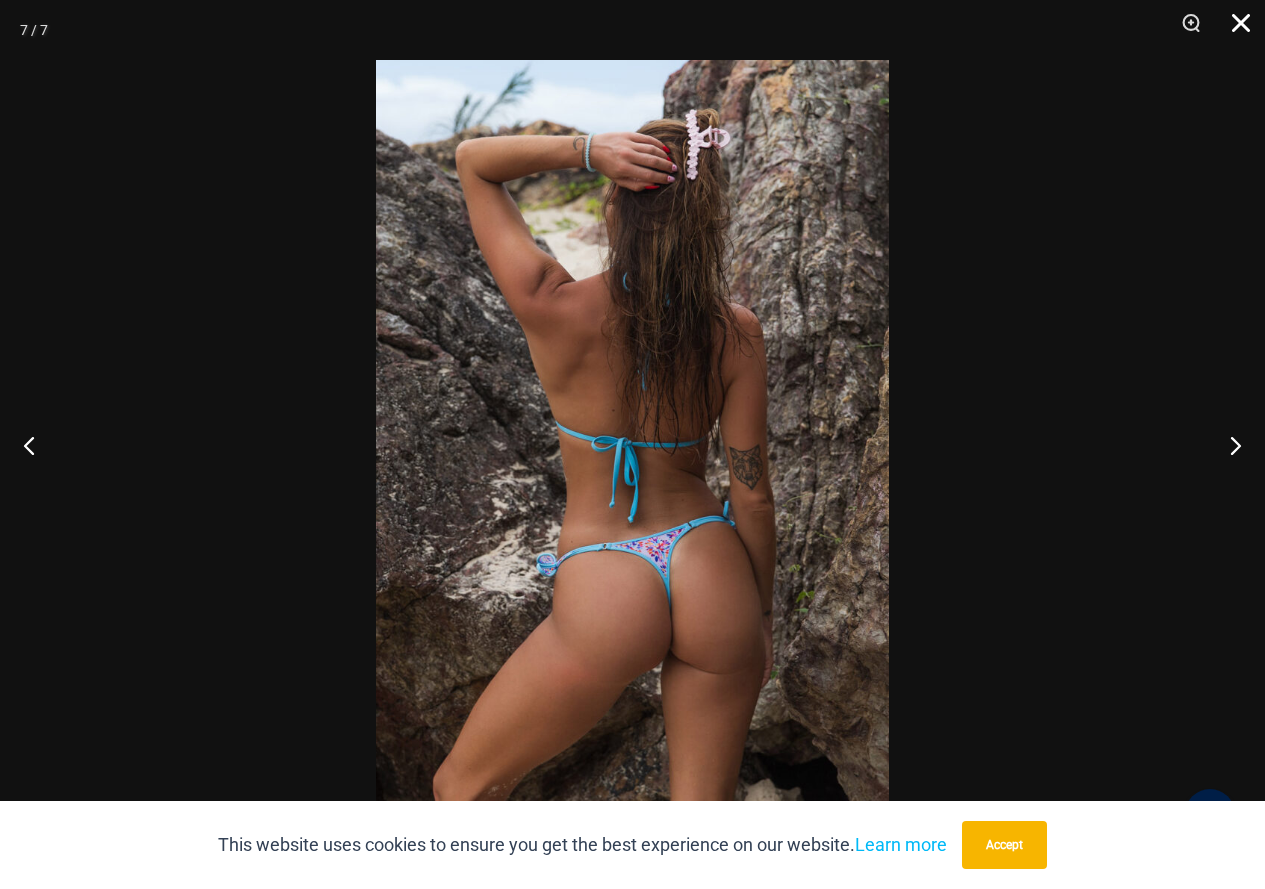 click at bounding box center (1234, 30) 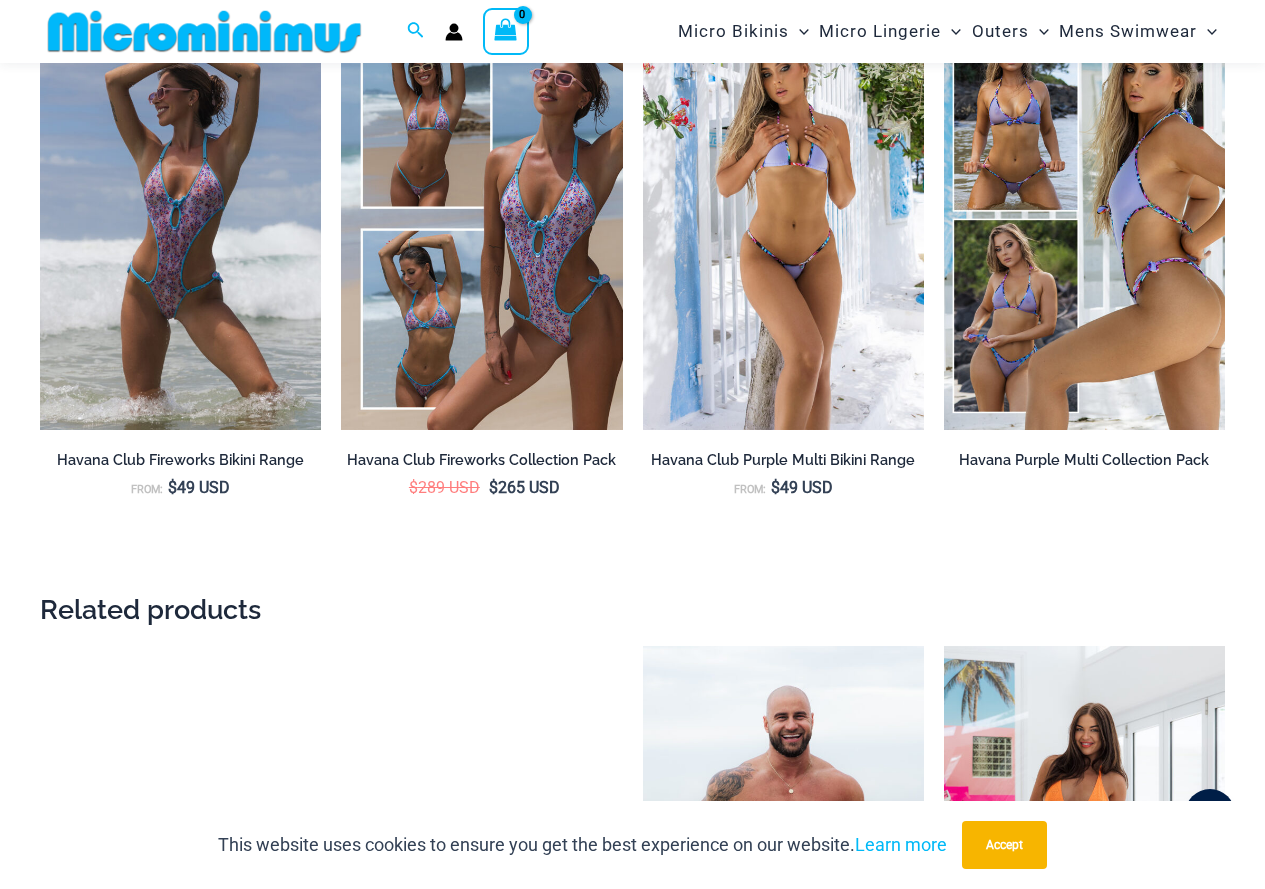 scroll, scrollTop: 3988, scrollLeft: 0, axis: vertical 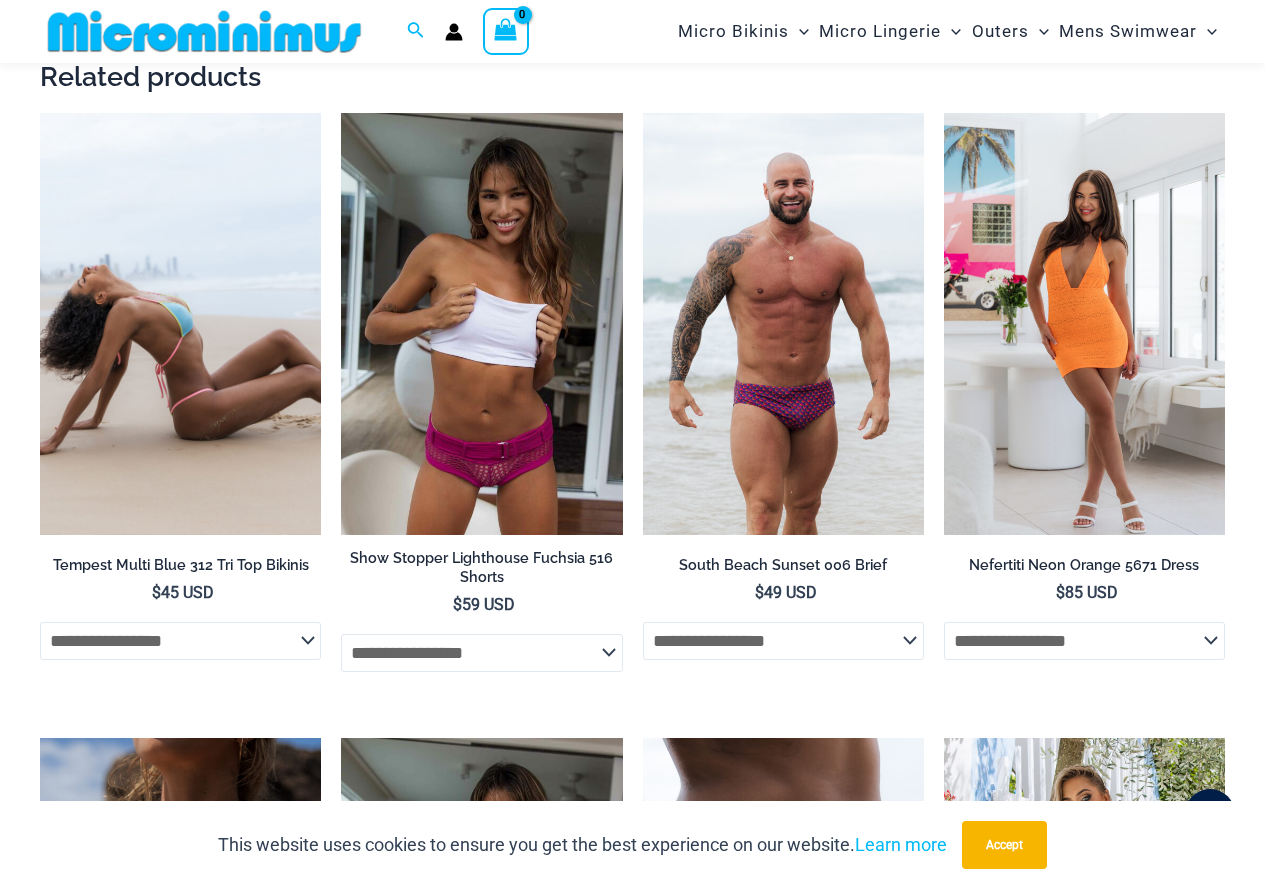 click at bounding box center [180, 324] 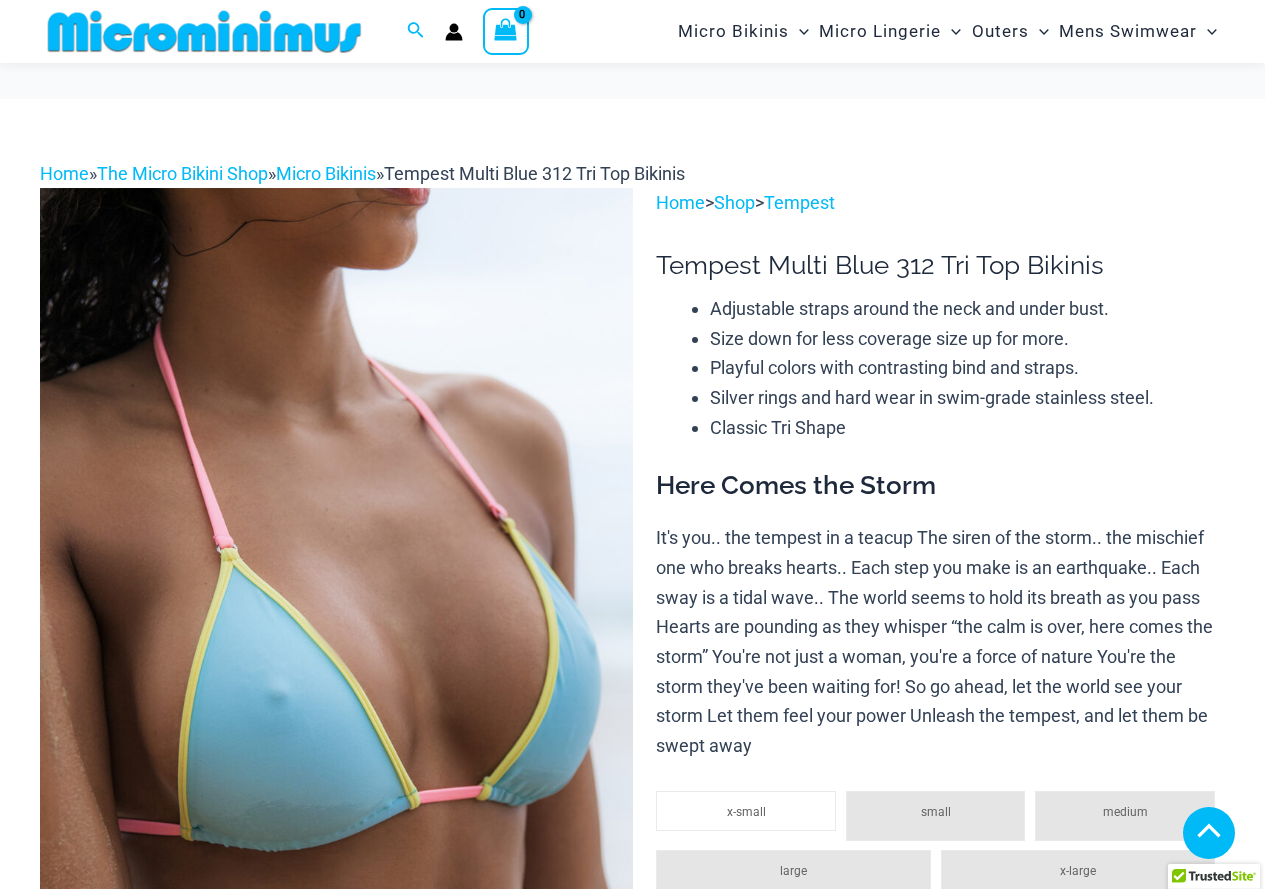 scroll, scrollTop: 1049, scrollLeft: 0, axis: vertical 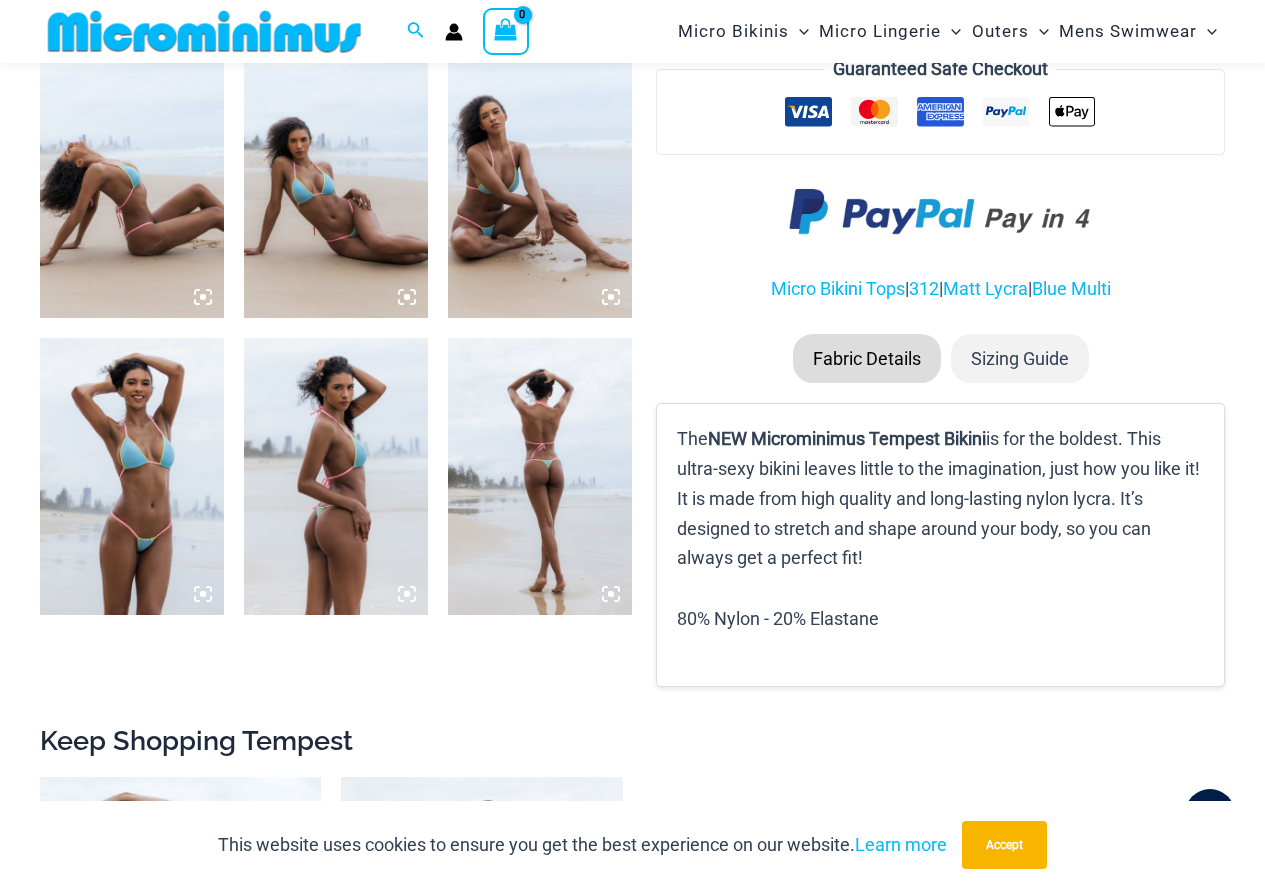 type on "**********" 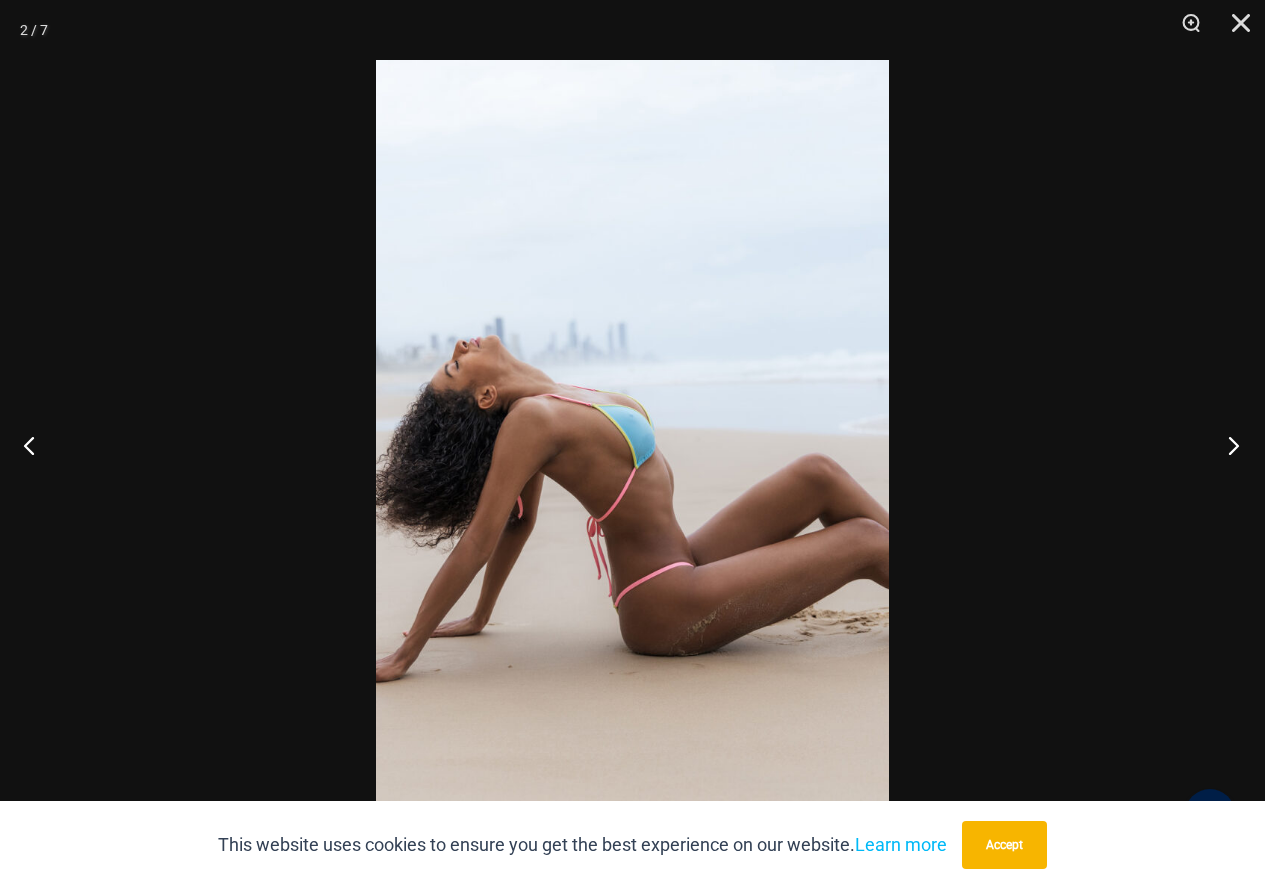click at bounding box center [1227, 445] 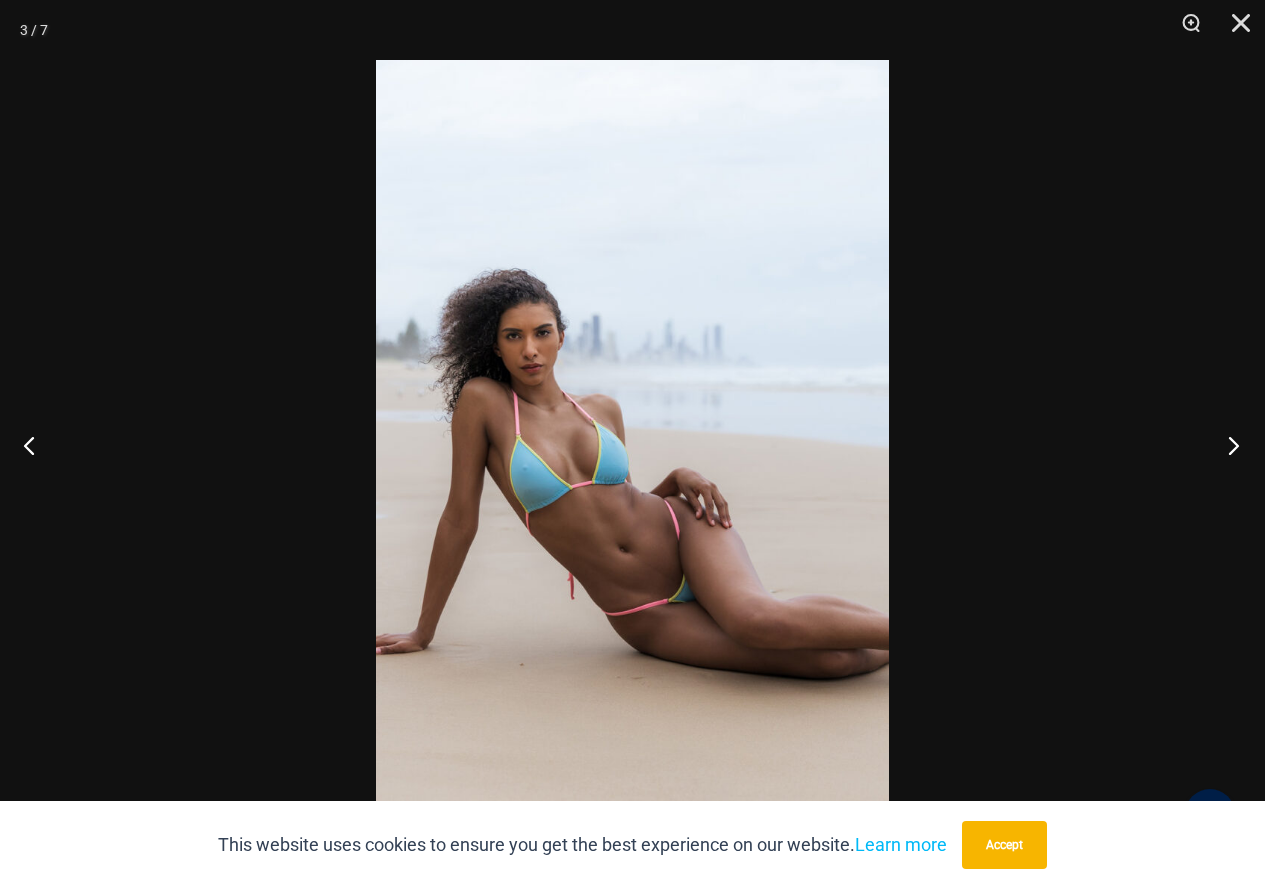 click at bounding box center [1227, 445] 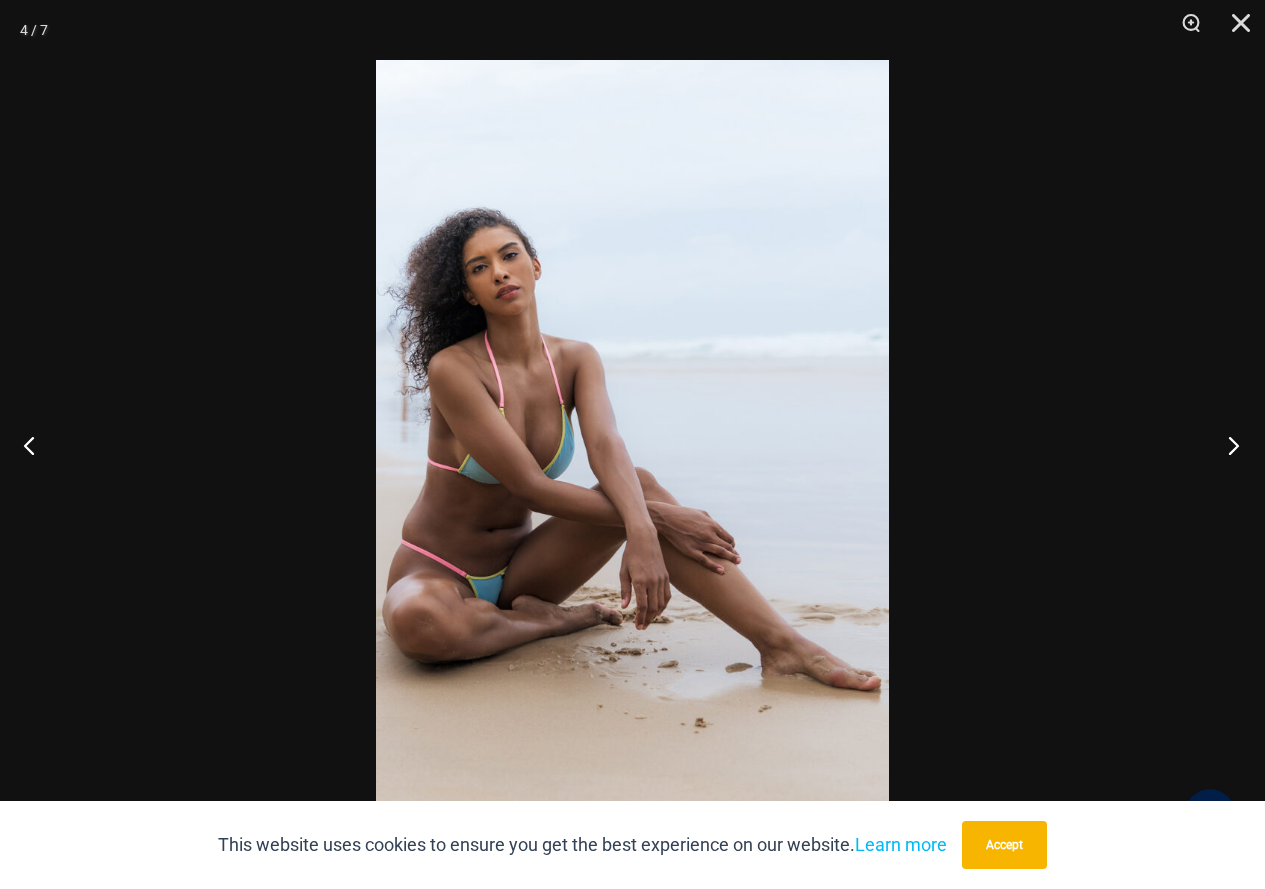 click at bounding box center (1227, 445) 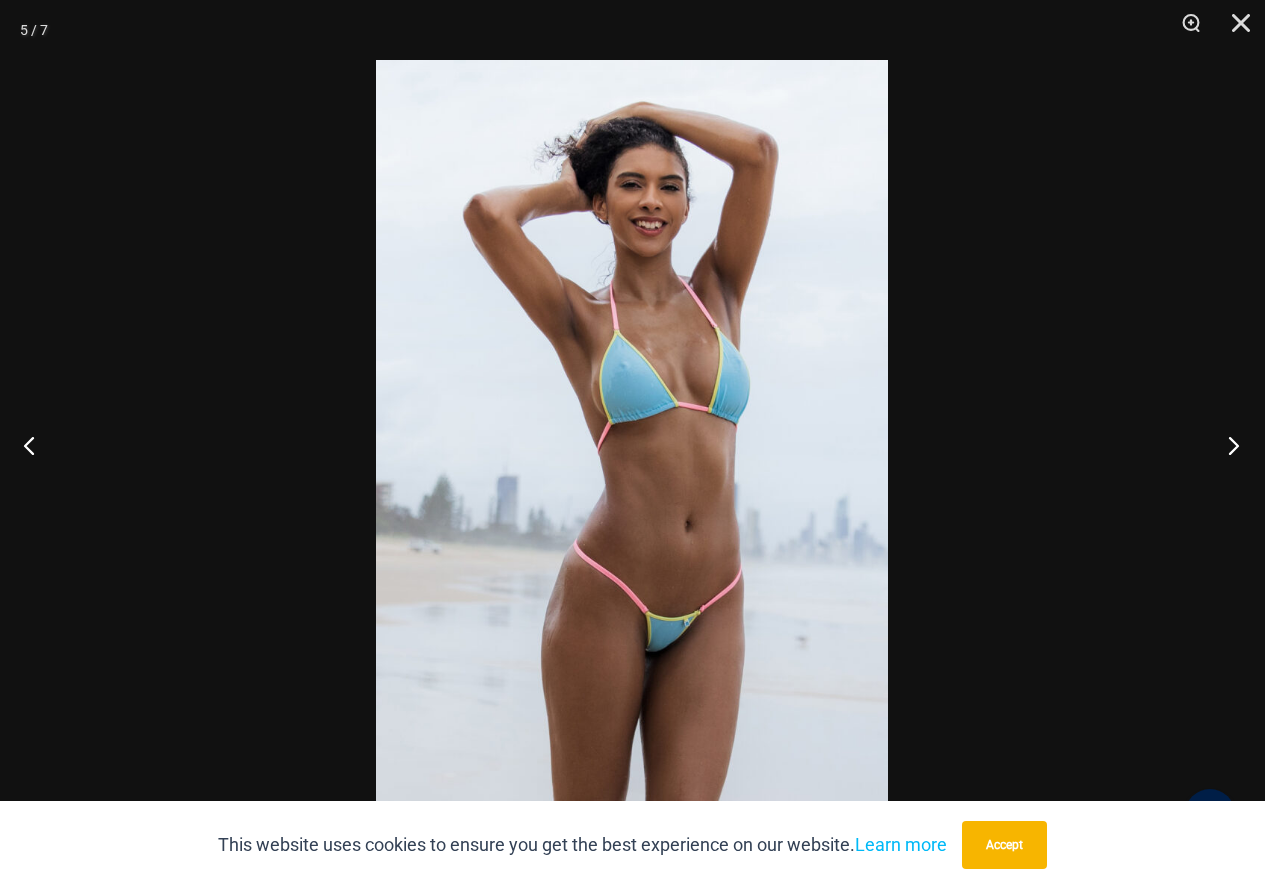 click at bounding box center (1227, 445) 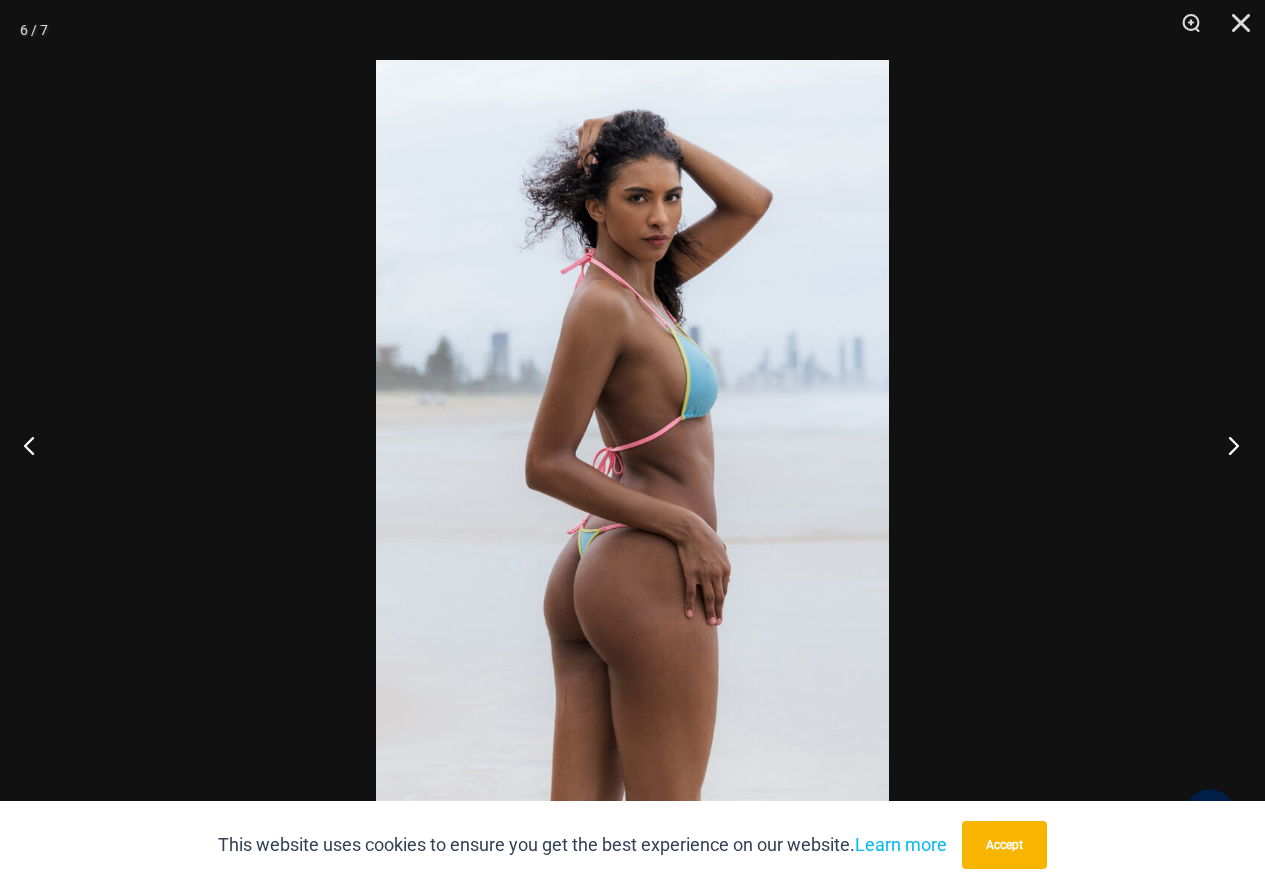 click at bounding box center (1227, 445) 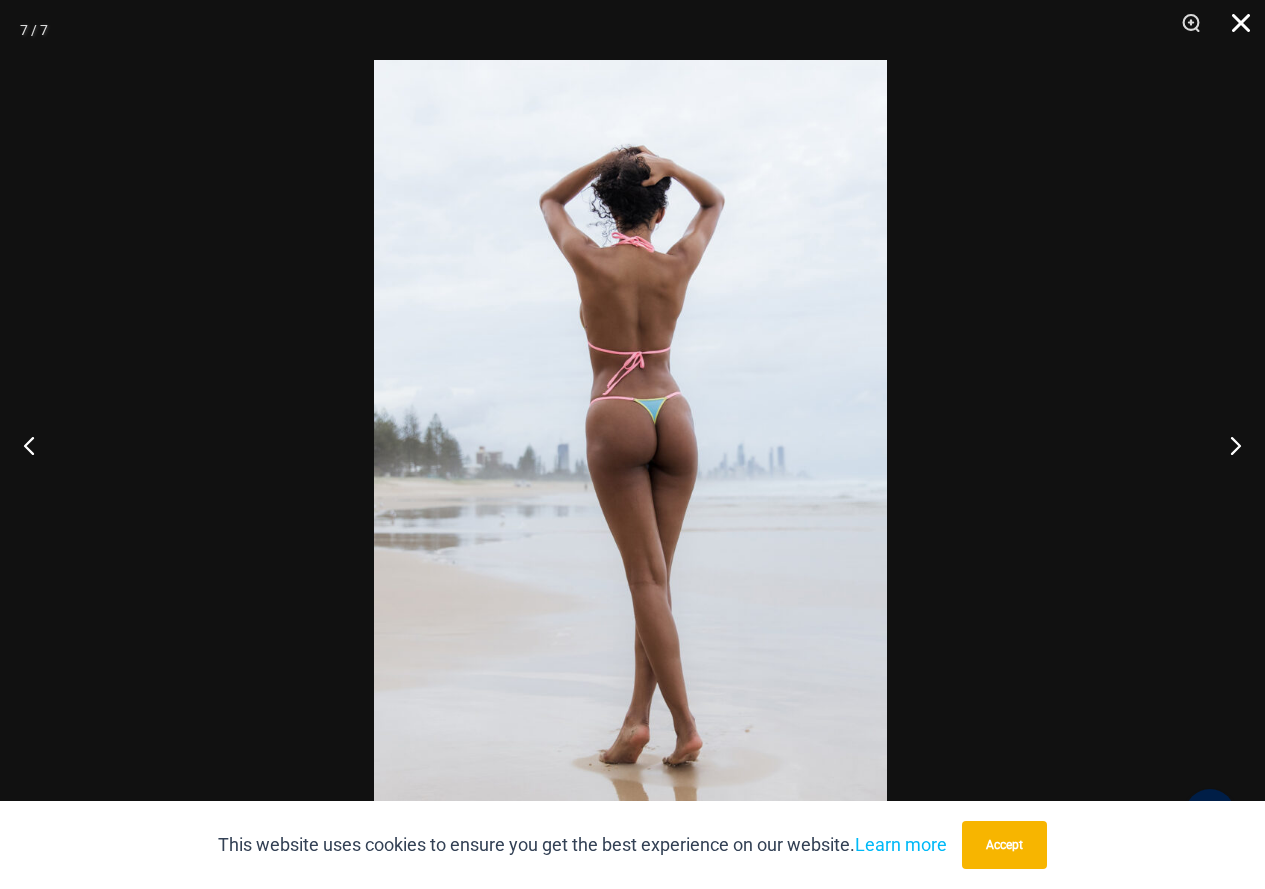 click on "7 / 7" at bounding box center [632, 444] 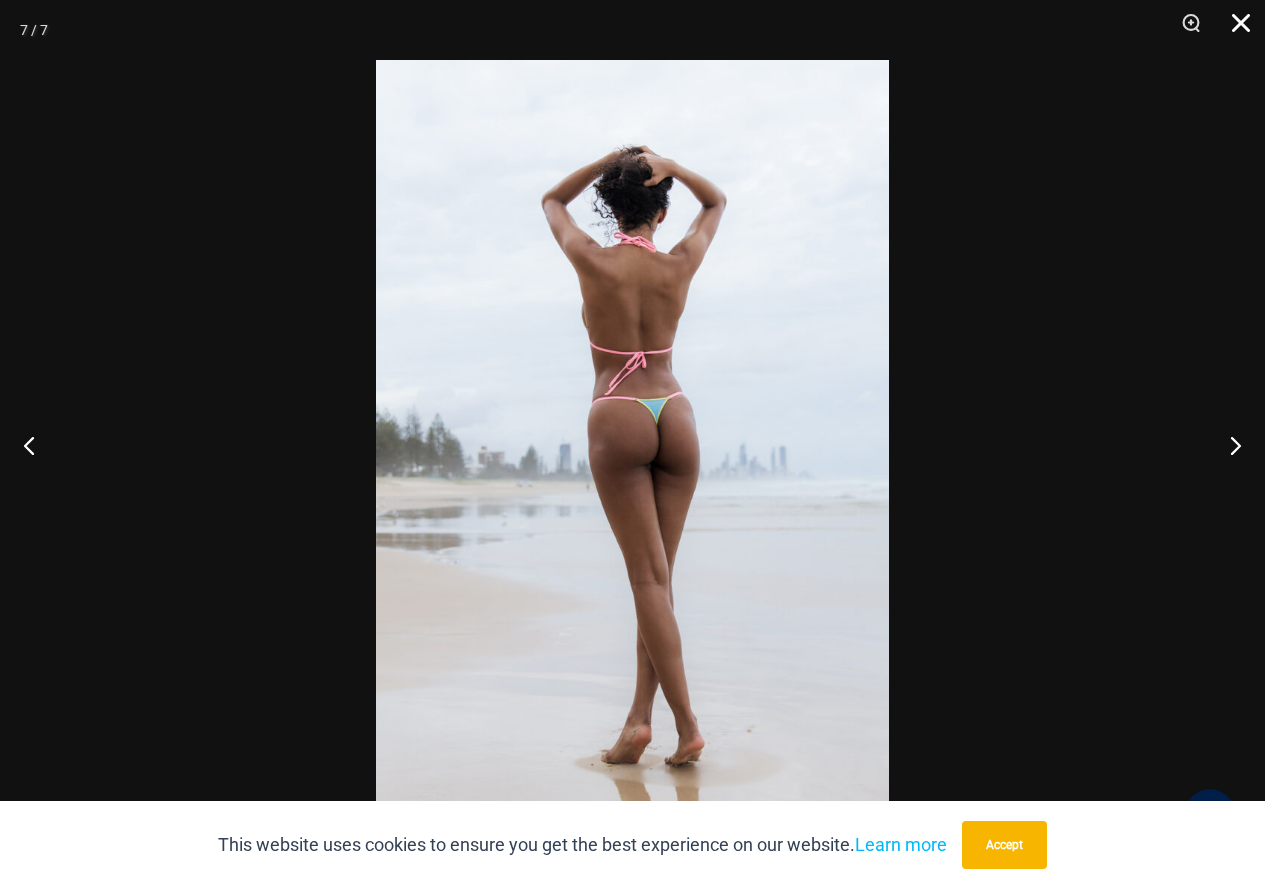 click at bounding box center (1234, 30) 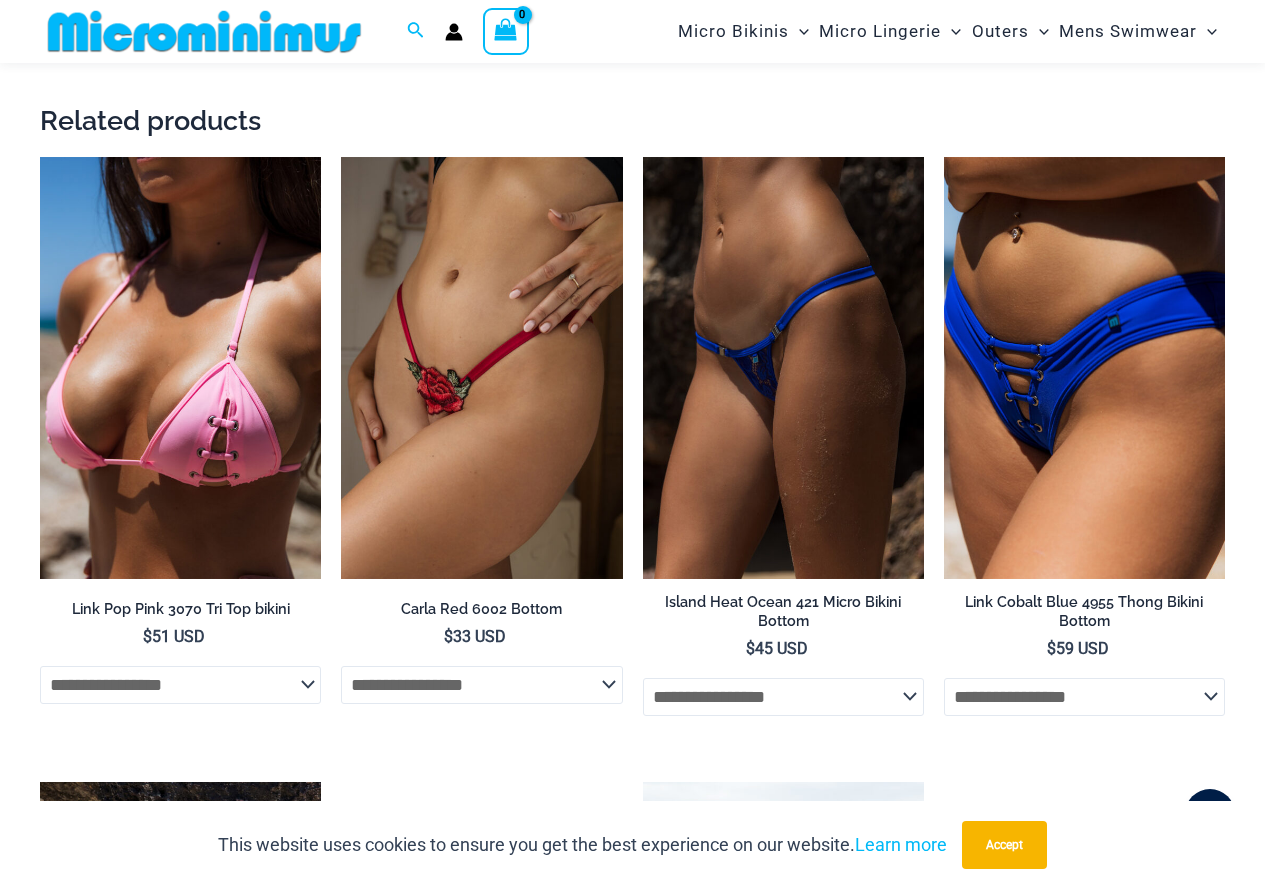 scroll, scrollTop: 2382, scrollLeft: 0, axis: vertical 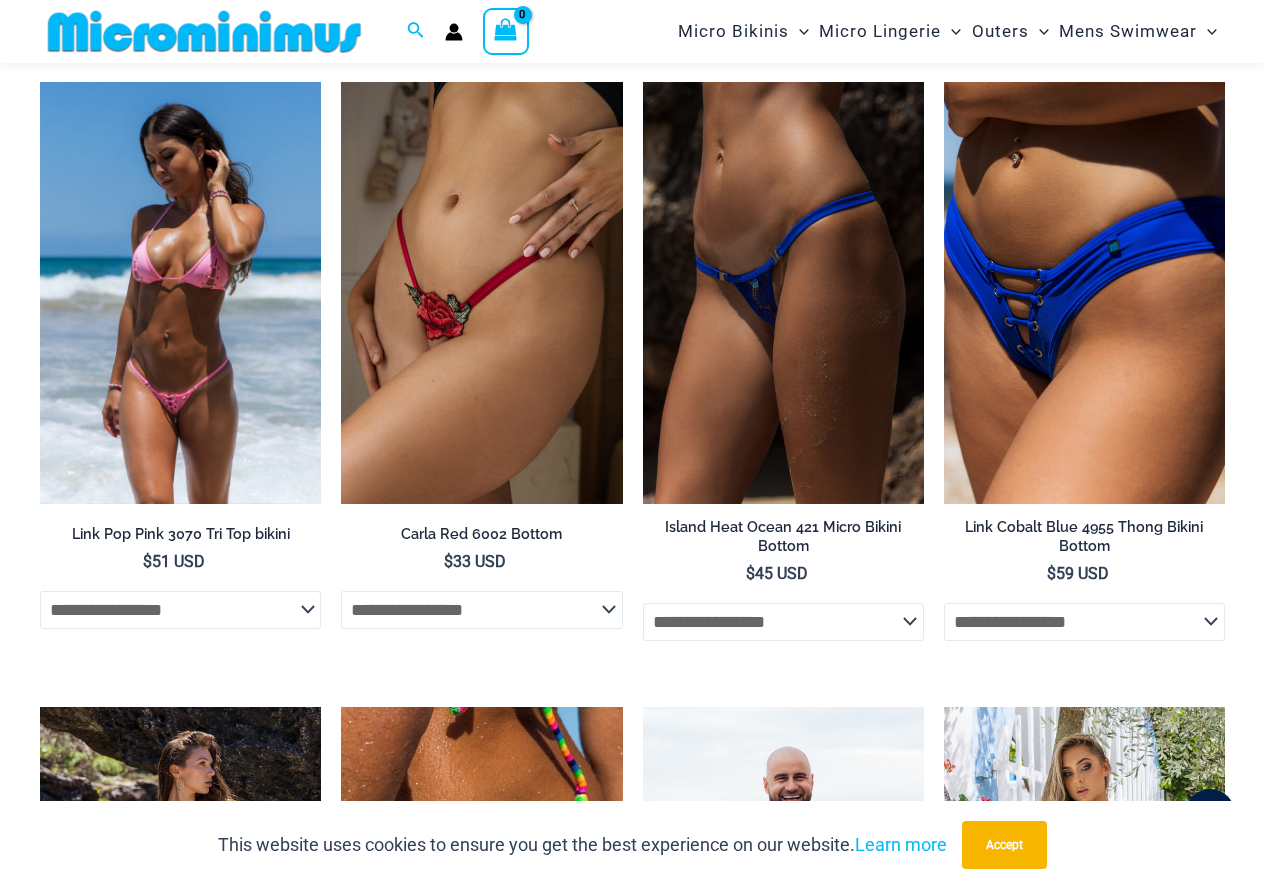 click at bounding box center (180, 293) 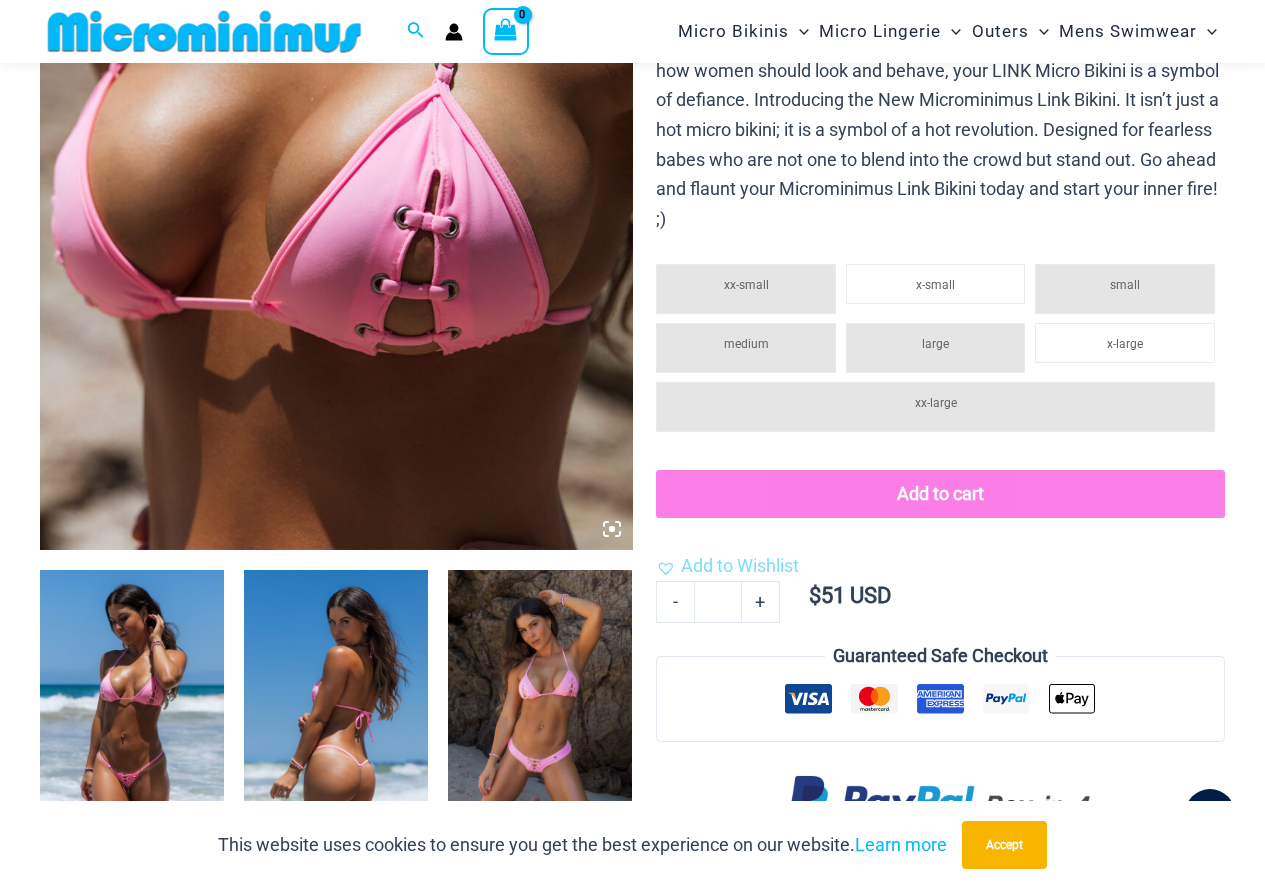 scroll, scrollTop: 782, scrollLeft: 0, axis: vertical 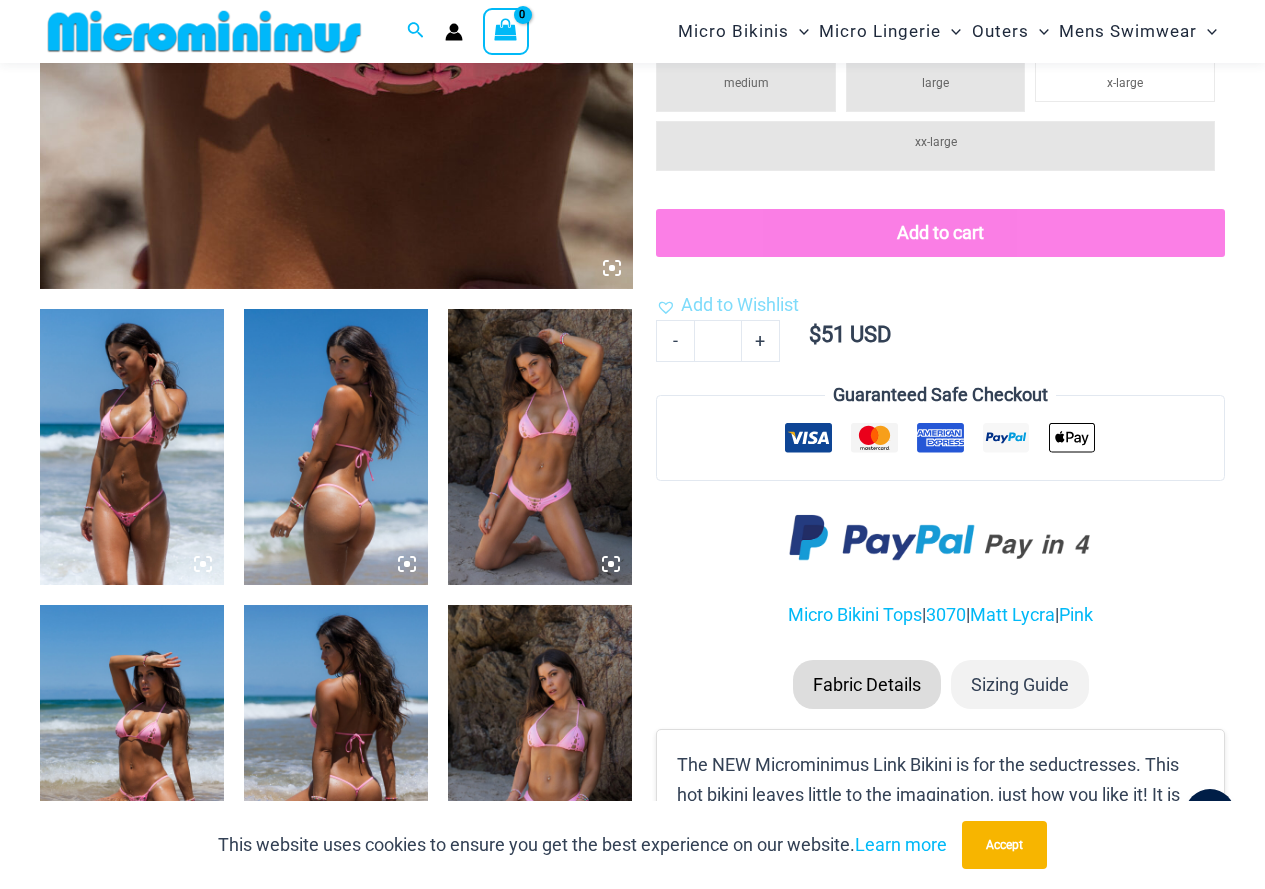 type on "**********" 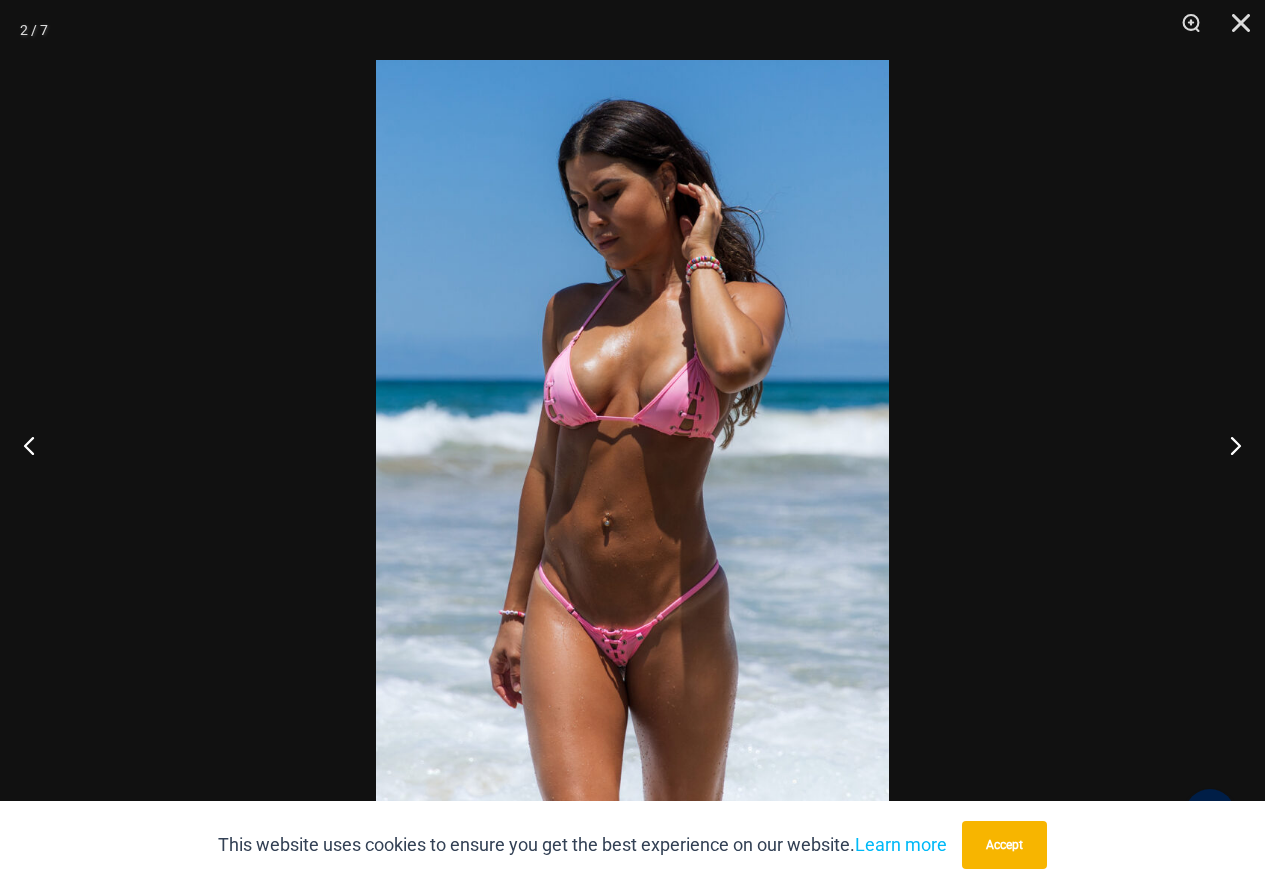 click at bounding box center (632, 444) 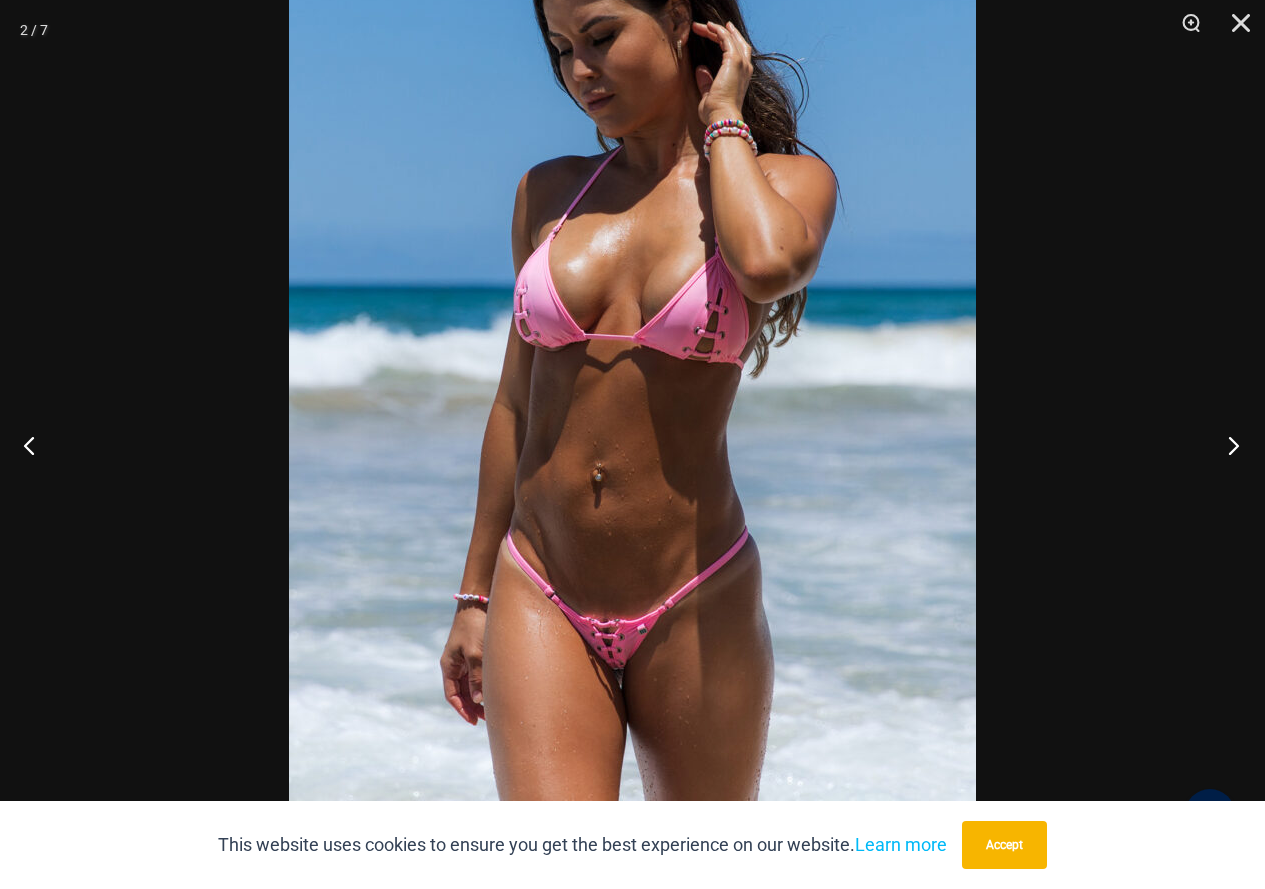 click at bounding box center [1227, 445] 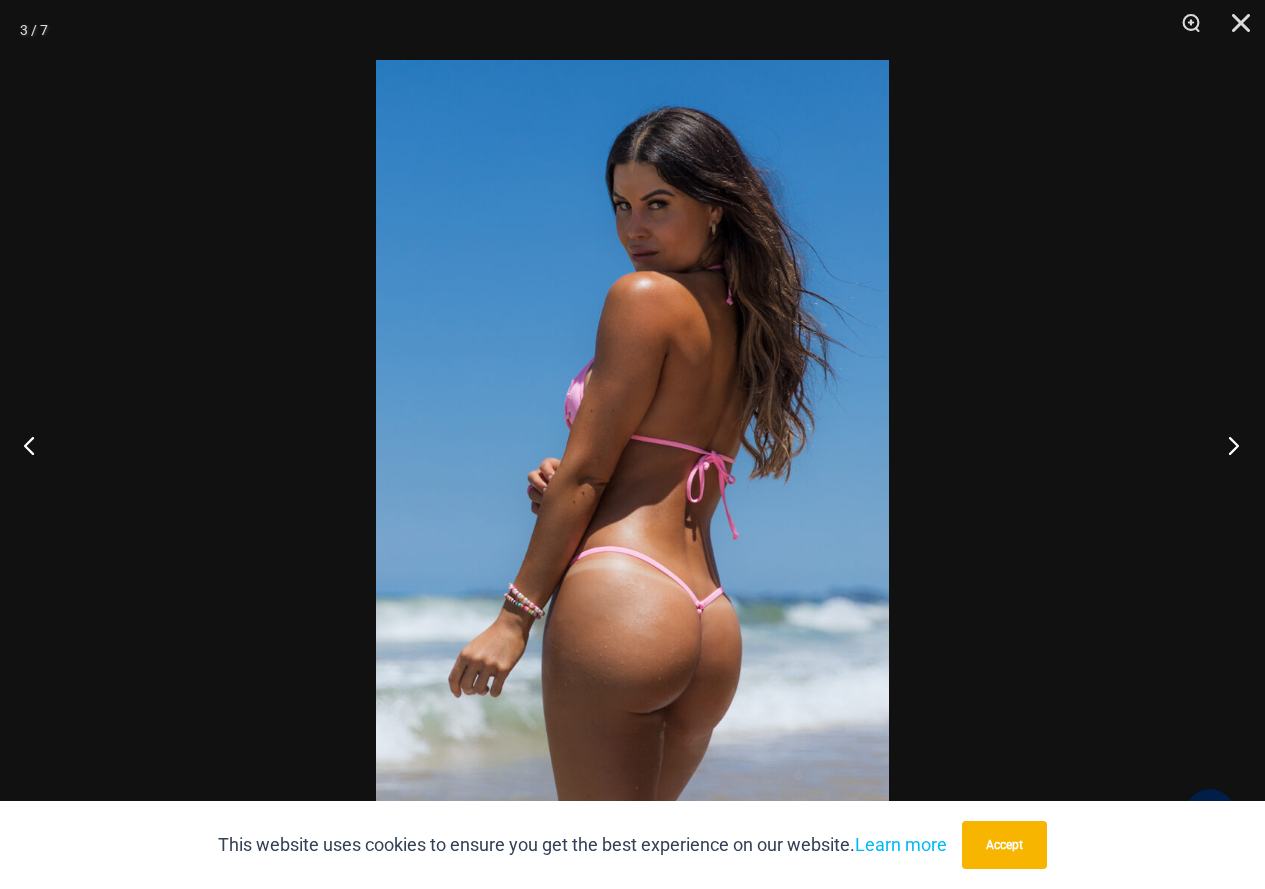 click at bounding box center [1227, 445] 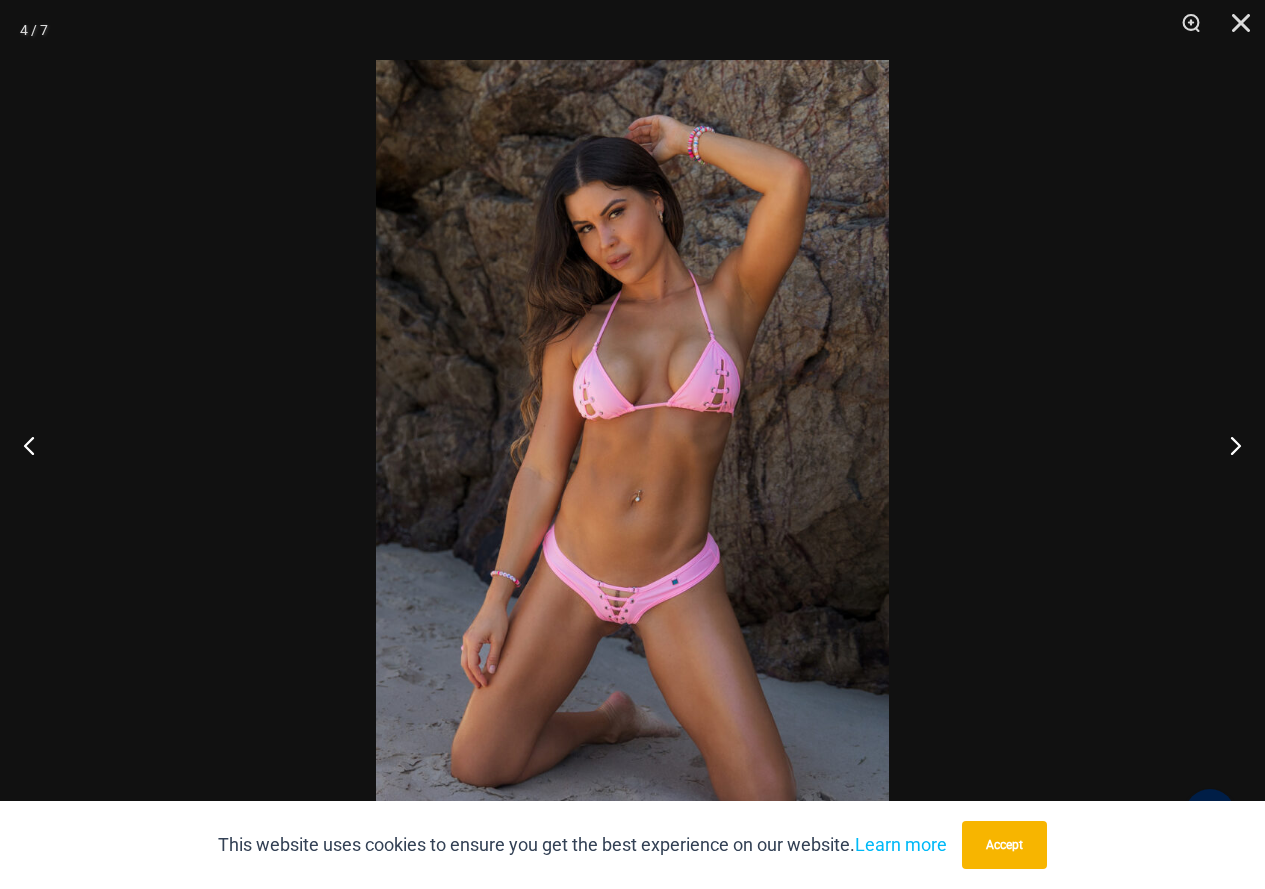 click at bounding box center [632, 444] 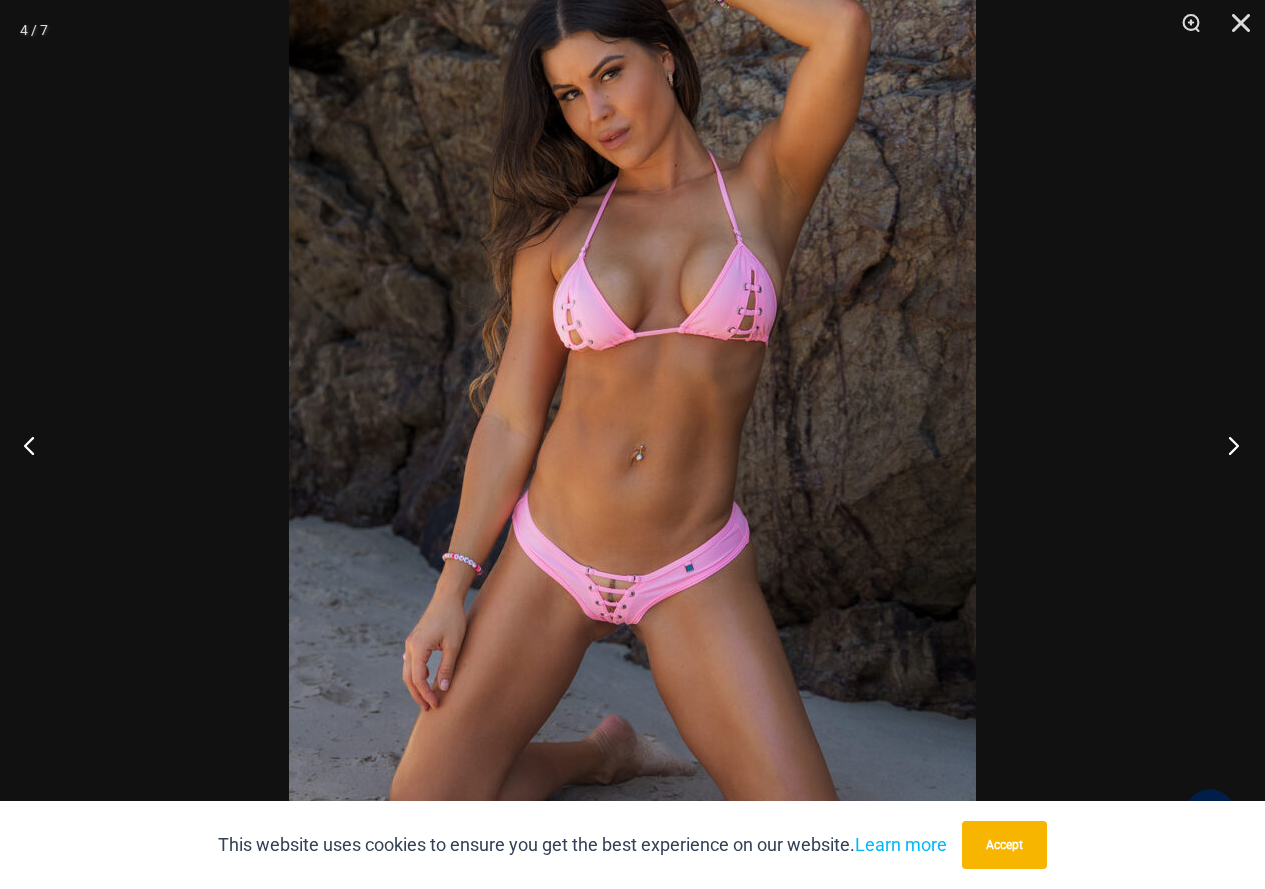 click at bounding box center [1227, 445] 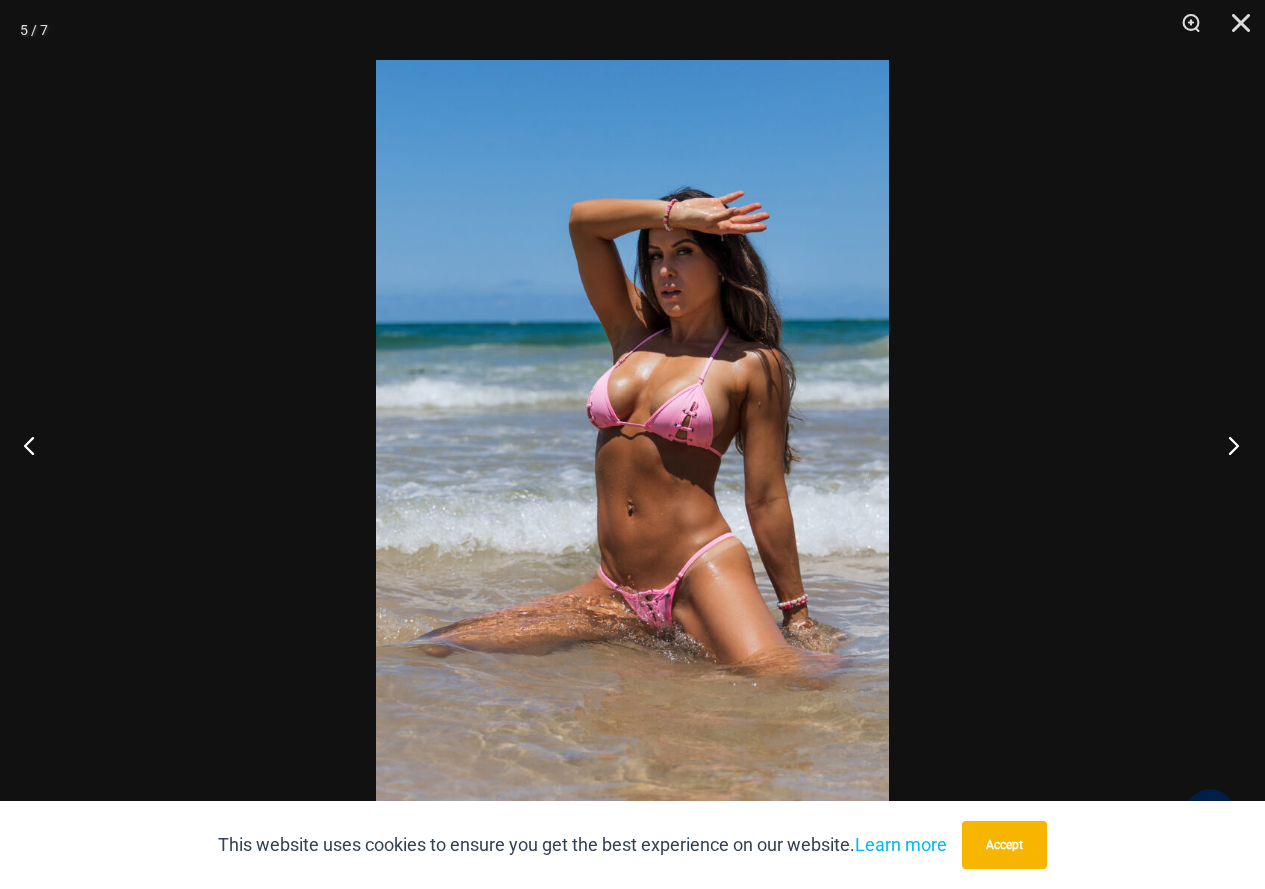 click at bounding box center (1227, 445) 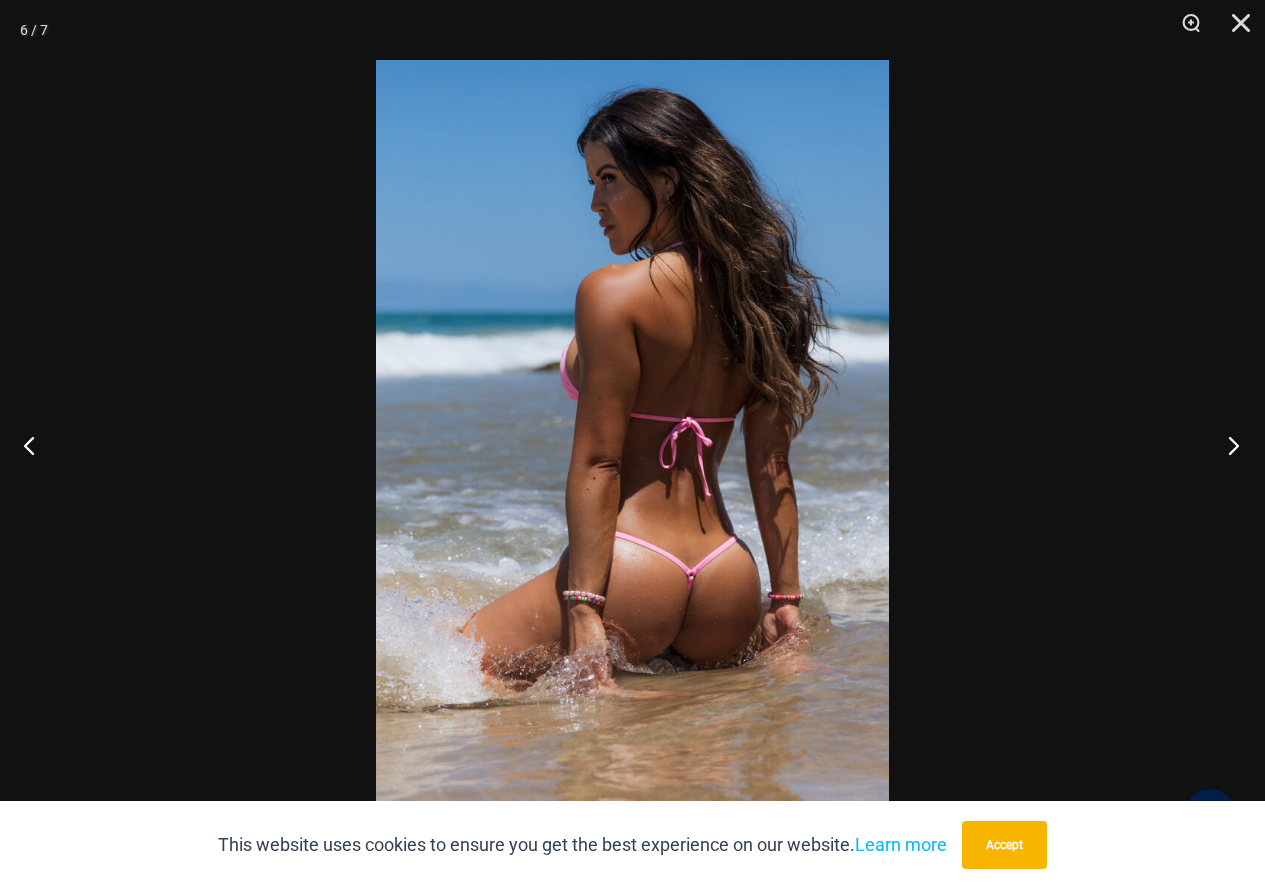 click at bounding box center (1227, 445) 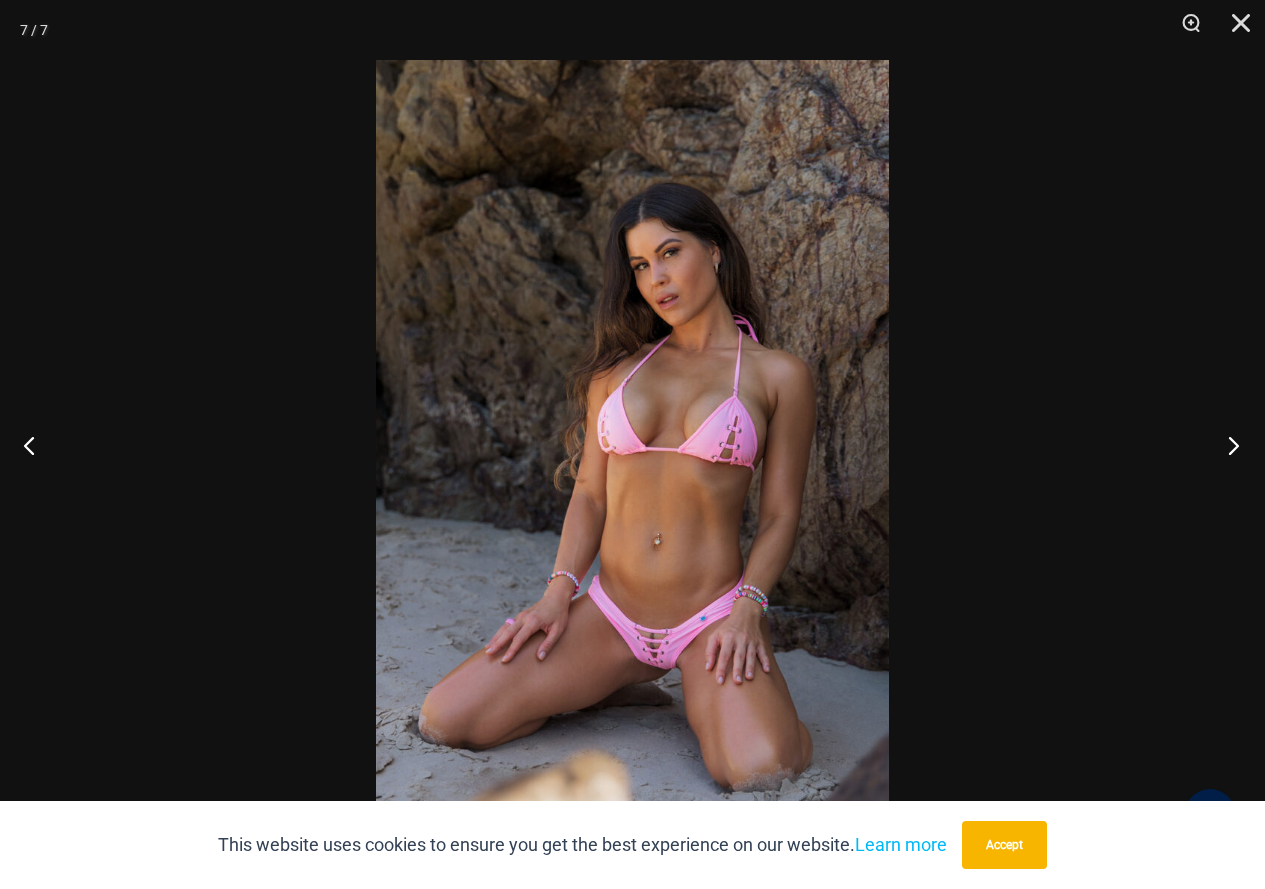 click at bounding box center (1227, 445) 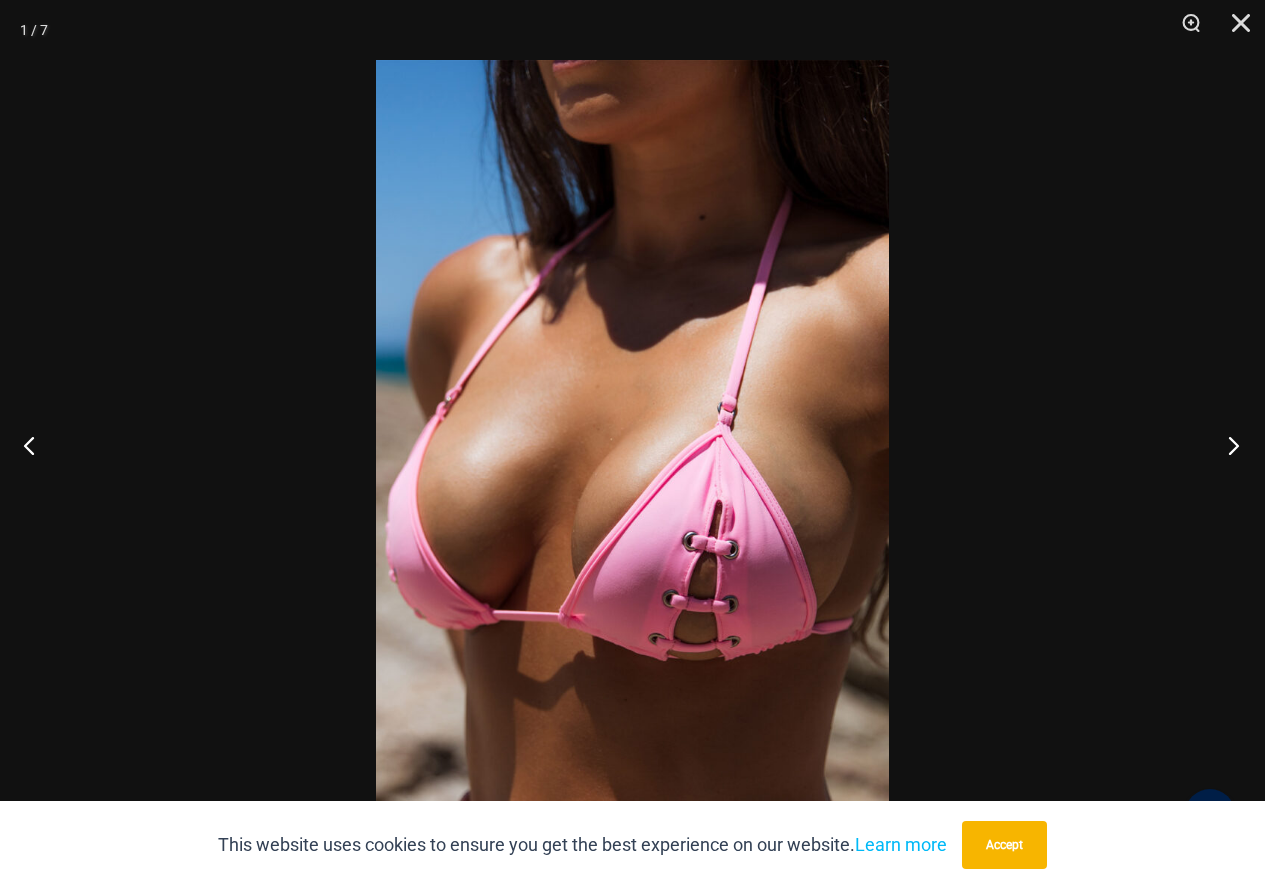 click at bounding box center (1227, 445) 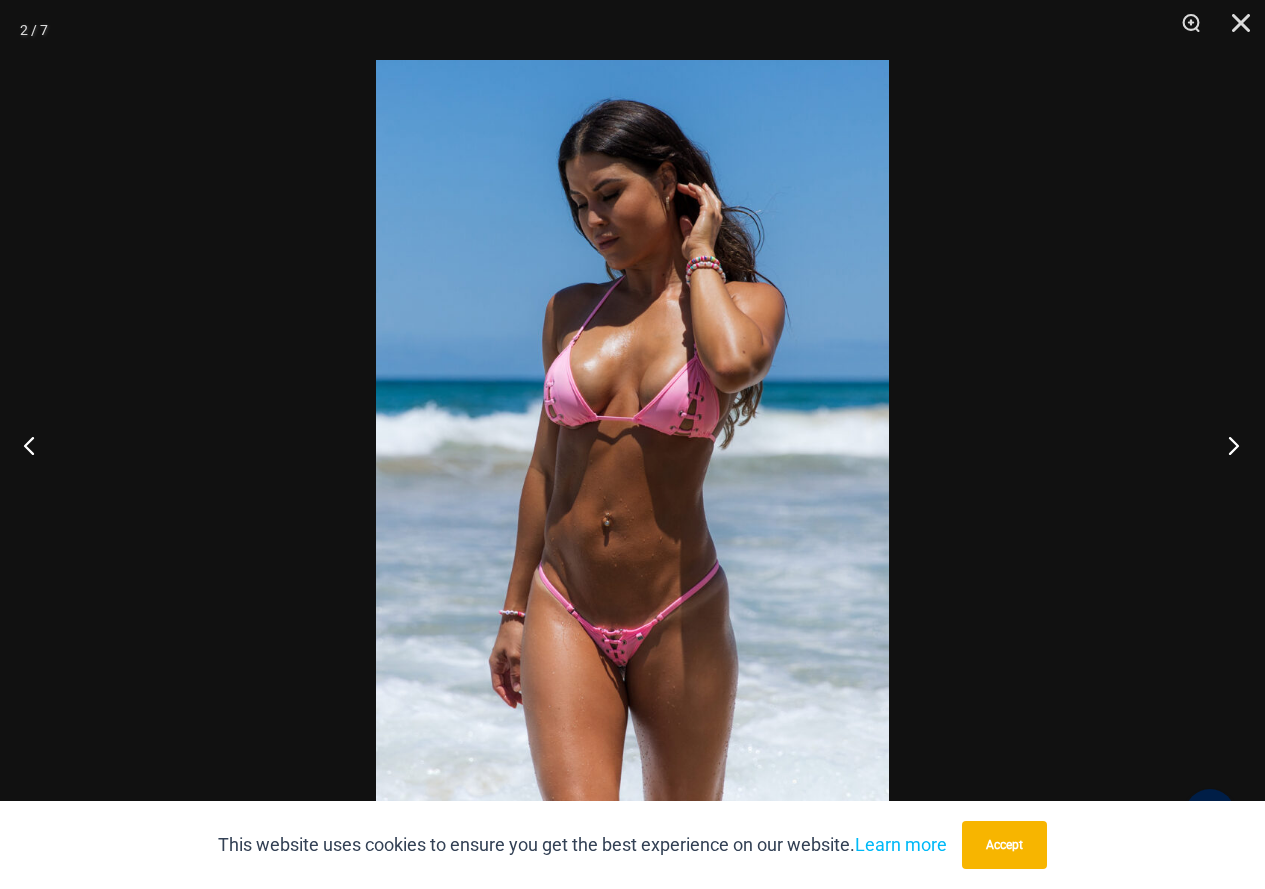 click at bounding box center (1227, 445) 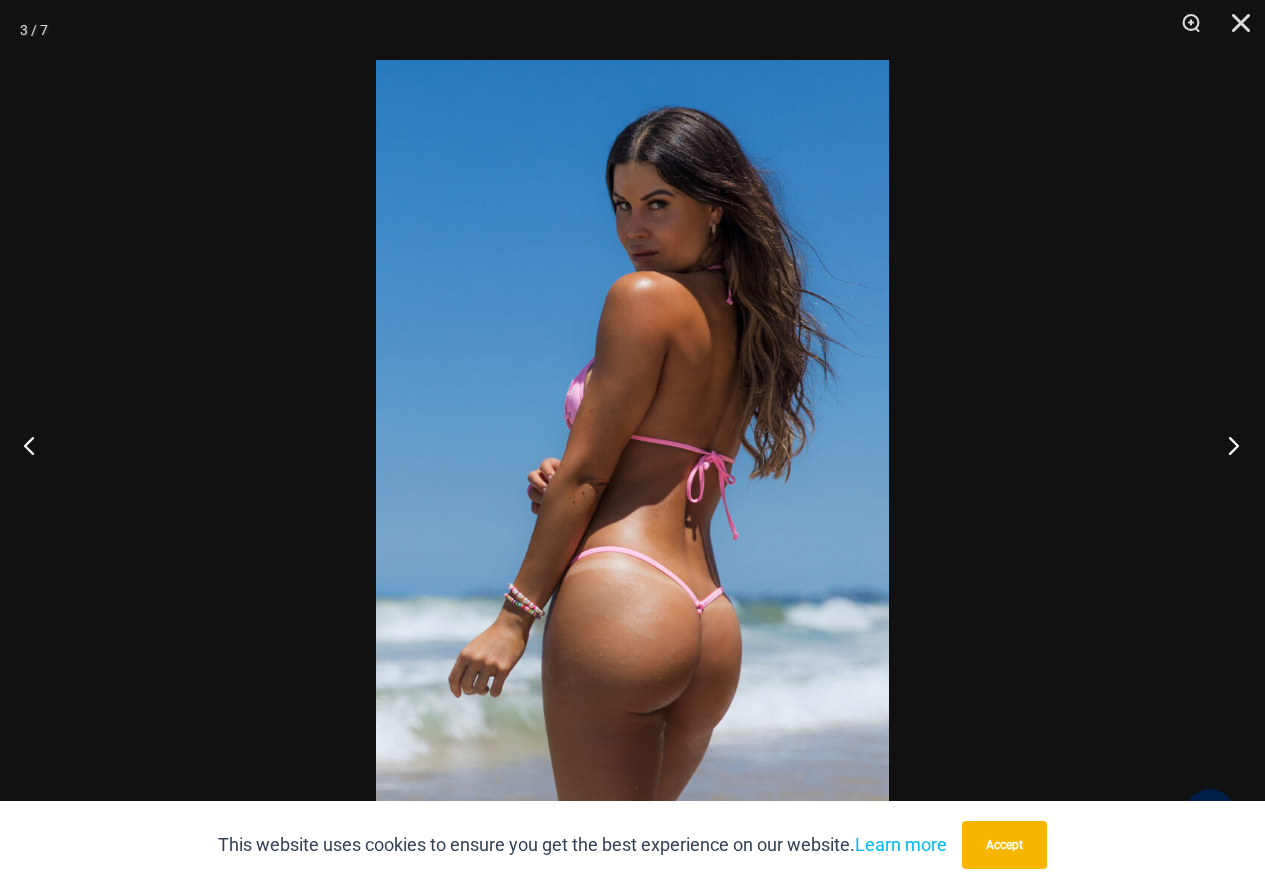 click at bounding box center (1227, 445) 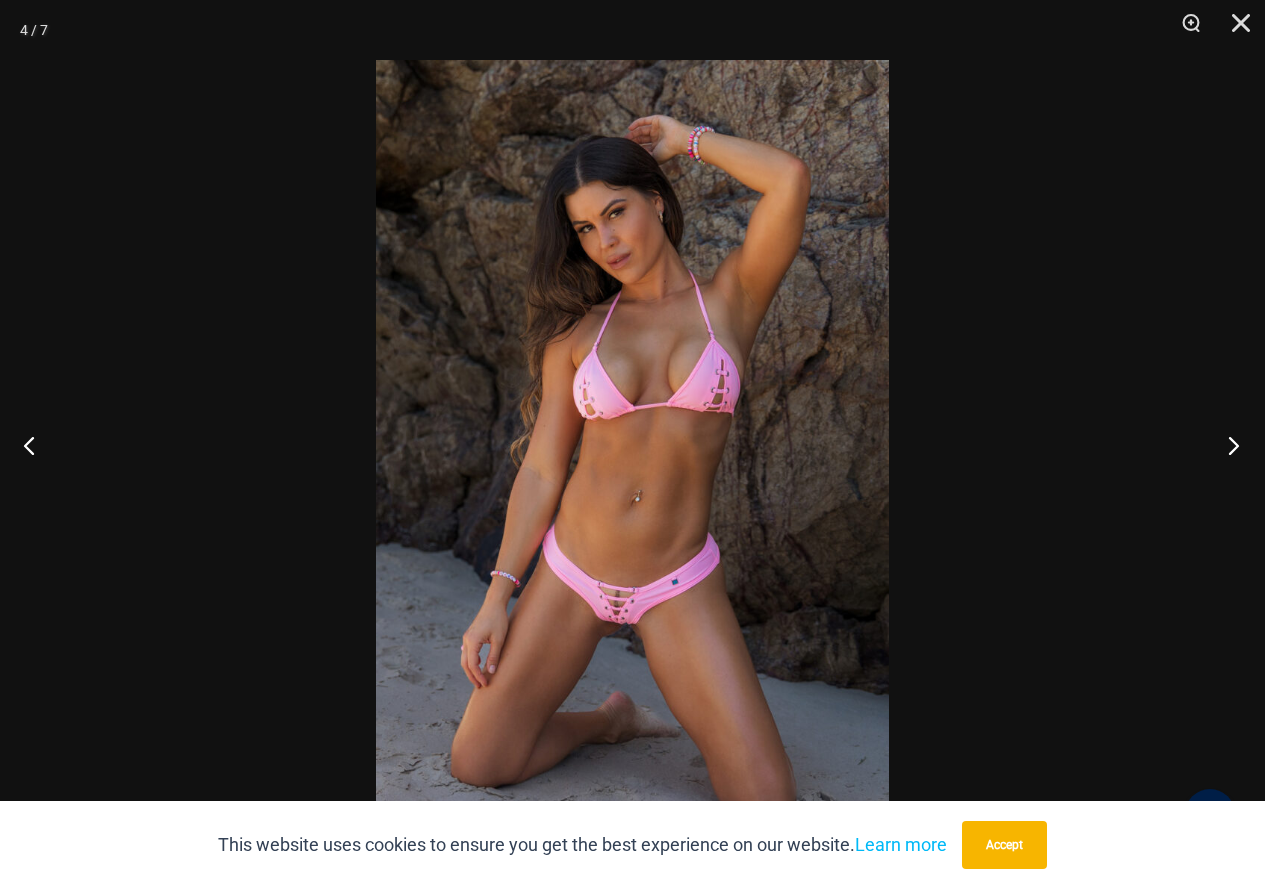 click at bounding box center (1227, 445) 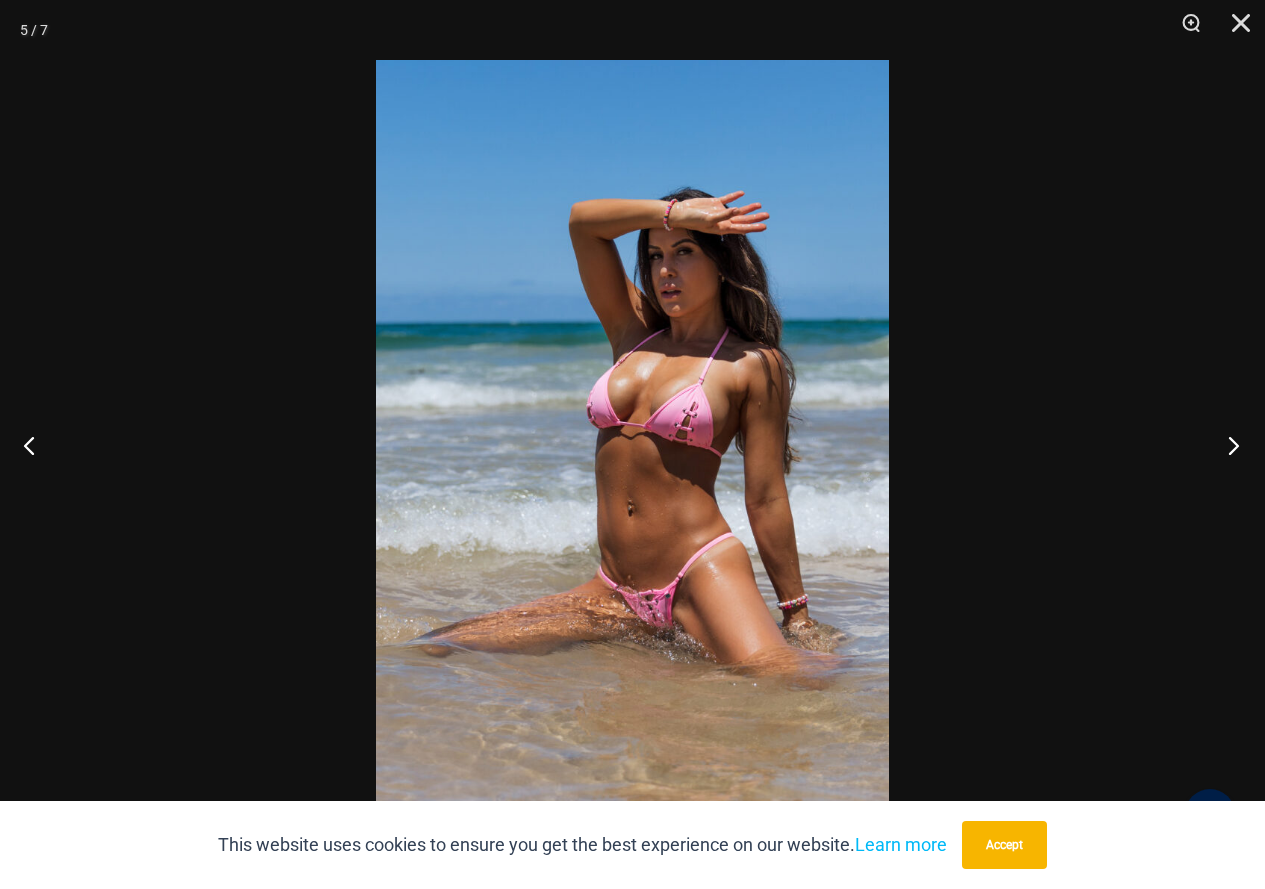 click at bounding box center (1227, 445) 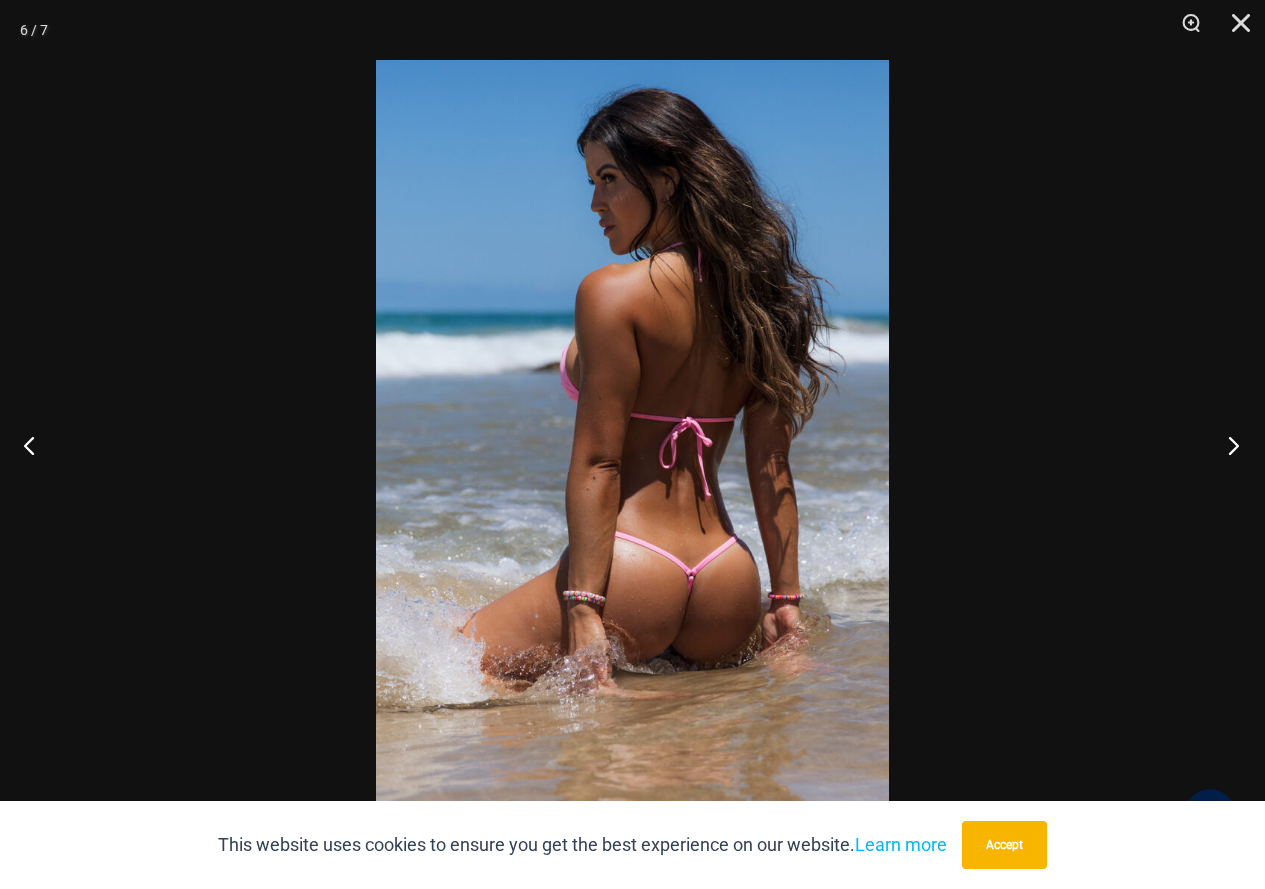 click at bounding box center [1227, 445] 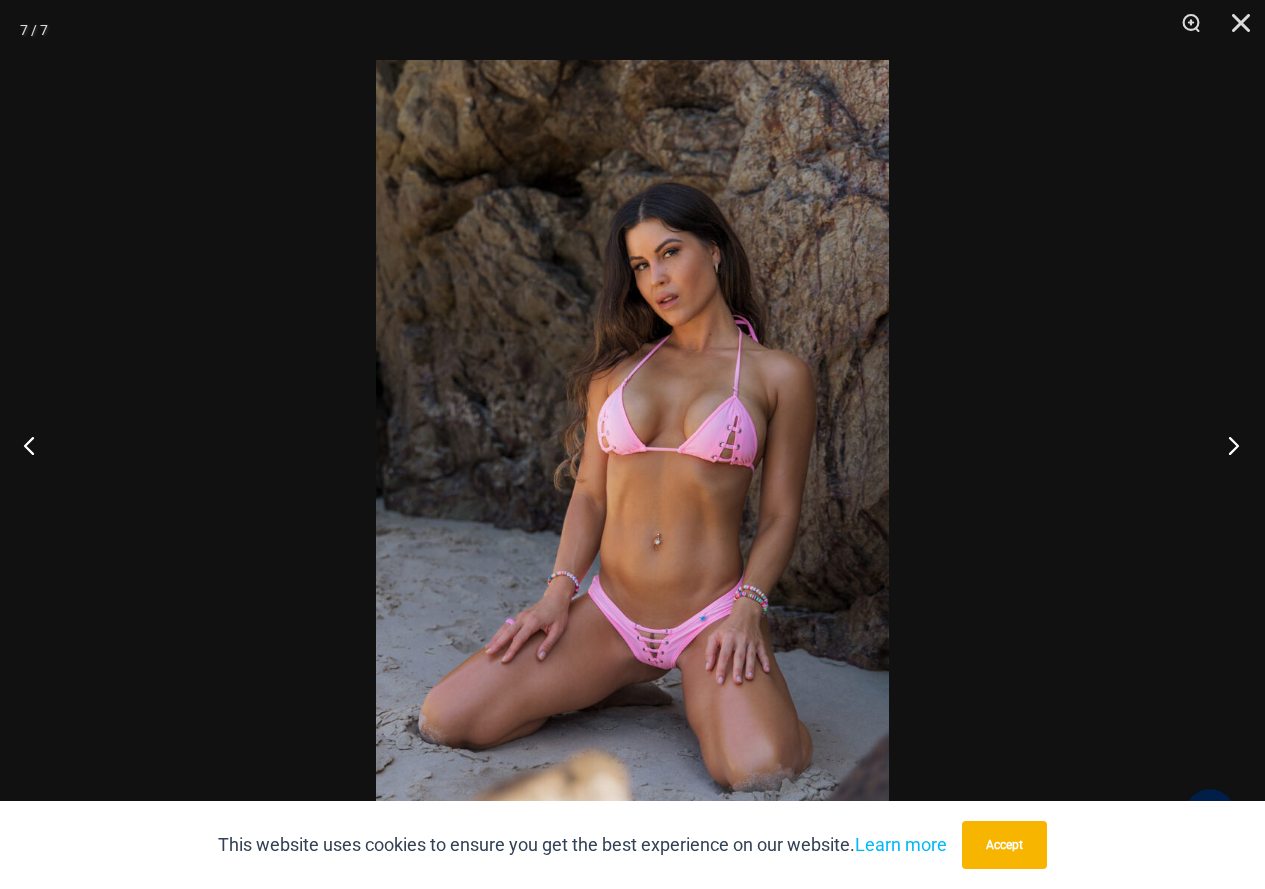 click at bounding box center [1227, 445] 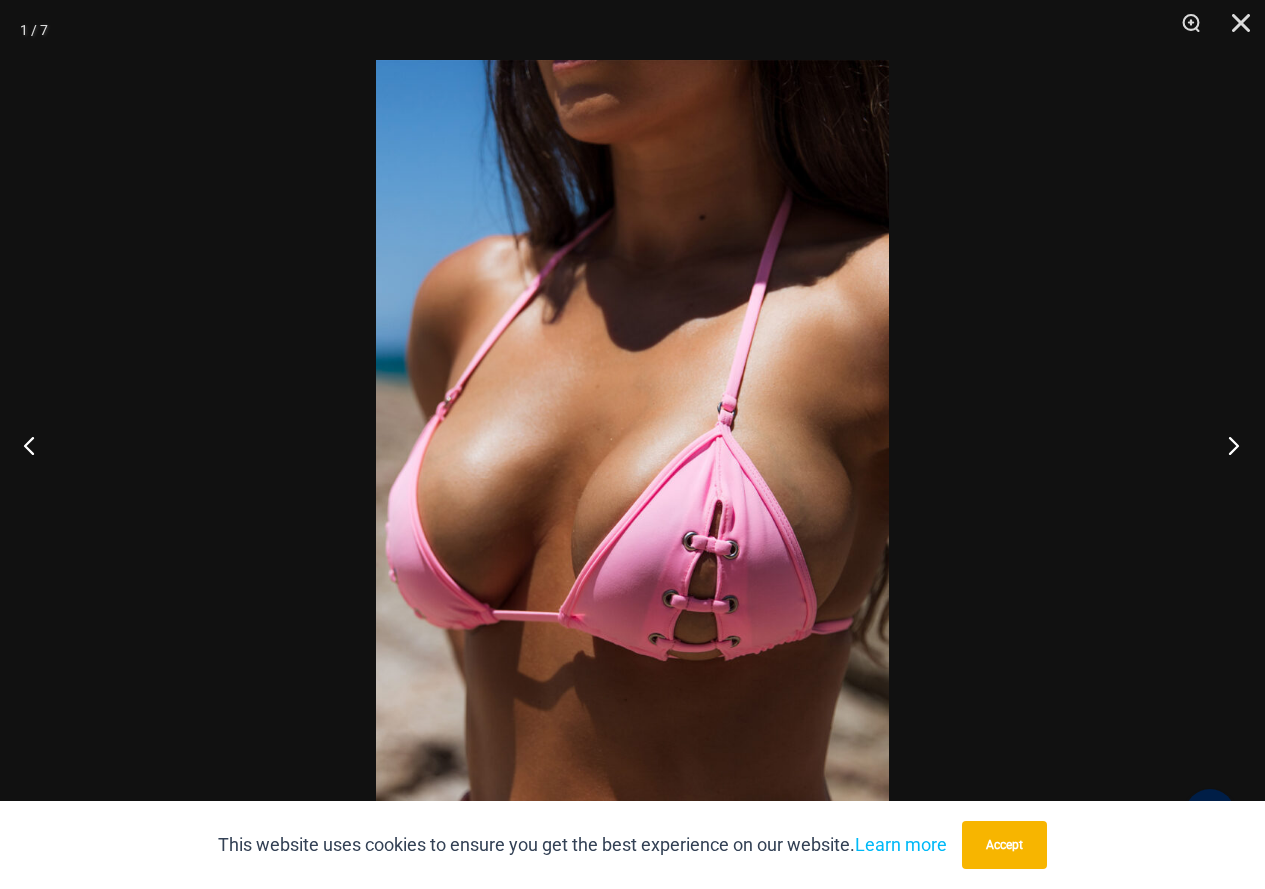 click at bounding box center (1227, 445) 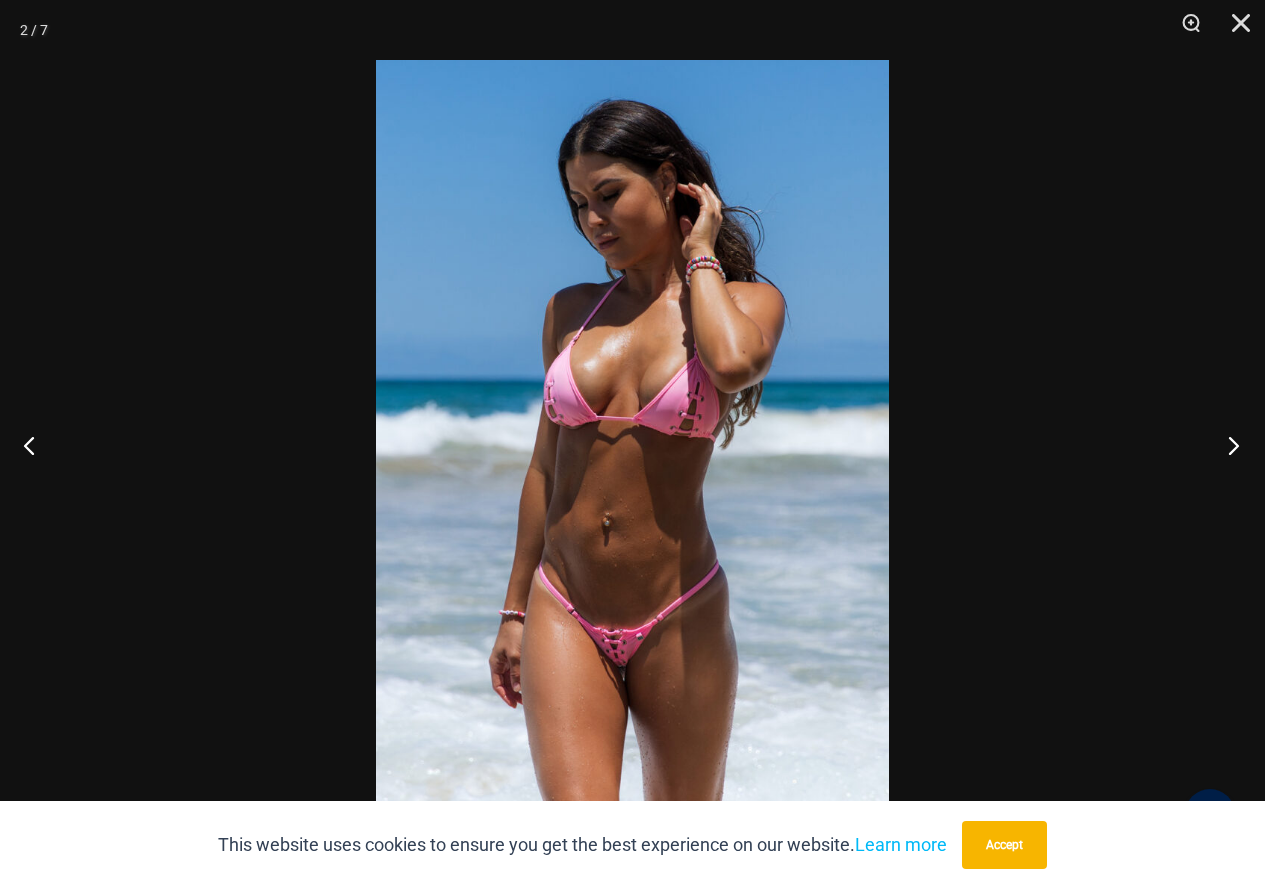click at bounding box center (1227, 445) 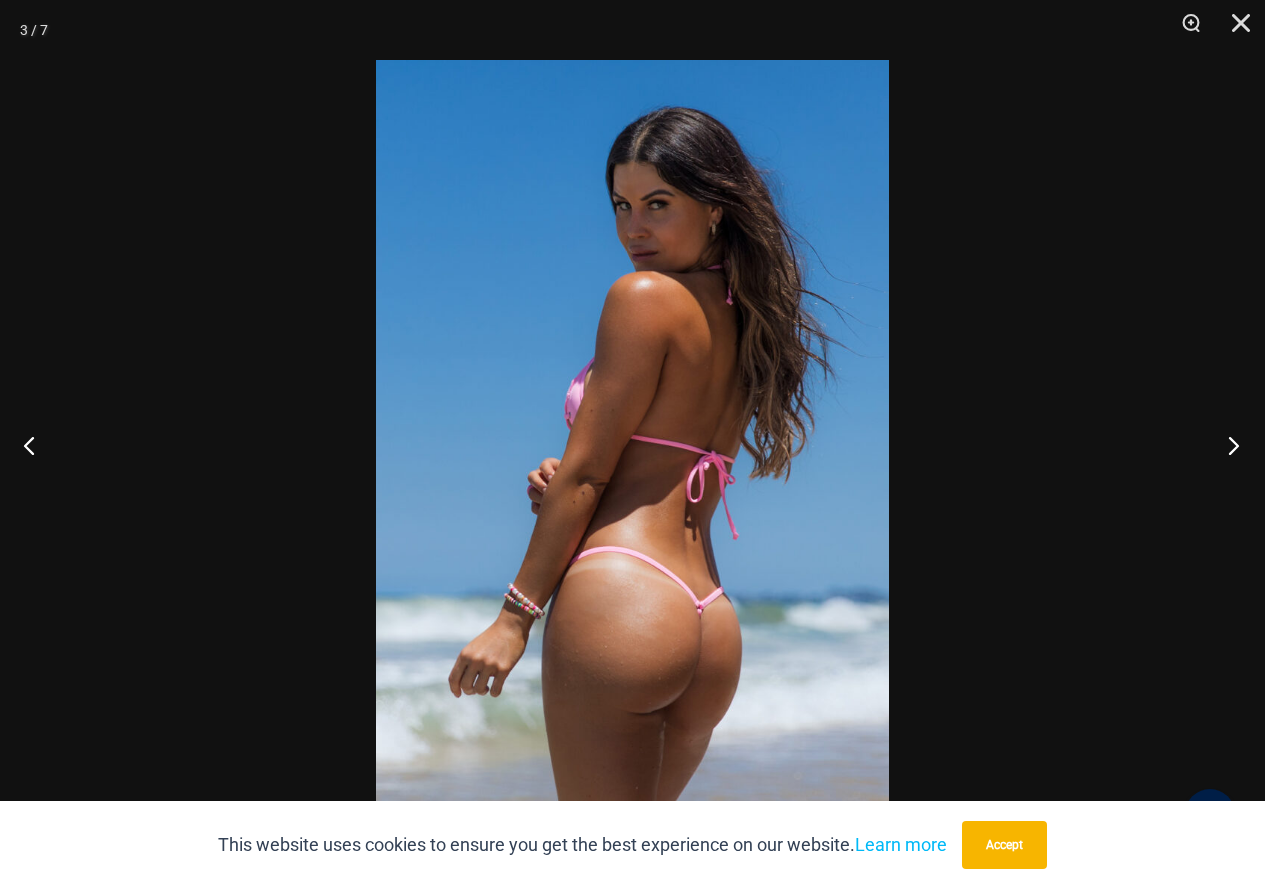 click at bounding box center [1227, 445] 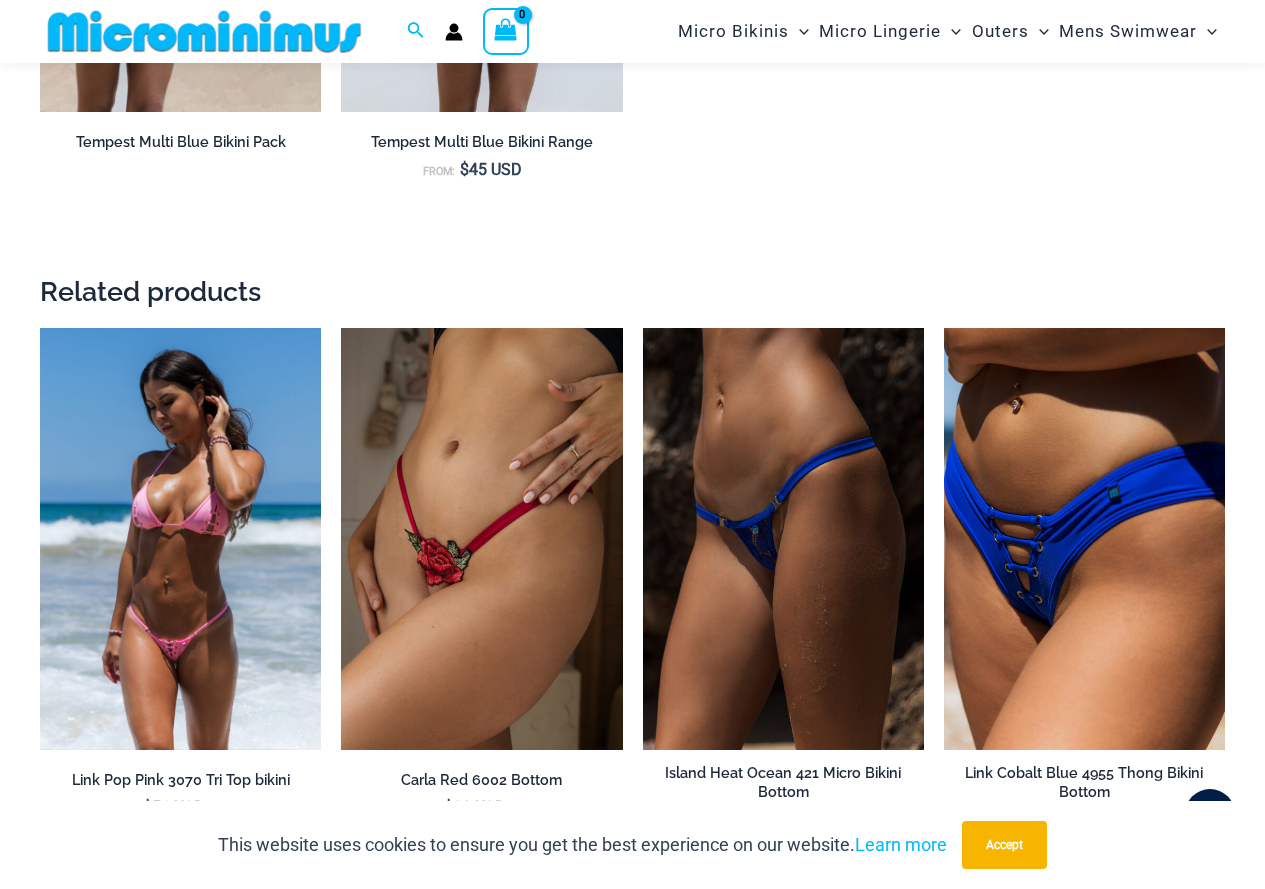 scroll, scrollTop: 2125, scrollLeft: 0, axis: vertical 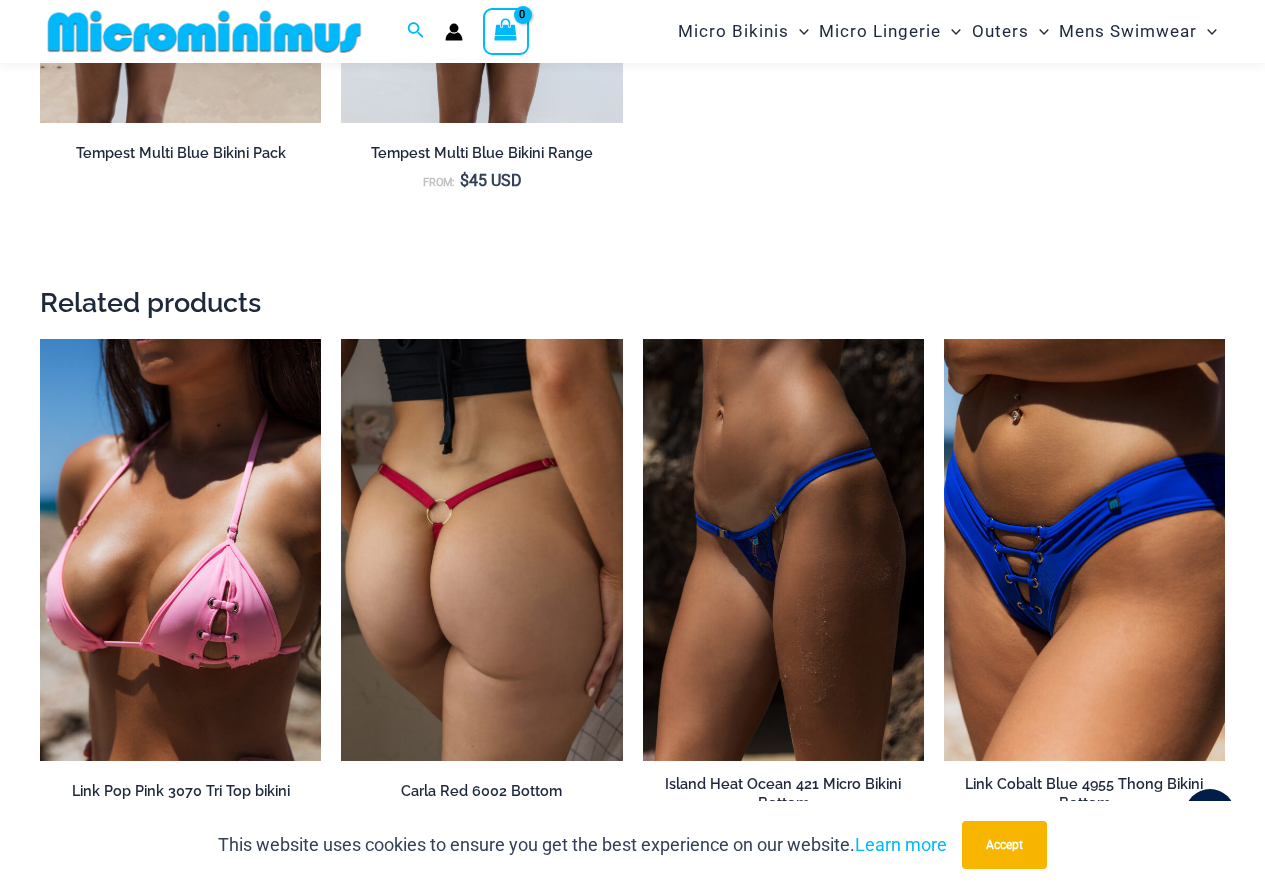 click at bounding box center [481, 550] 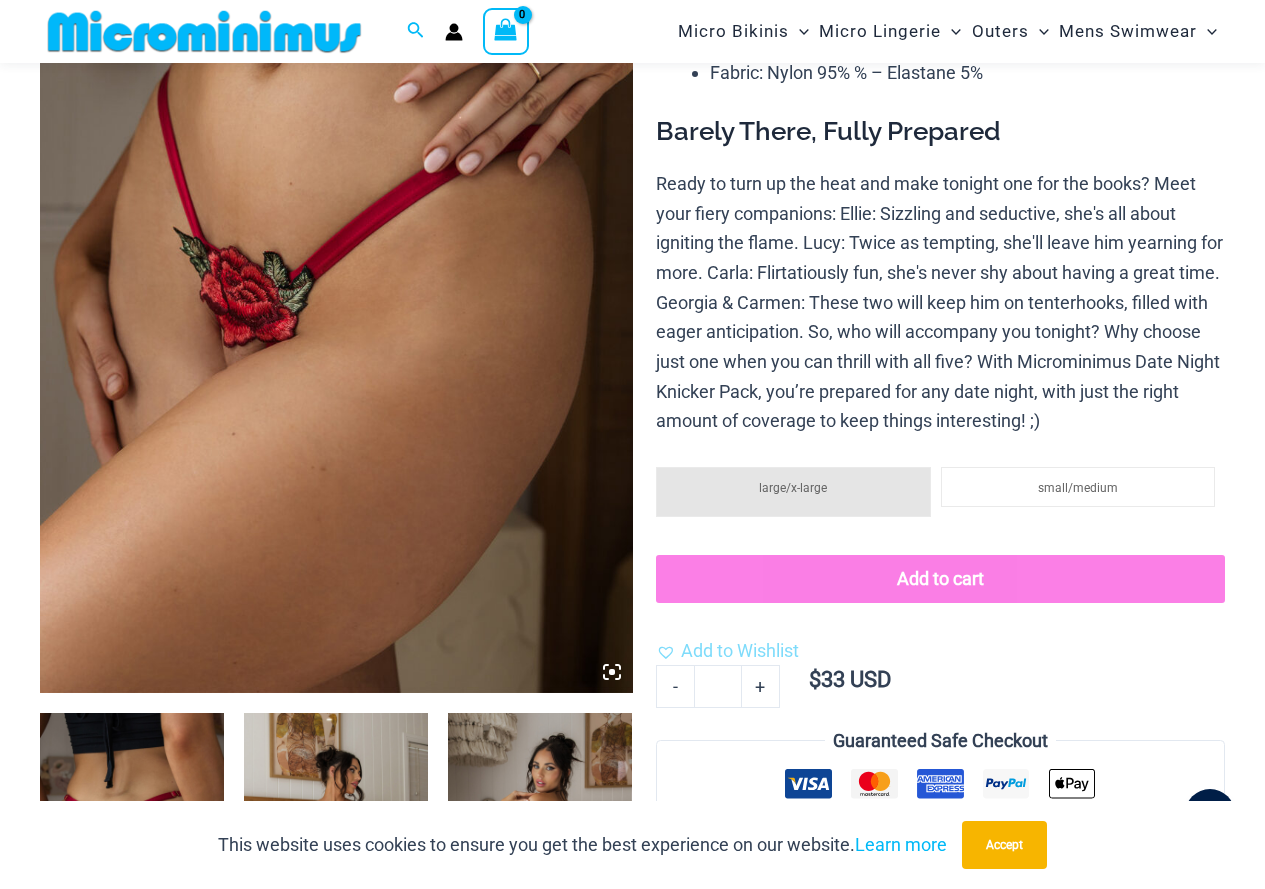 scroll, scrollTop: 515, scrollLeft: 0, axis: vertical 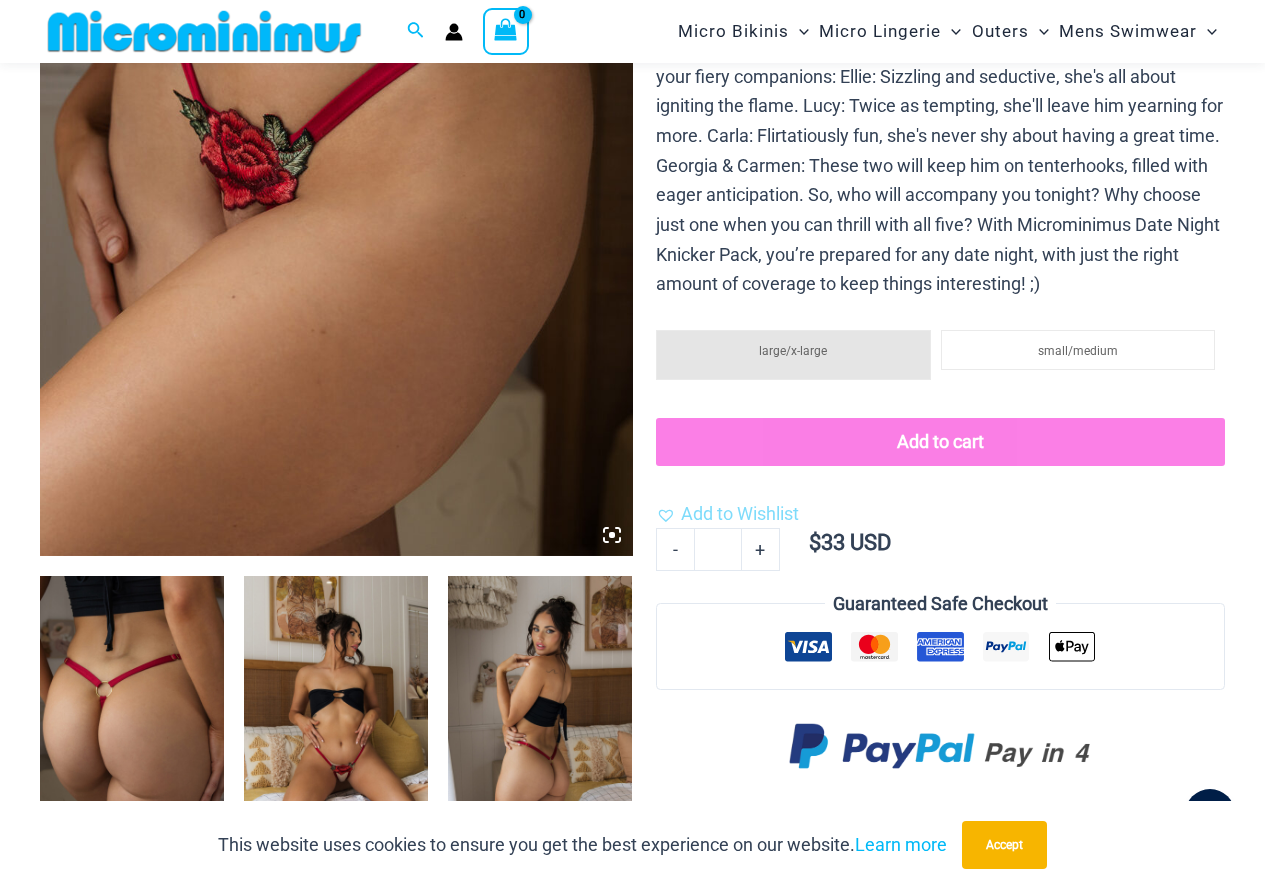type on "**********" 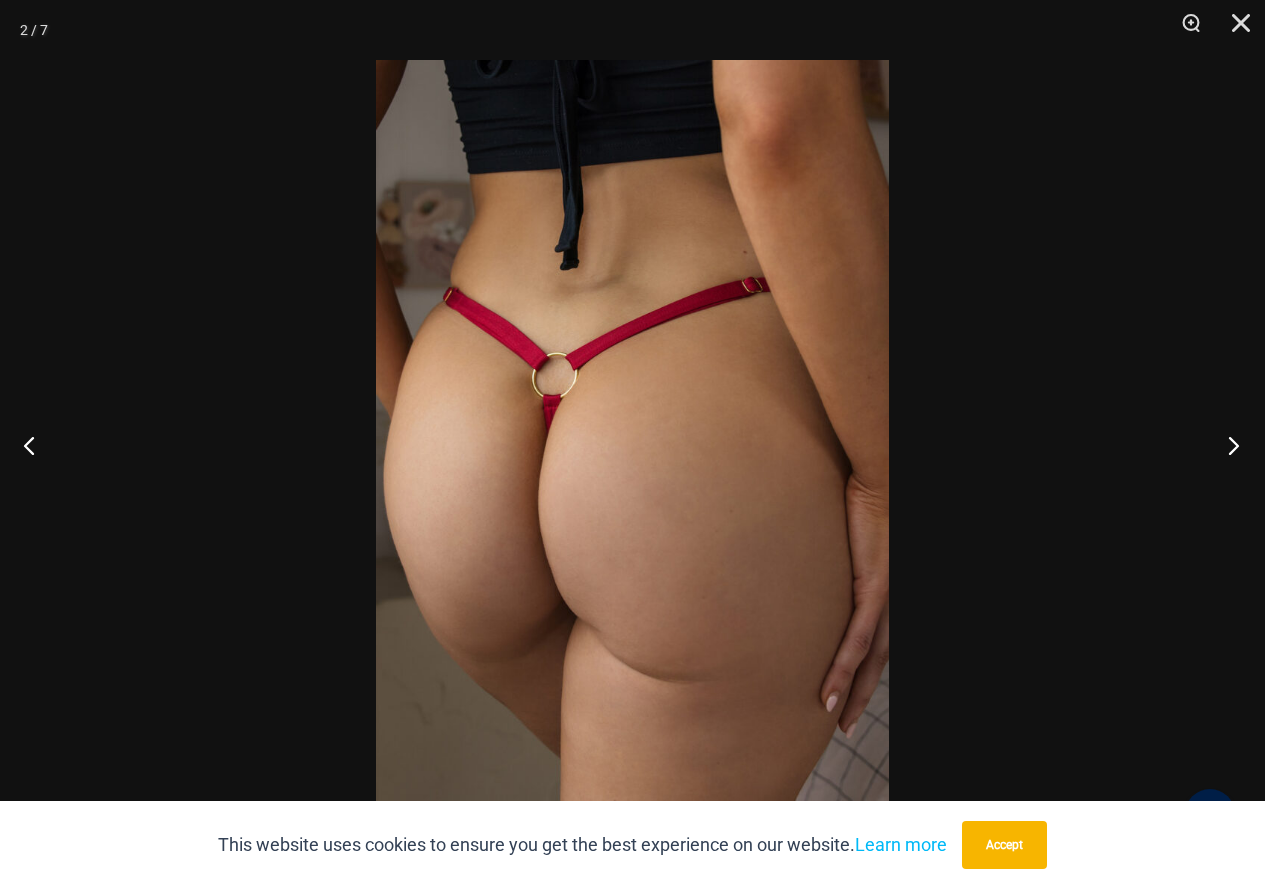 click at bounding box center [1227, 445] 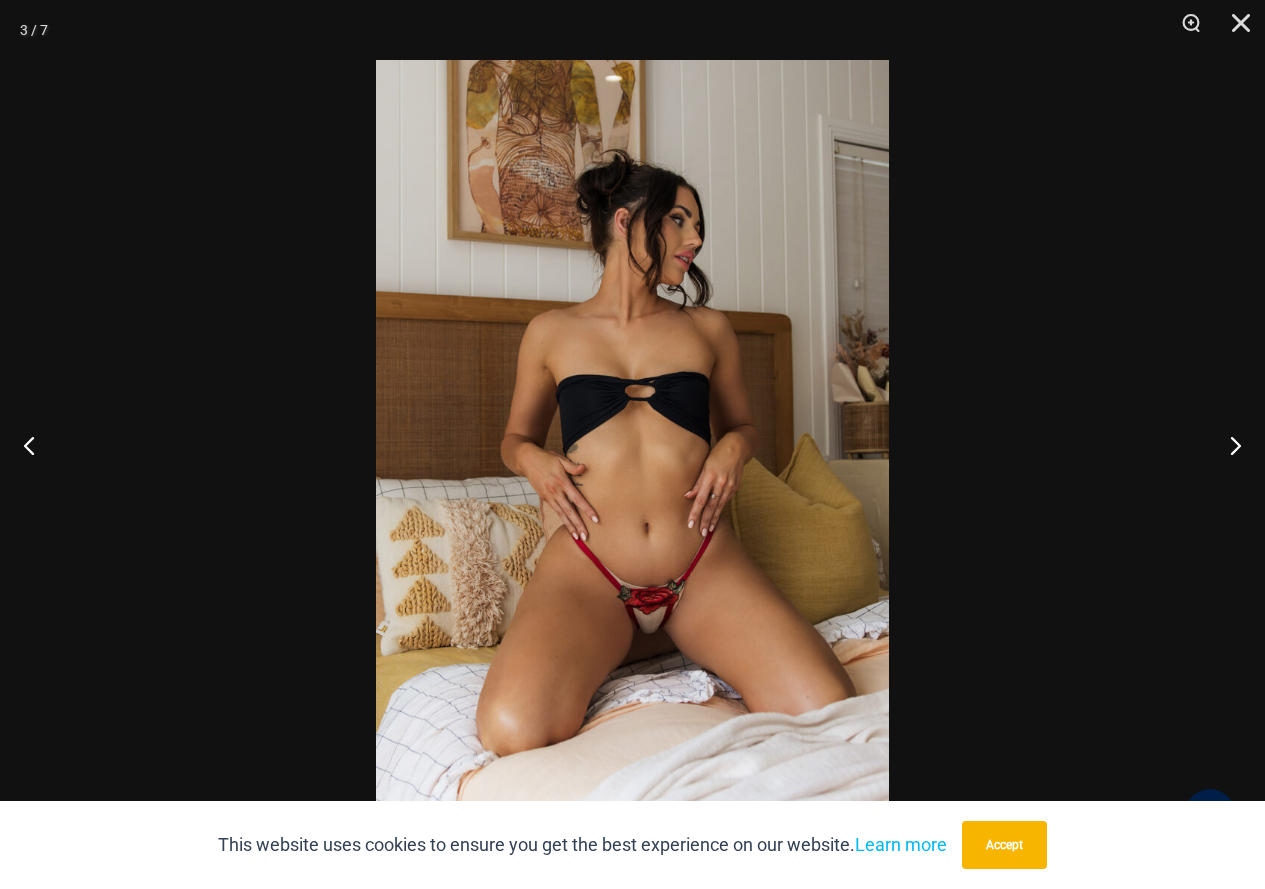 click at bounding box center (632, 444) 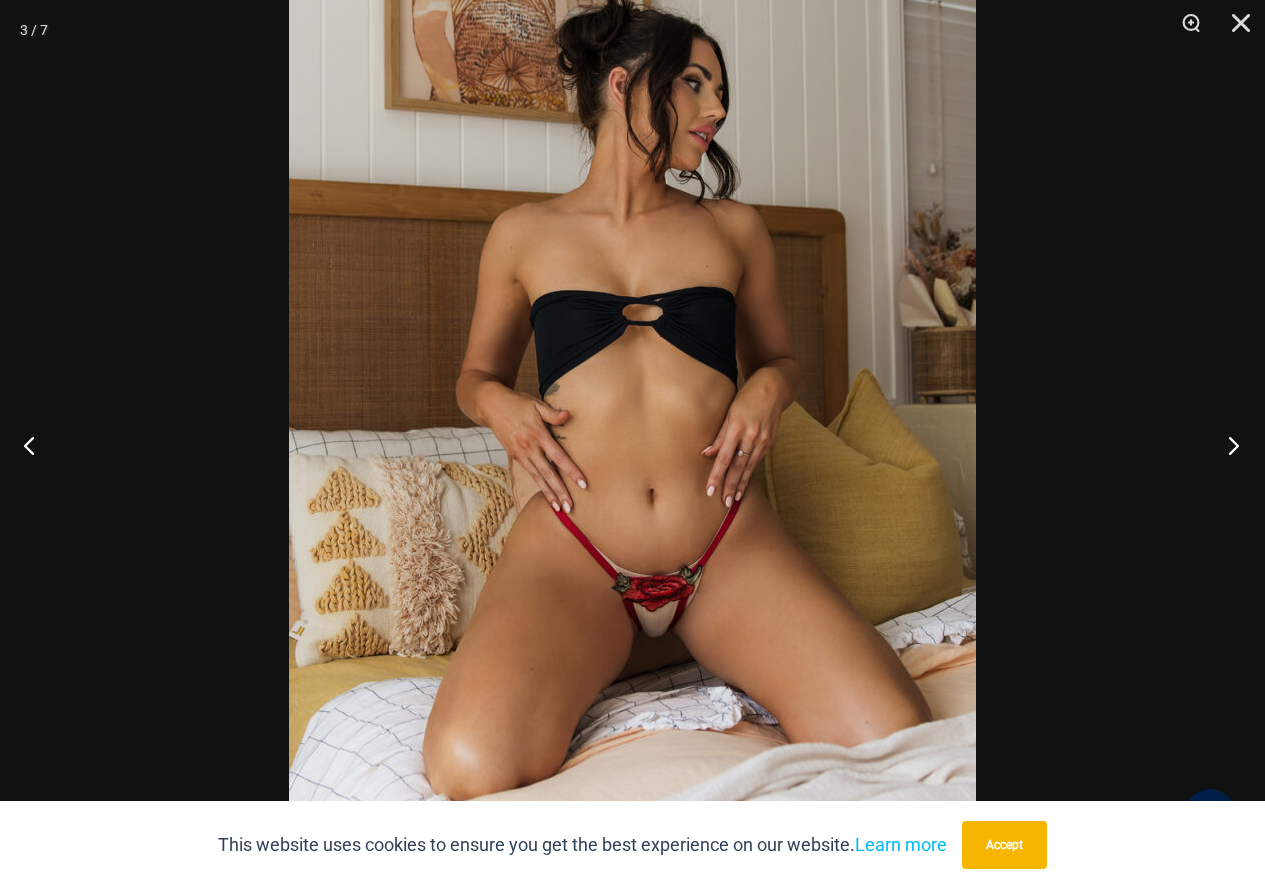 click at bounding box center (1227, 445) 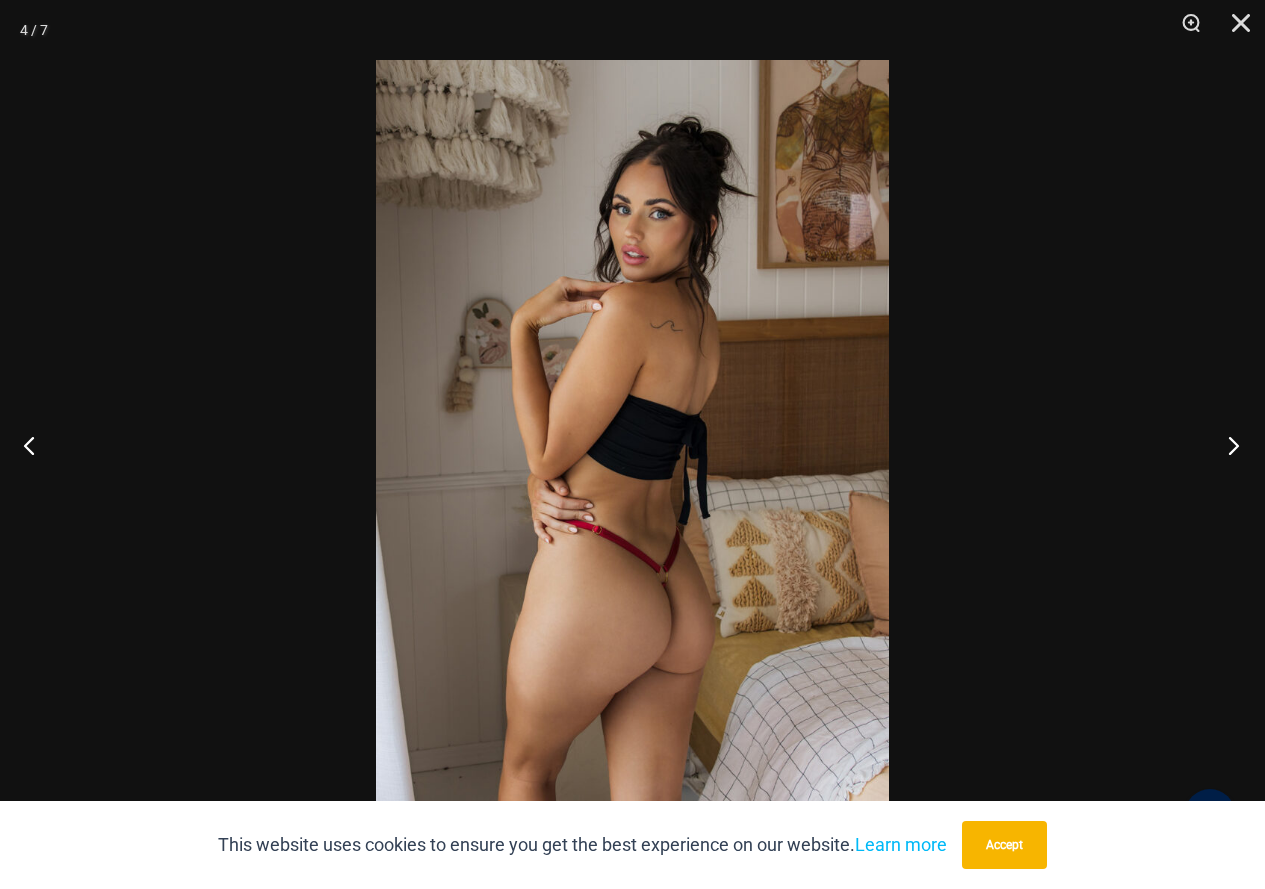 click at bounding box center [1227, 445] 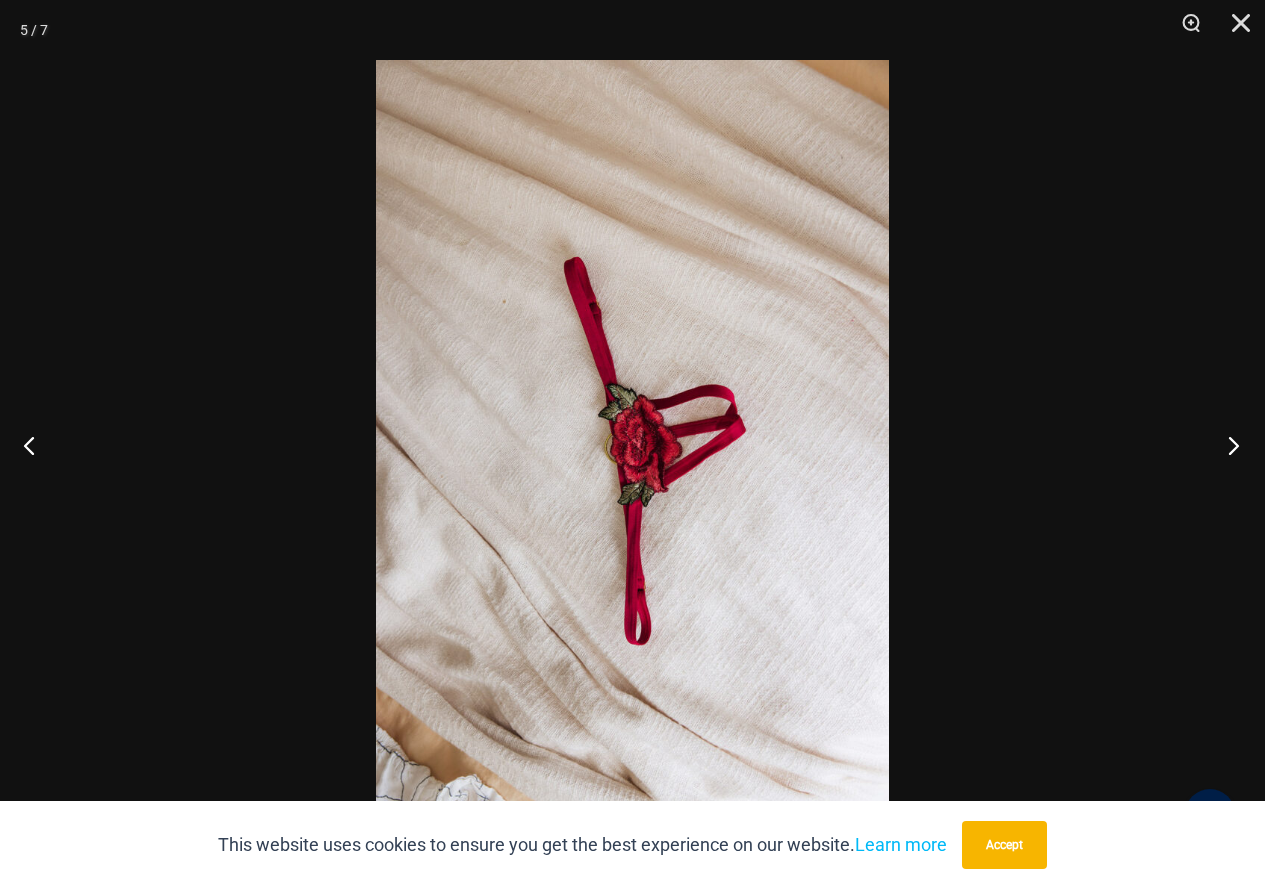 click at bounding box center [1227, 445] 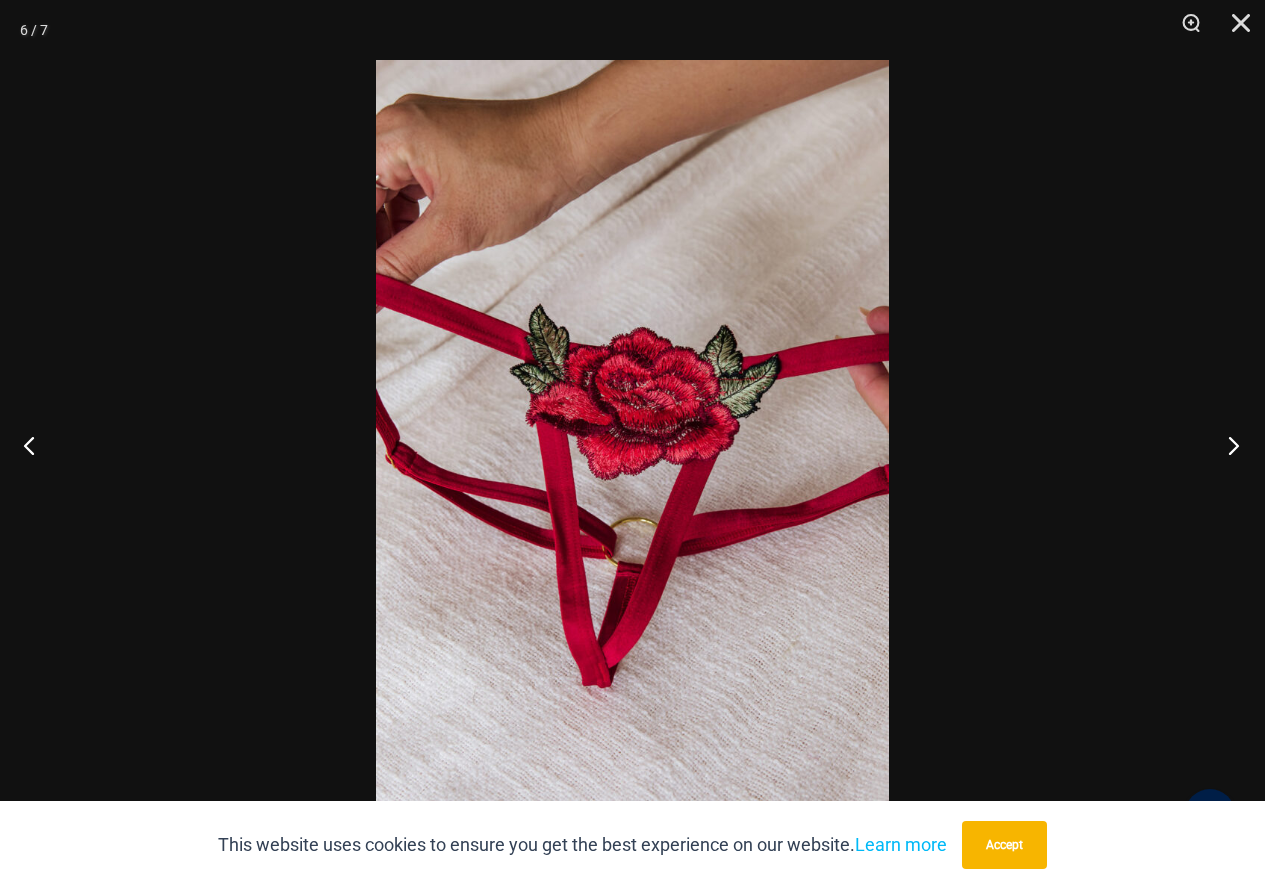 click at bounding box center (1227, 445) 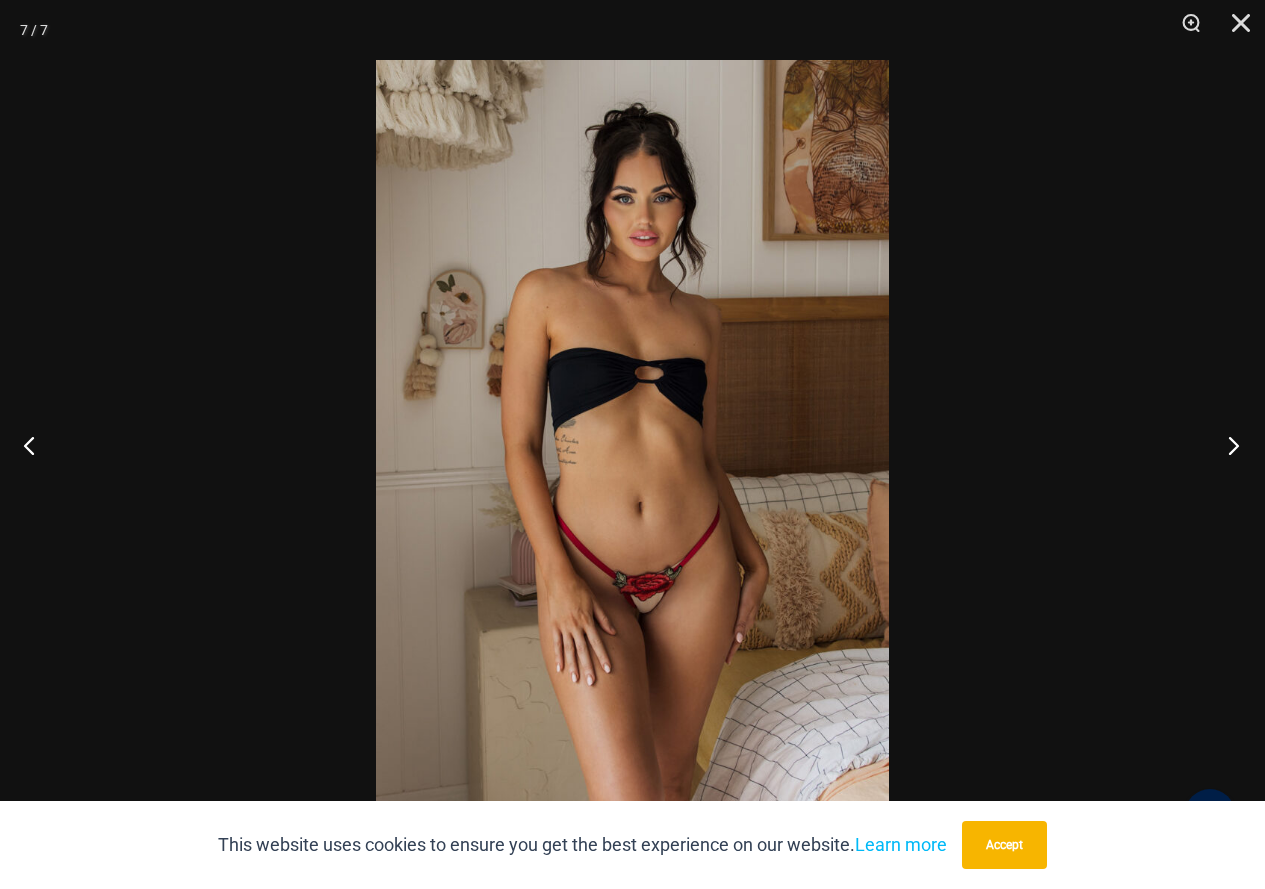 click at bounding box center (1227, 445) 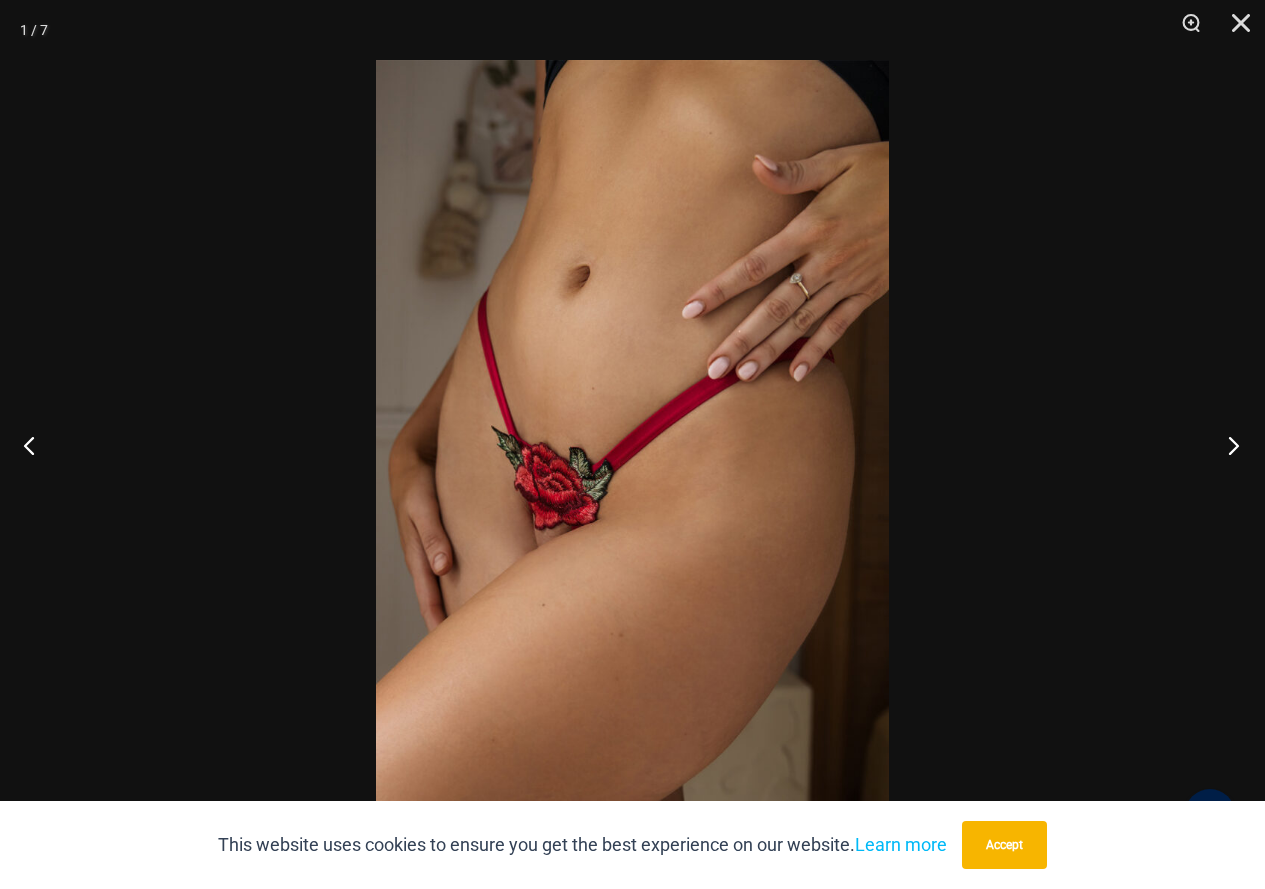 click at bounding box center (1227, 445) 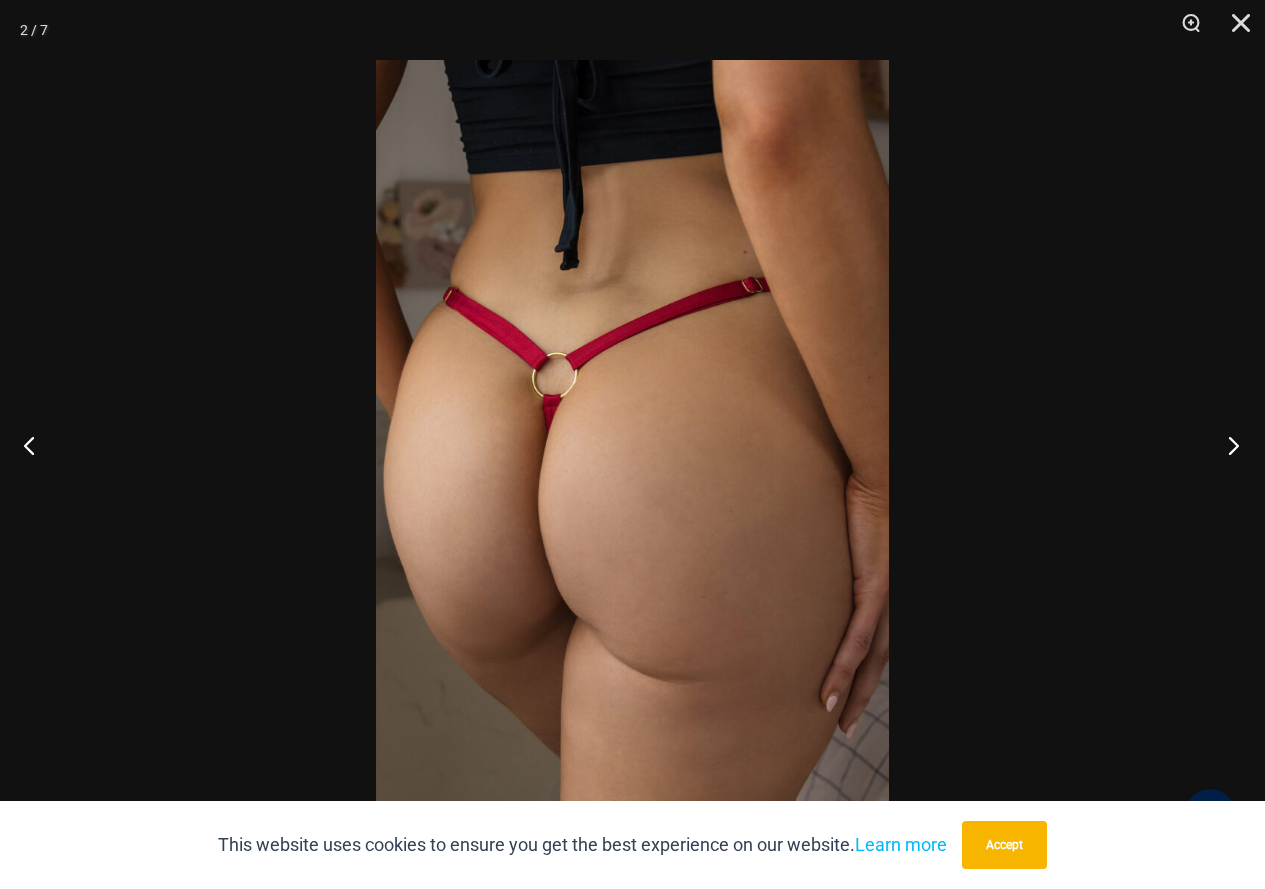 click at bounding box center [1227, 445] 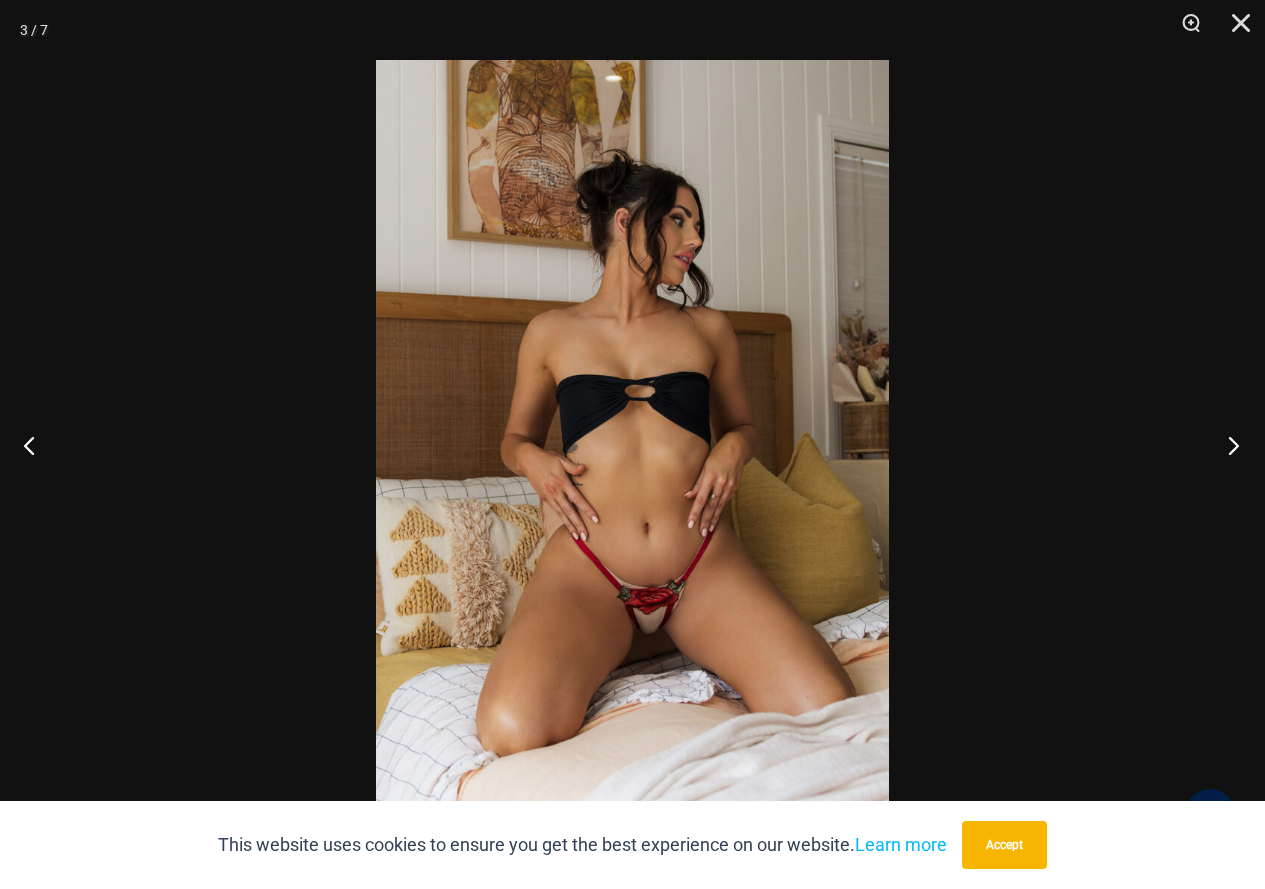 click at bounding box center [1227, 445] 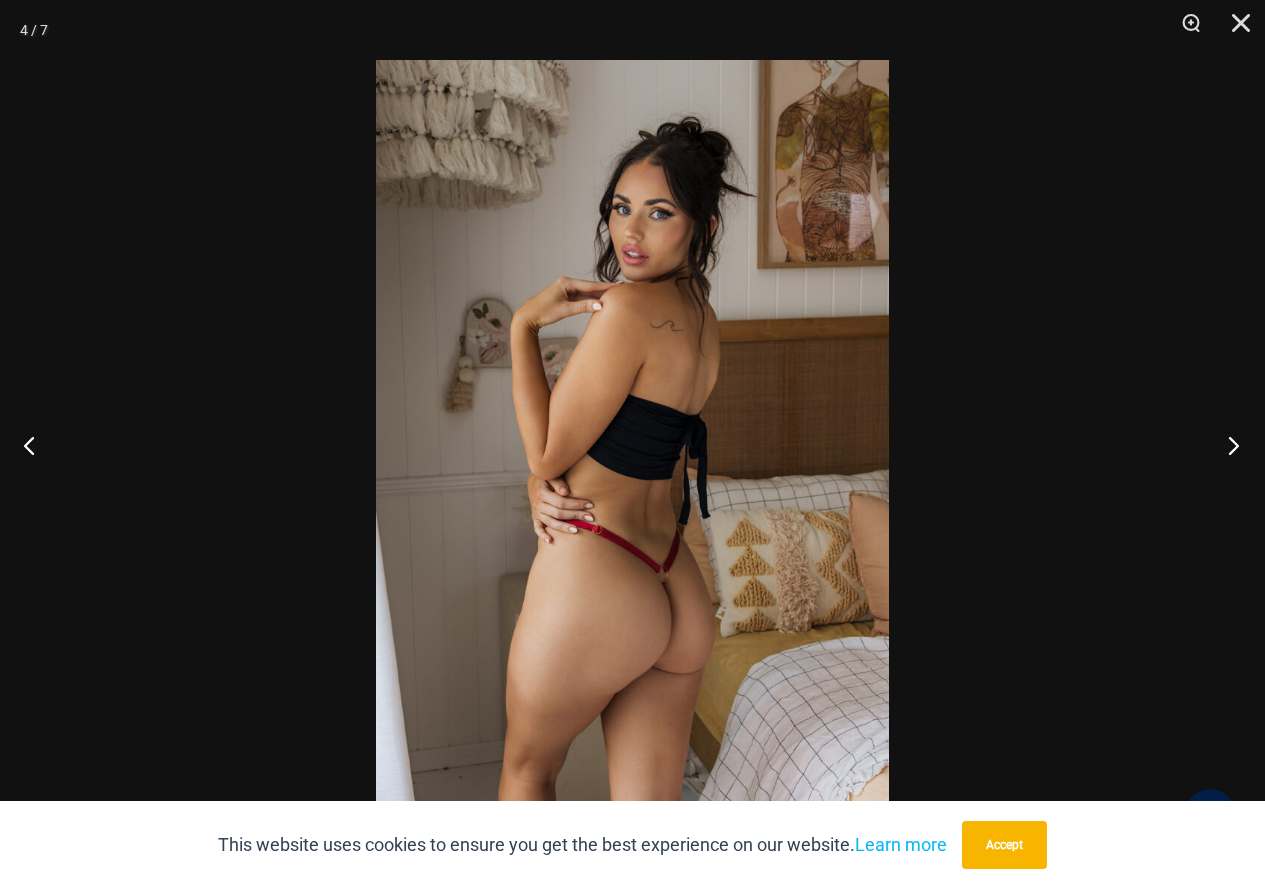 click at bounding box center (1227, 445) 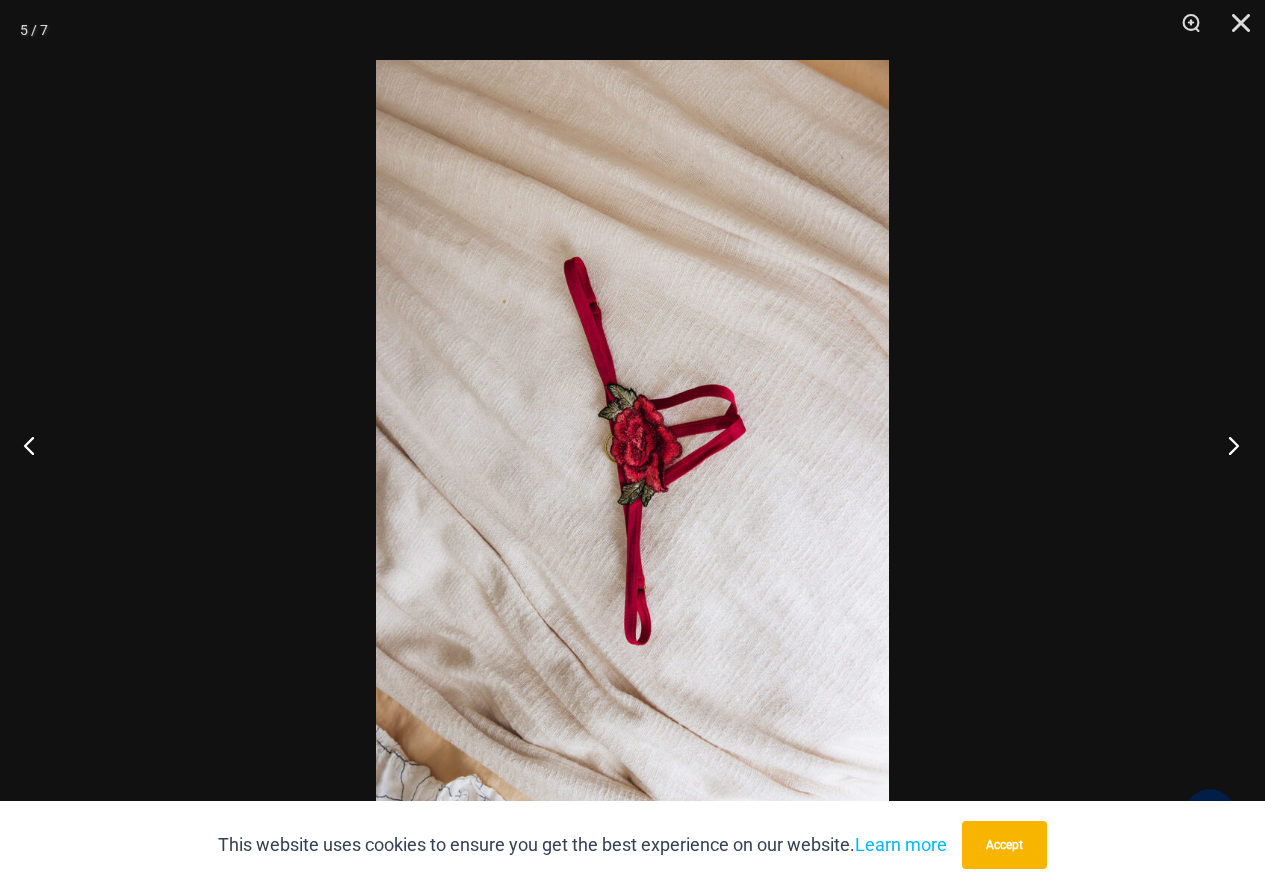 click at bounding box center [1227, 445] 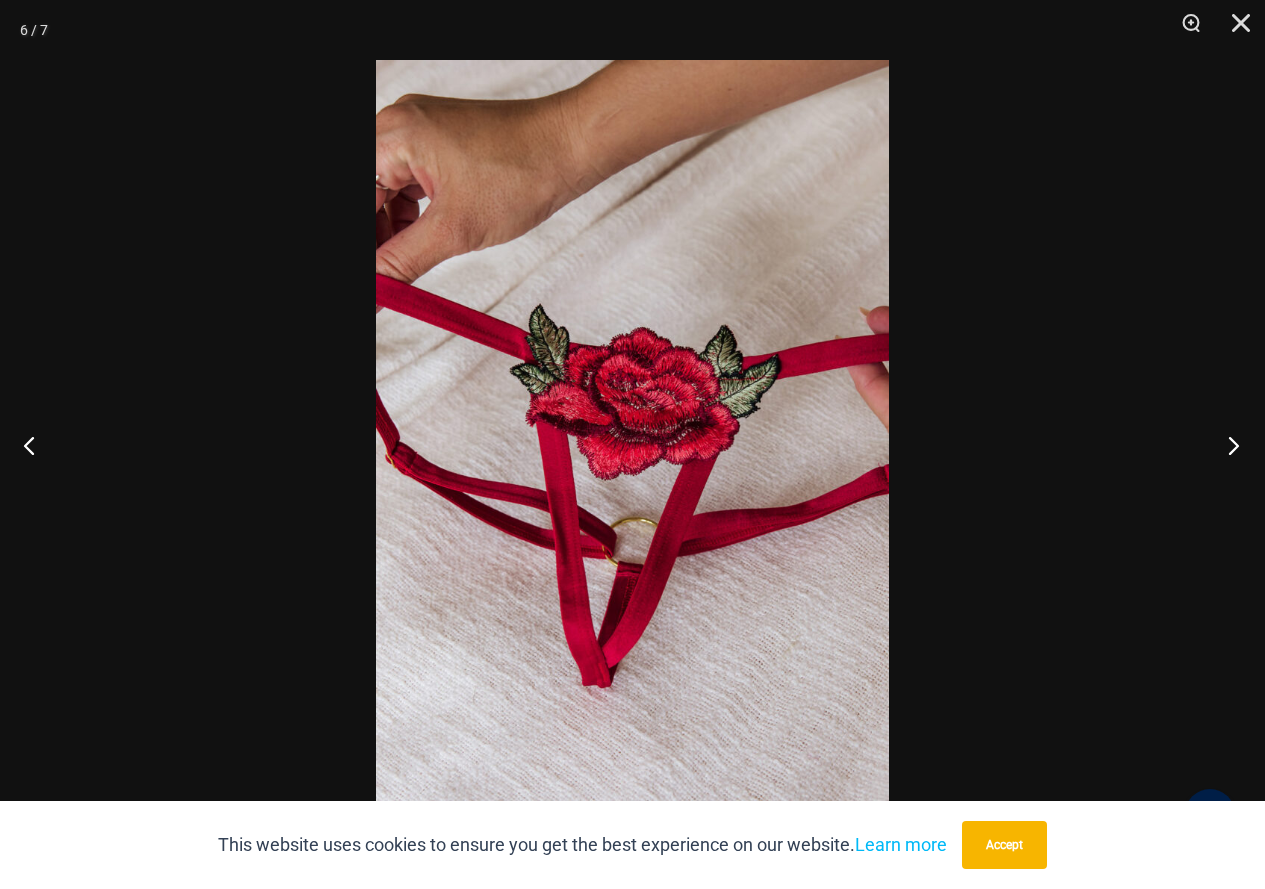 click at bounding box center (1227, 445) 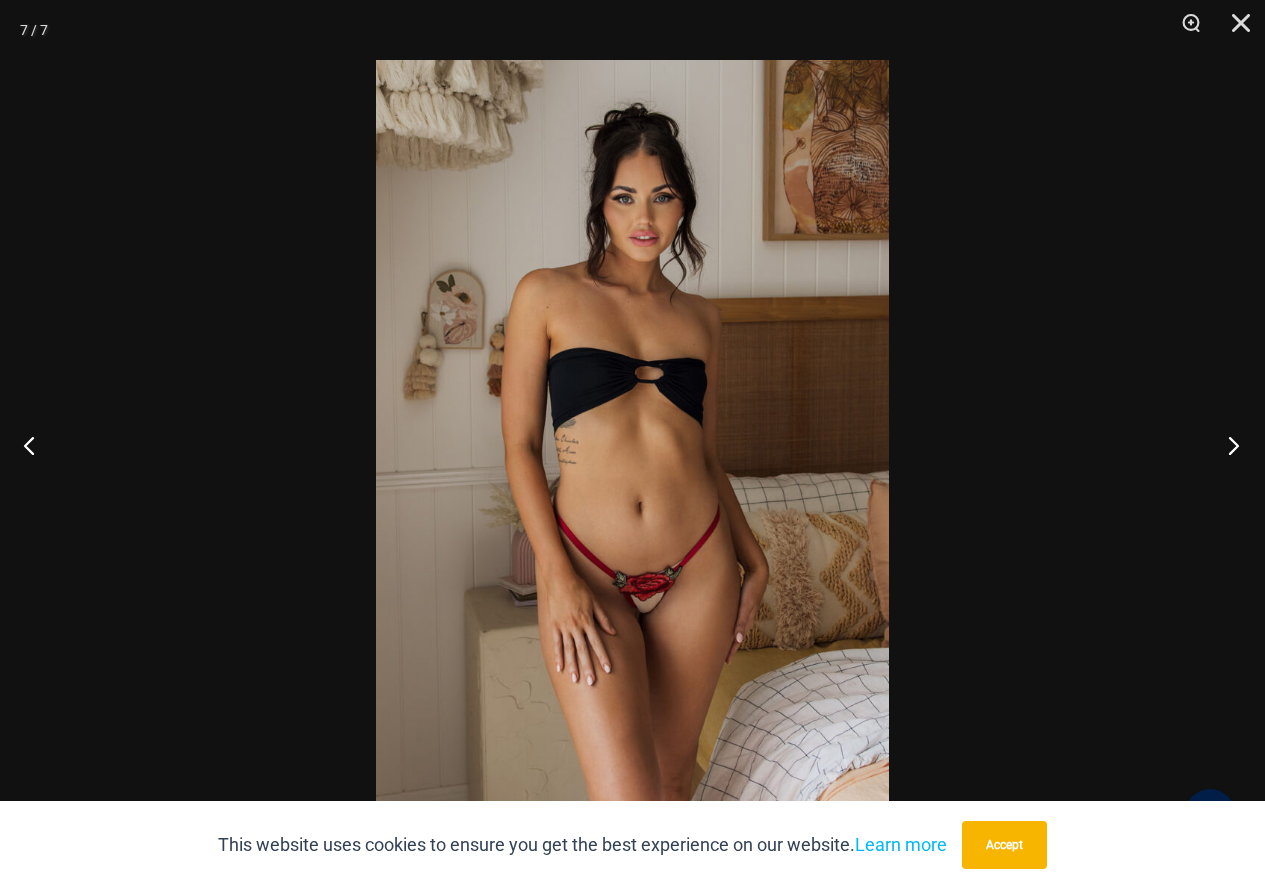 click at bounding box center (1227, 445) 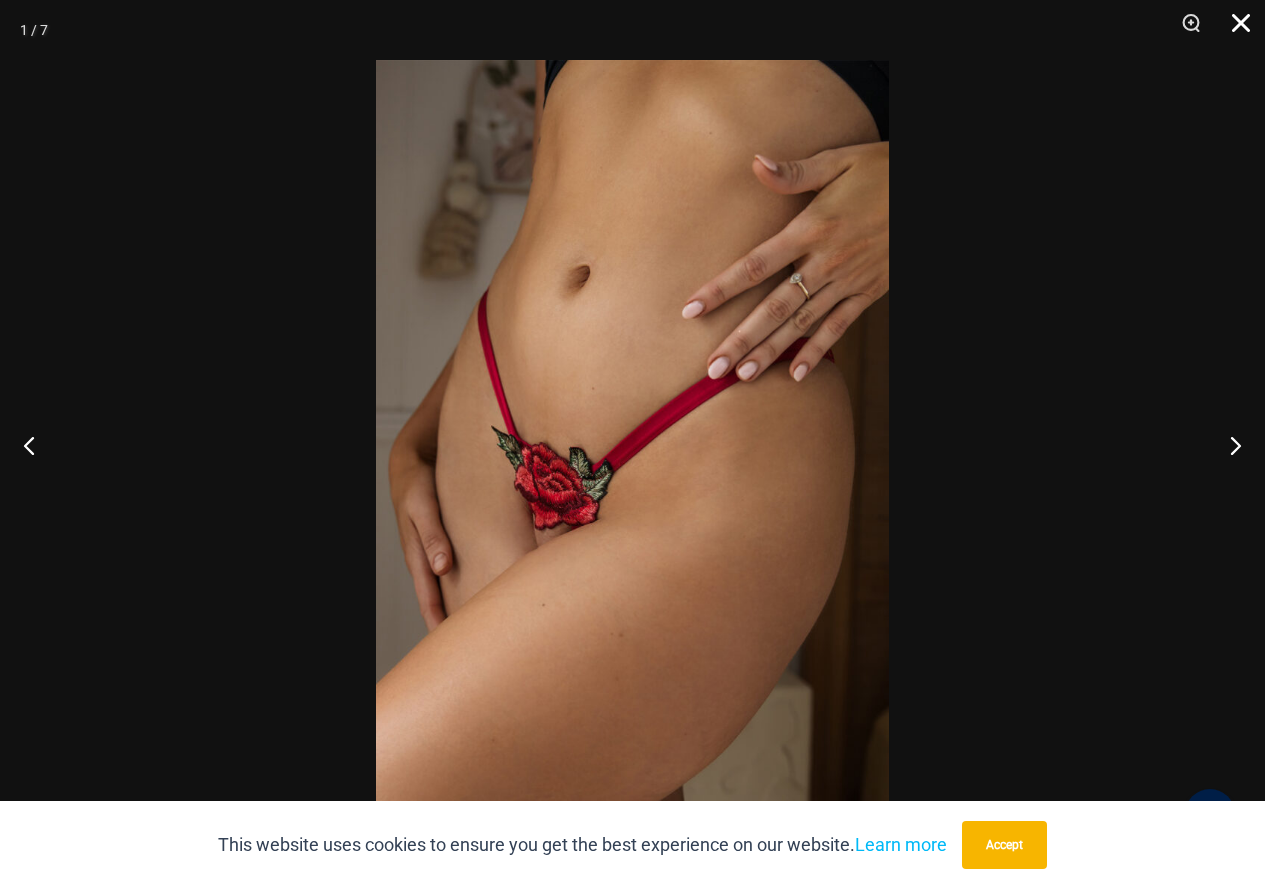 click at bounding box center (1234, 30) 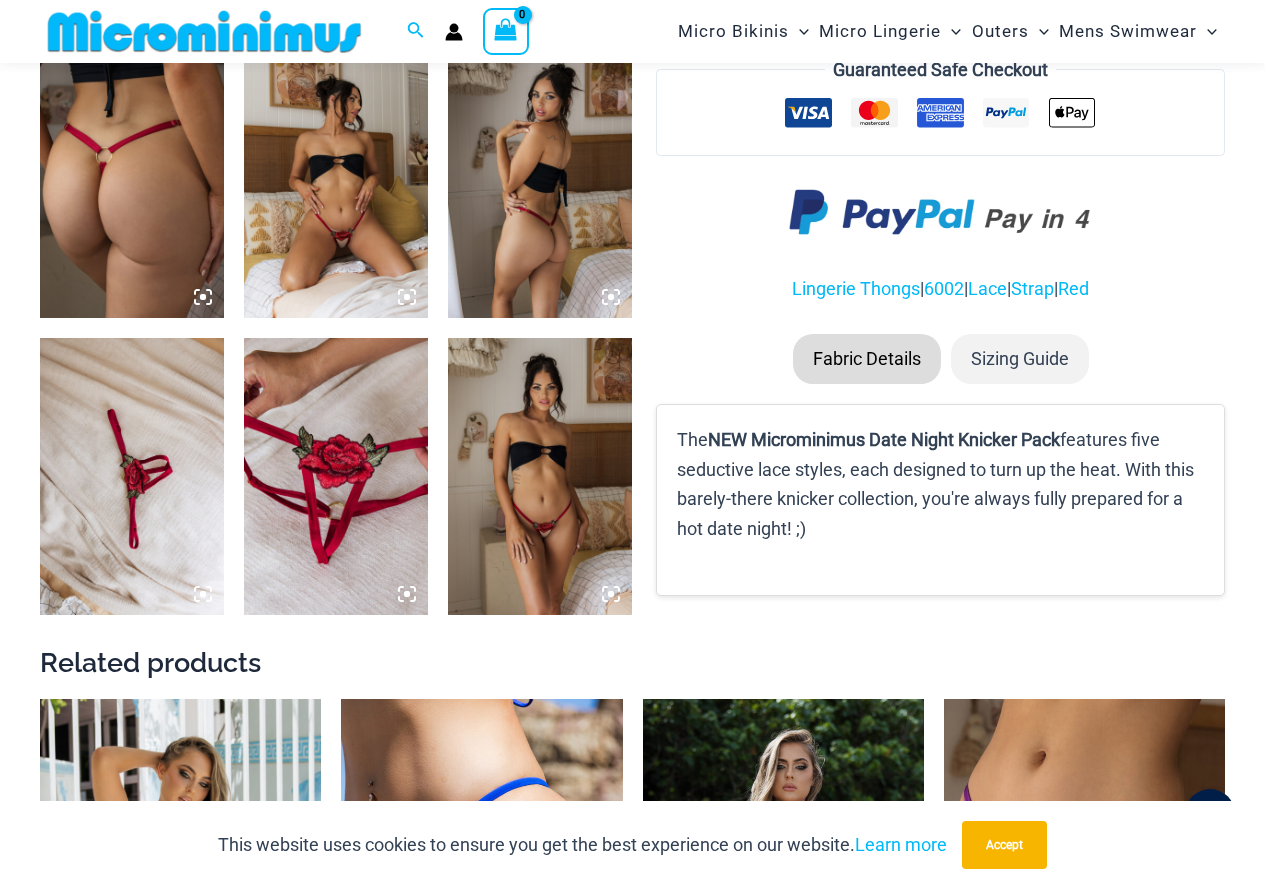 scroll, scrollTop: 1582, scrollLeft: 0, axis: vertical 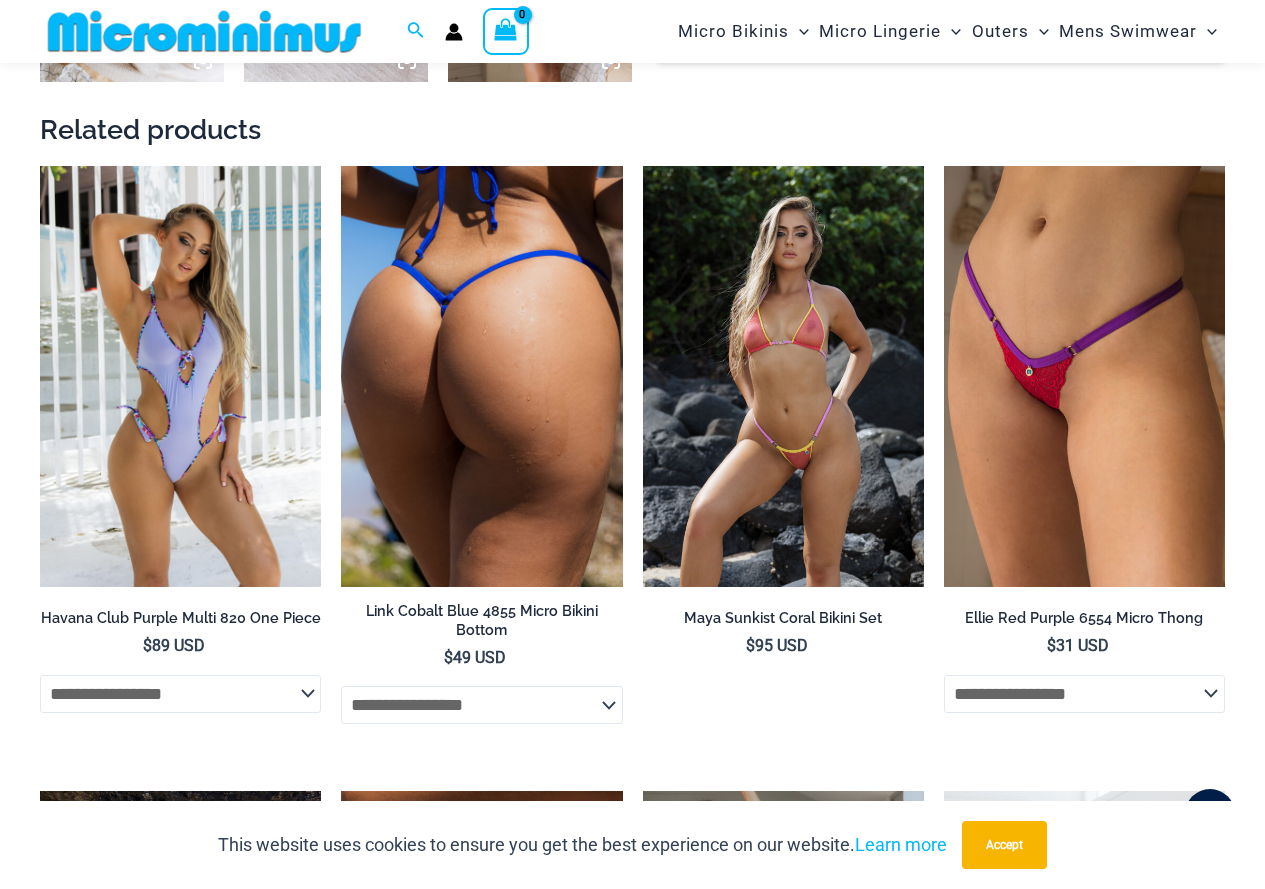 click at bounding box center [481, 377] 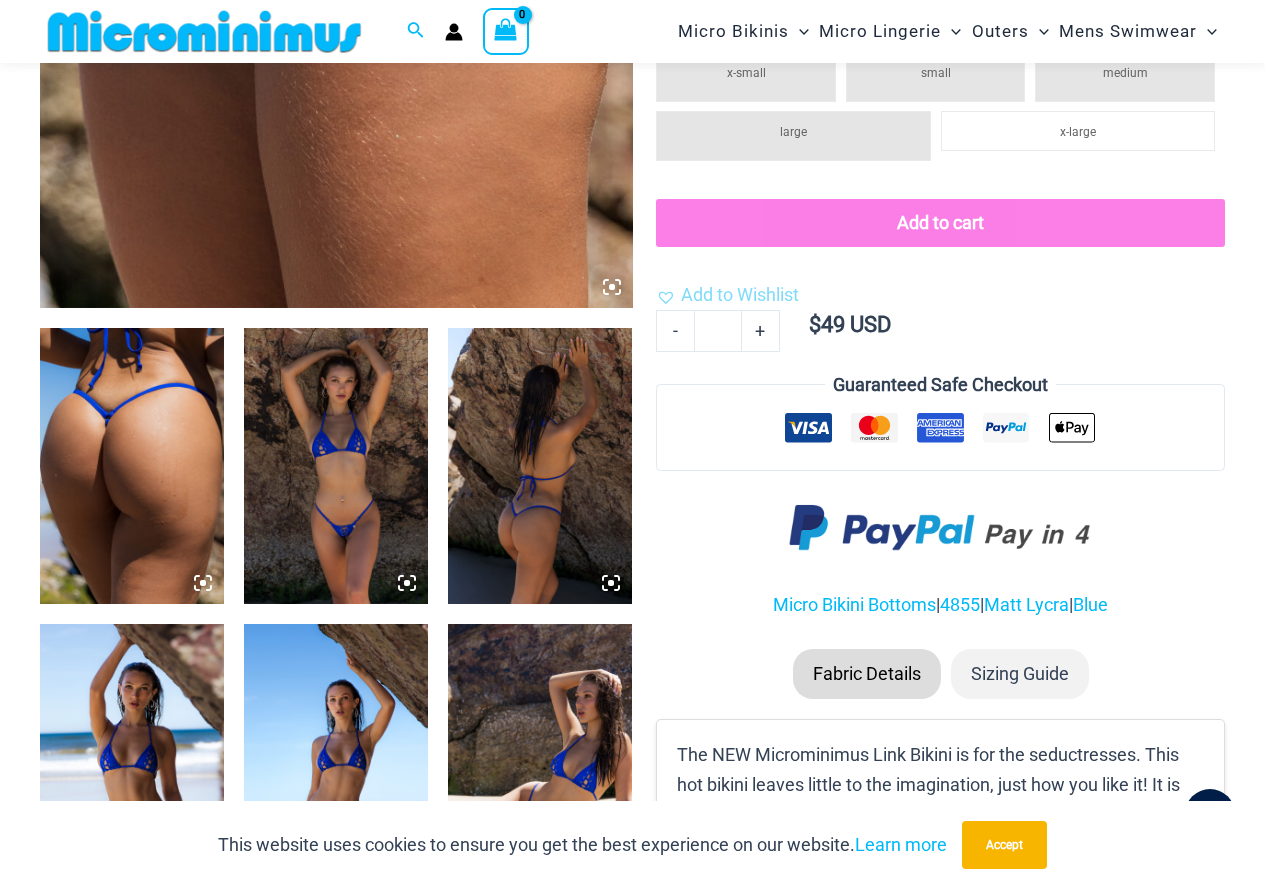 scroll, scrollTop: 782, scrollLeft: 0, axis: vertical 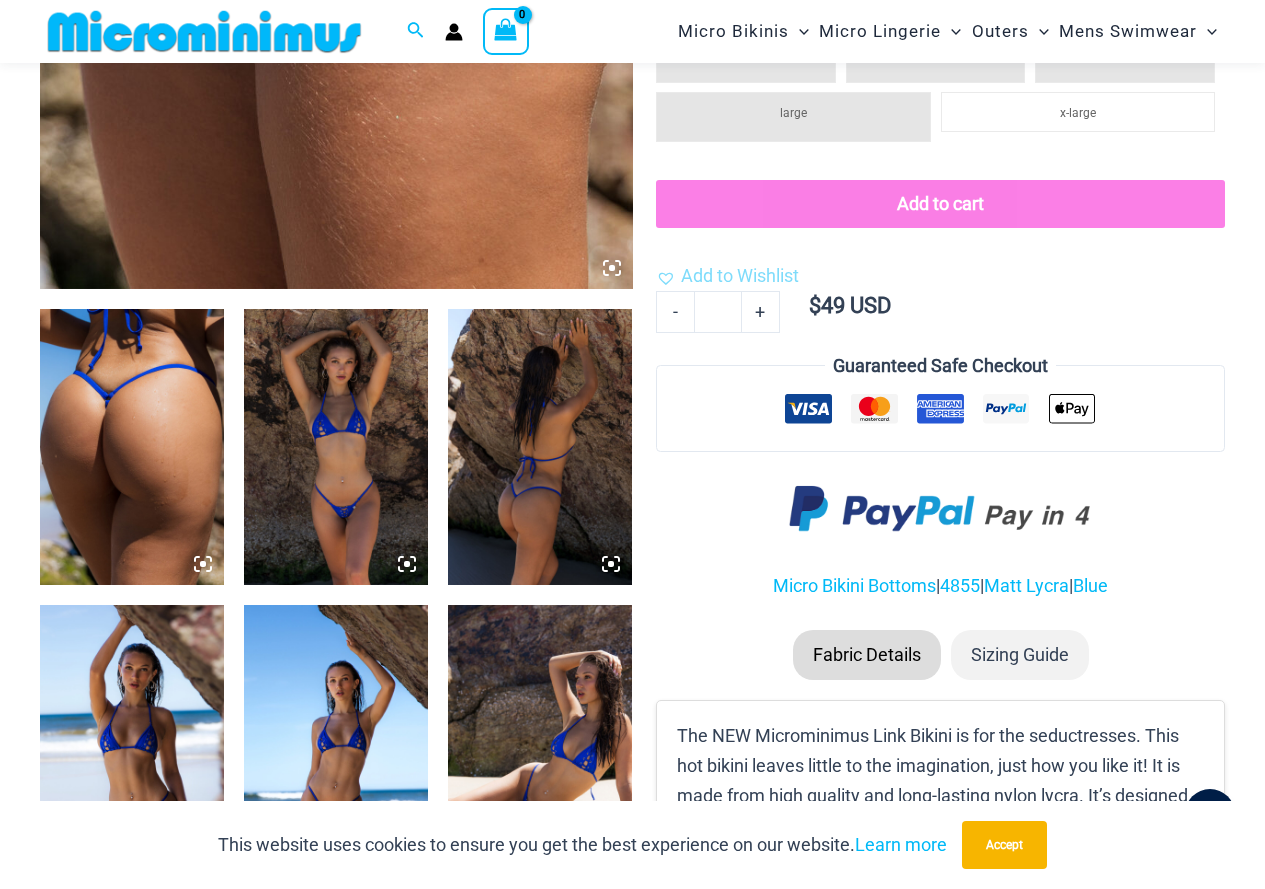 type on "**********" 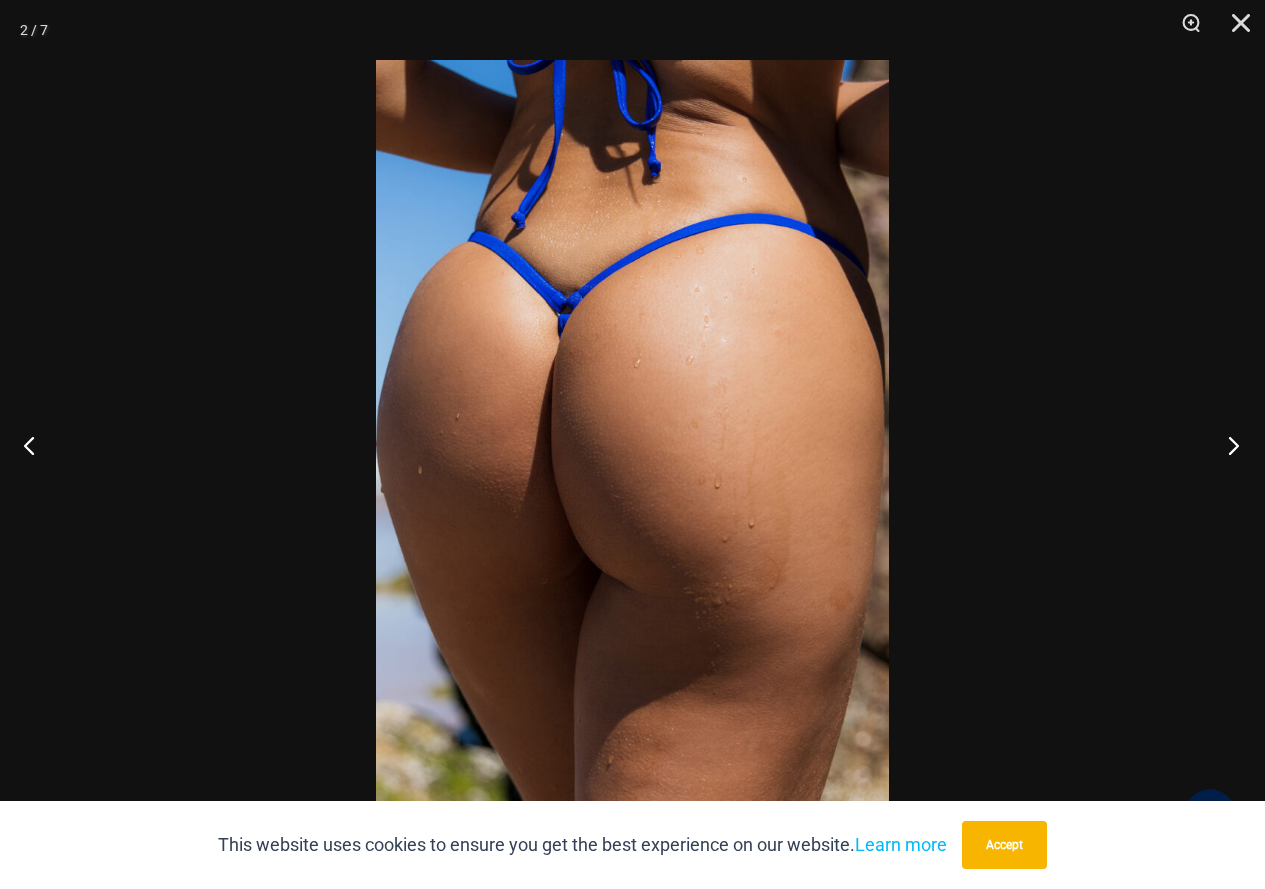 click at bounding box center (1227, 445) 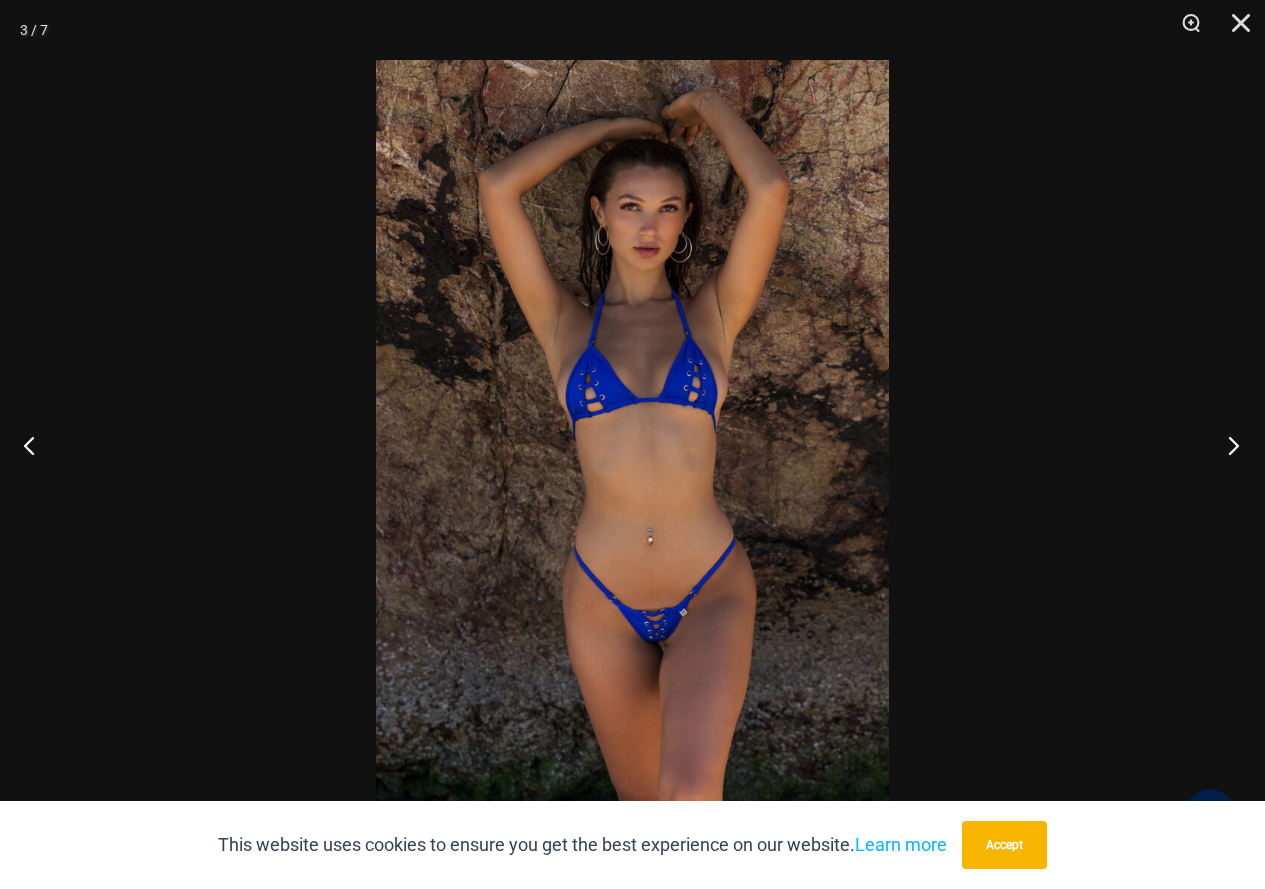 click at bounding box center [1227, 445] 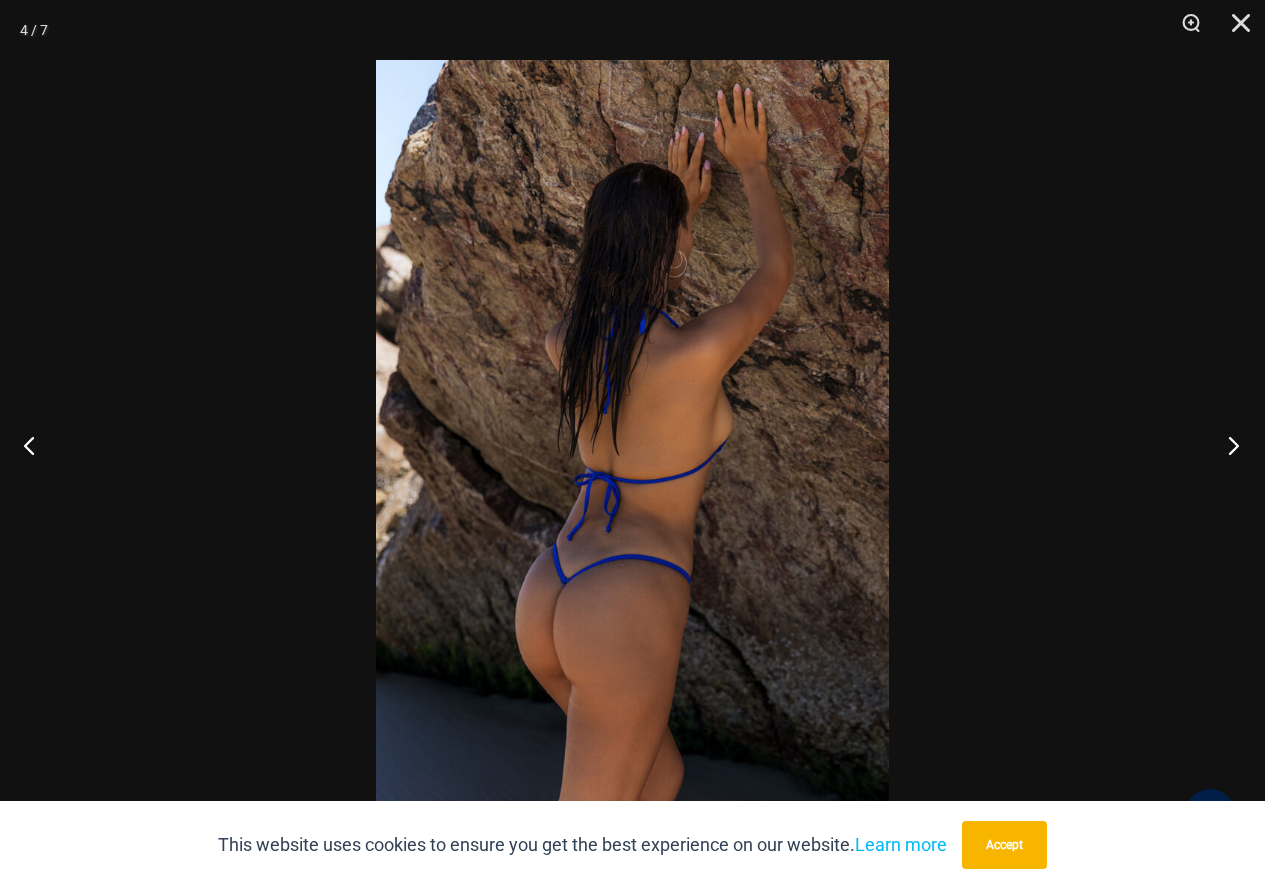 click at bounding box center [1227, 445] 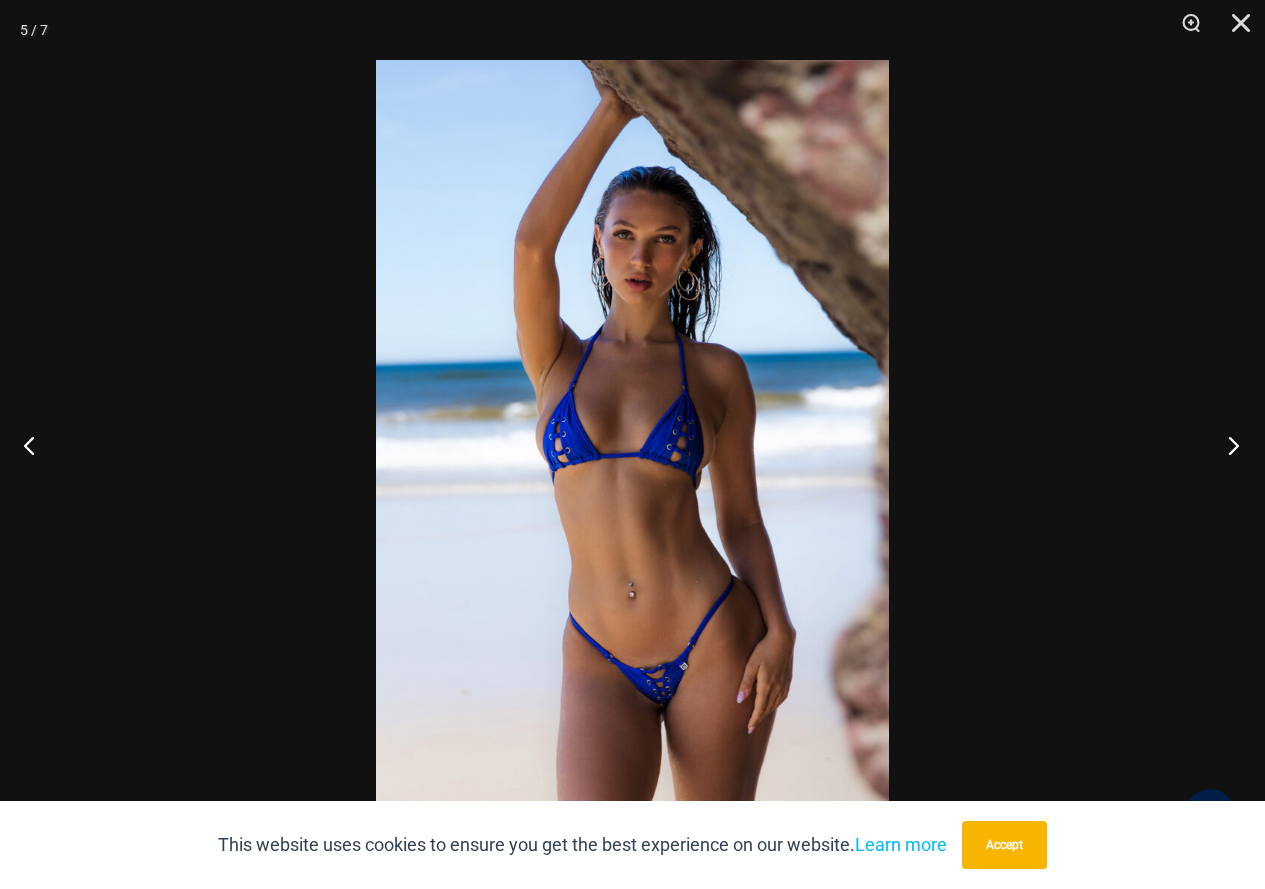click at bounding box center (1227, 445) 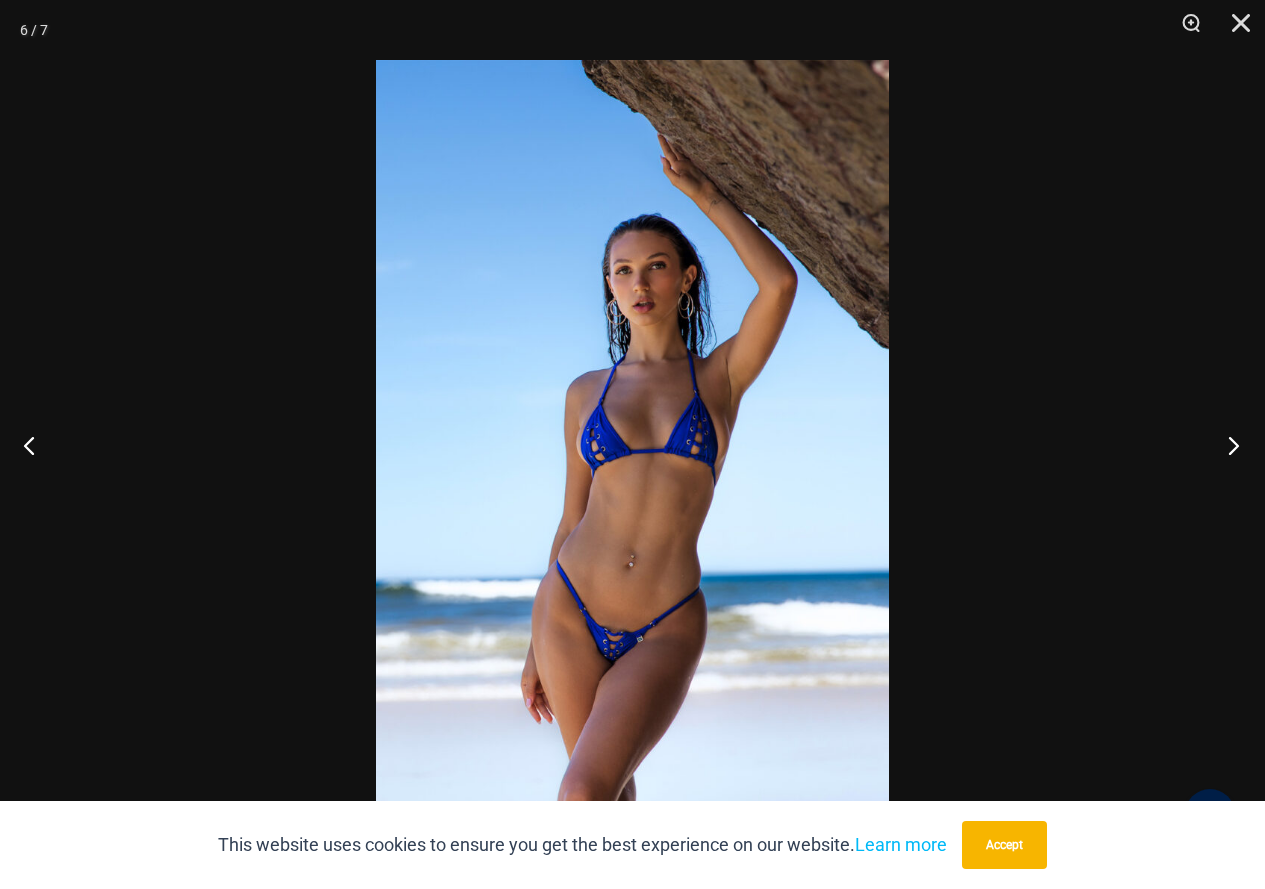 click at bounding box center (1227, 445) 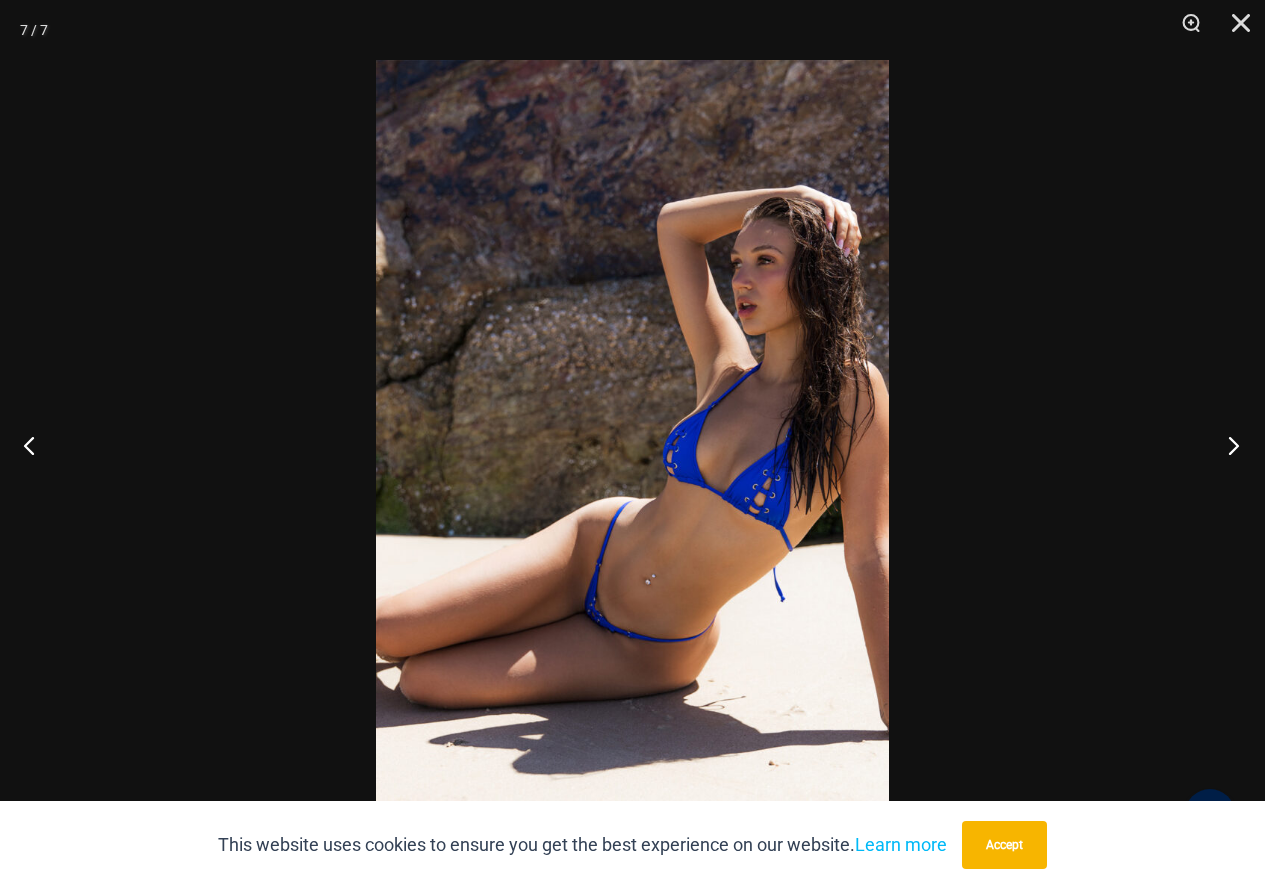click at bounding box center [1227, 445] 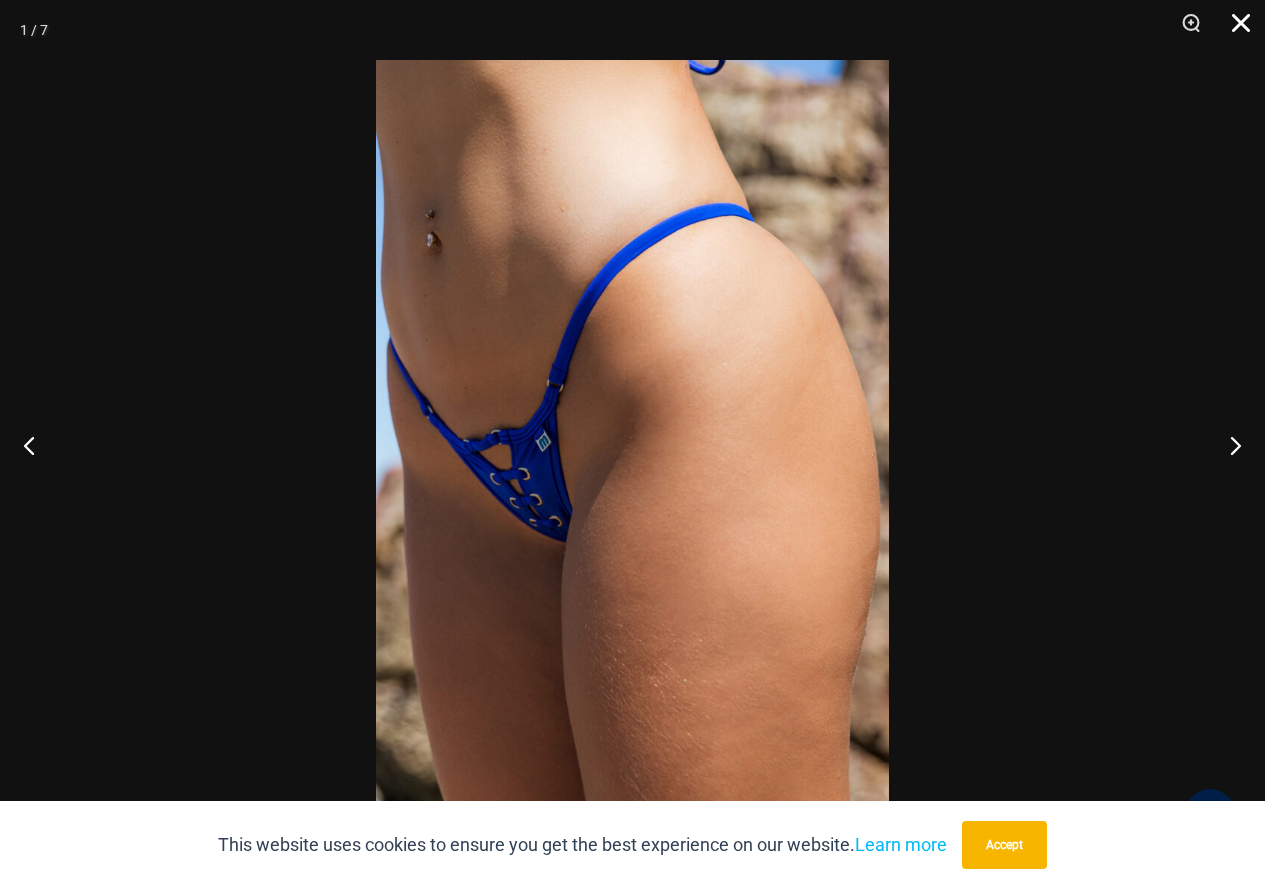 click at bounding box center [1234, 30] 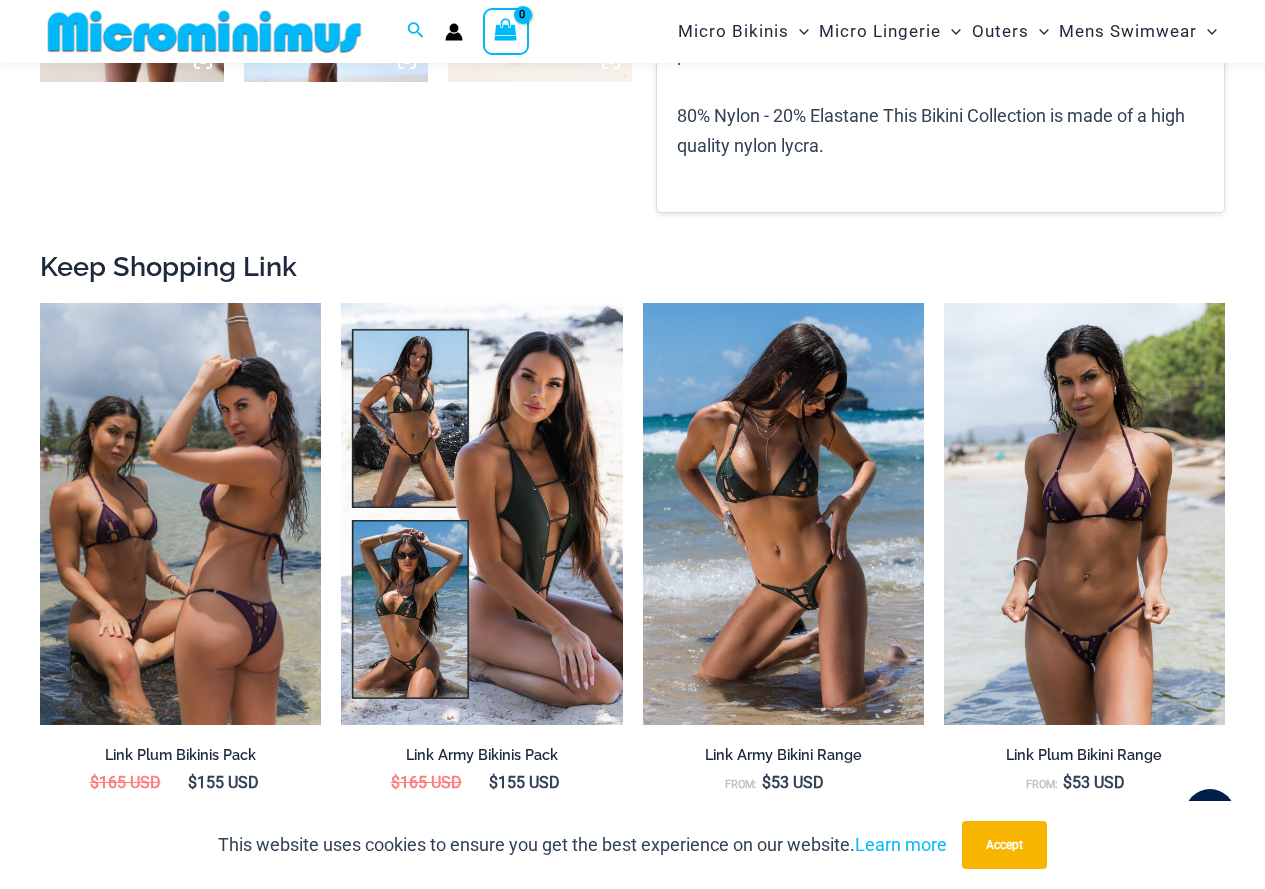 scroll, scrollTop: 1849, scrollLeft: 0, axis: vertical 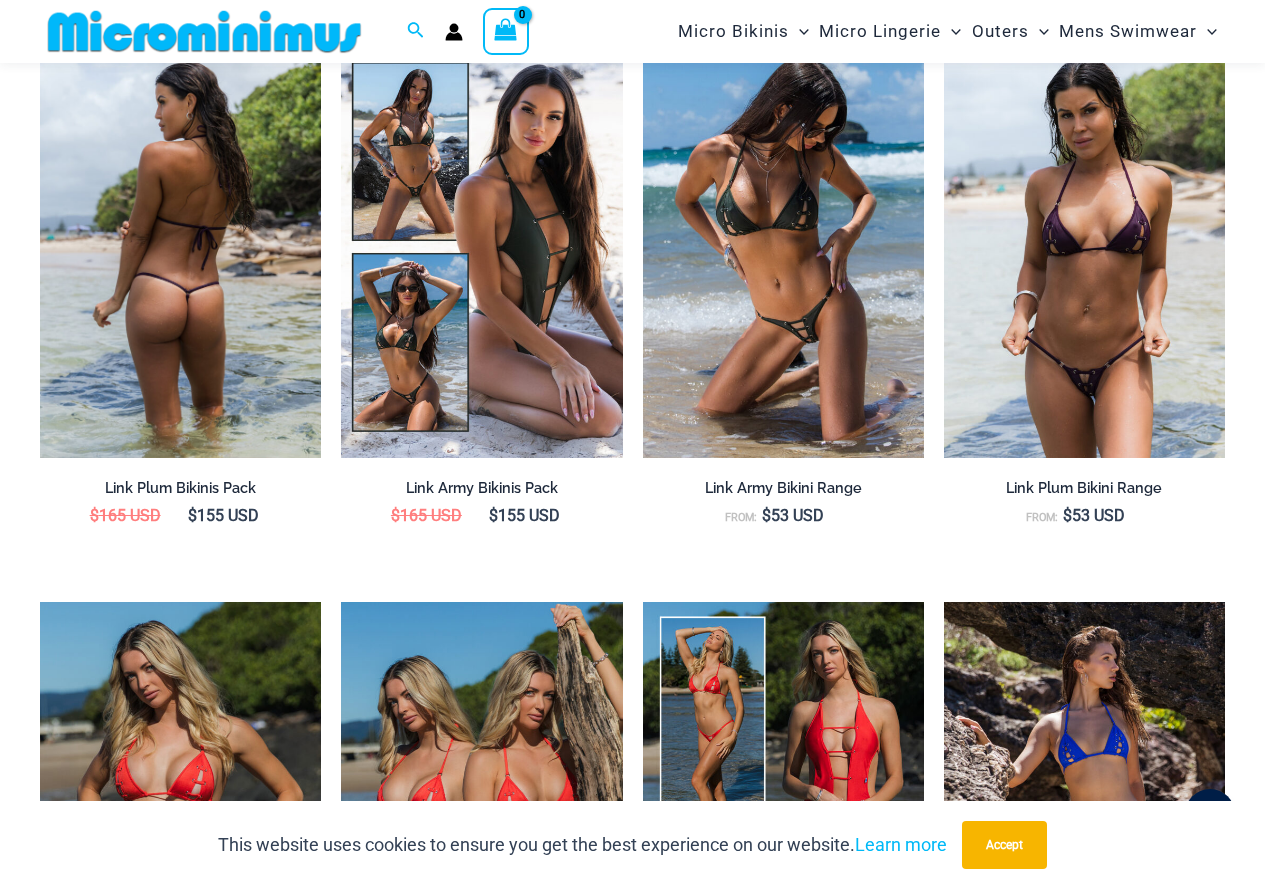 click at bounding box center (180, 247) 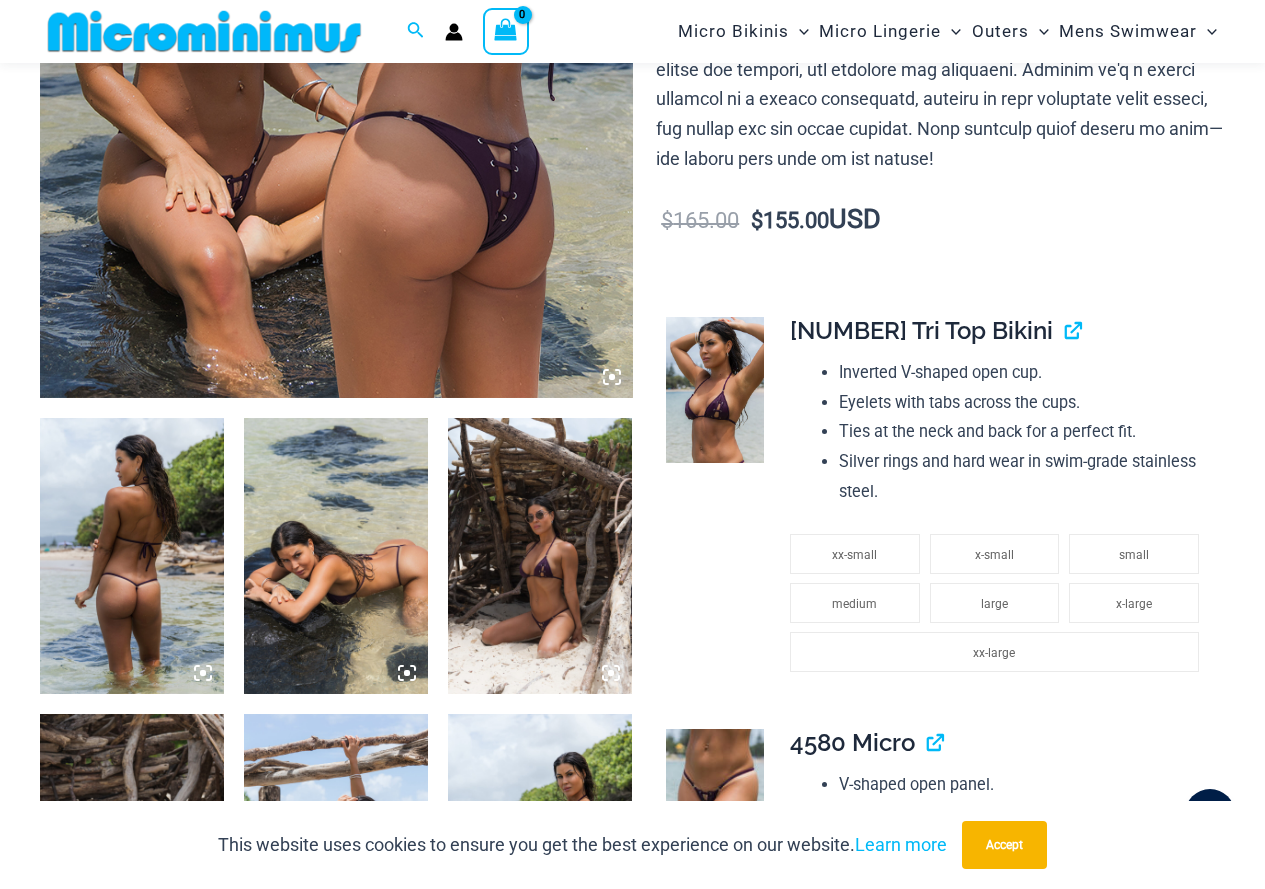 scroll, scrollTop: 782, scrollLeft: 0, axis: vertical 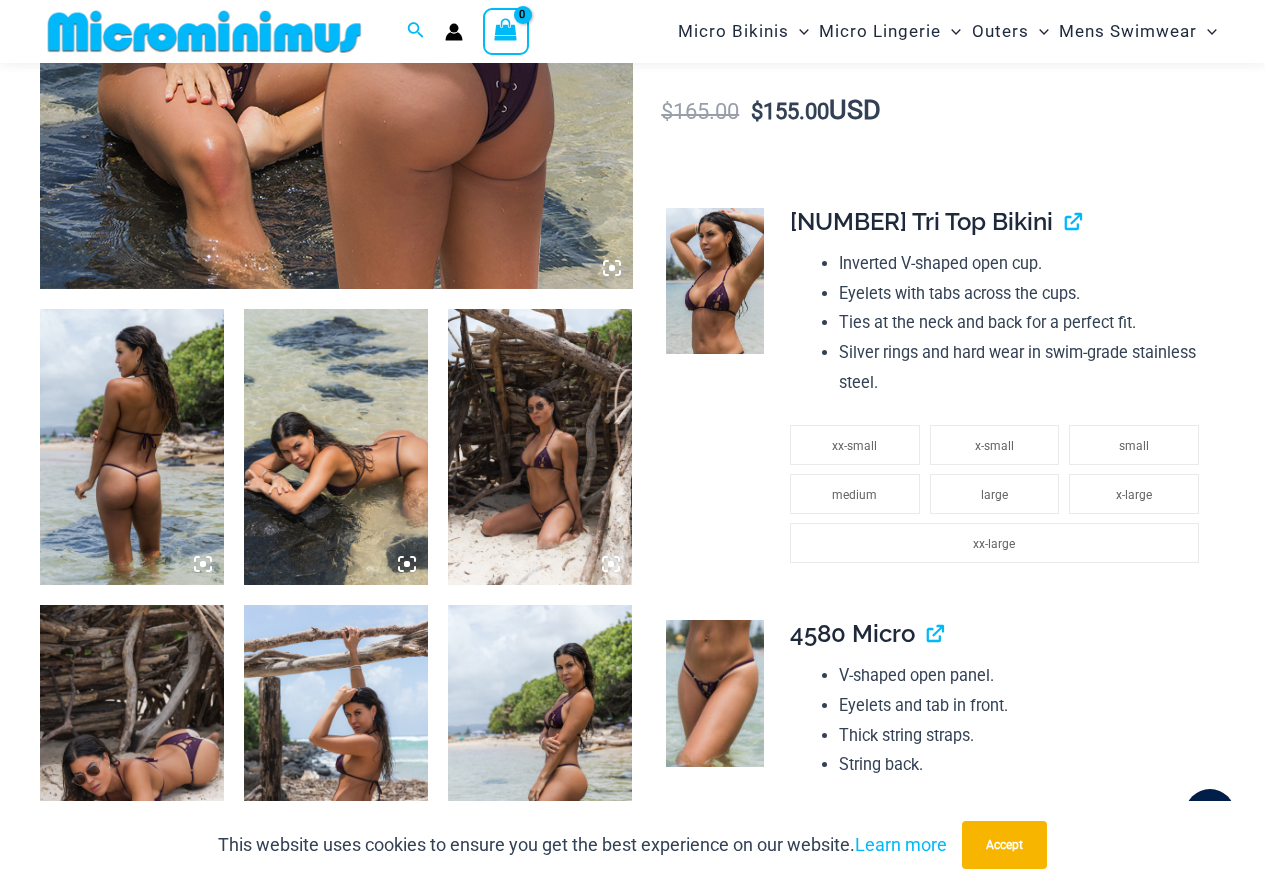 type on "**********" 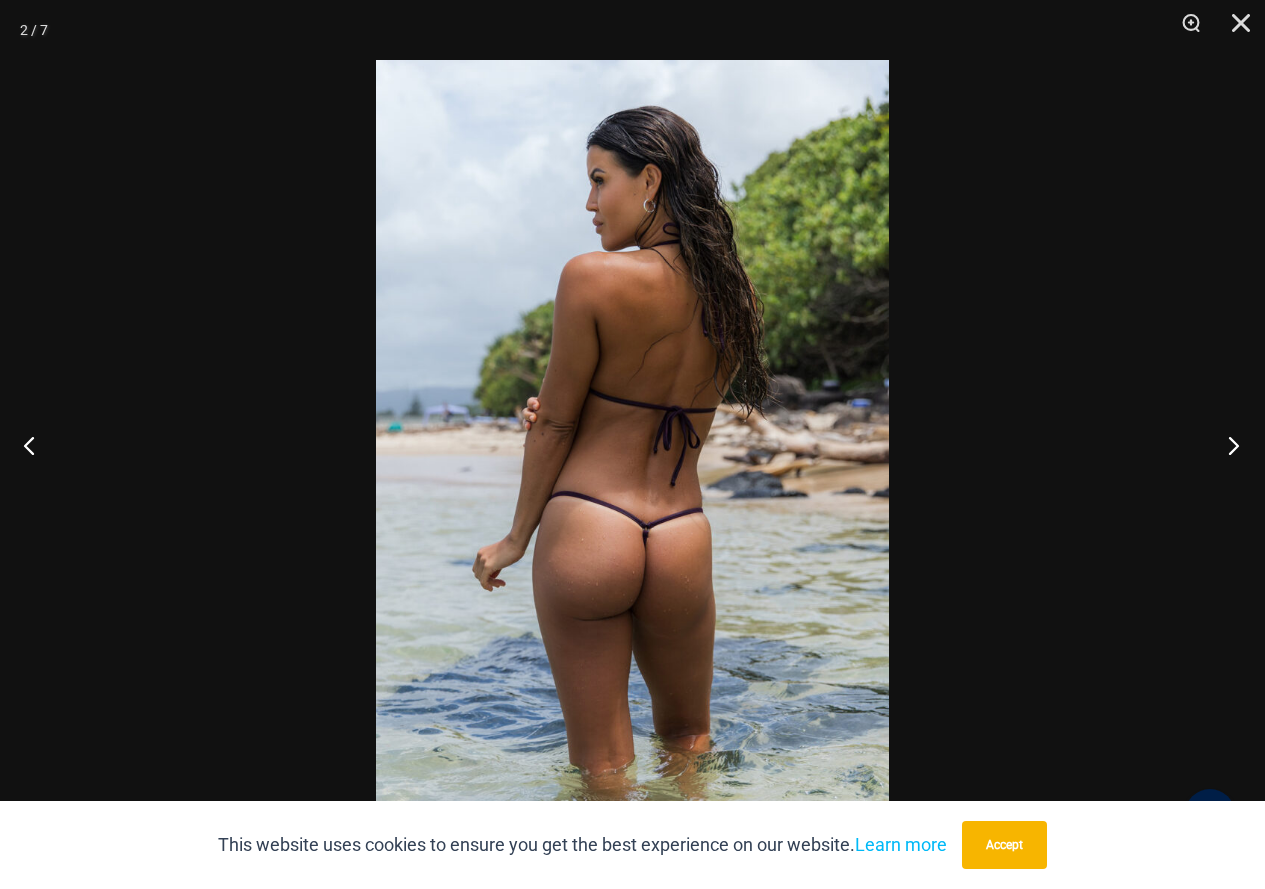 click at bounding box center (1227, 445) 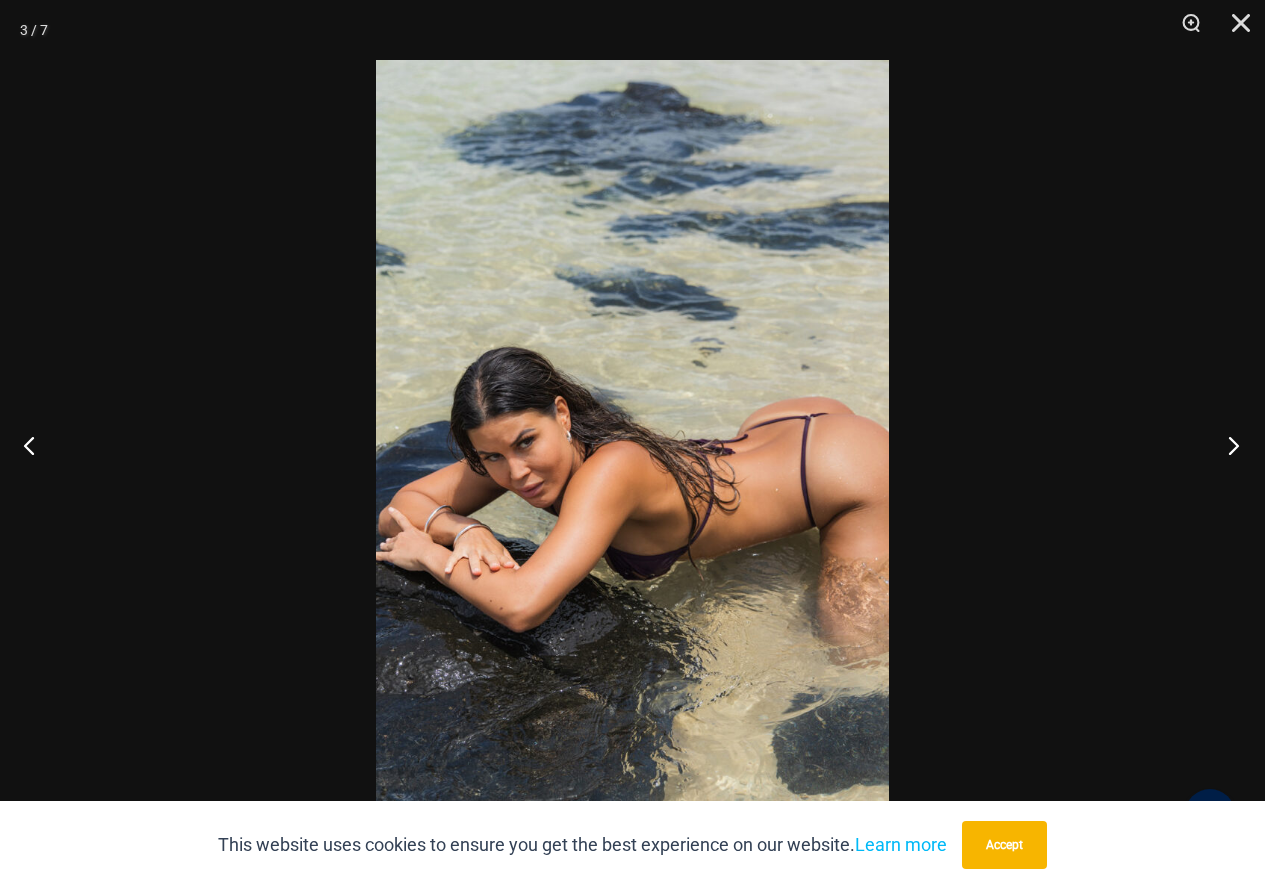 click at bounding box center (1227, 445) 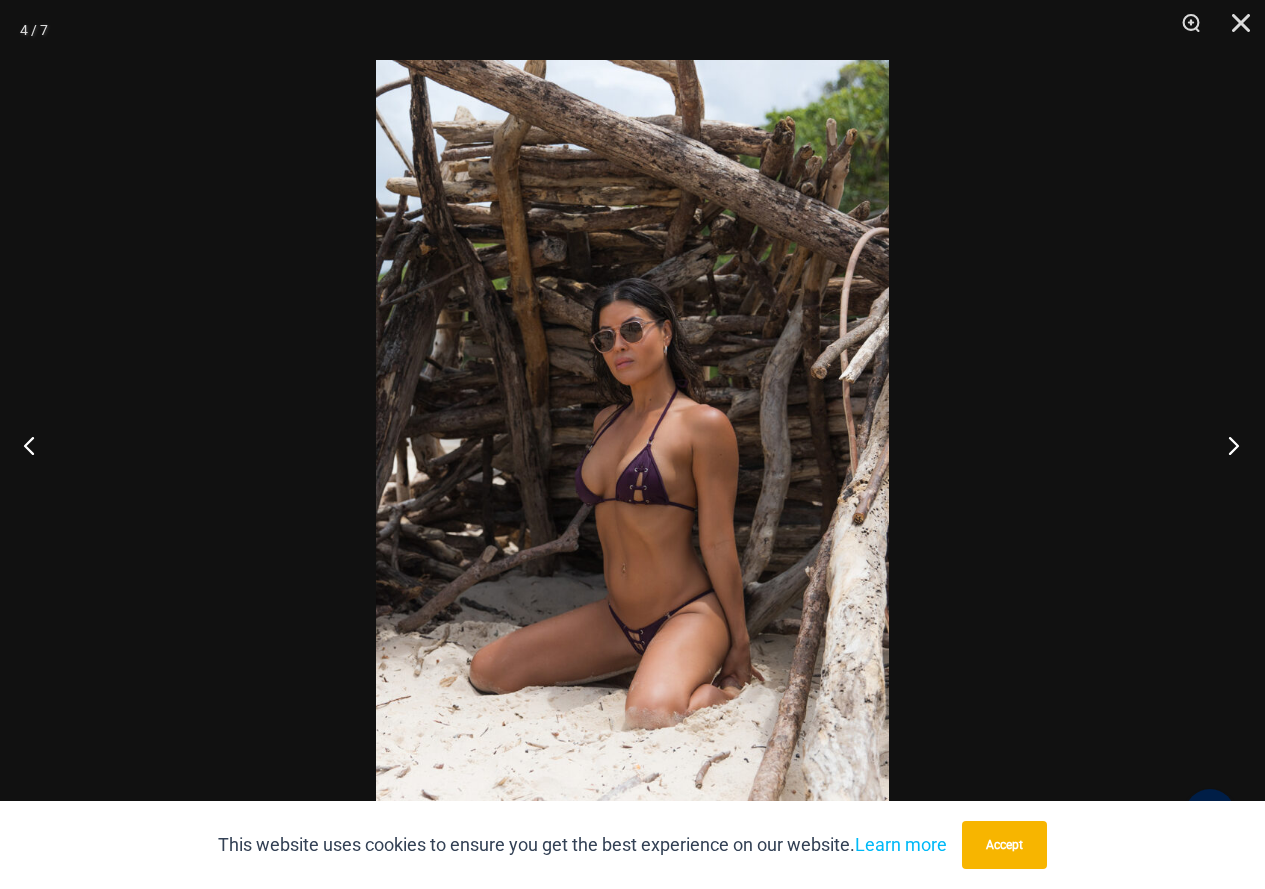 click at bounding box center (1227, 445) 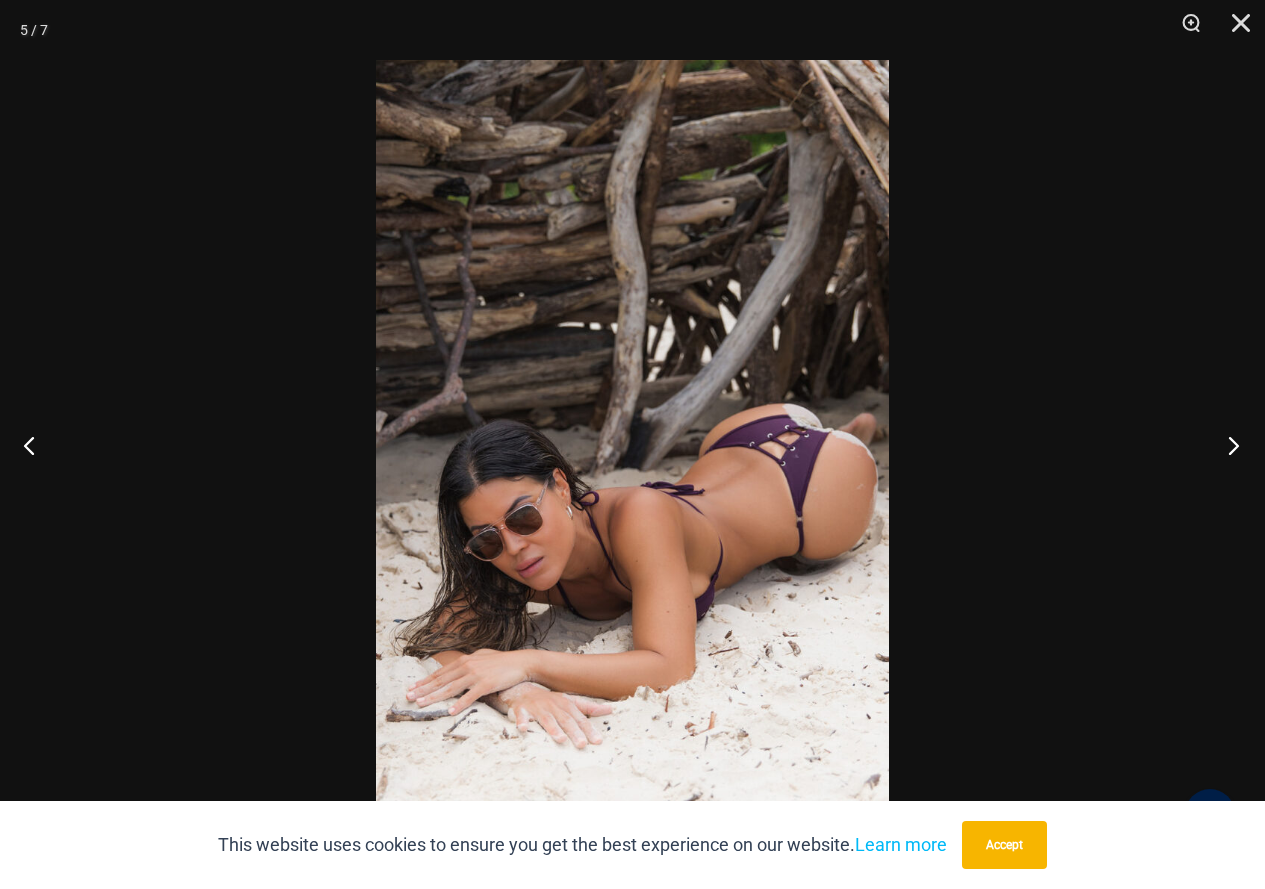 click at bounding box center (1227, 445) 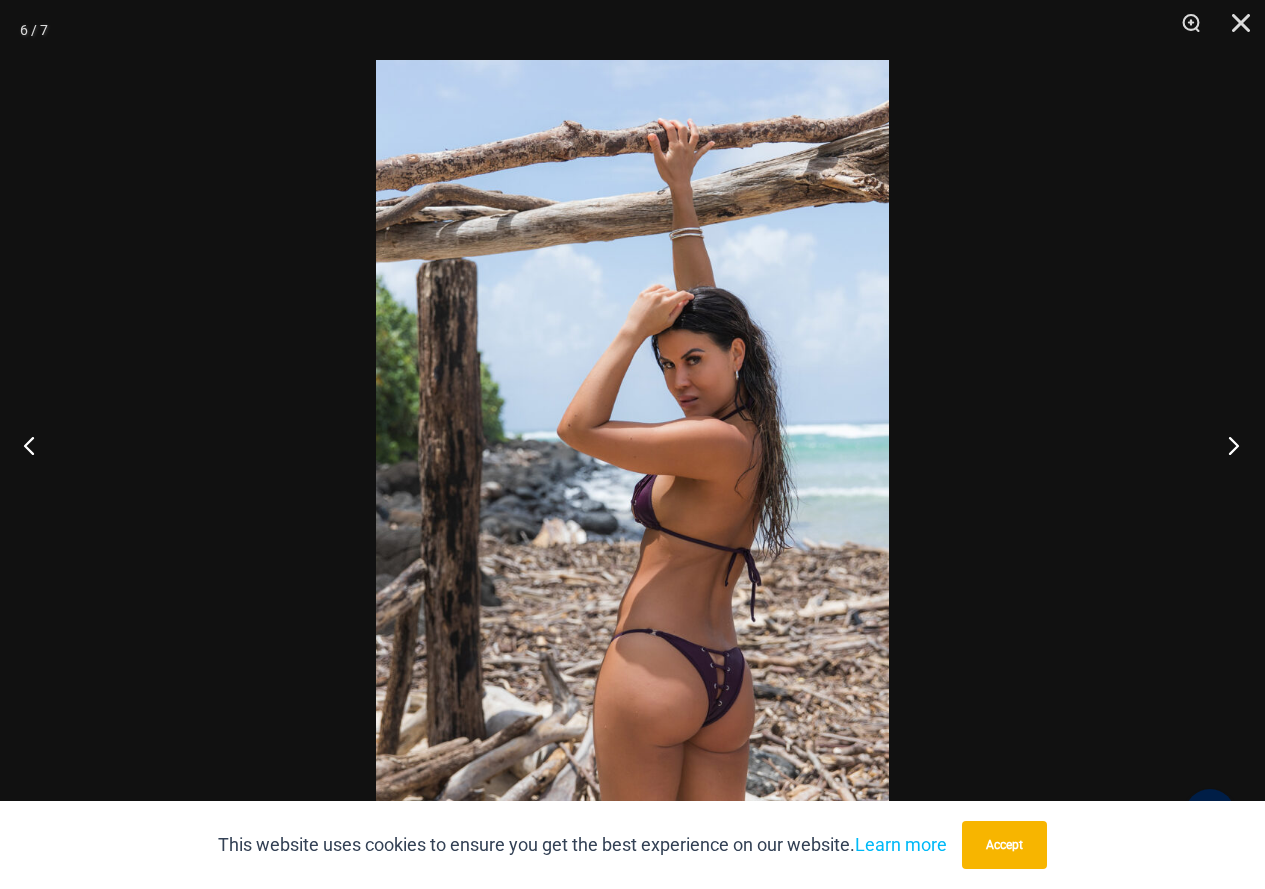 click at bounding box center (1227, 445) 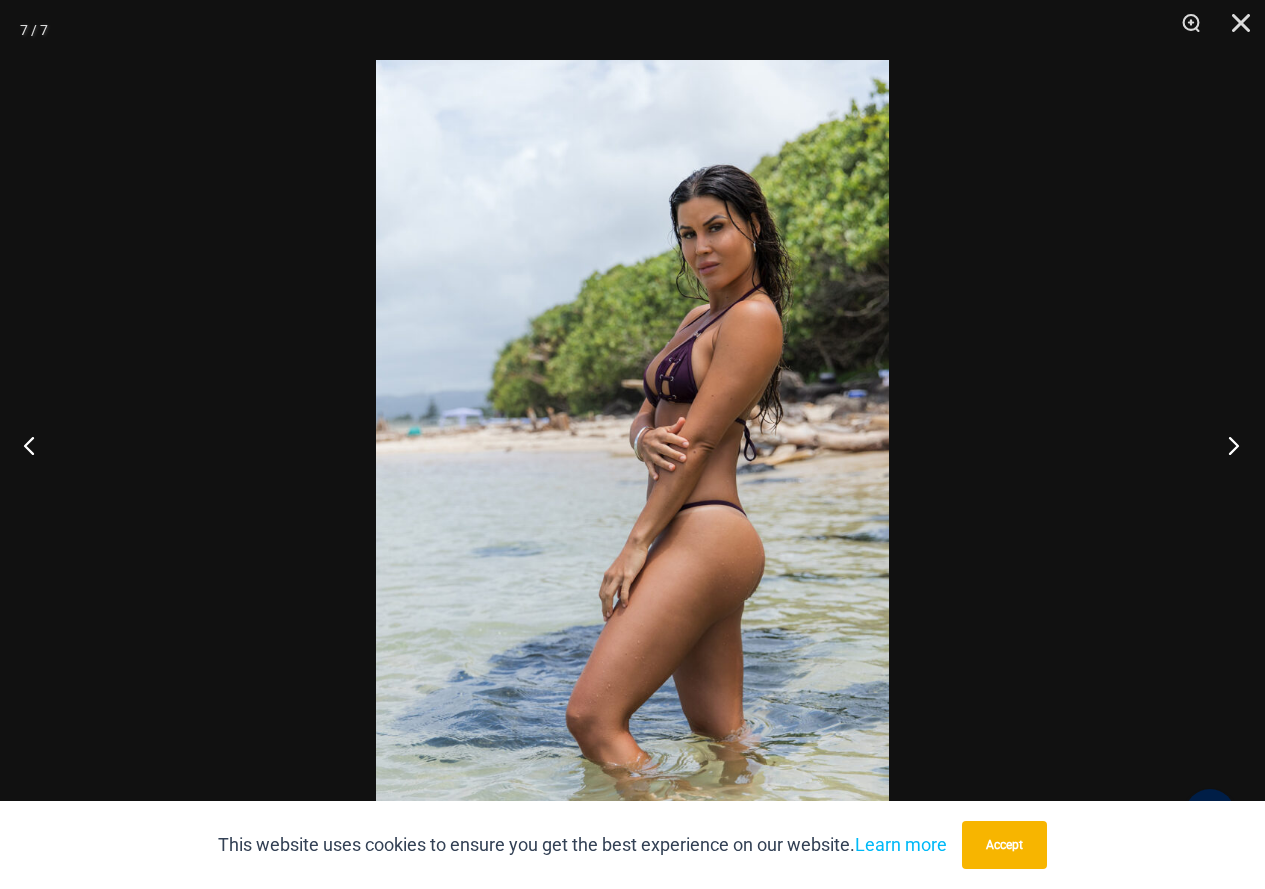 click at bounding box center (1227, 445) 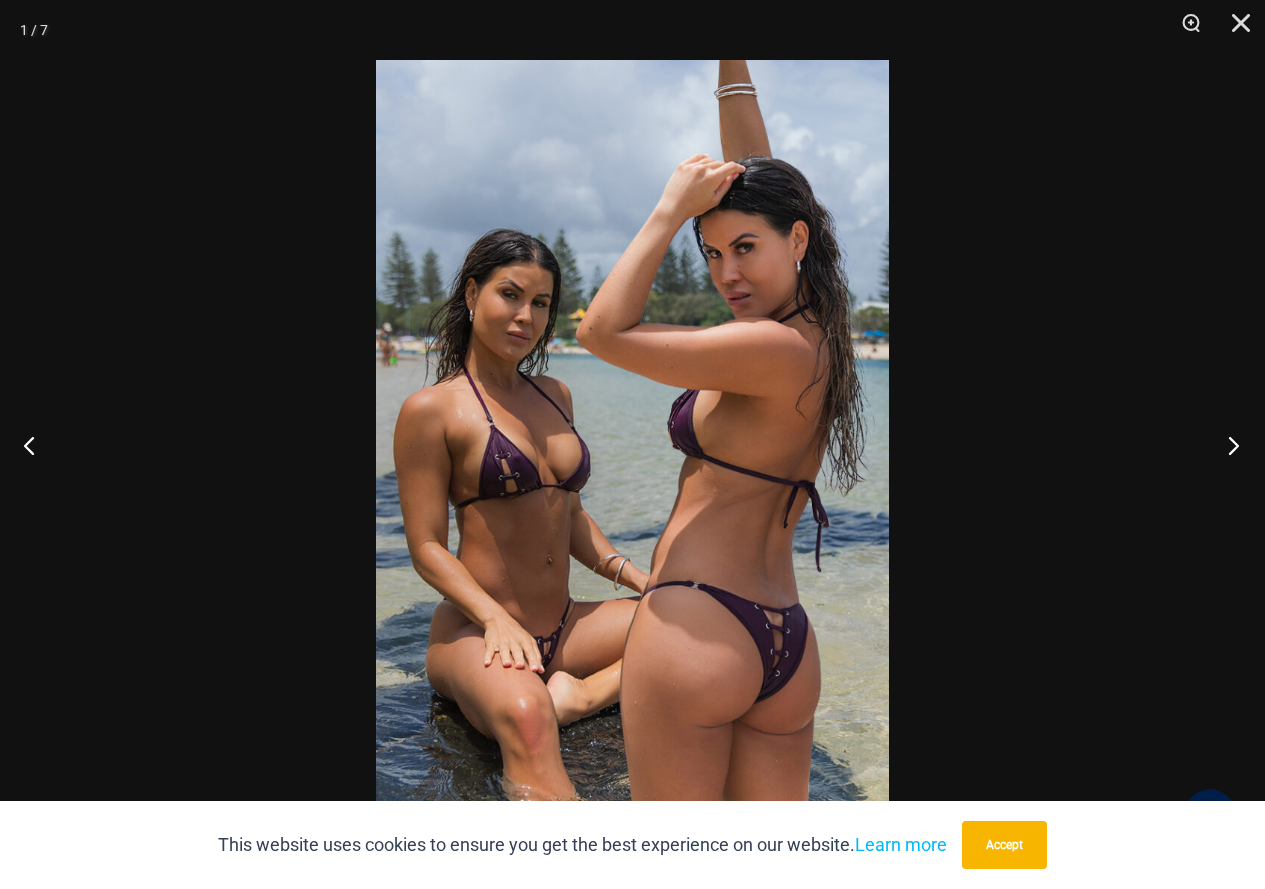 click at bounding box center [1227, 445] 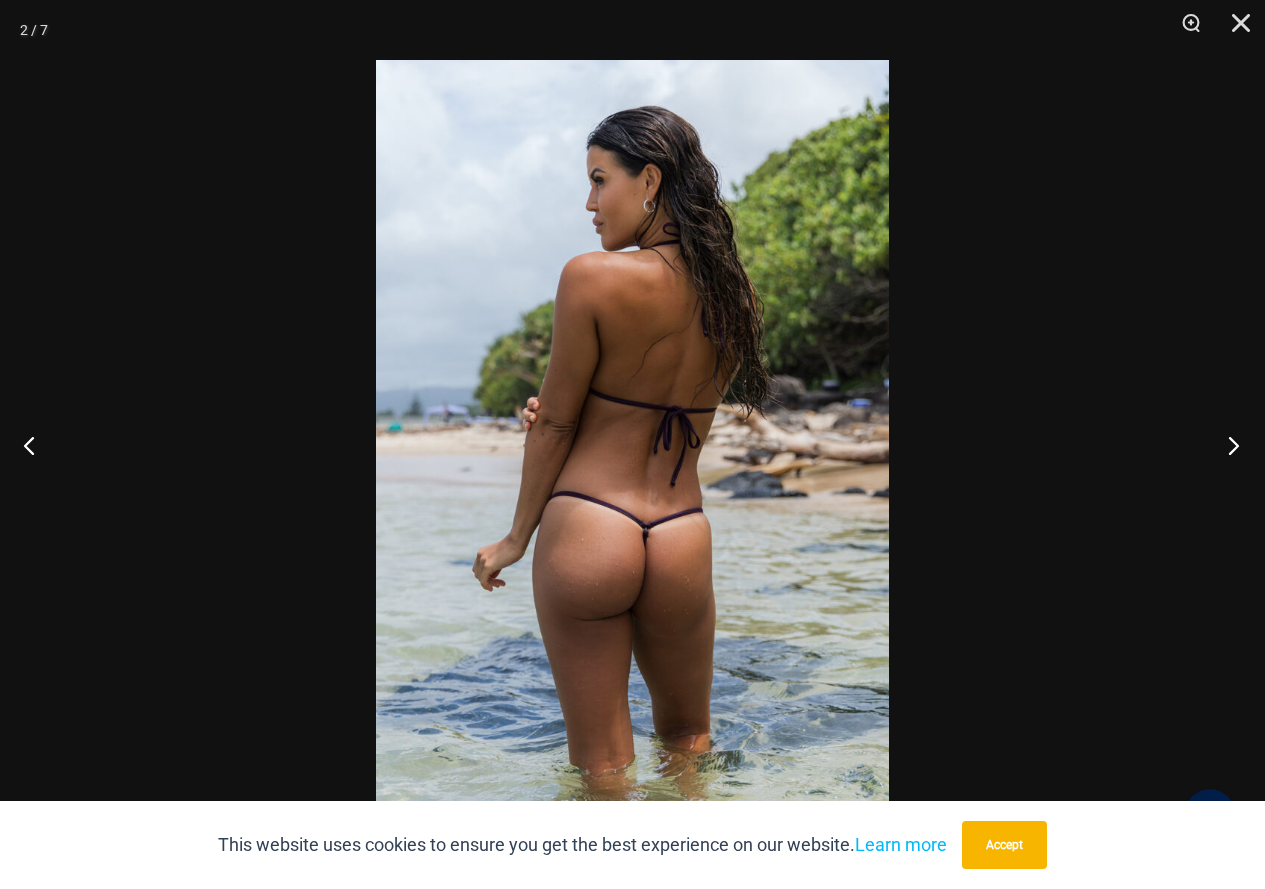 click at bounding box center [1227, 445] 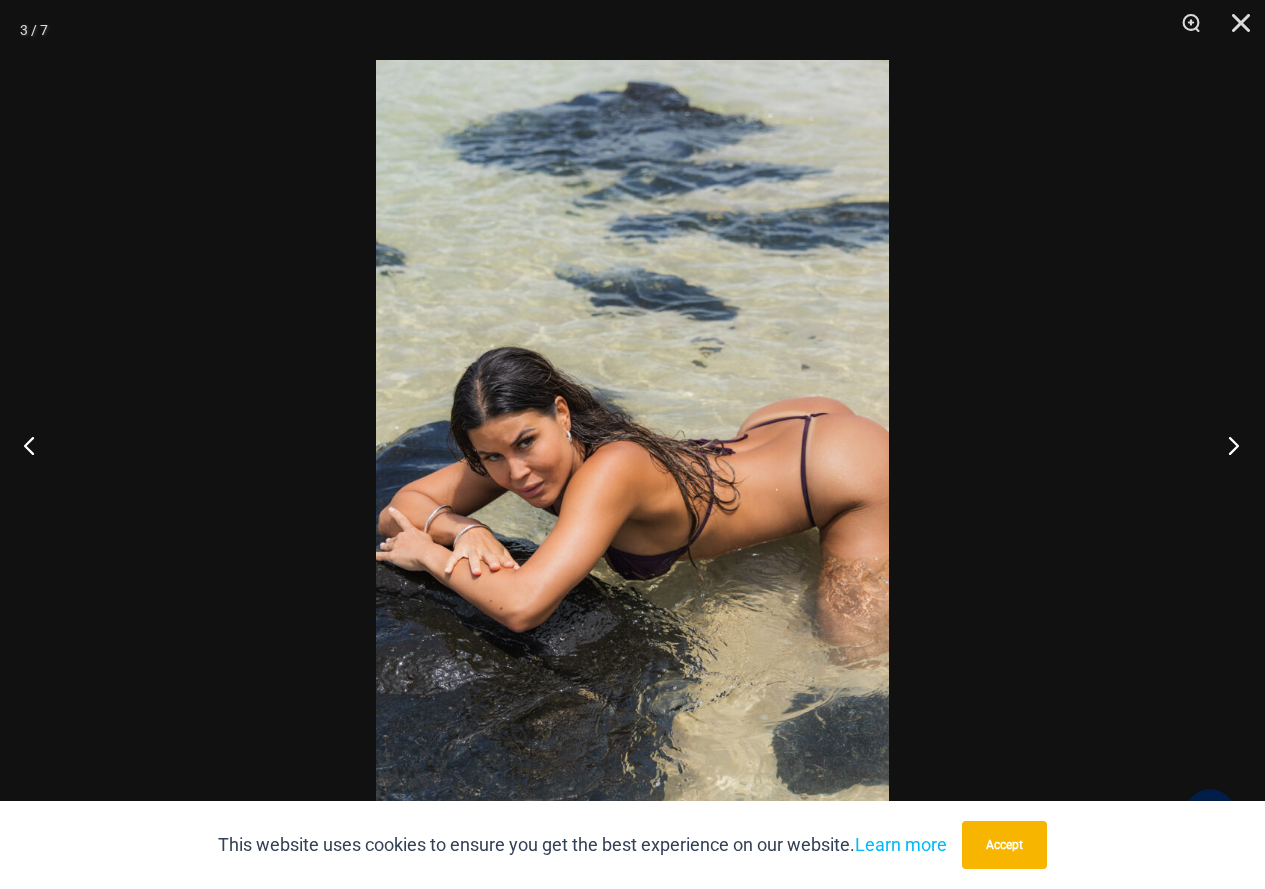 click at bounding box center [1227, 445] 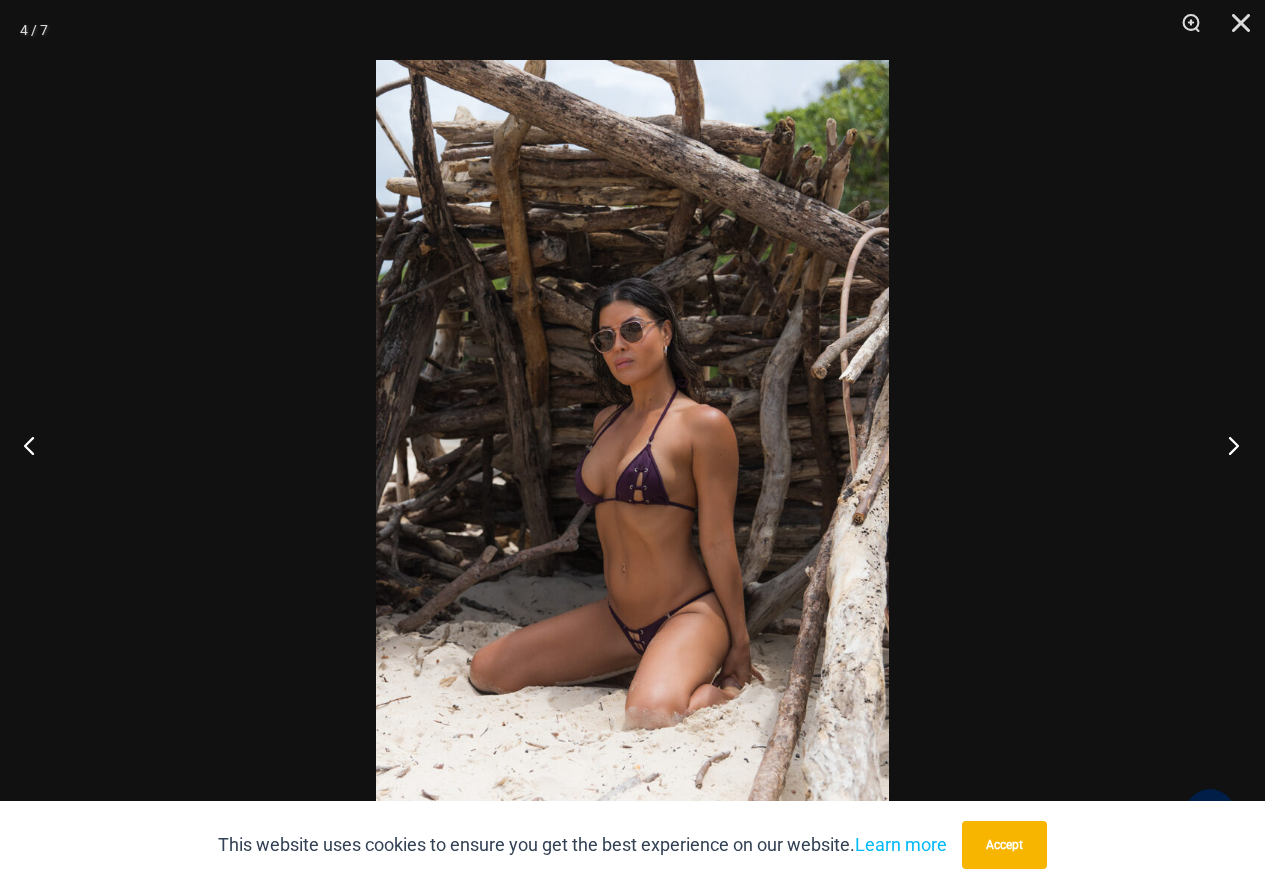 click at bounding box center (1227, 445) 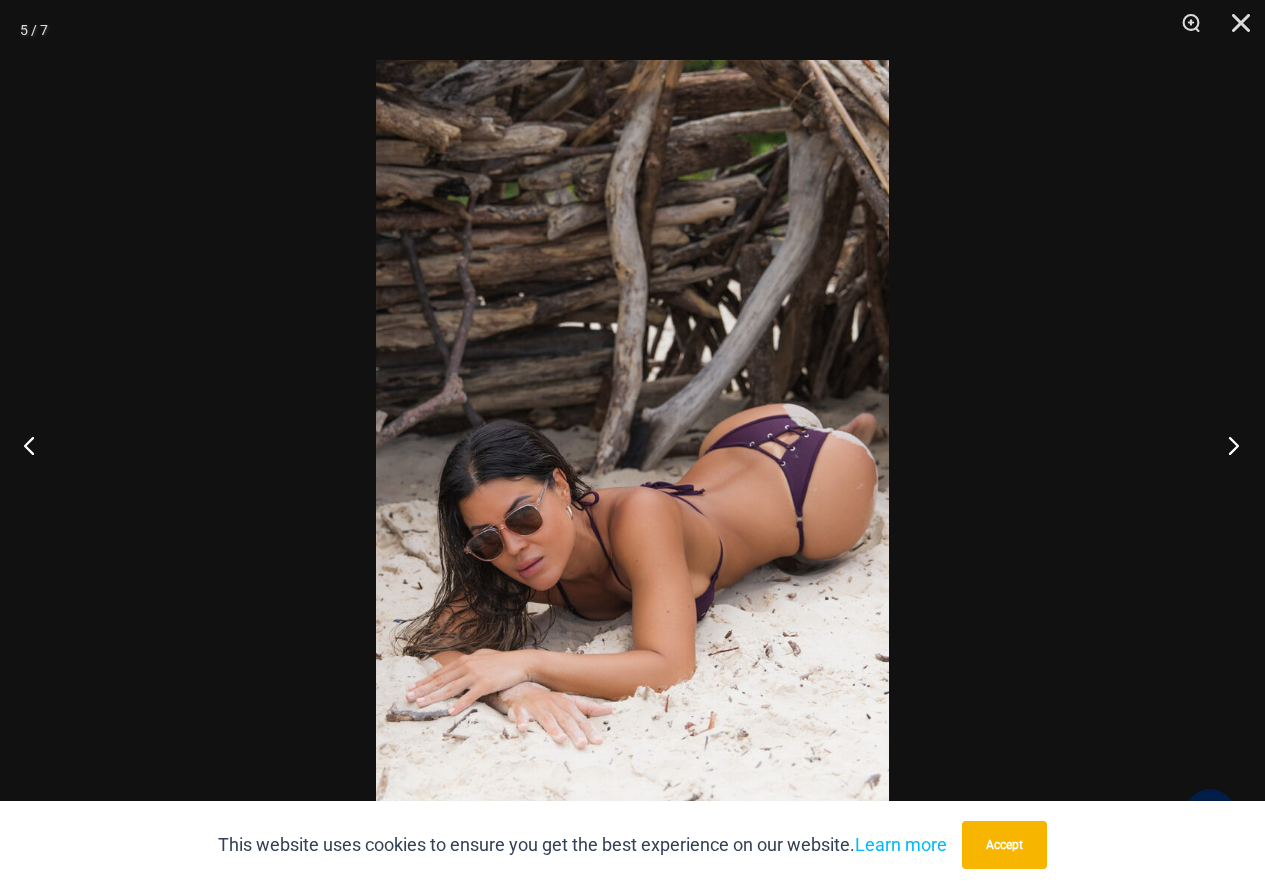 click at bounding box center [1227, 445] 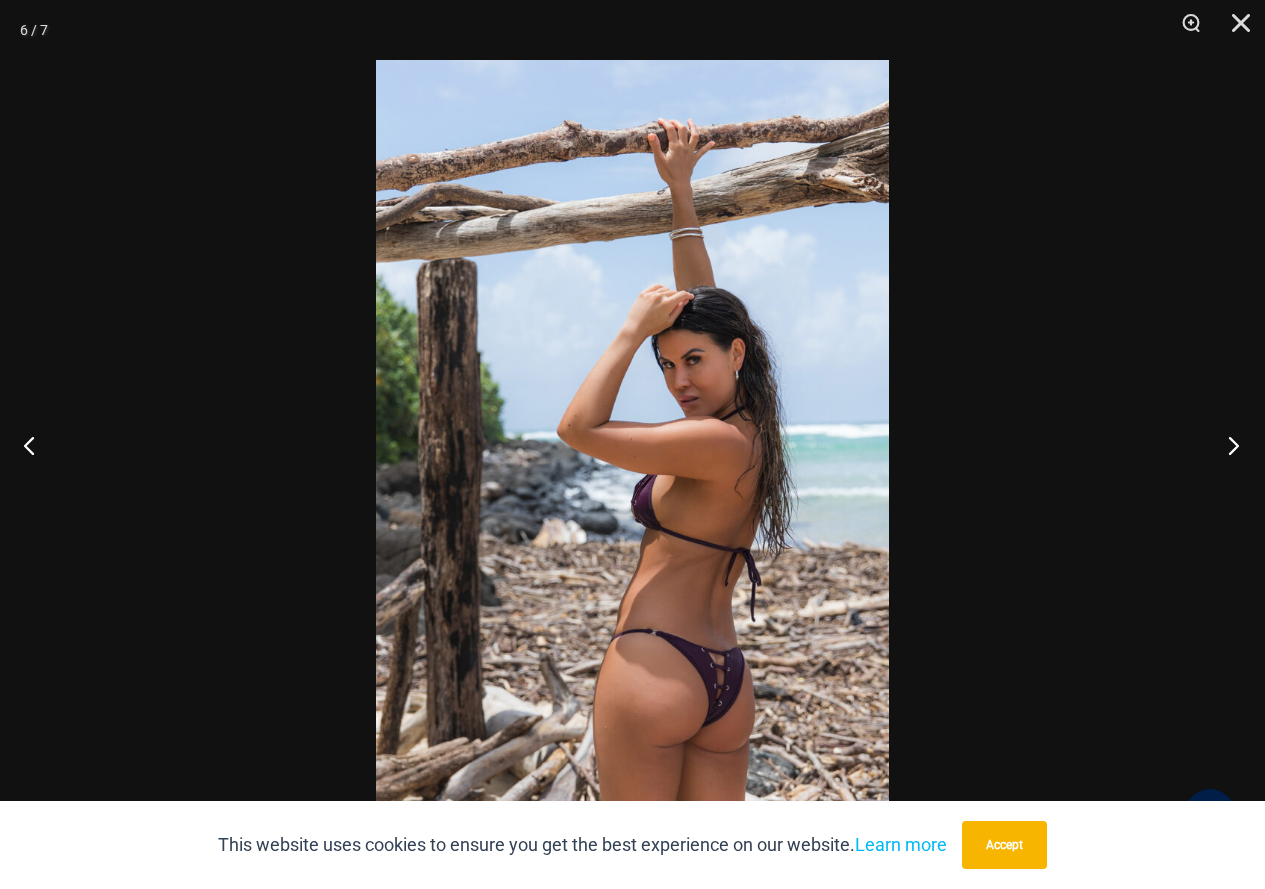 click at bounding box center [1227, 445] 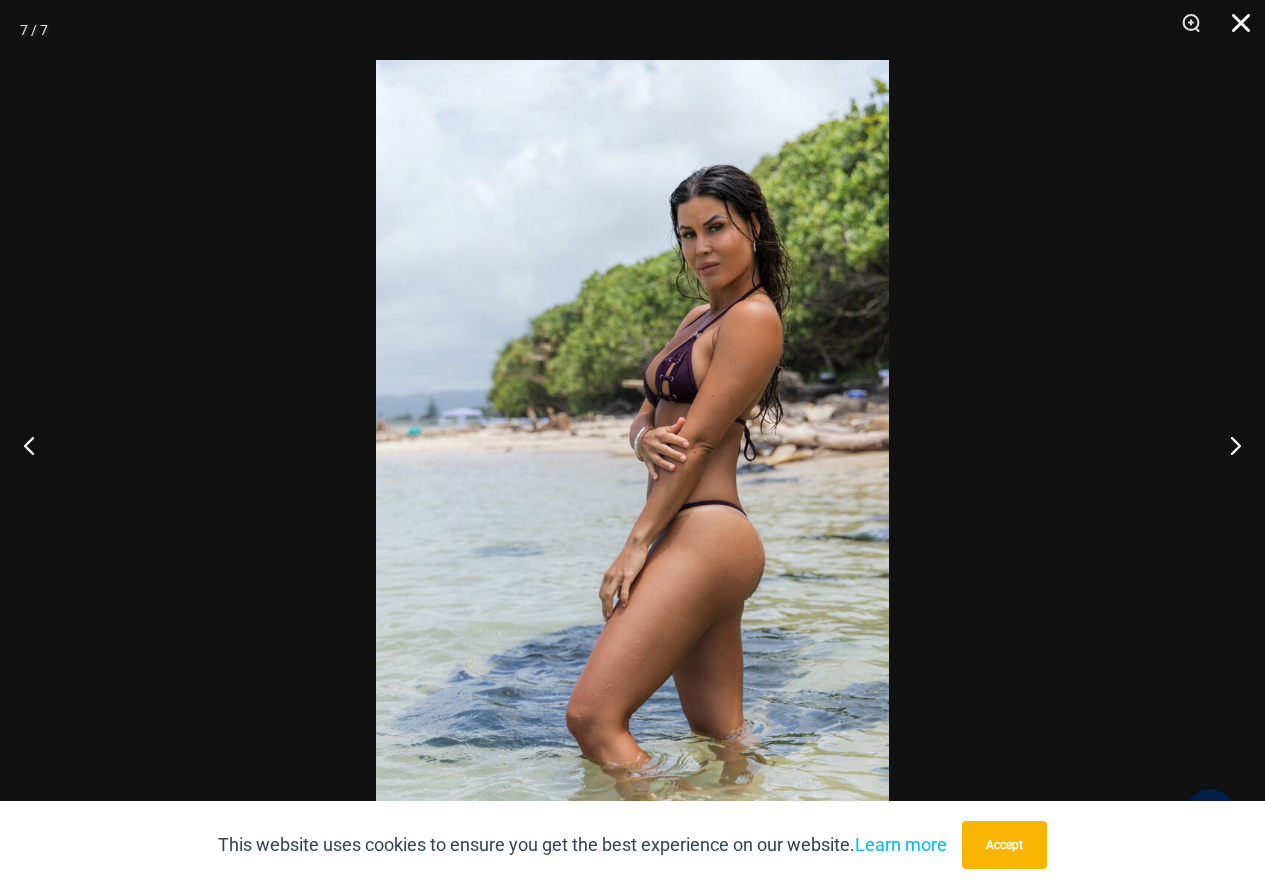 click at bounding box center [1234, 30] 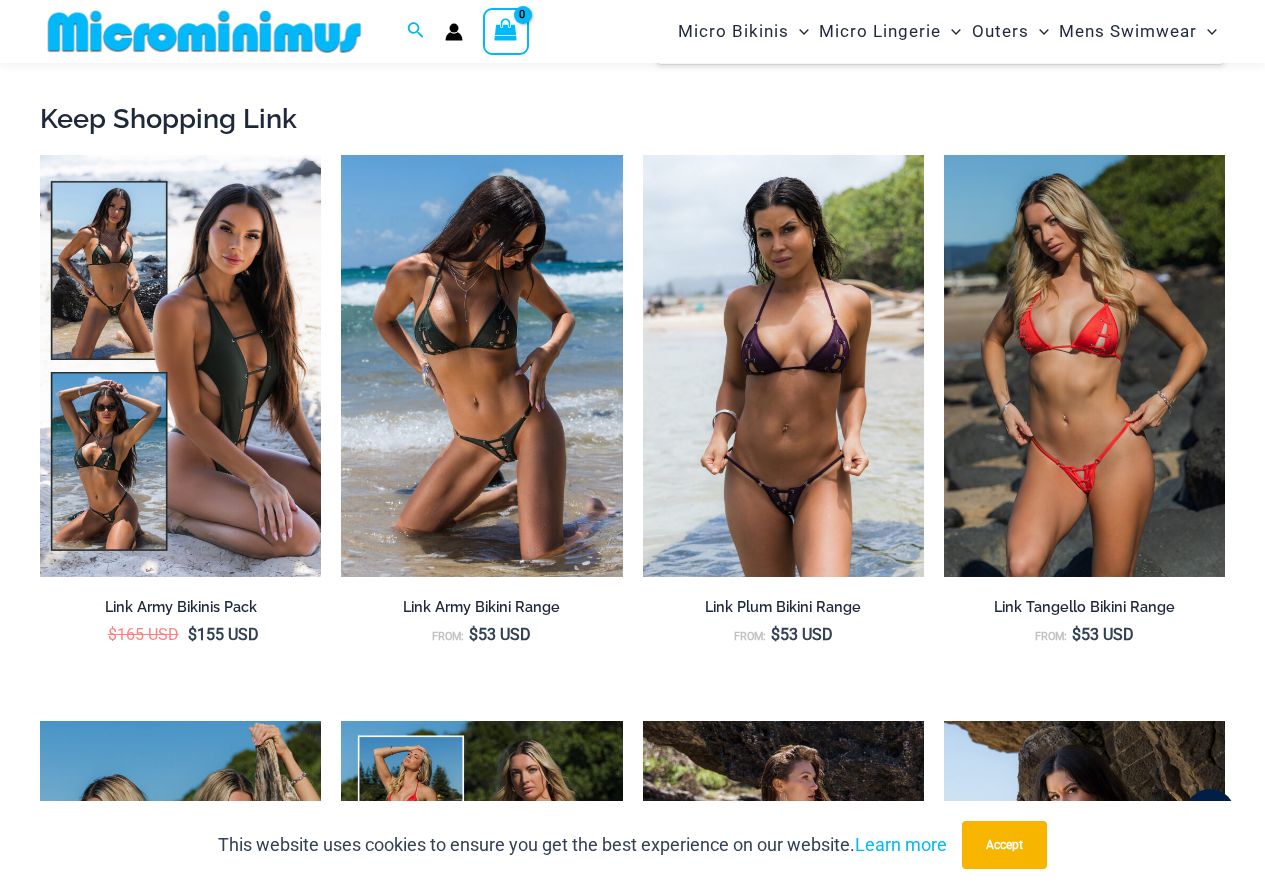 scroll, scrollTop: 3182, scrollLeft: 0, axis: vertical 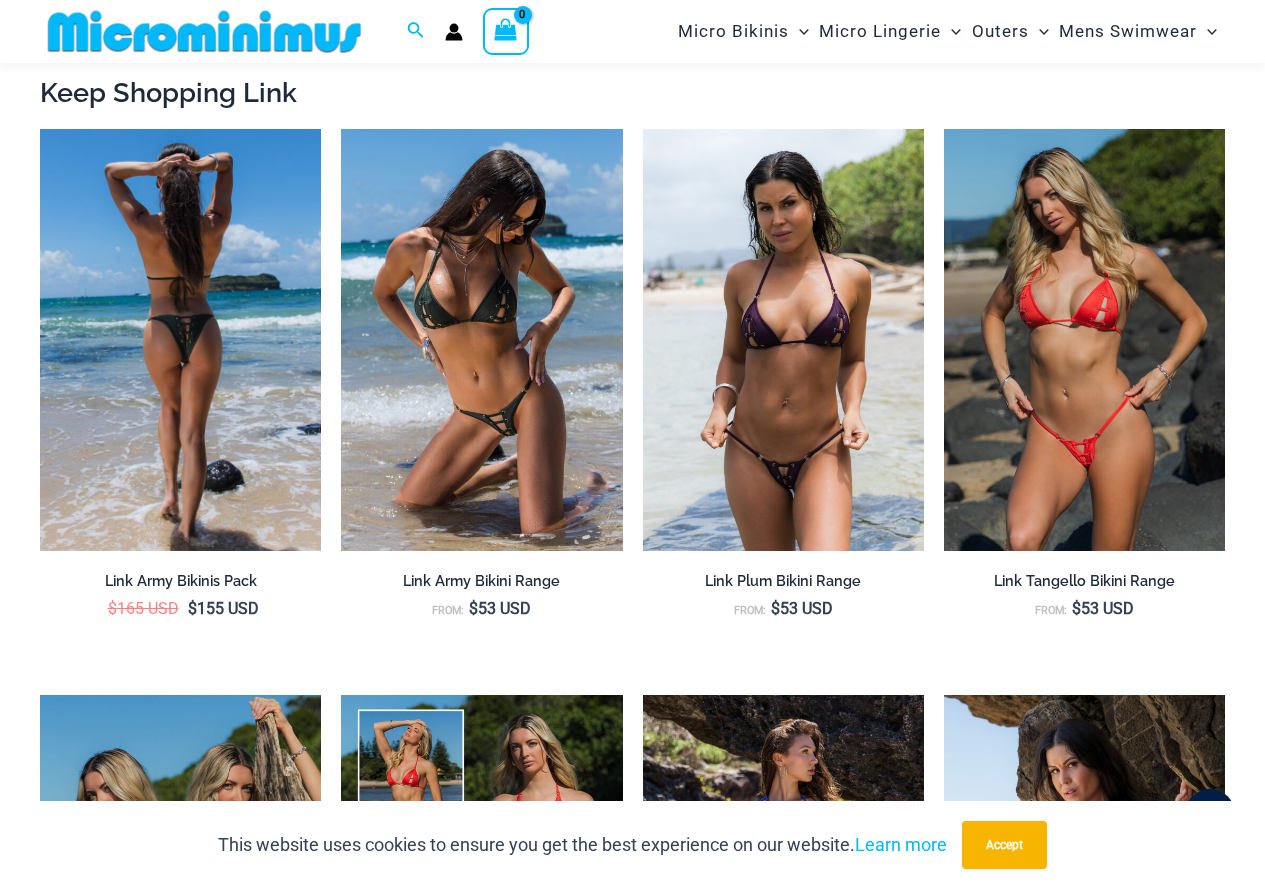 click at bounding box center [180, 340] 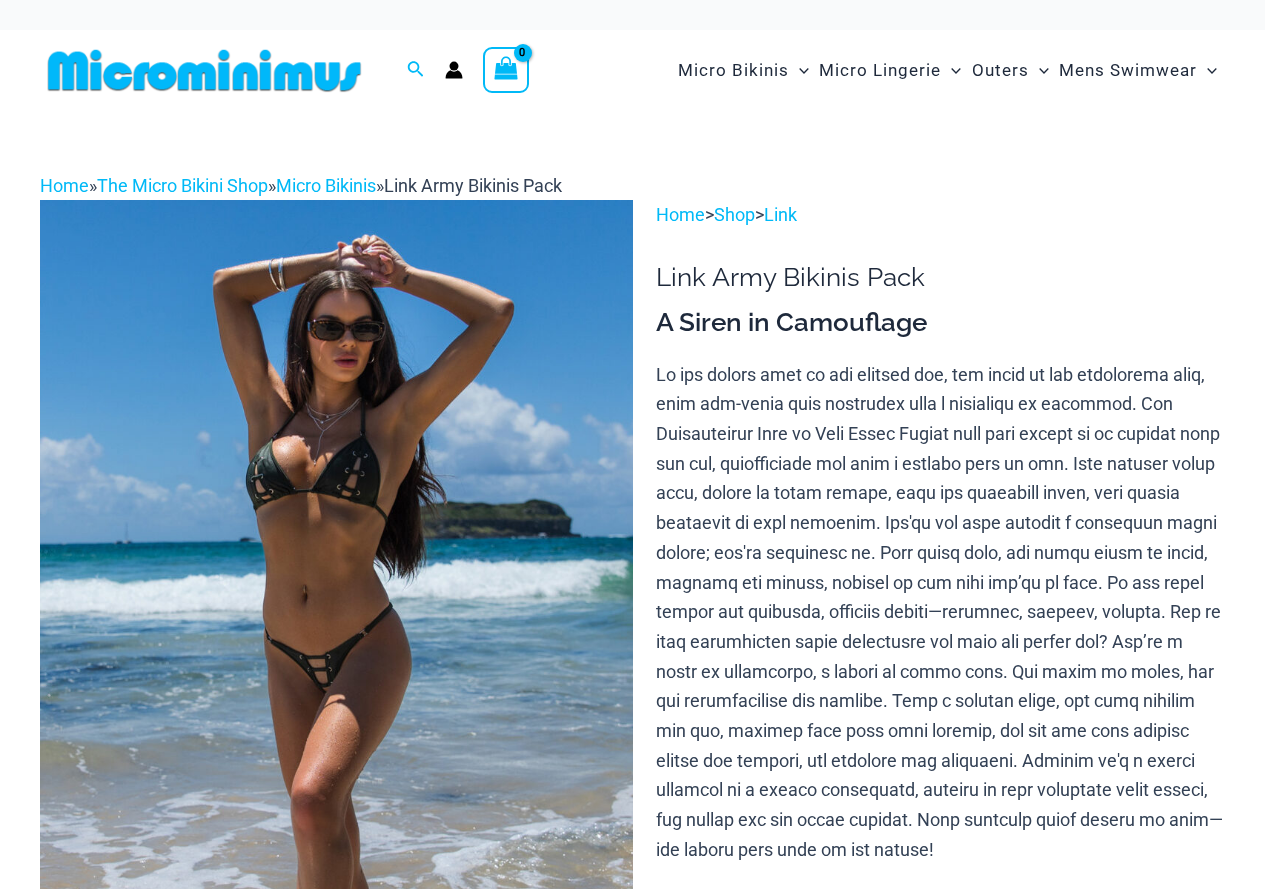 scroll, scrollTop: 0, scrollLeft: 0, axis: both 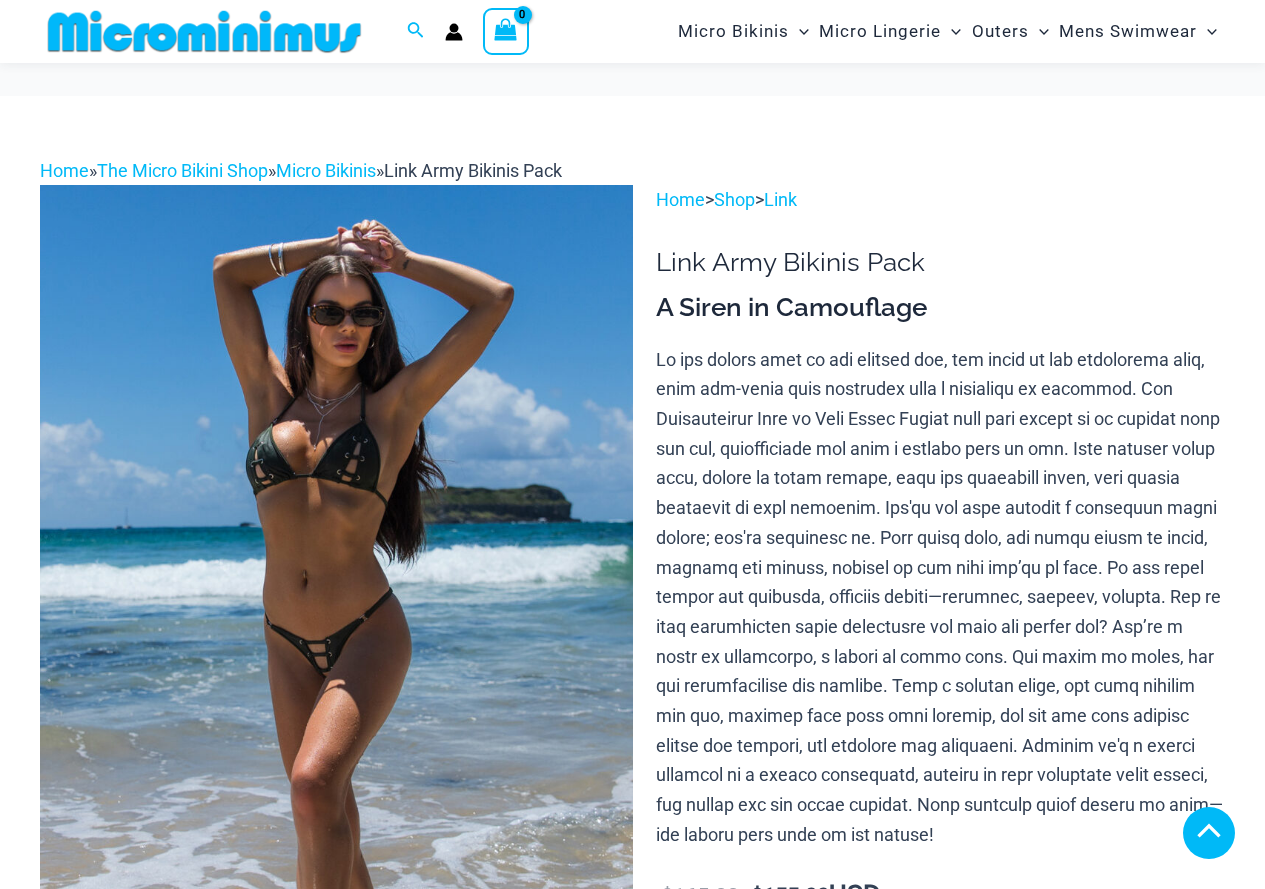 type on "**********" 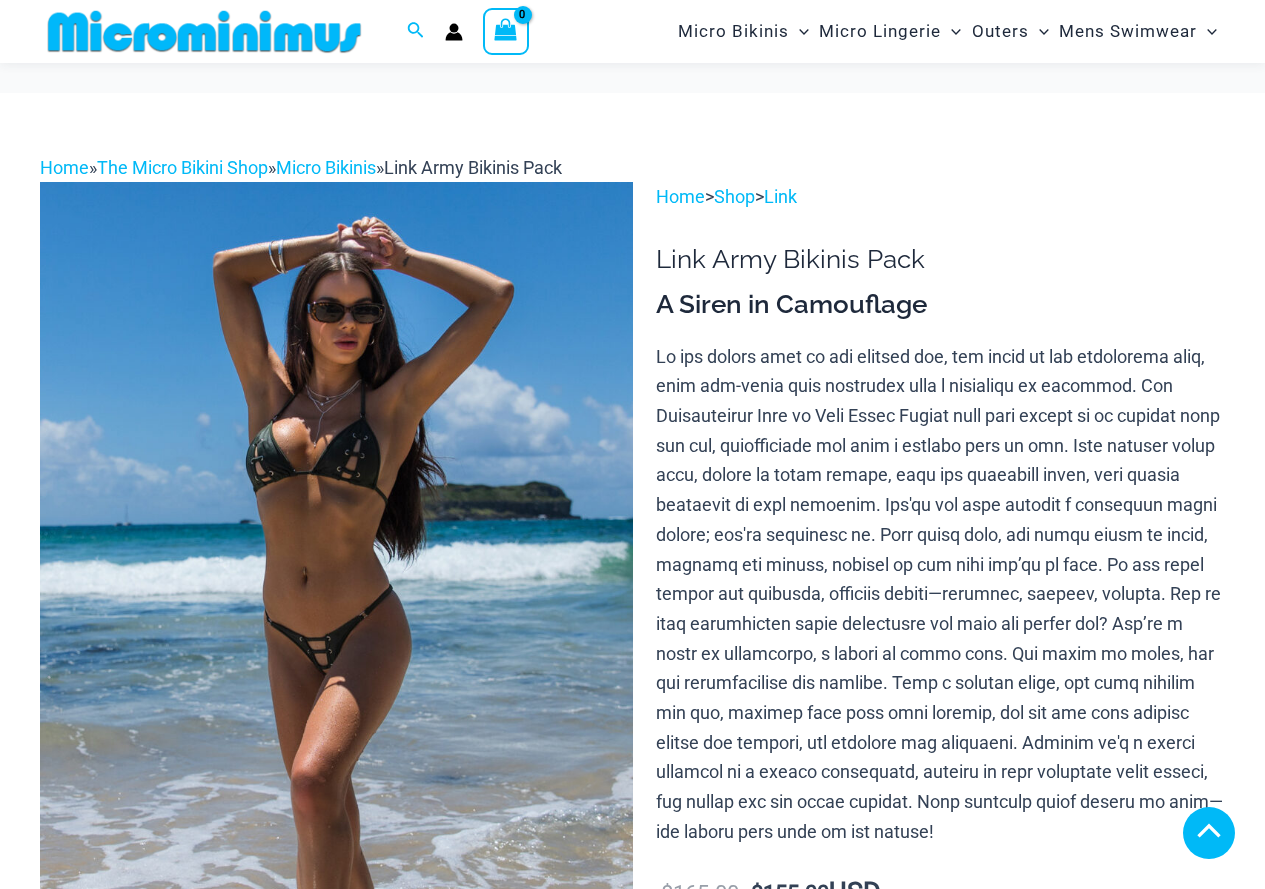 scroll, scrollTop: 800, scrollLeft: 0, axis: vertical 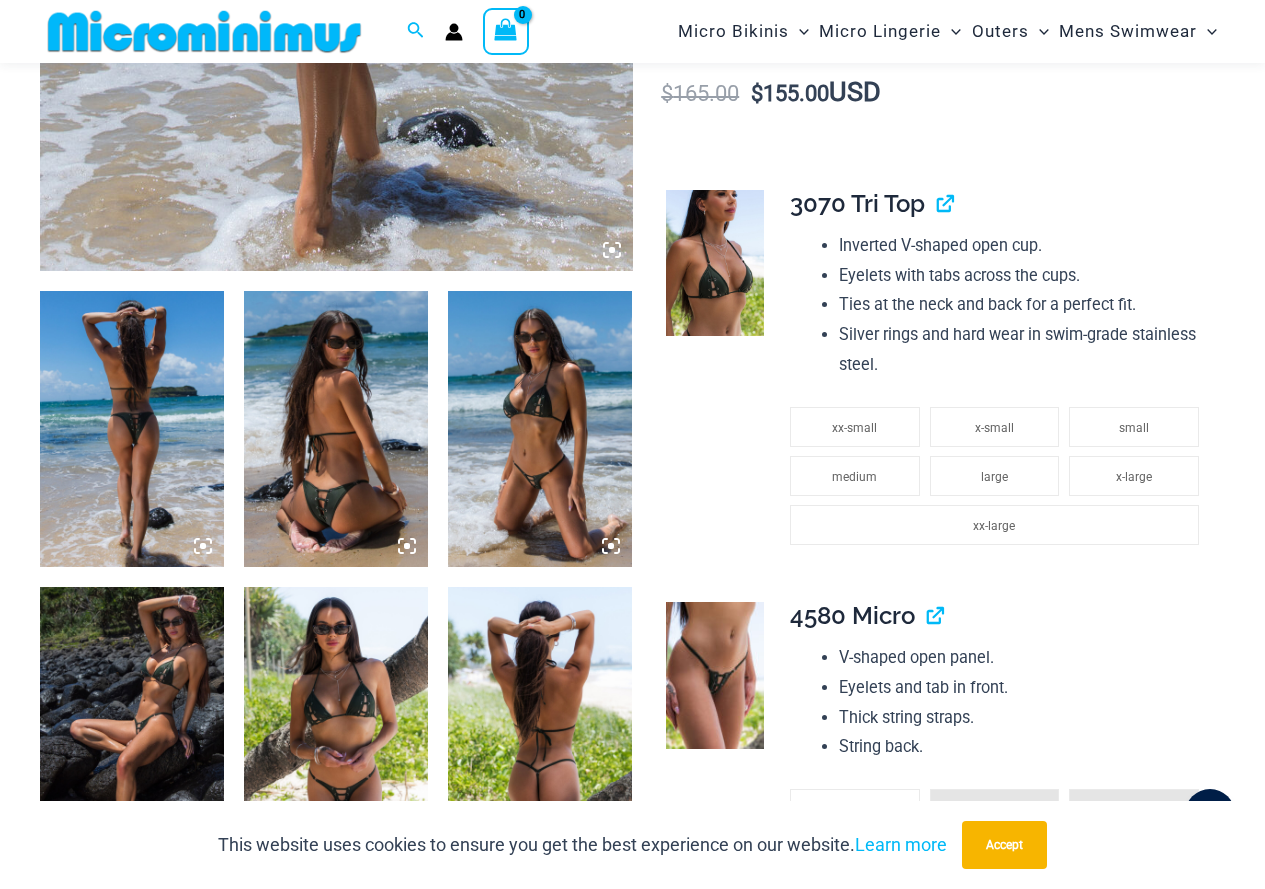 click at bounding box center [132, 429] 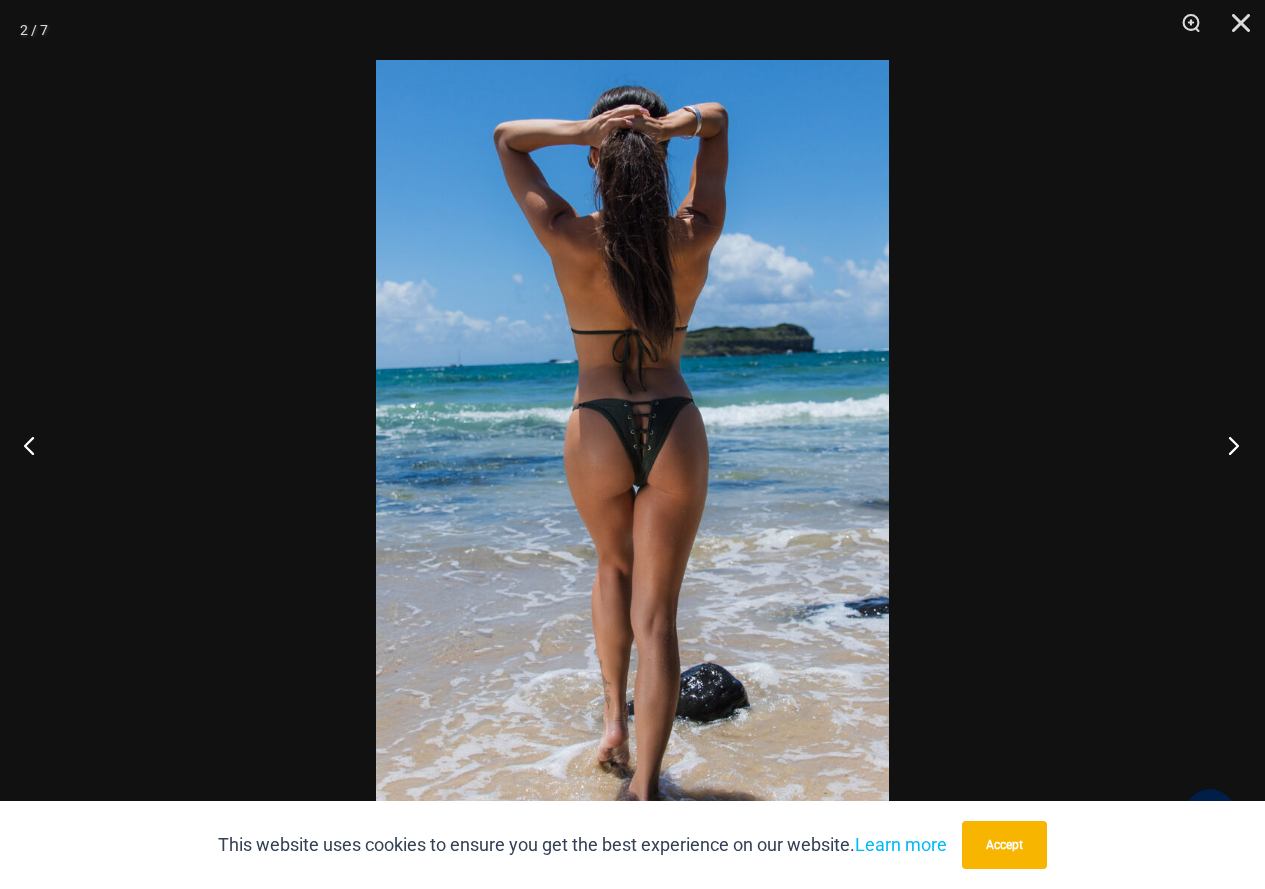 click at bounding box center (1227, 445) 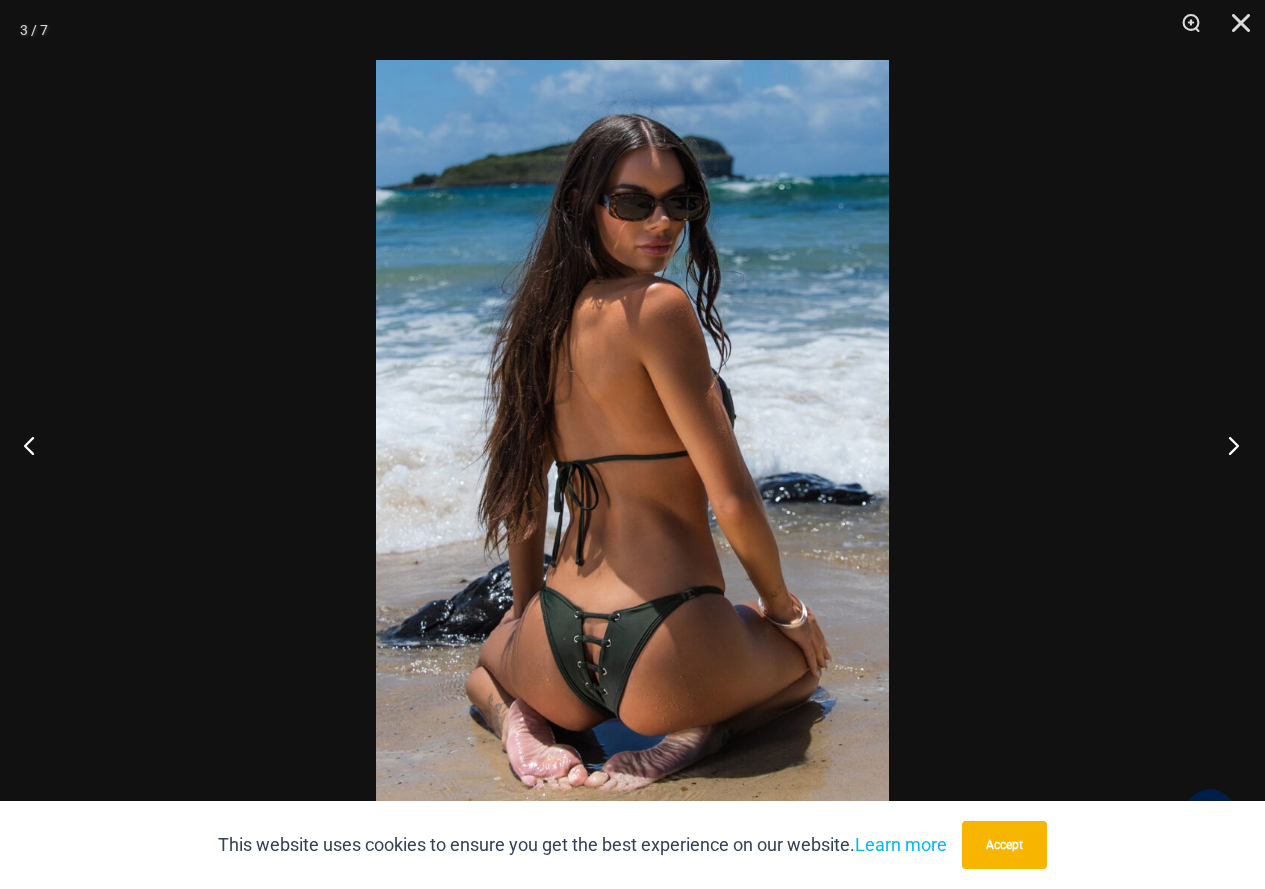 click at bounding box center [1227, 445] 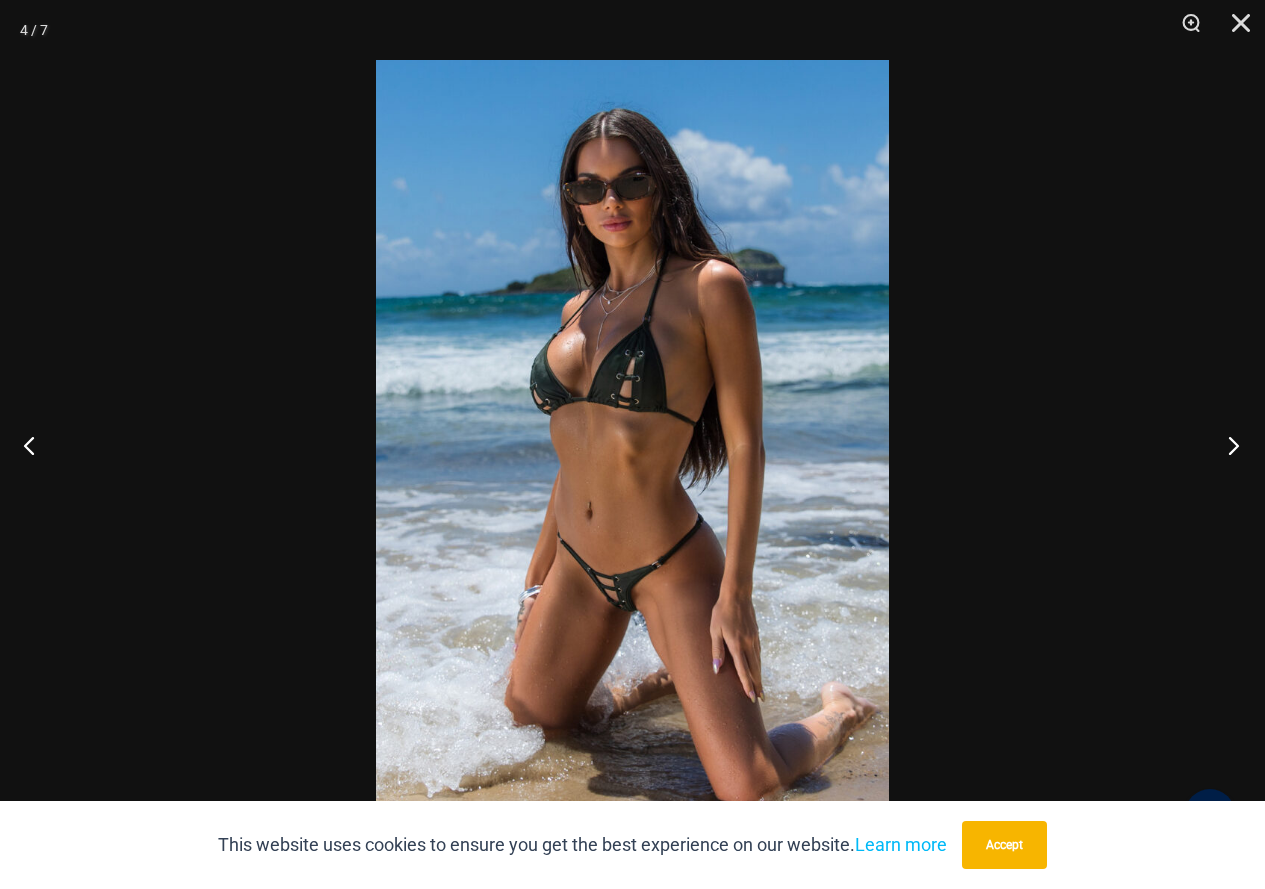 click at bounding box center [1227, 445] 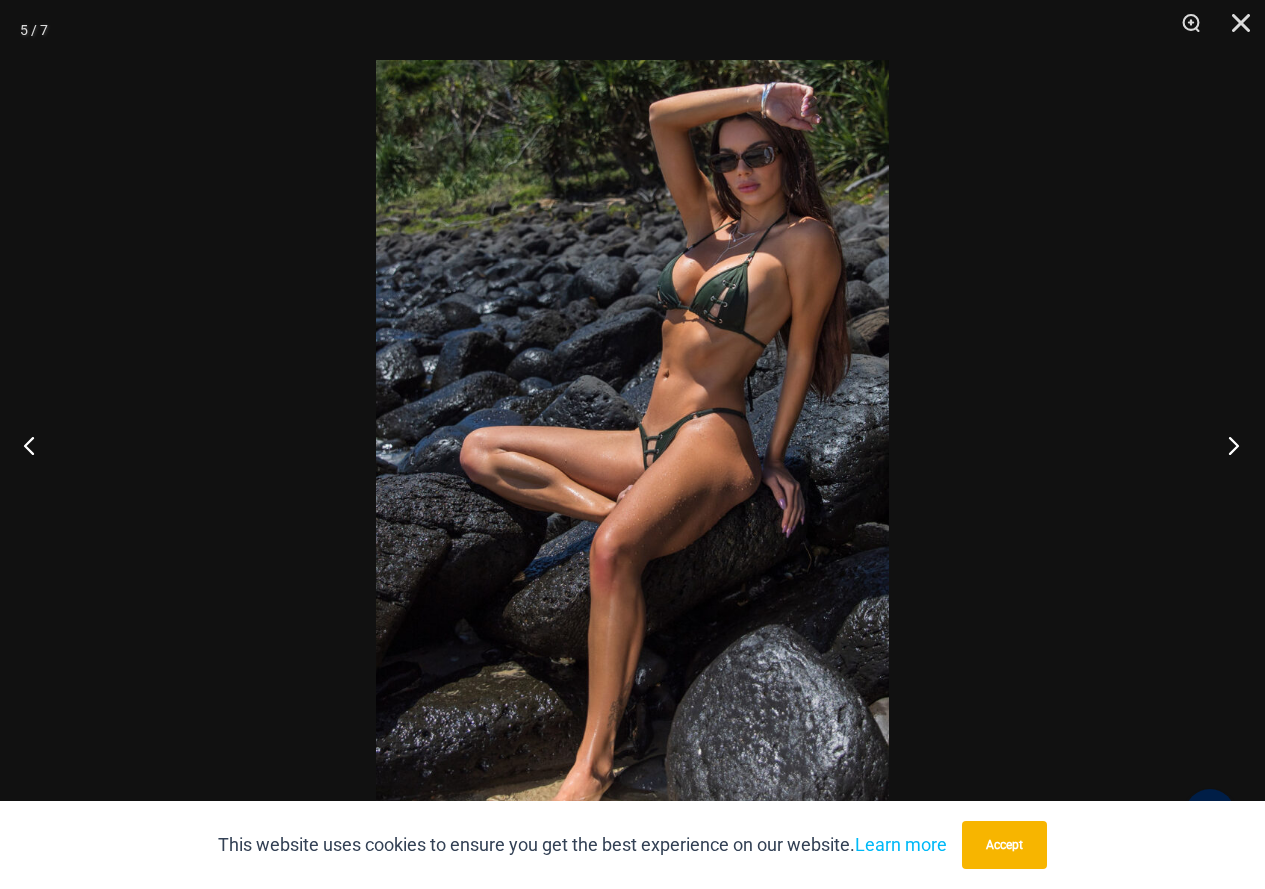 click at bounding box center (1227, 445) 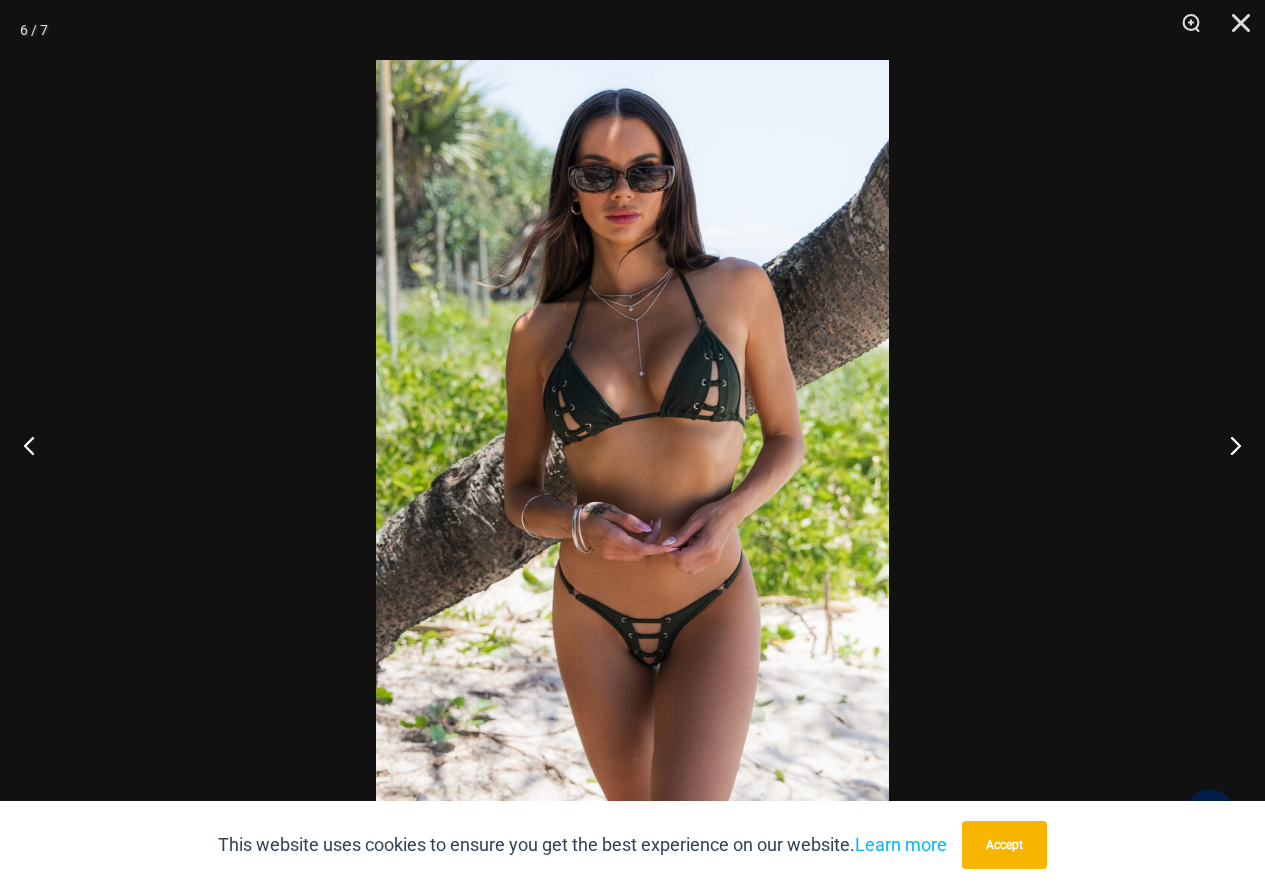 click at bounding box center [632, 444] 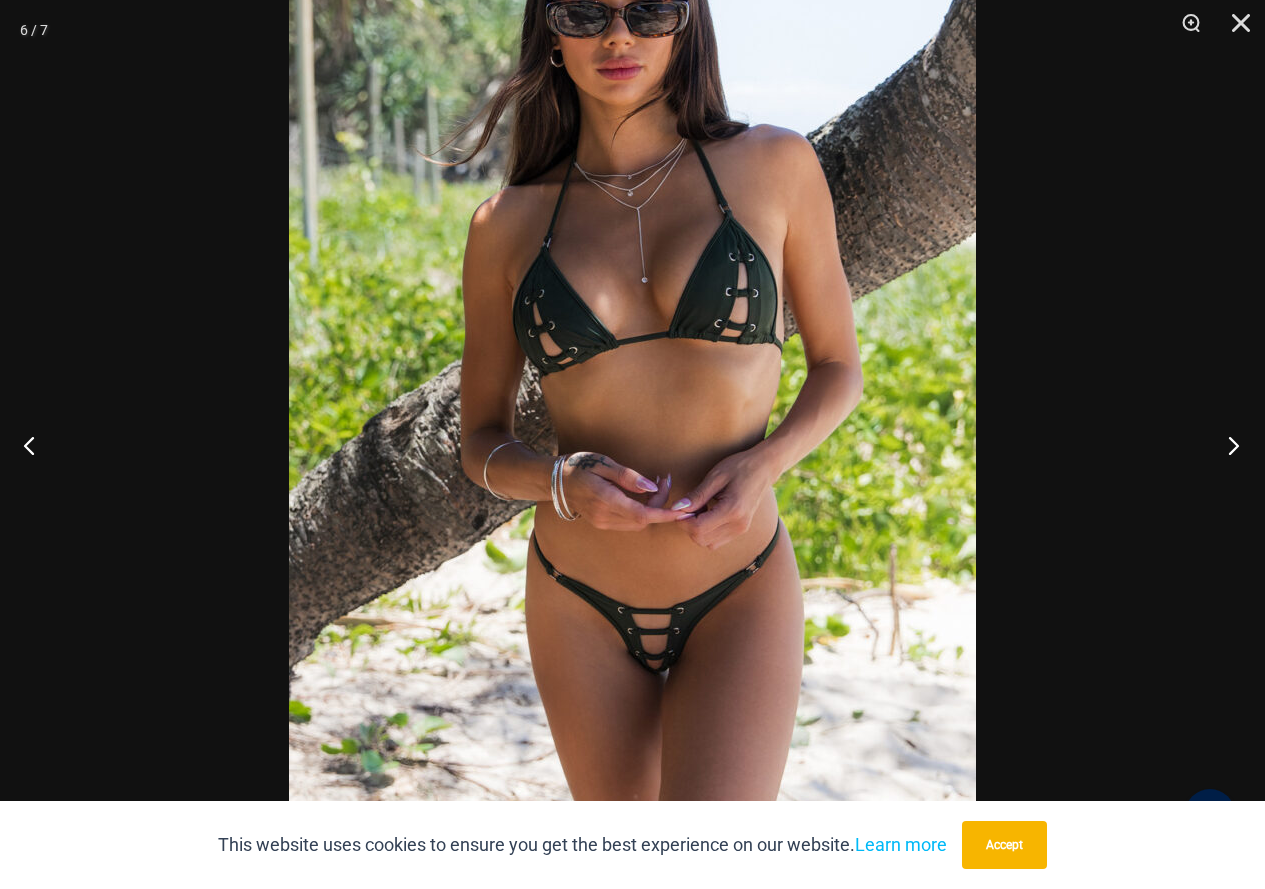 click at bounding box center [1227, 445] 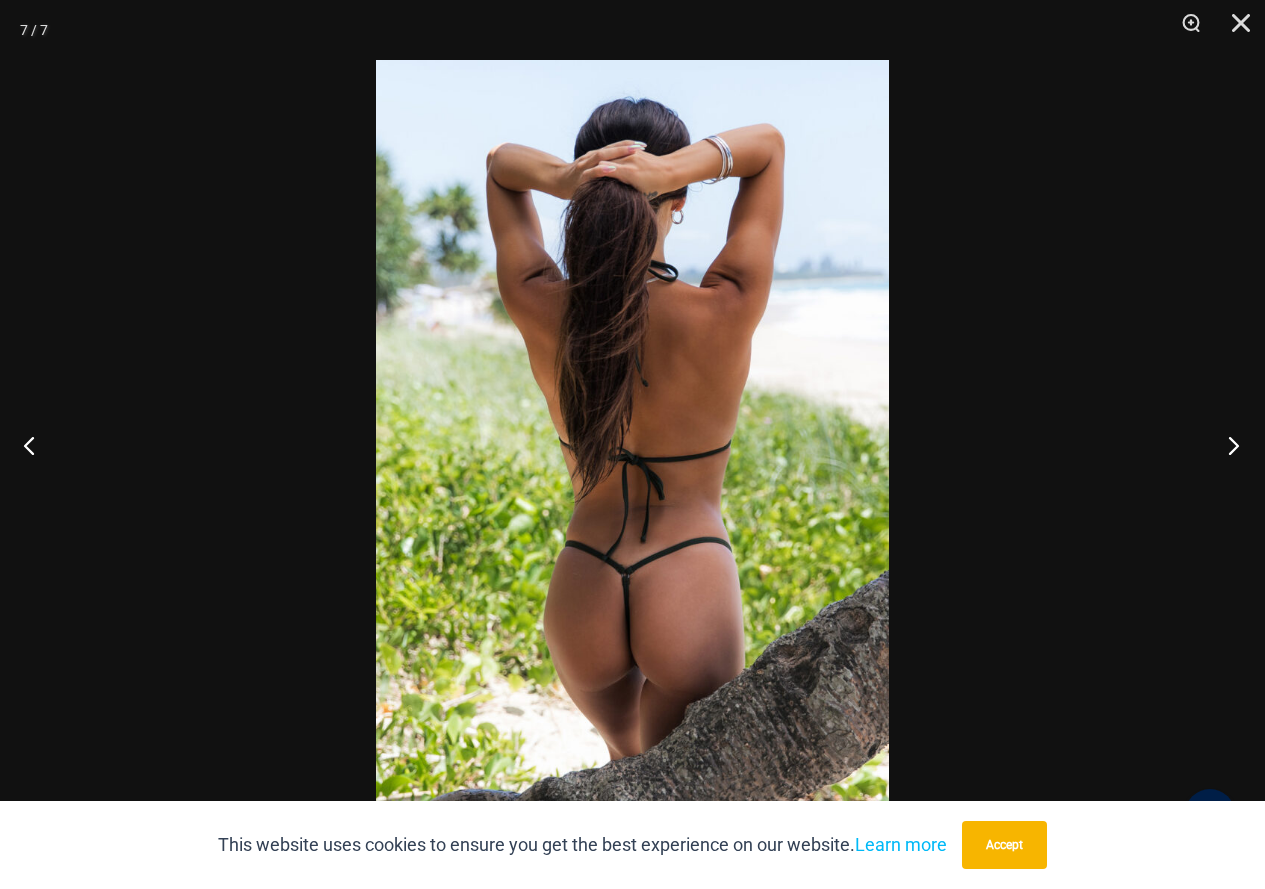 click at bounding box center [1227, 445] 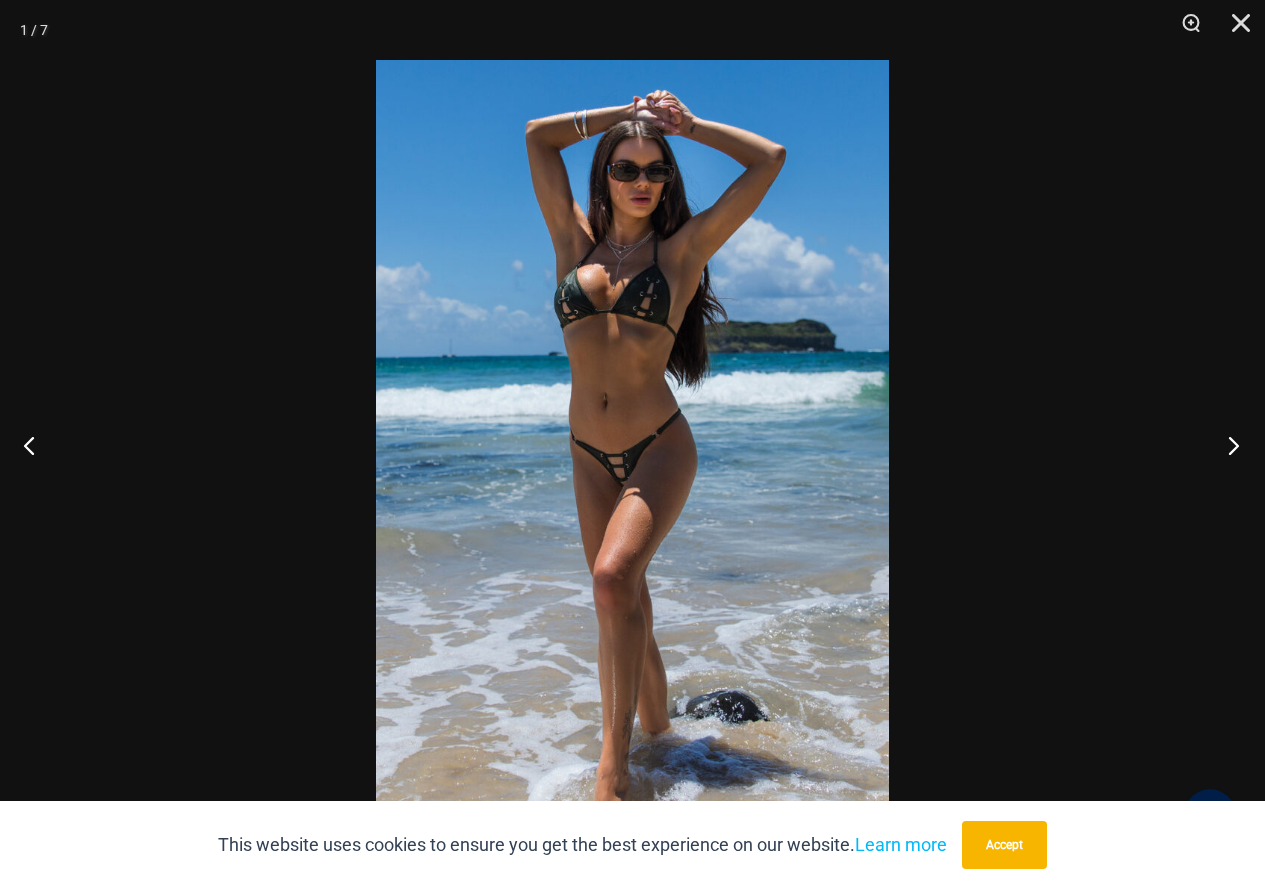 click at bounding box center [1227, 445] 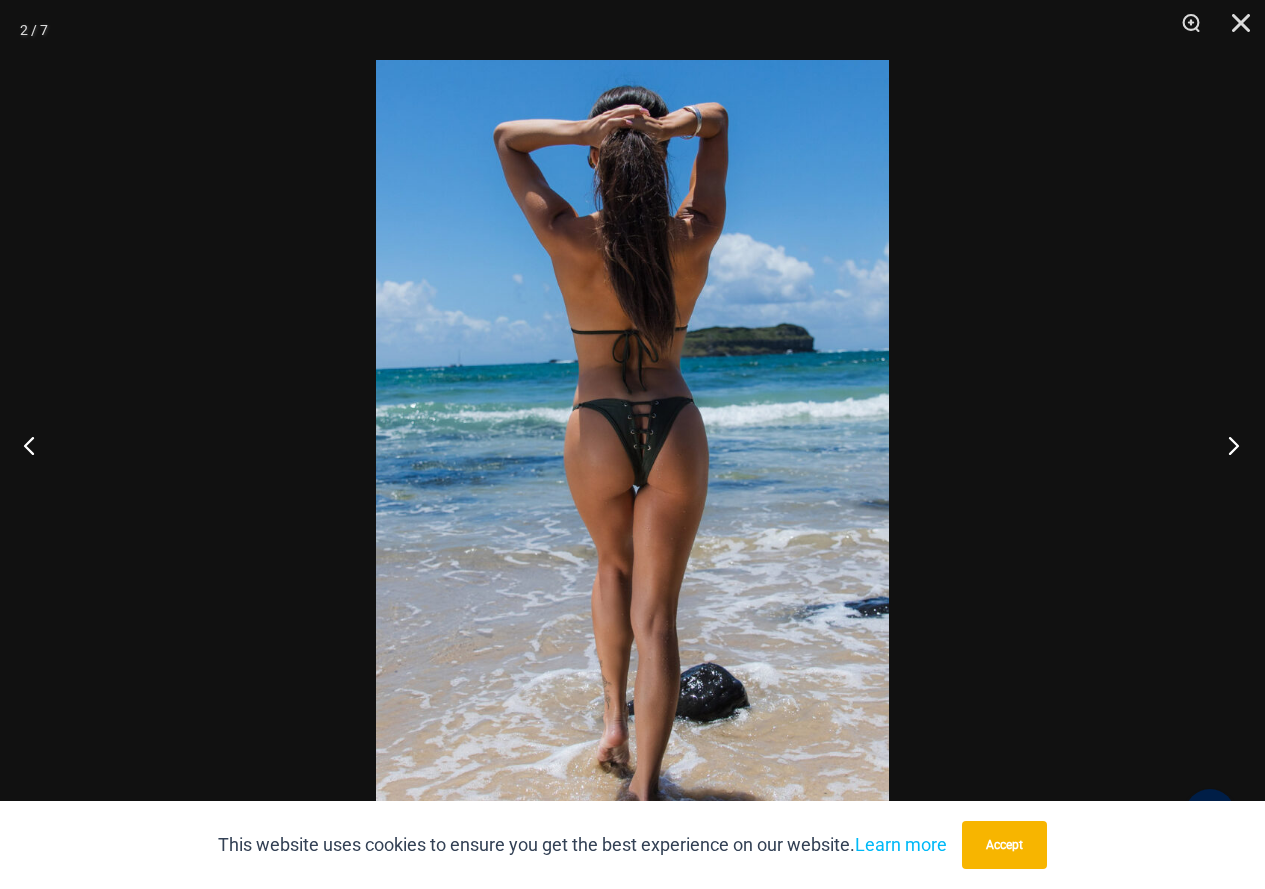 click at bounding box center (1227, 445) 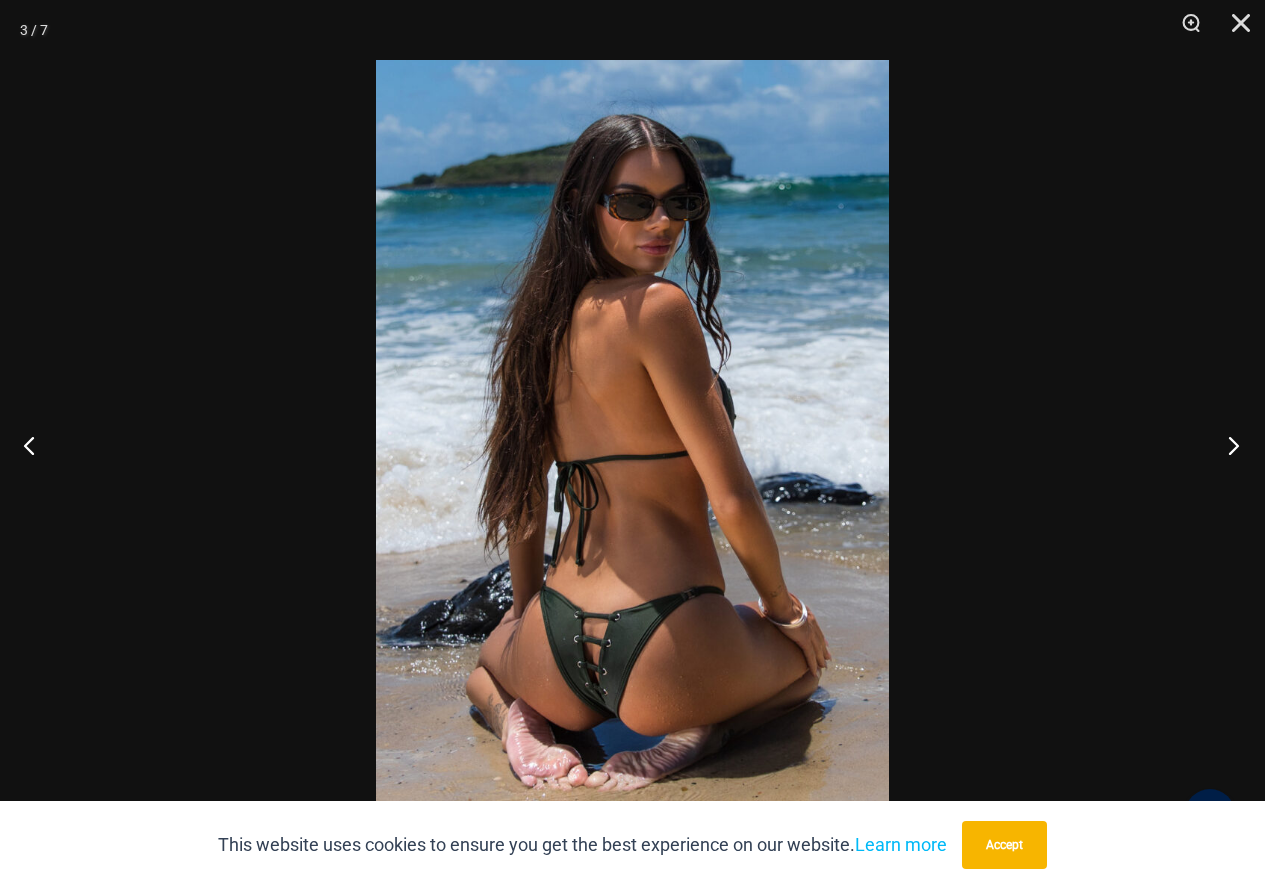click at bounding box center (1227, 445) 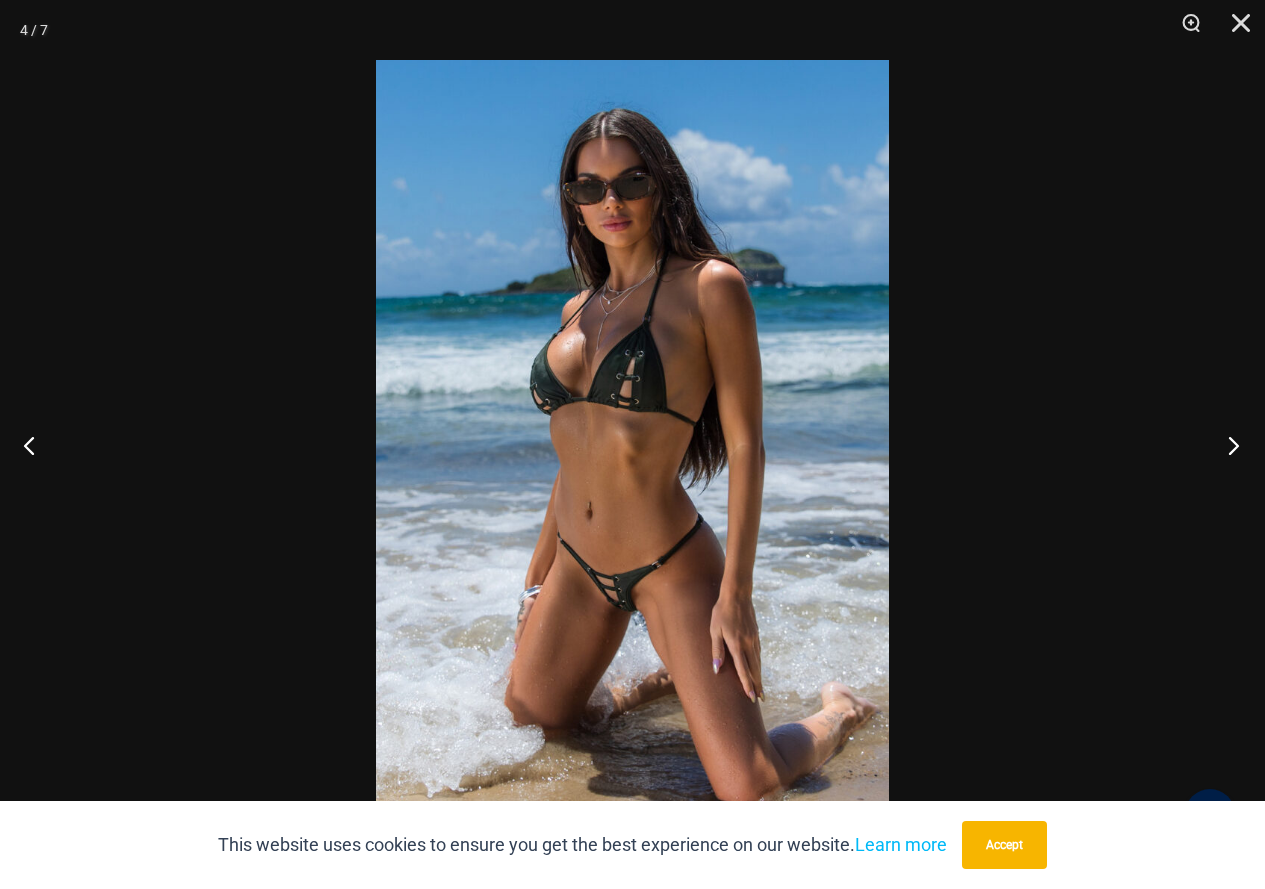 click at bounding box center [1227, 445] 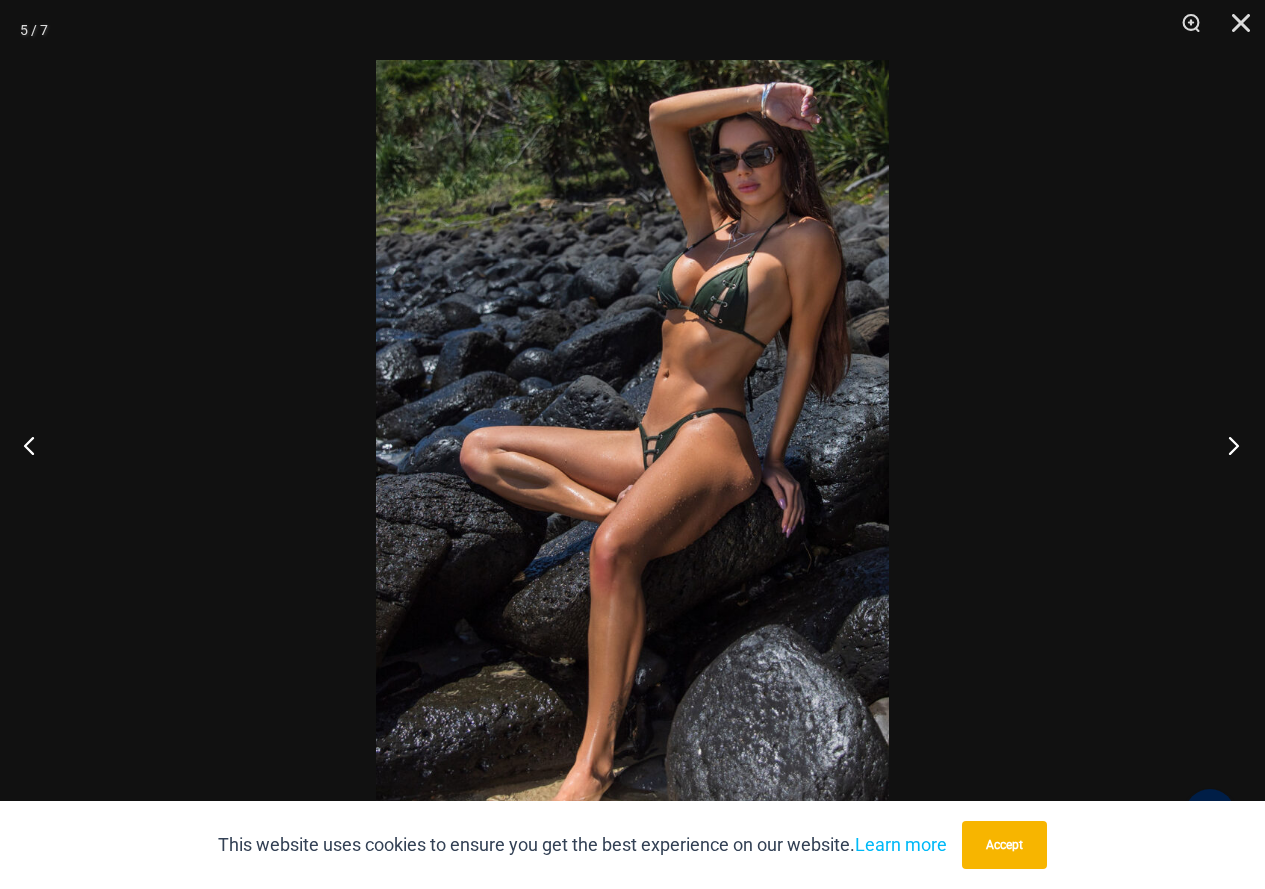 click at bounding box center [1227, 445] 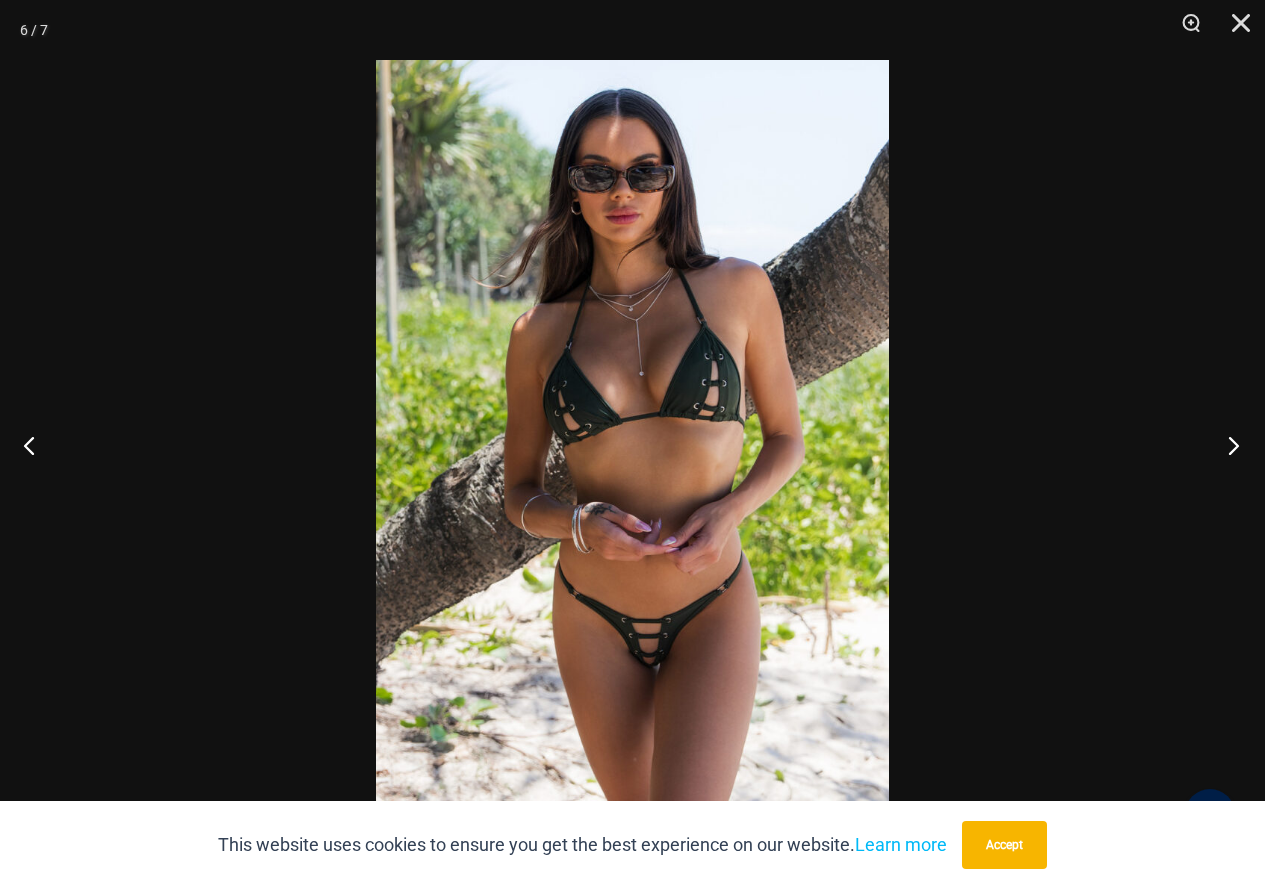 click at bounding box center (1227, 445) 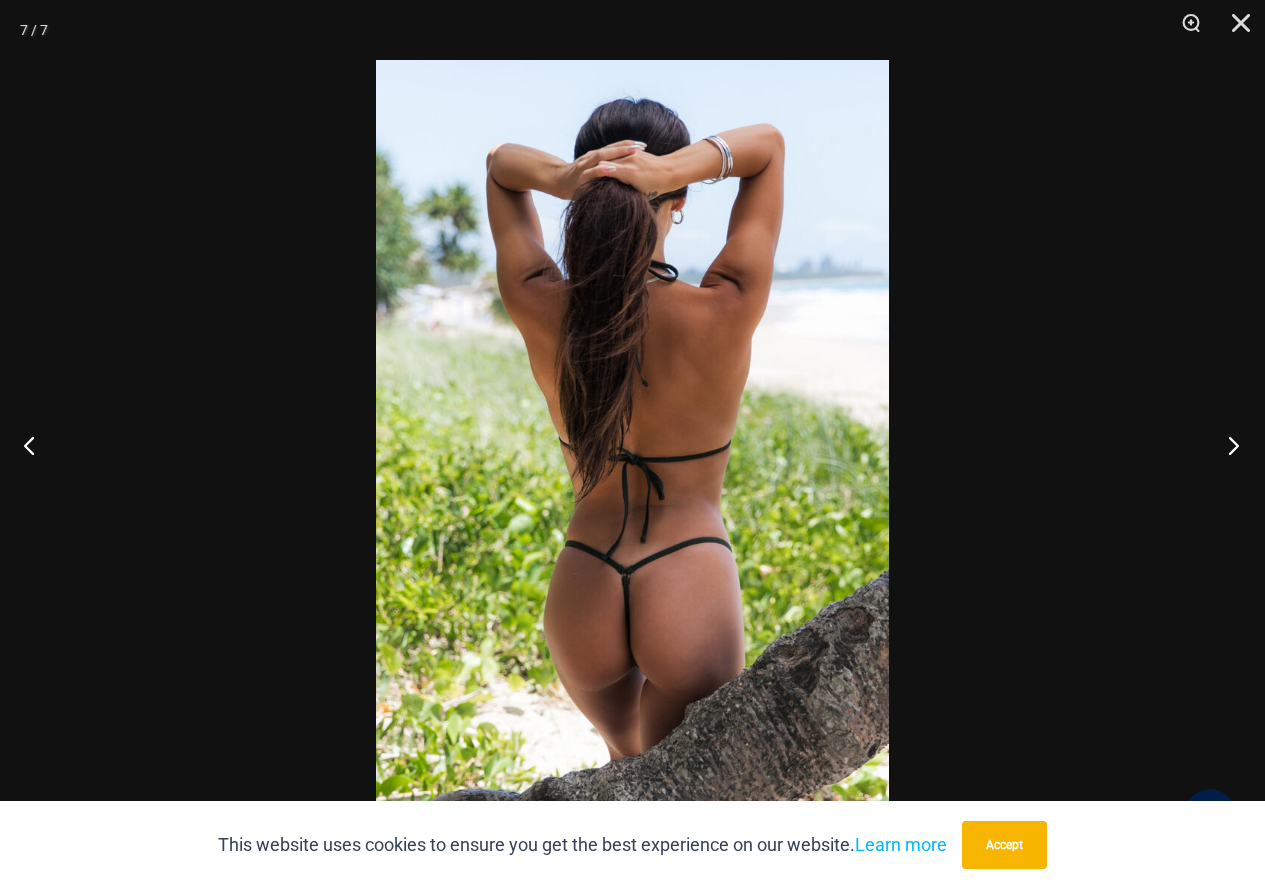 click at bounding box center [1227, 445] 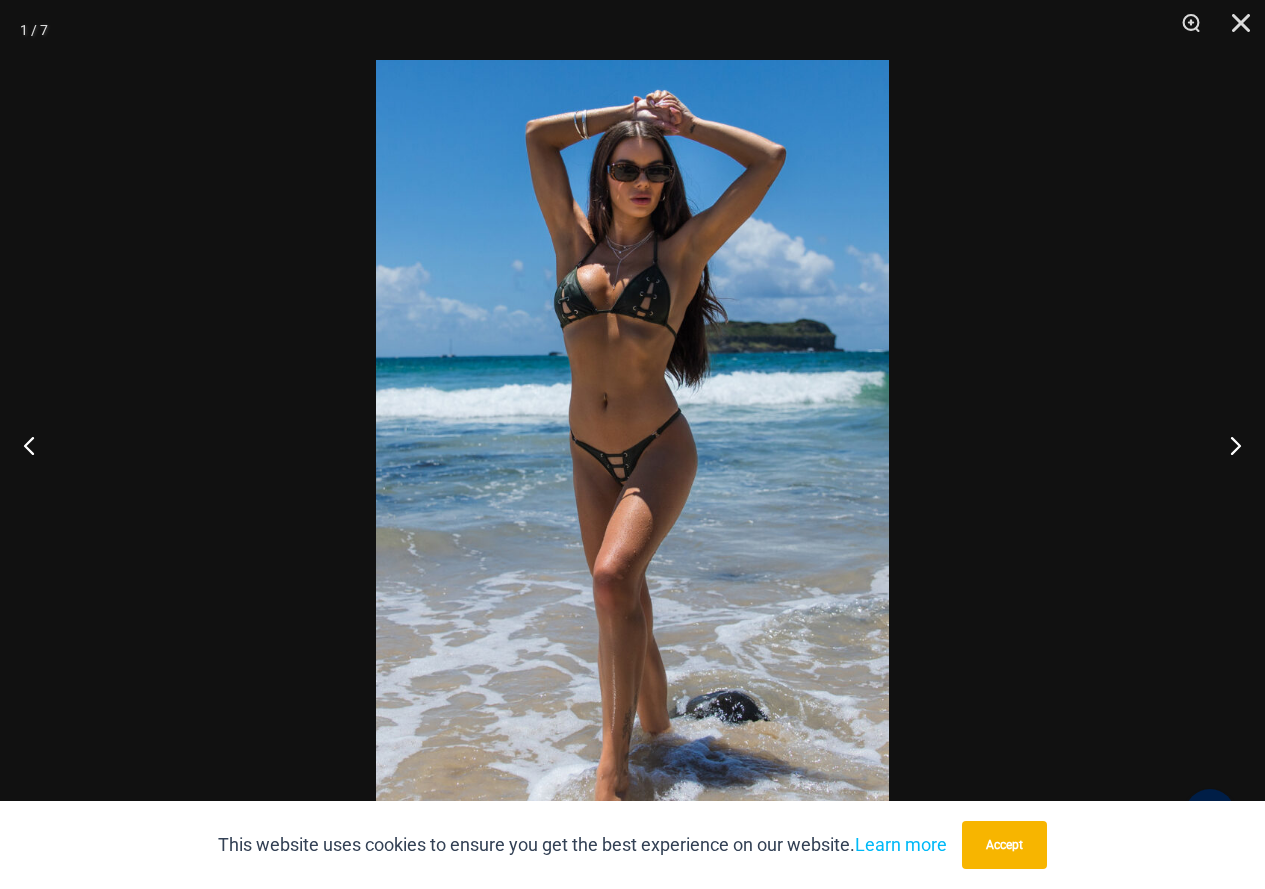 scroll, scrollTop: 1620, scrollLeft: 0, axis: vertical 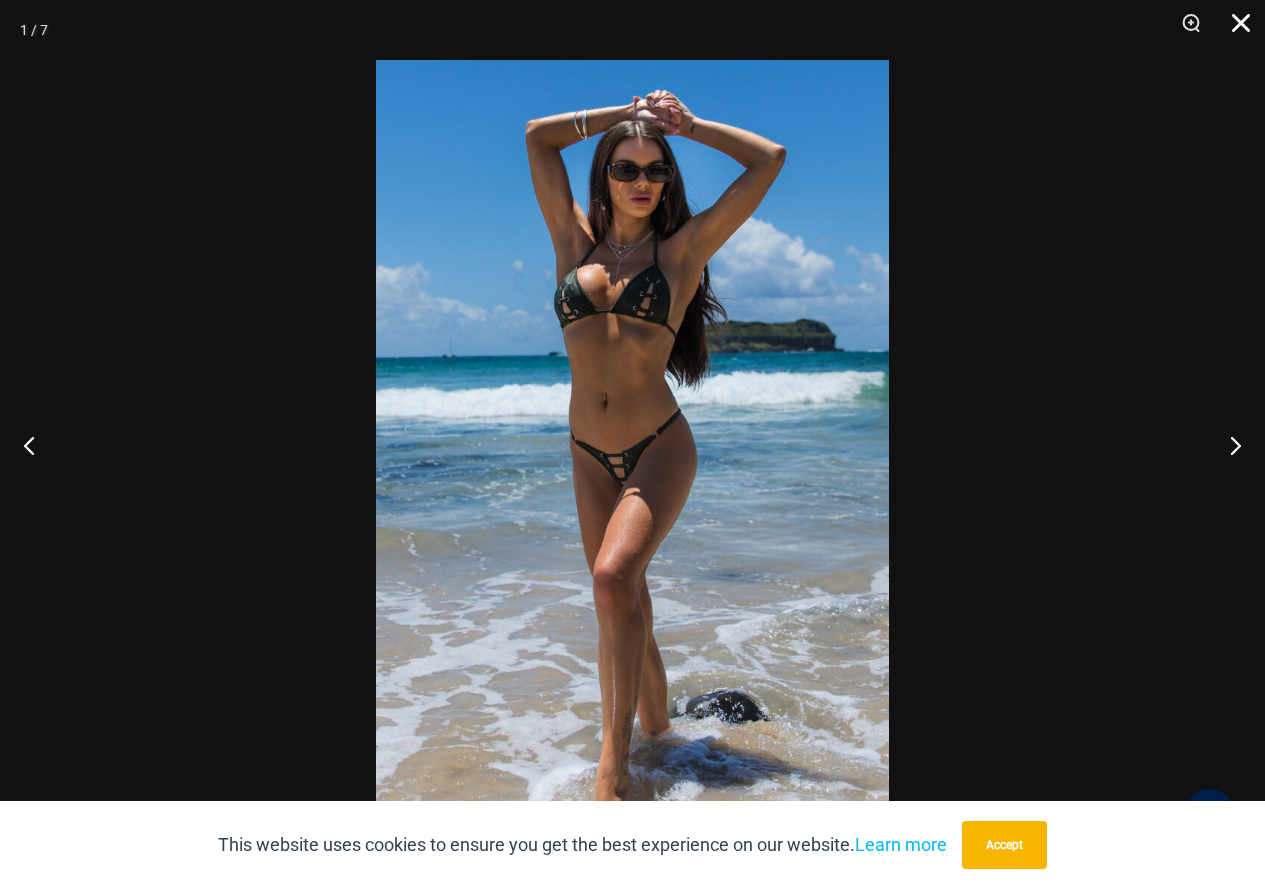 click at bounding box center (1234, 30) 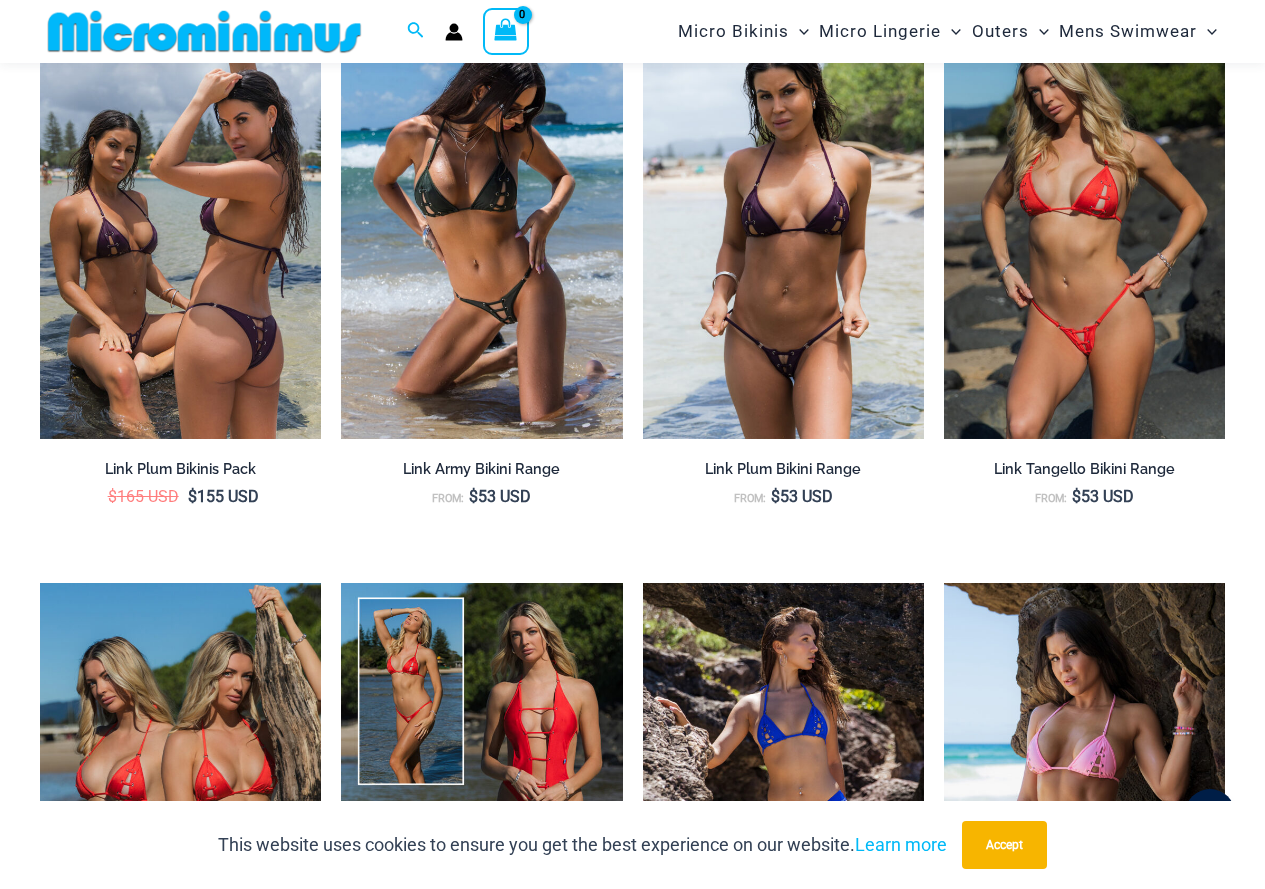 scroll, scrollTop: 3220, scrollLeft: 0, axis: vertical 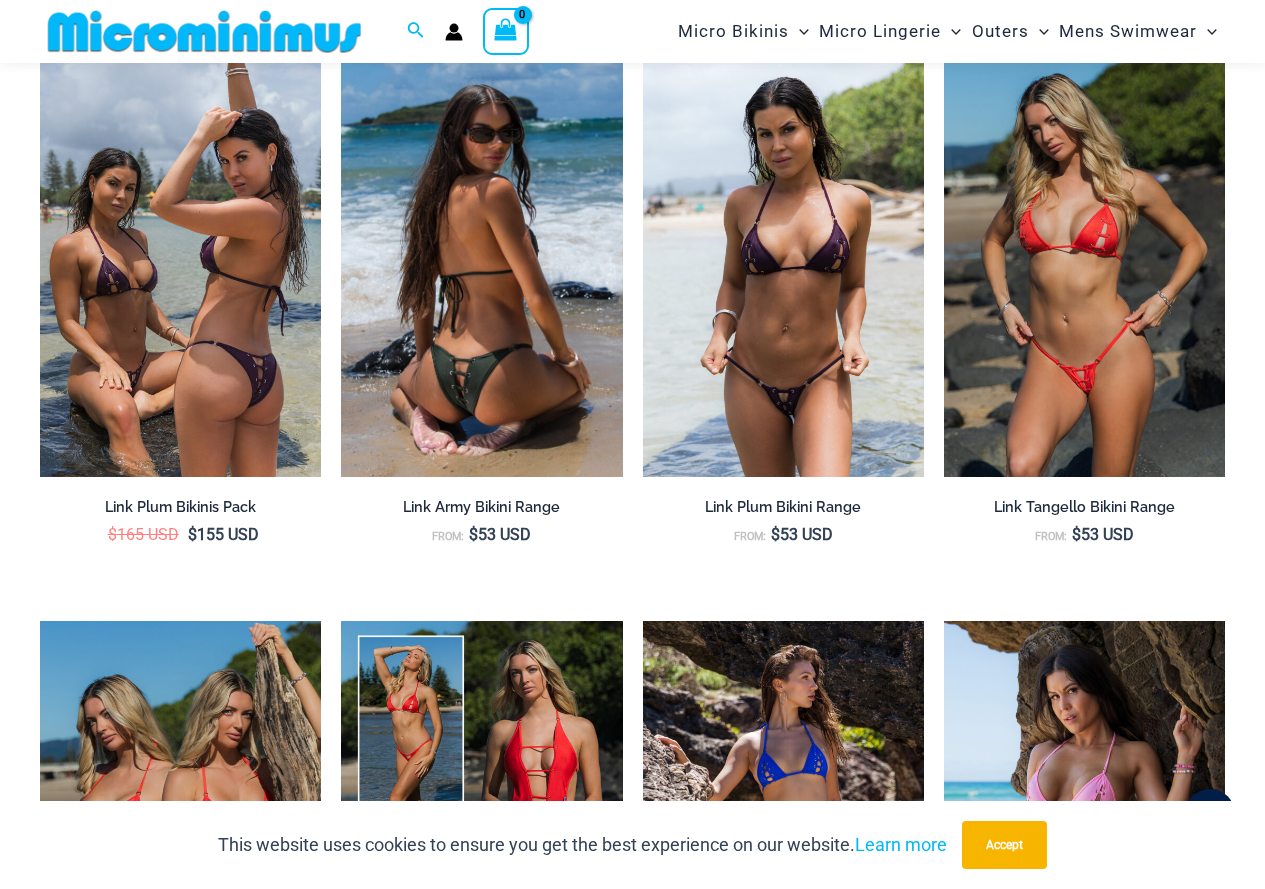 click at bounding box center [481, 266] 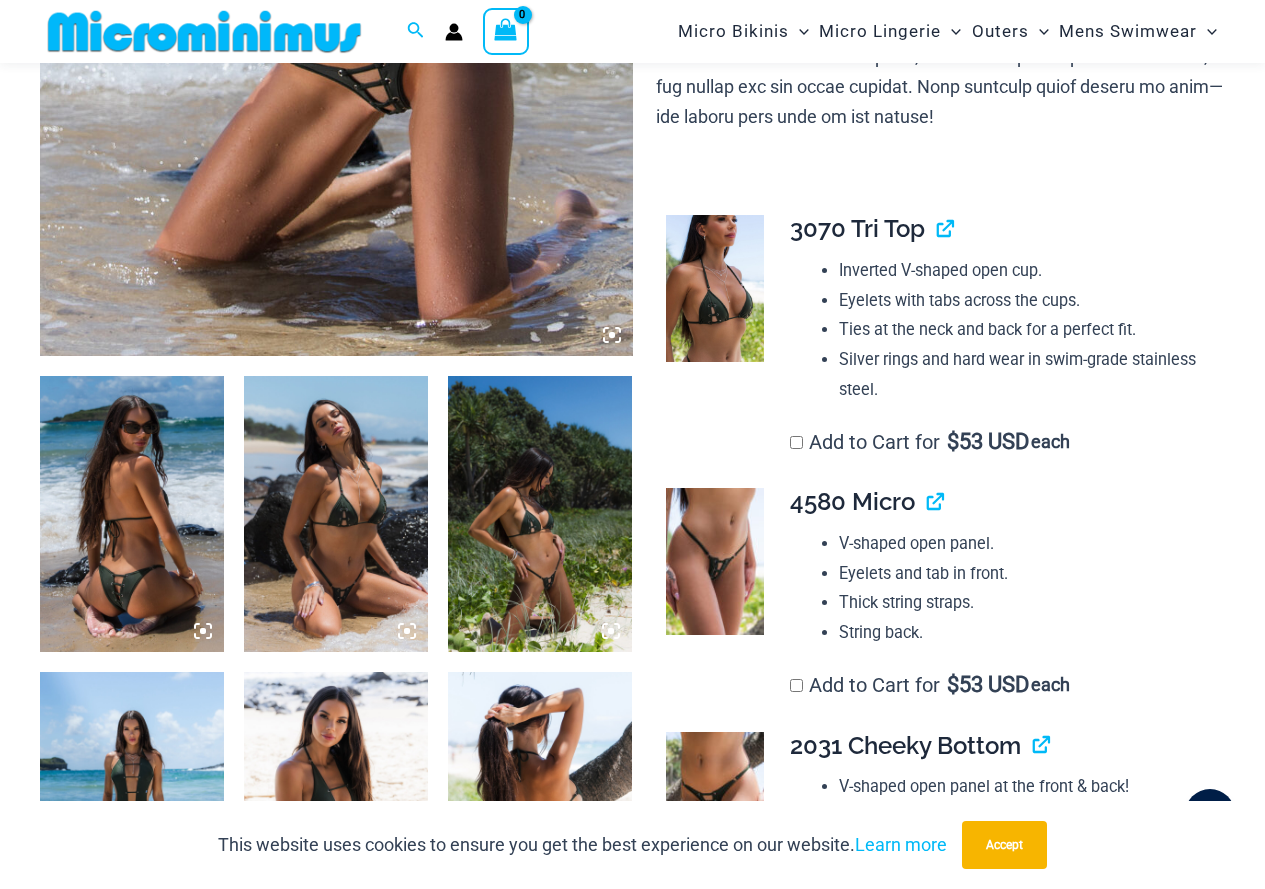 scroll, scrollTop: 781, scrollLeft: 0, axis: vertical 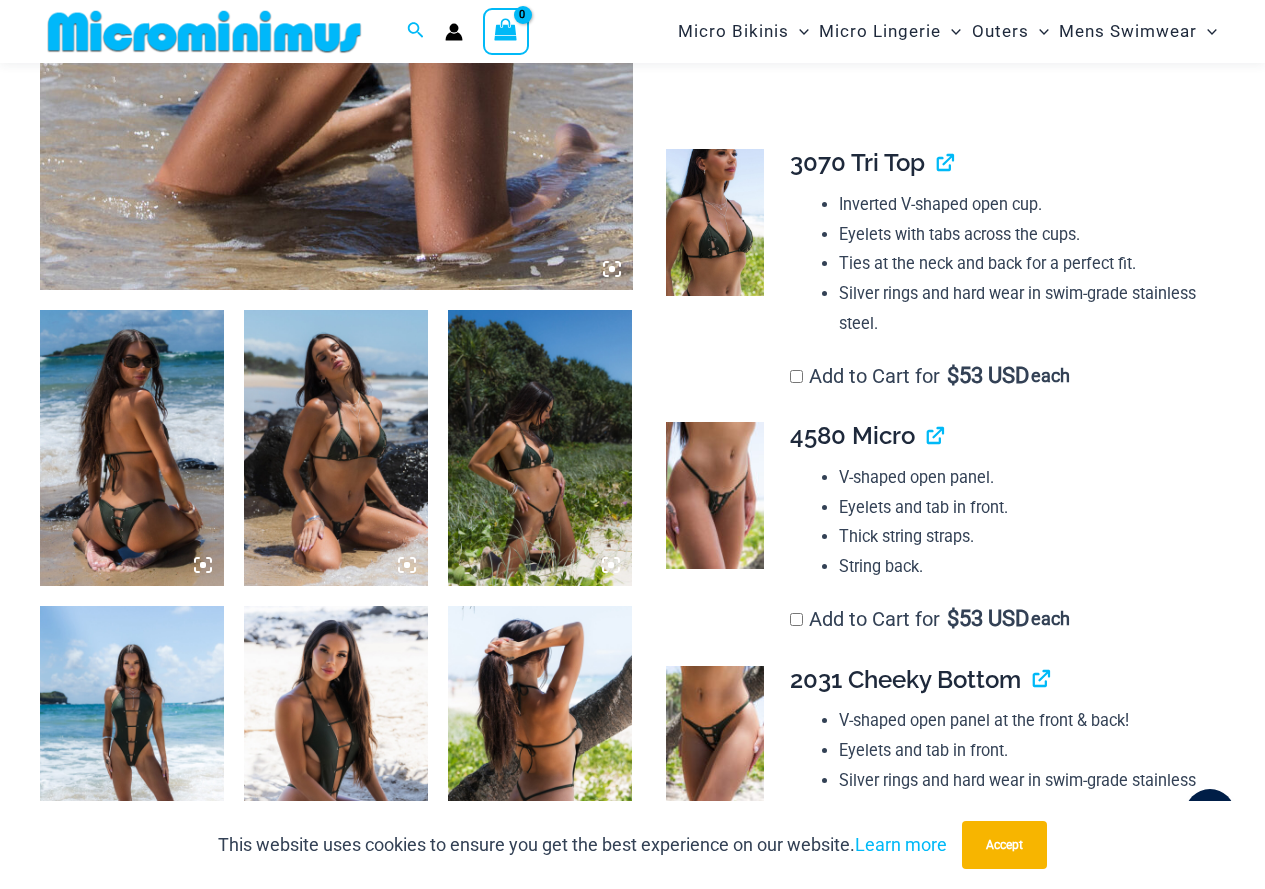 type on "**********" 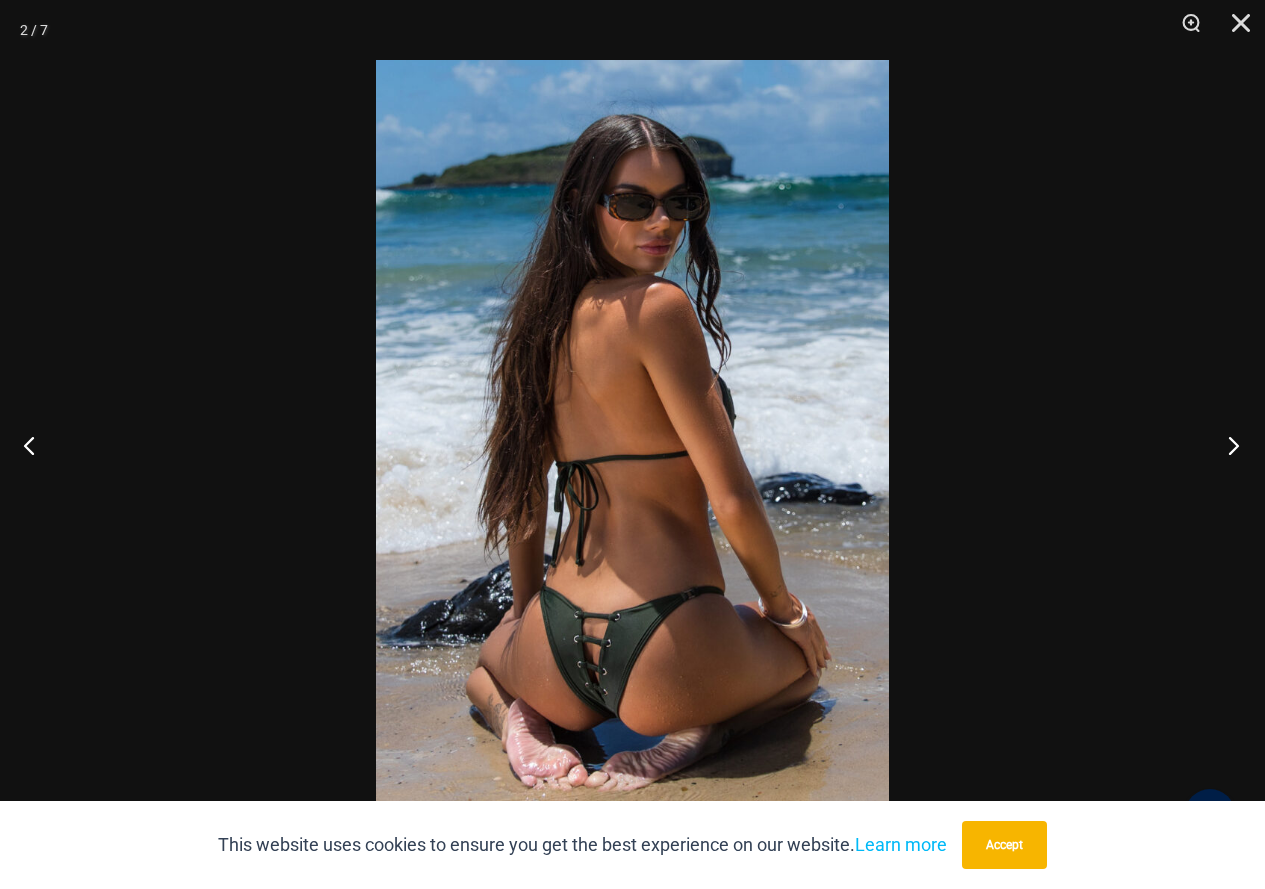 click at bounding box center [1227, 445] 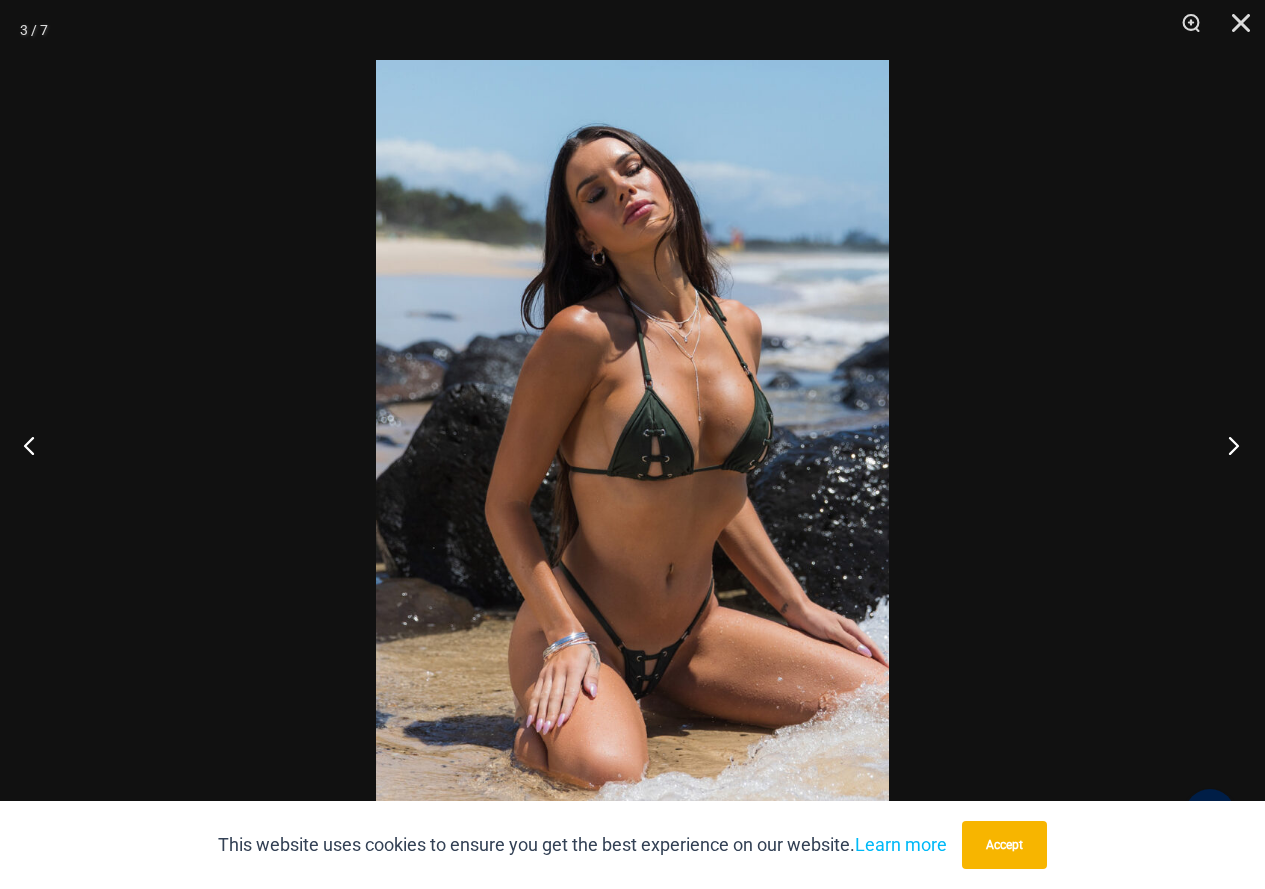 click at bounding box center (1227, 445) 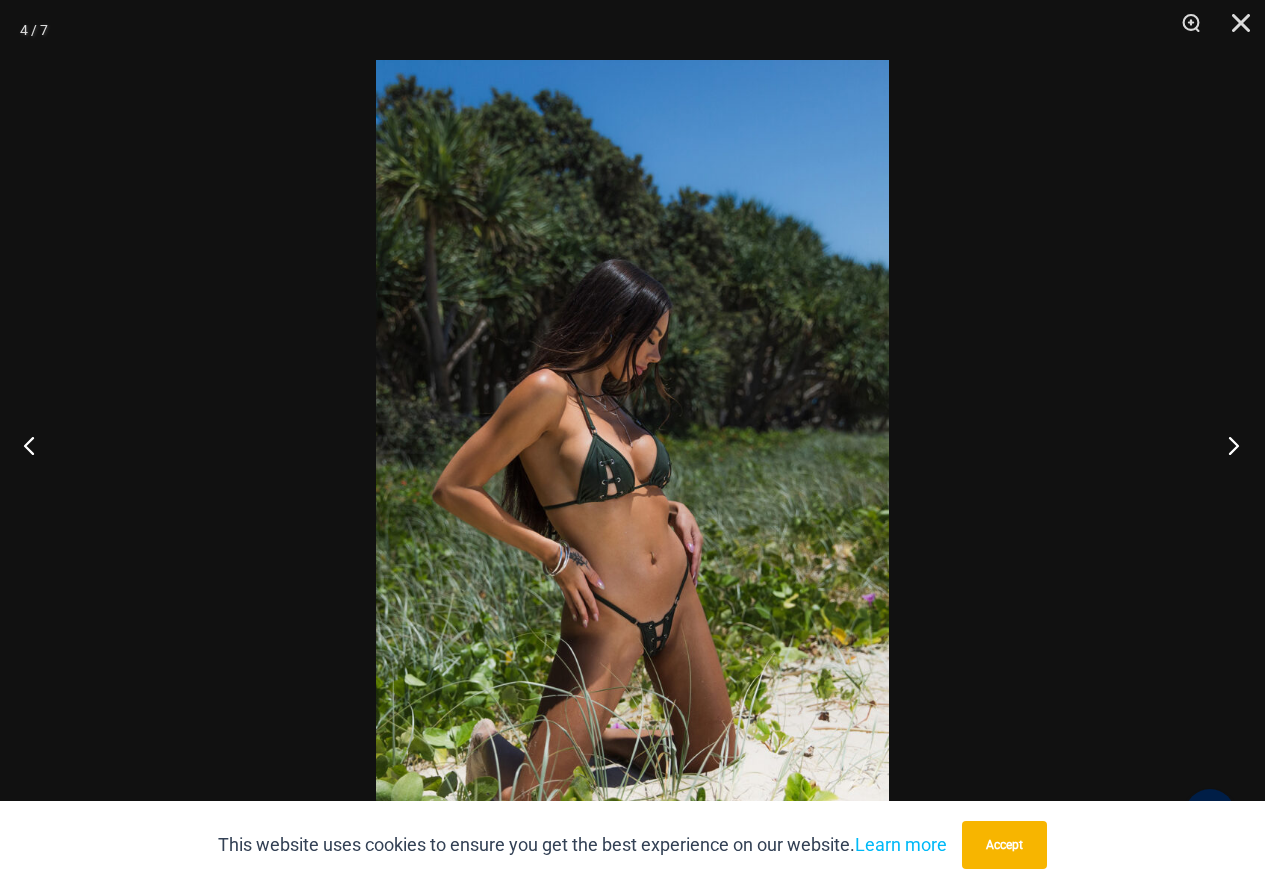 click at bounding box center [1227, 445] 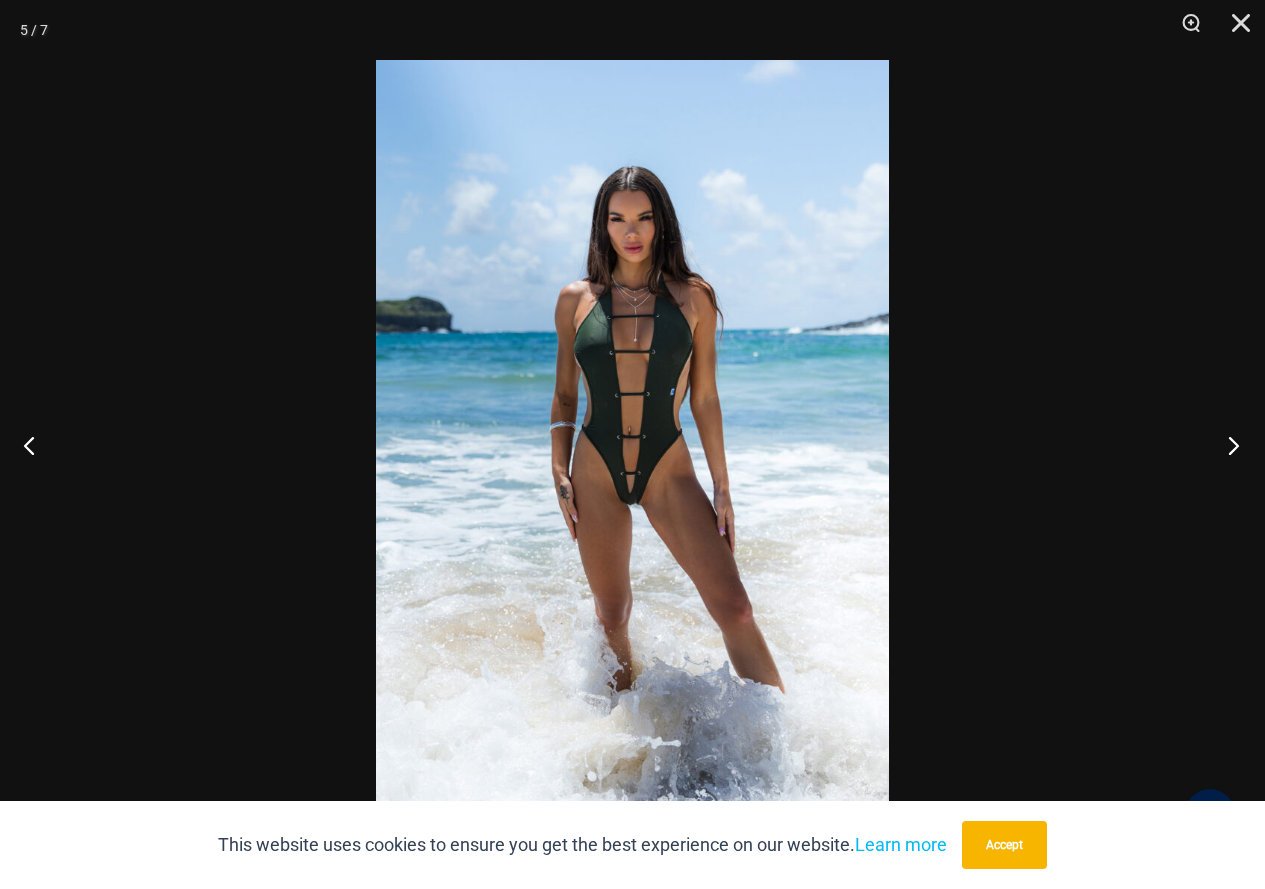 click at bounding box center [1227, 445] 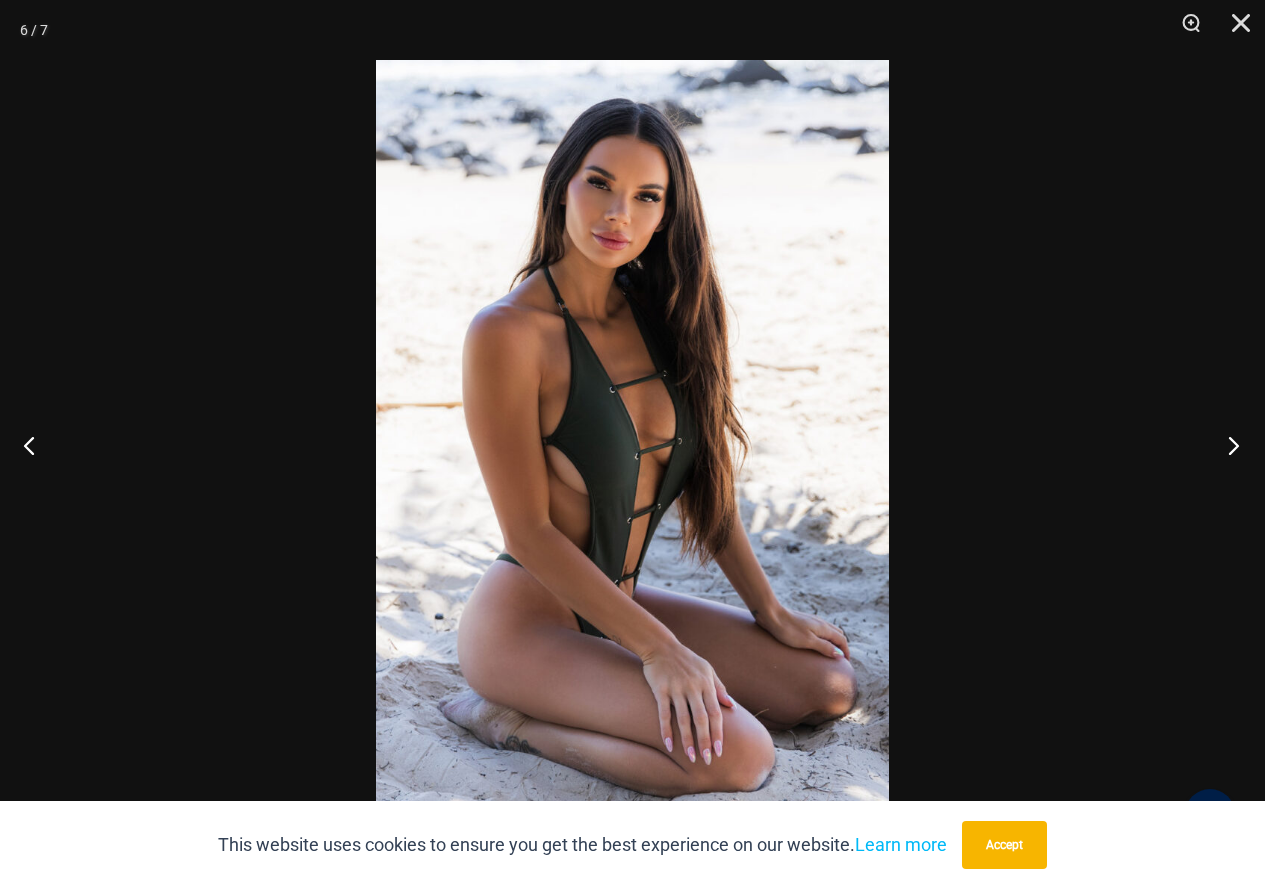 click at bounding box center [1227, 445] 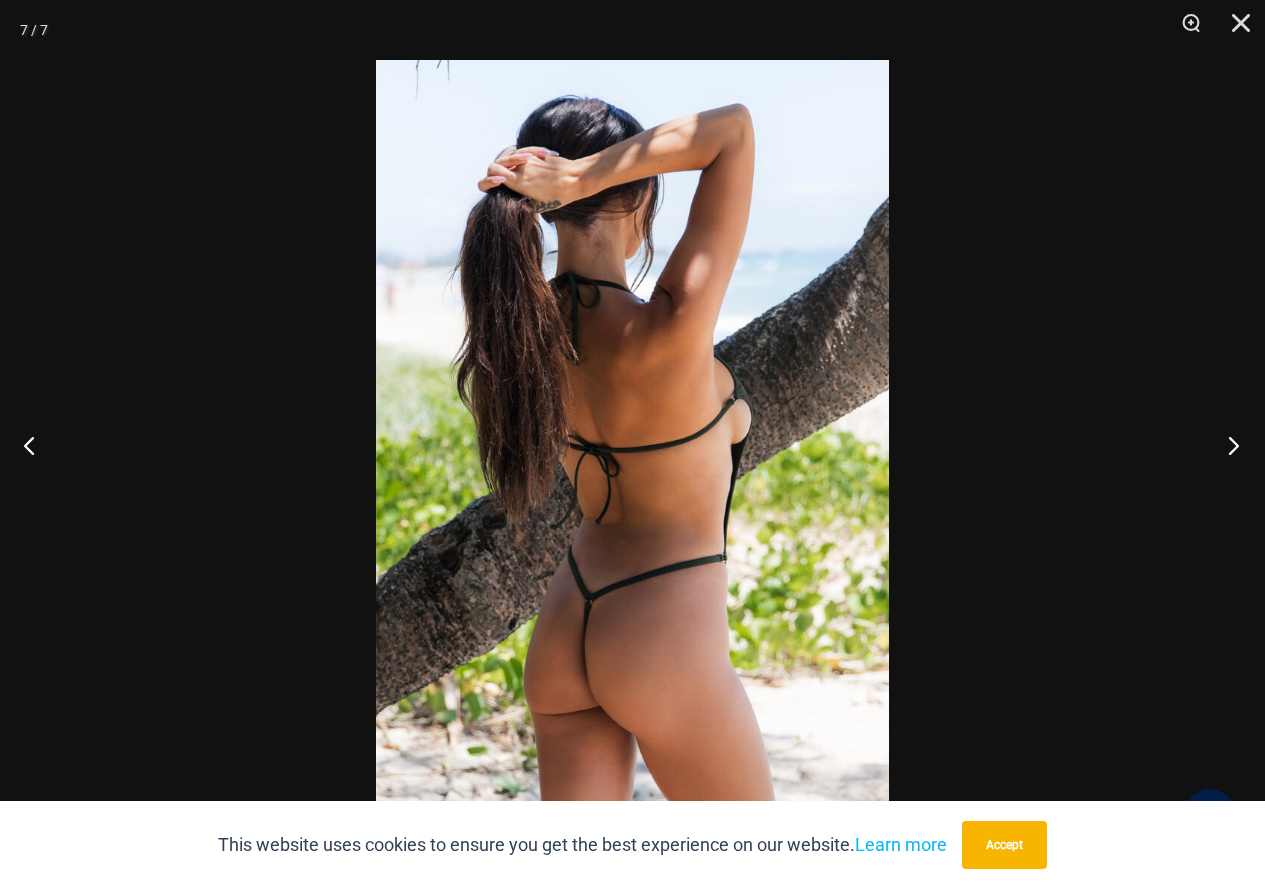 click at bounding box center (1227, 445) 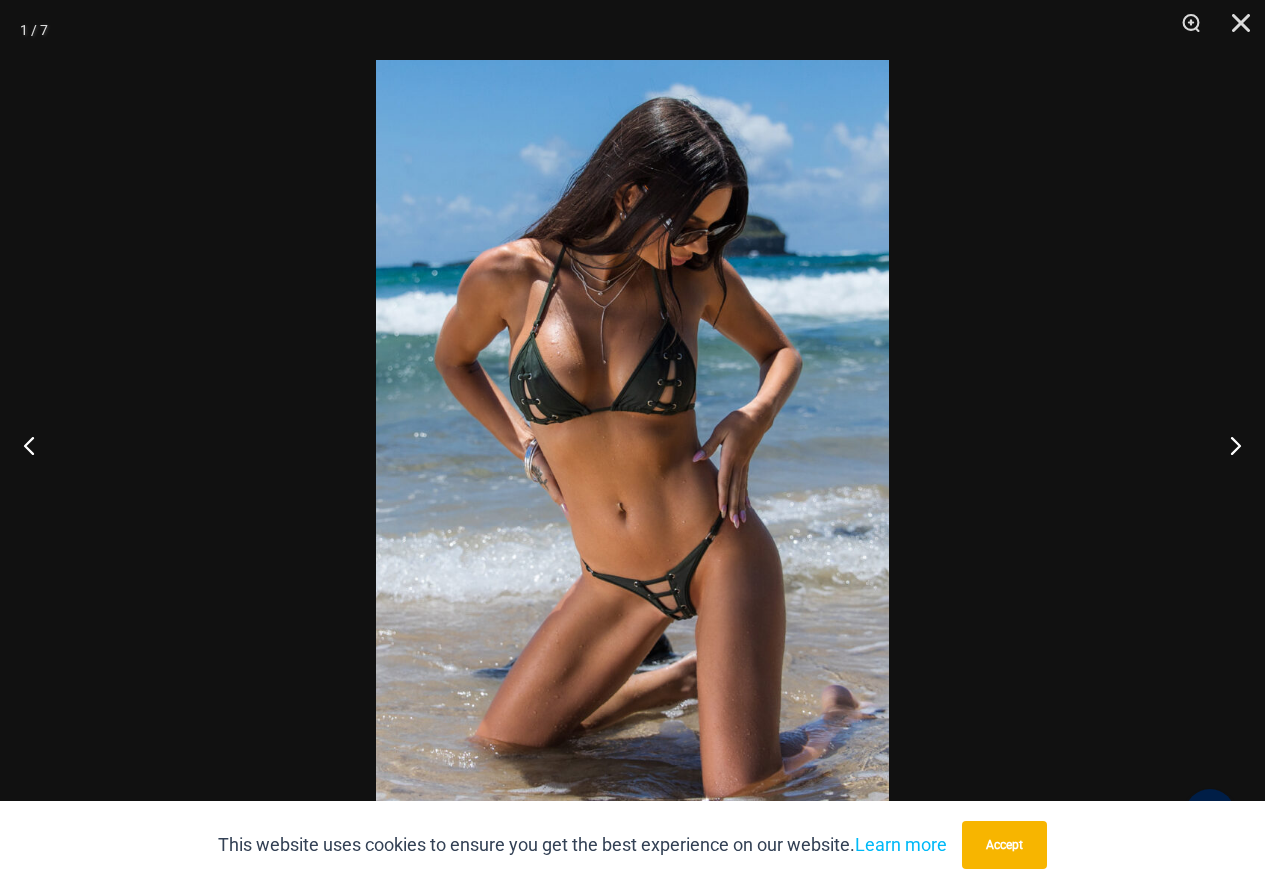 click at bounding box center (632, 444) 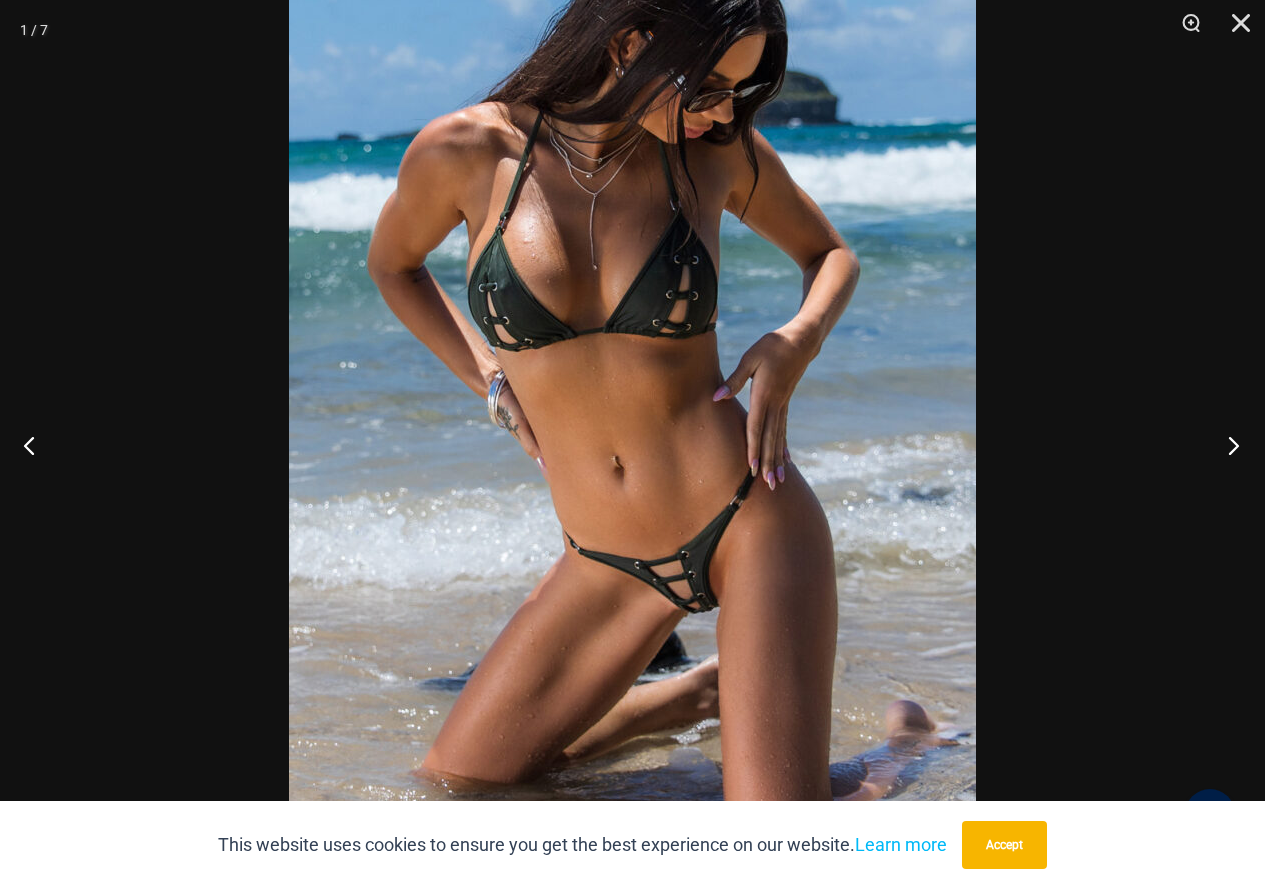 click at bounding box center [1227, 445] 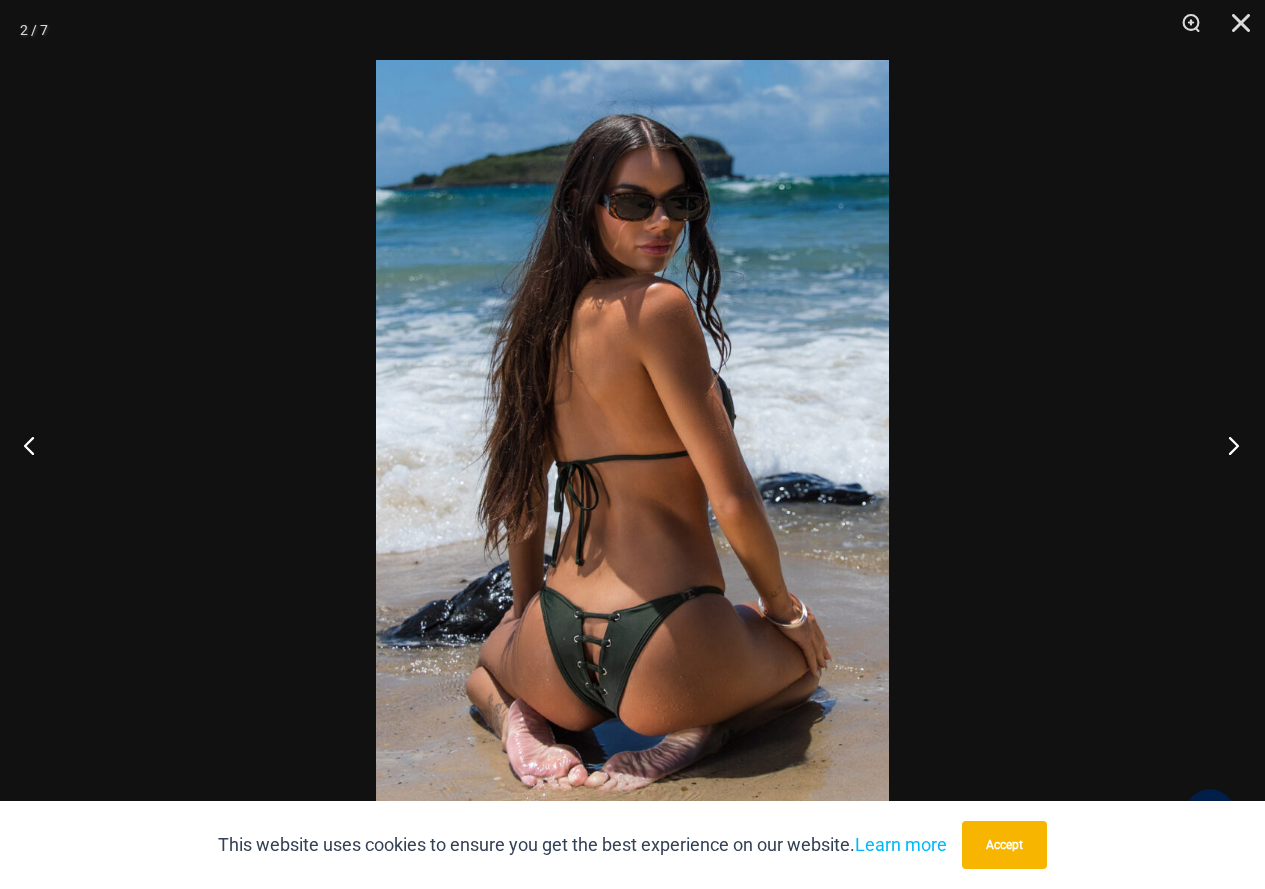 click at bounding box center (1227, 445) 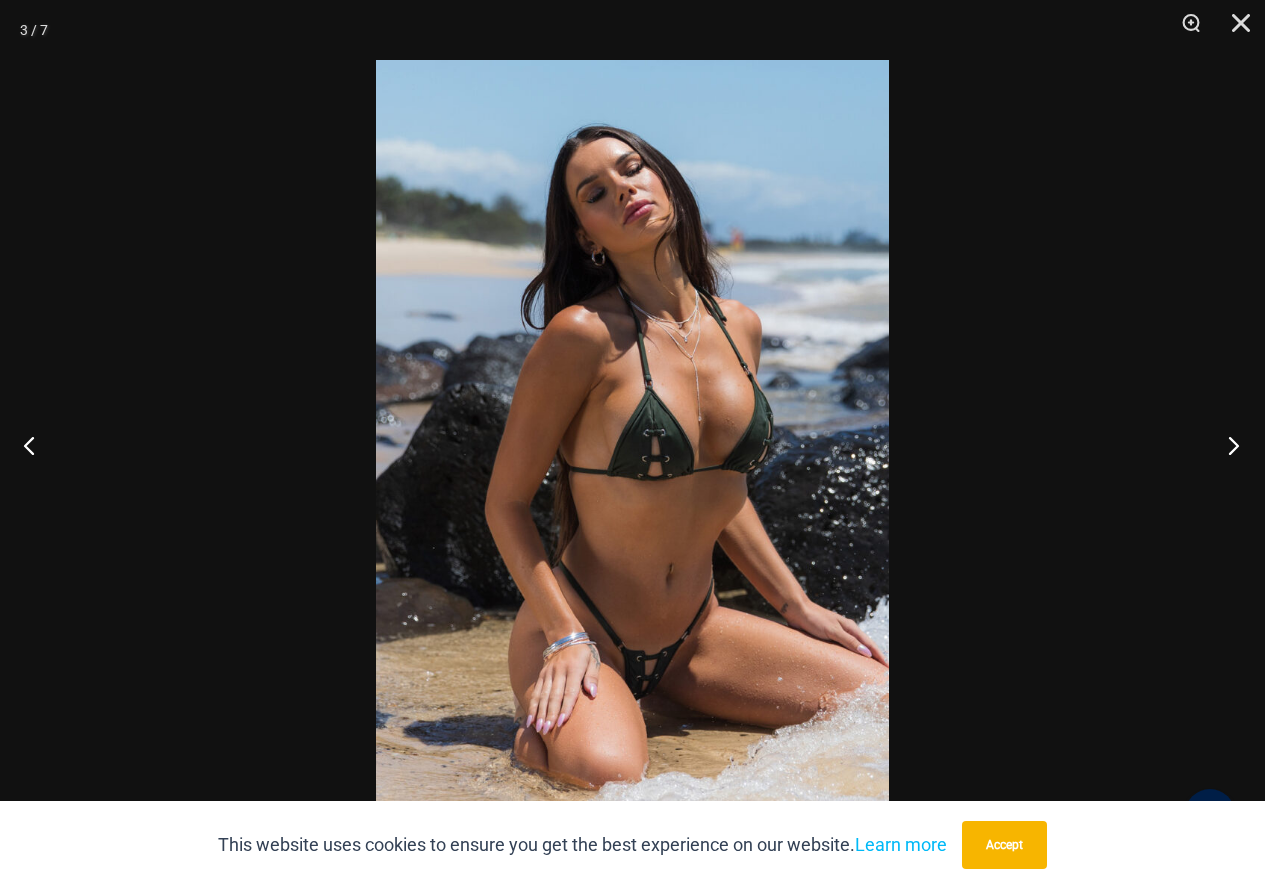 click at bounding box center [1227, 445] 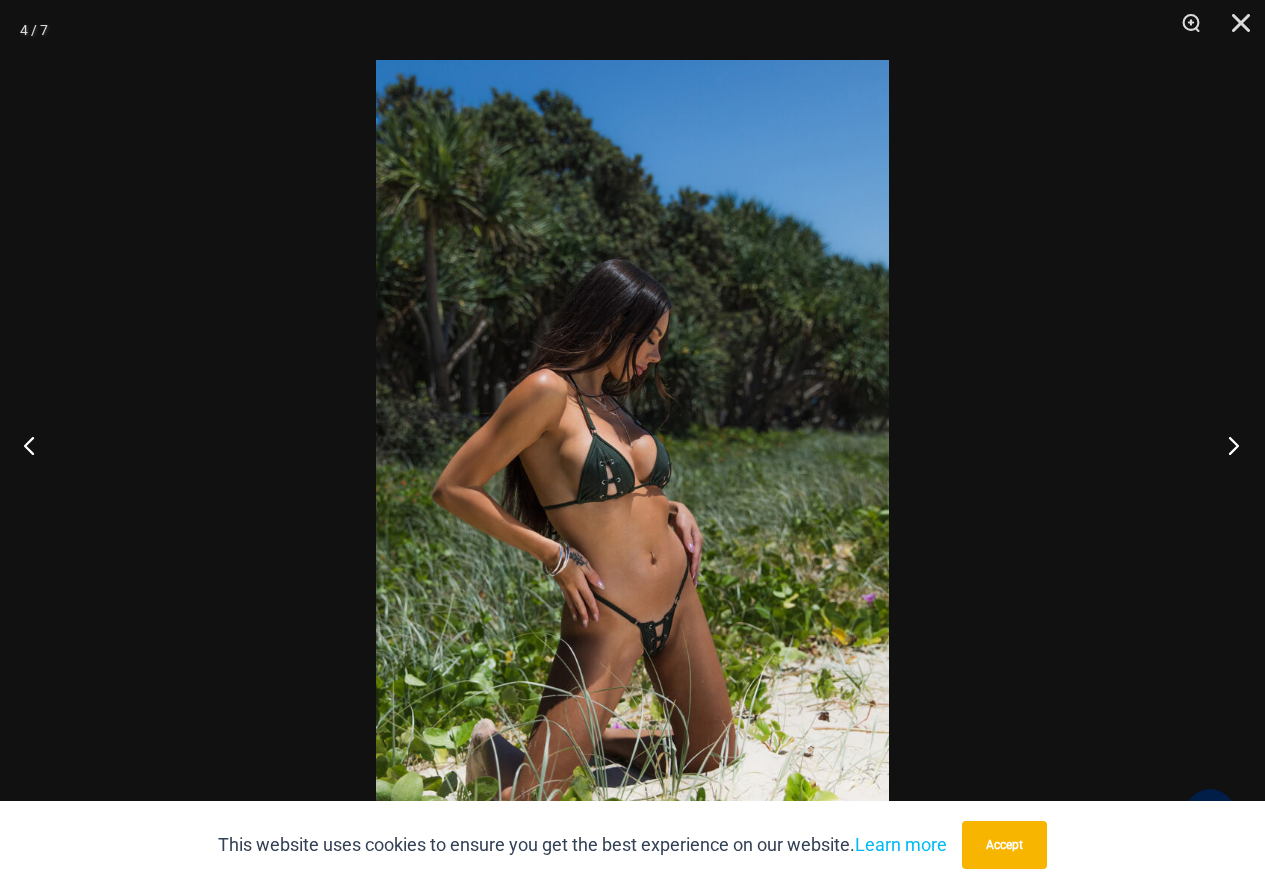 click at bounding box center (1227, 445) 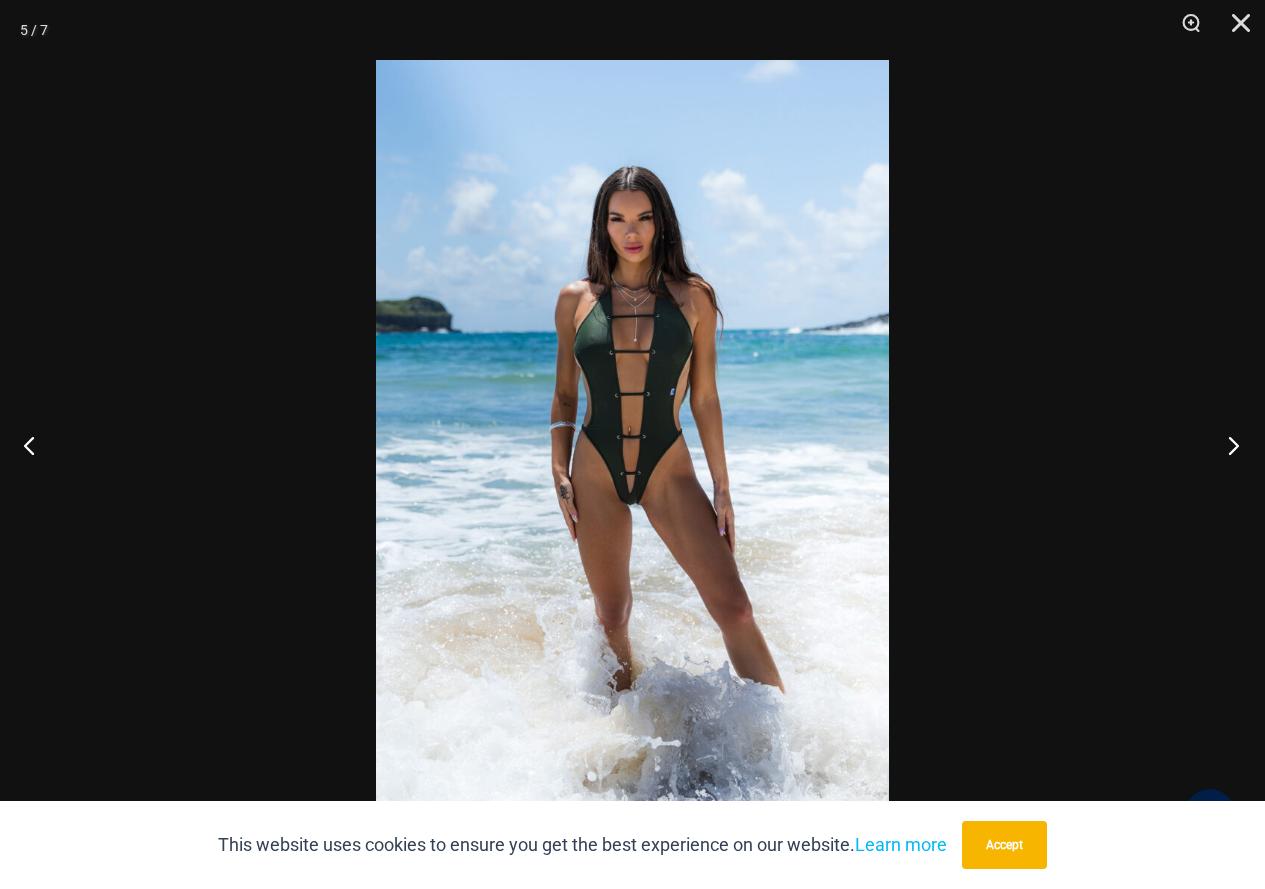 click at bounding box center (1227, 445) 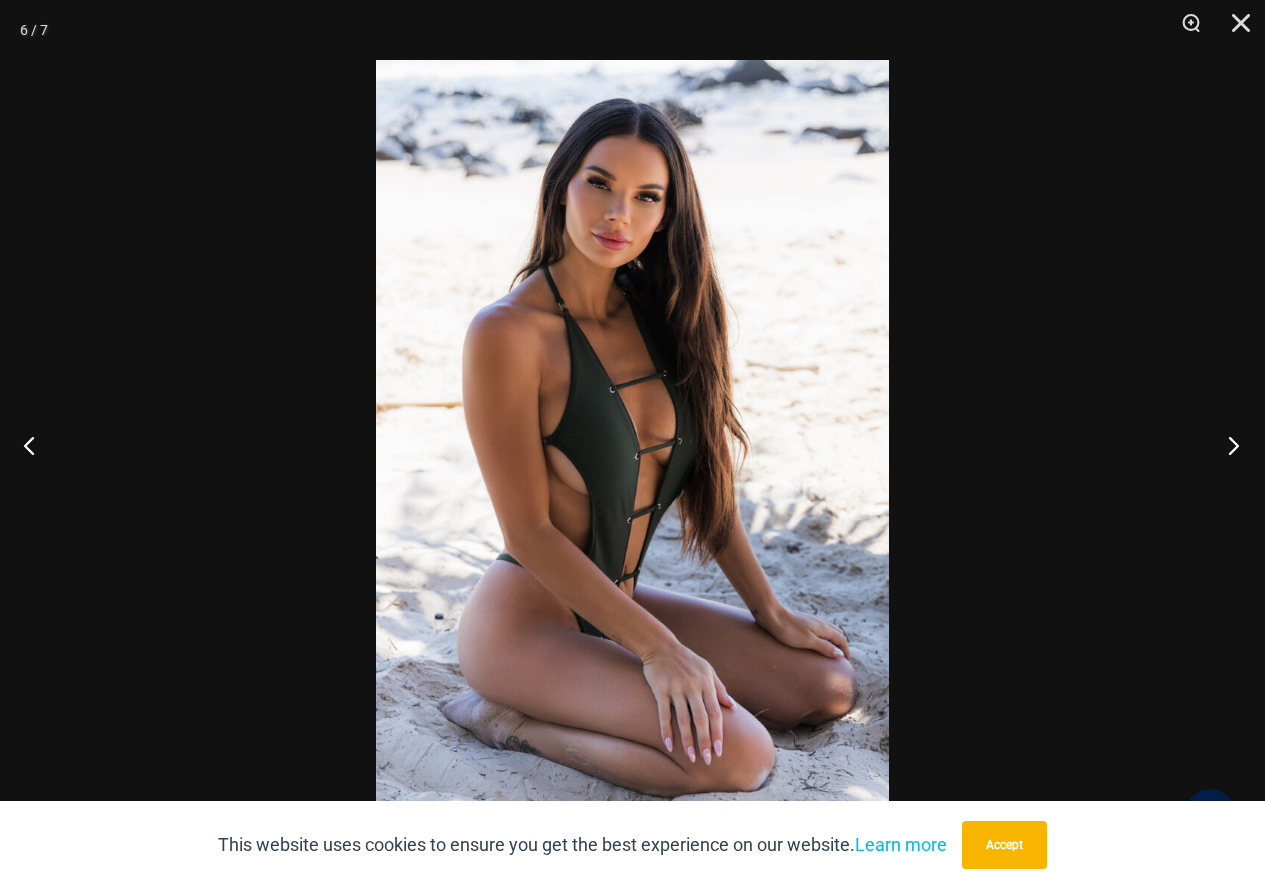 click at bounding box center (1227, 445) 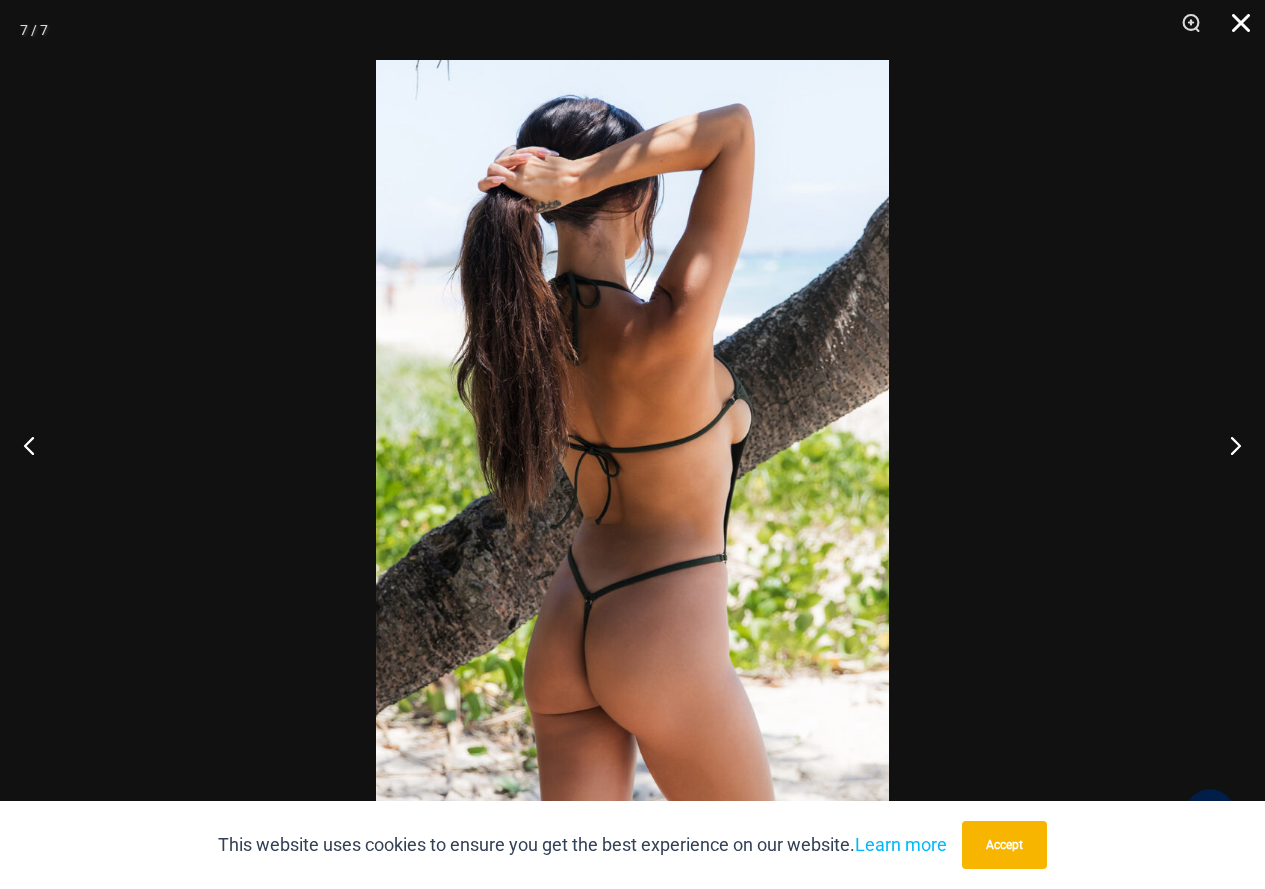 click at bounding box center [1234, 30] 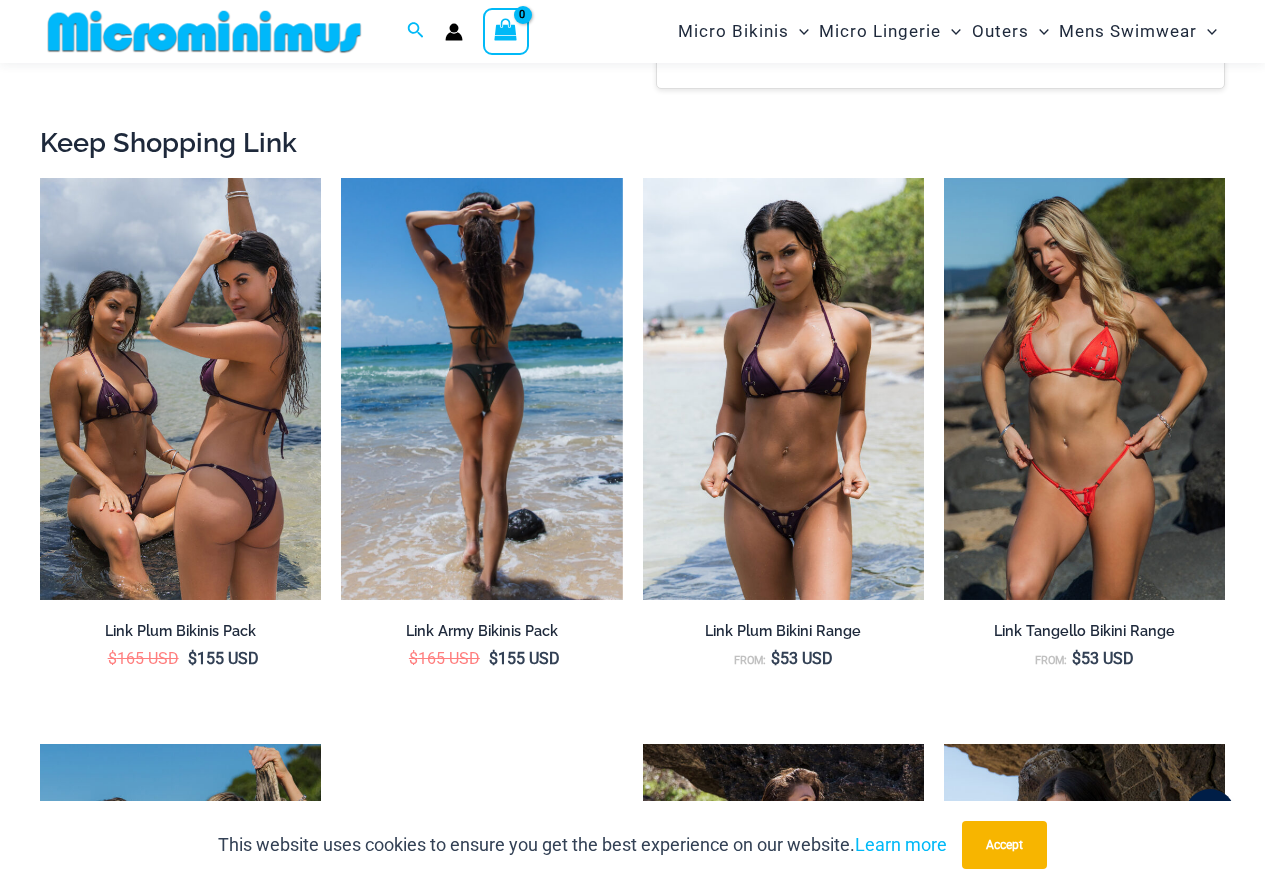 scroll, scrollTop: 2914, scrollLeft: 0, axis: vertical 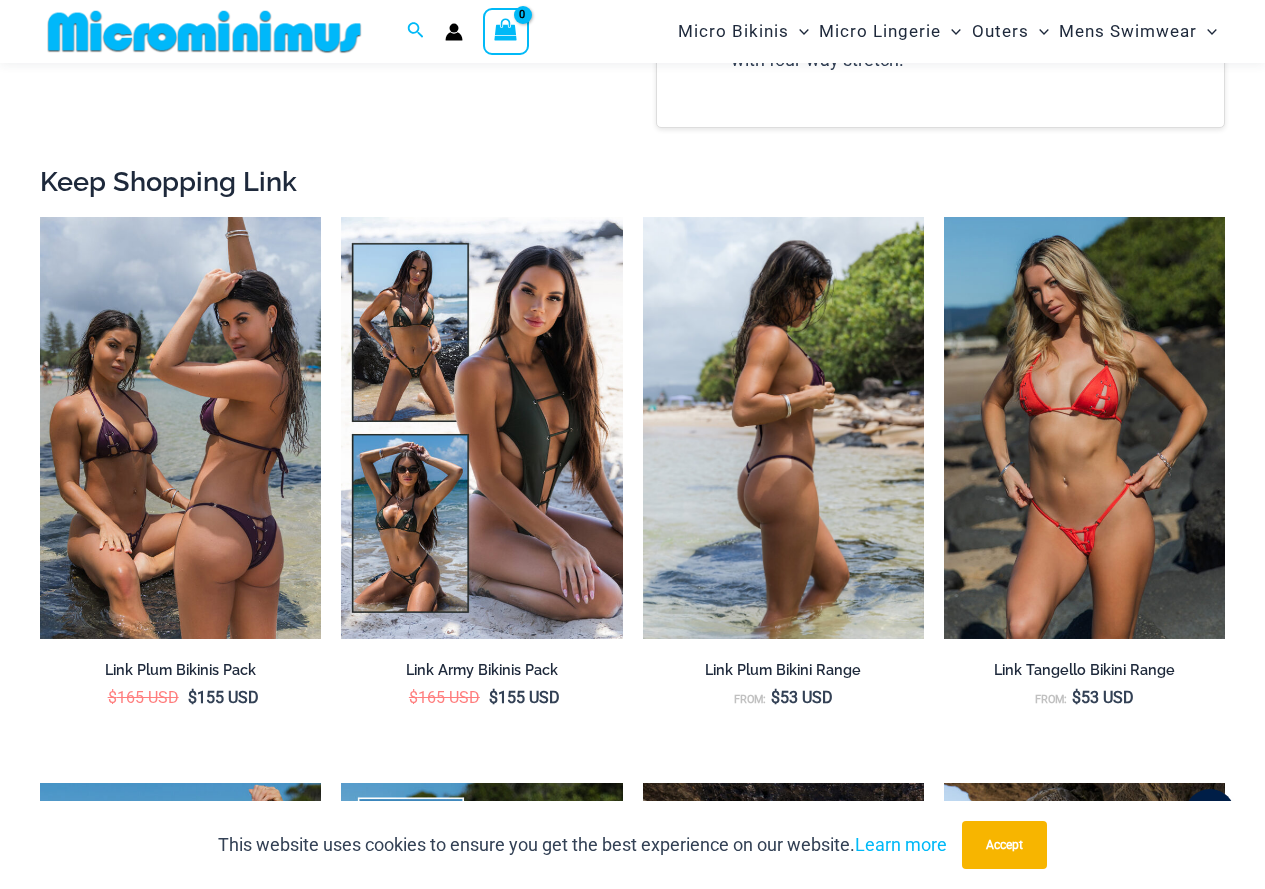 click at bounding box center [783, 428] 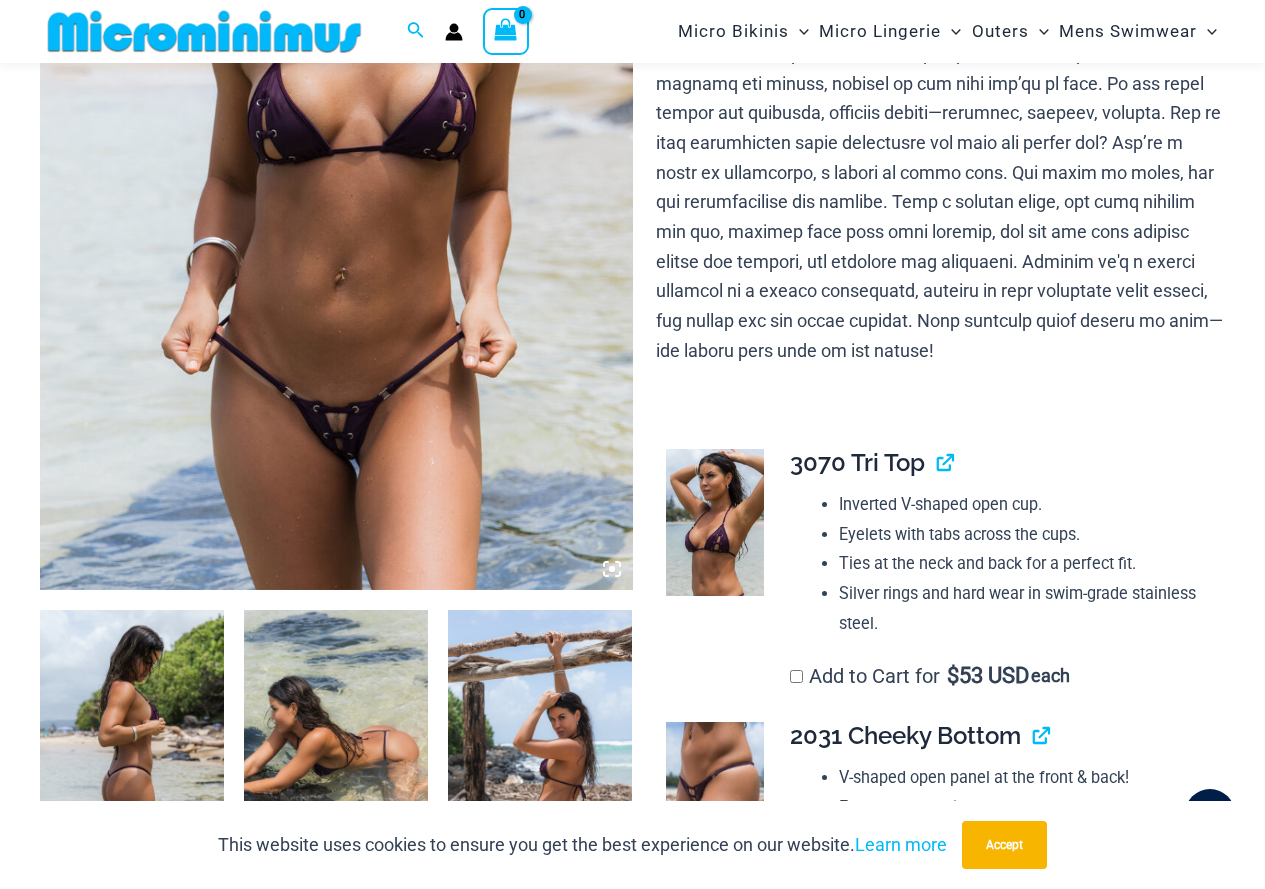 scroll, scrollTop: 515, scrollLeft: 0, axis: vertical 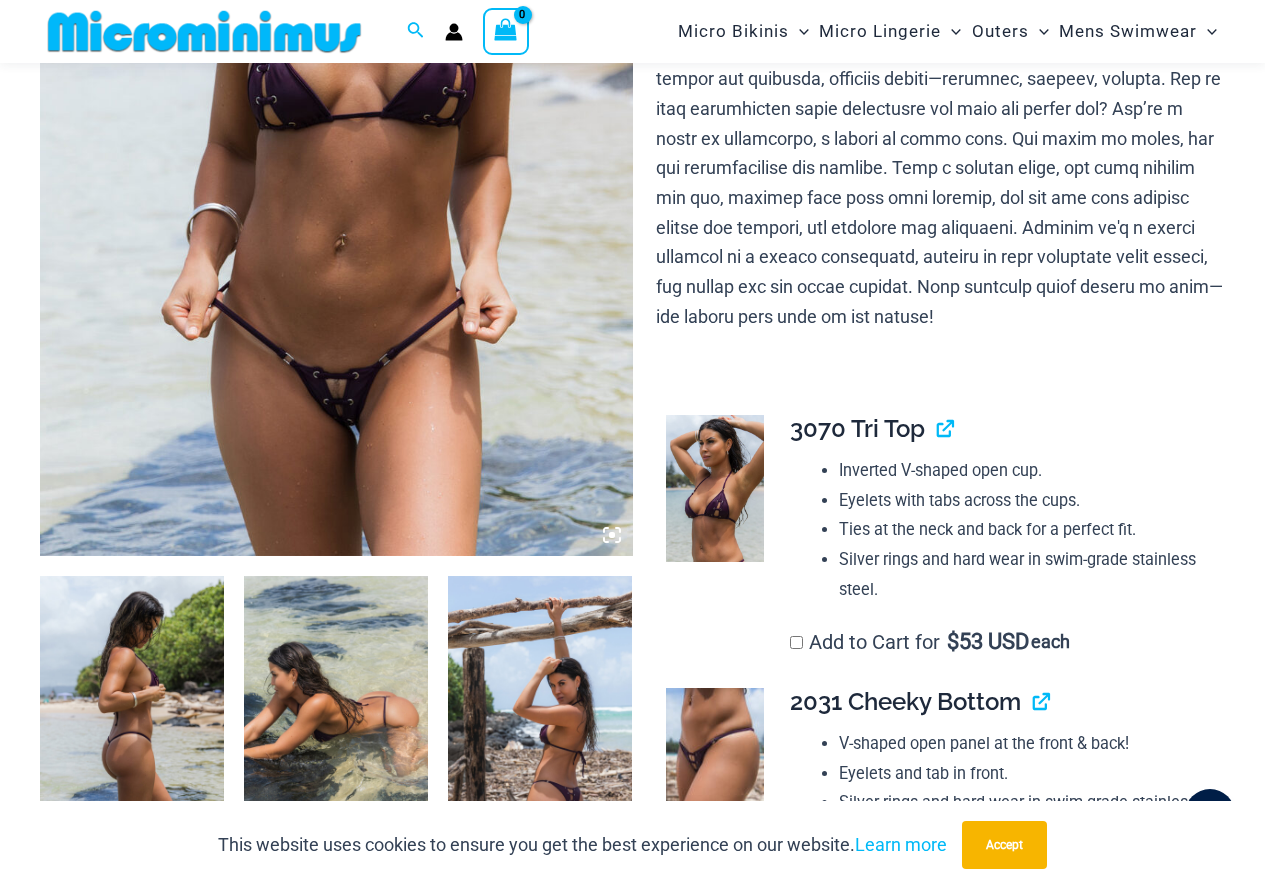 type on "**********" 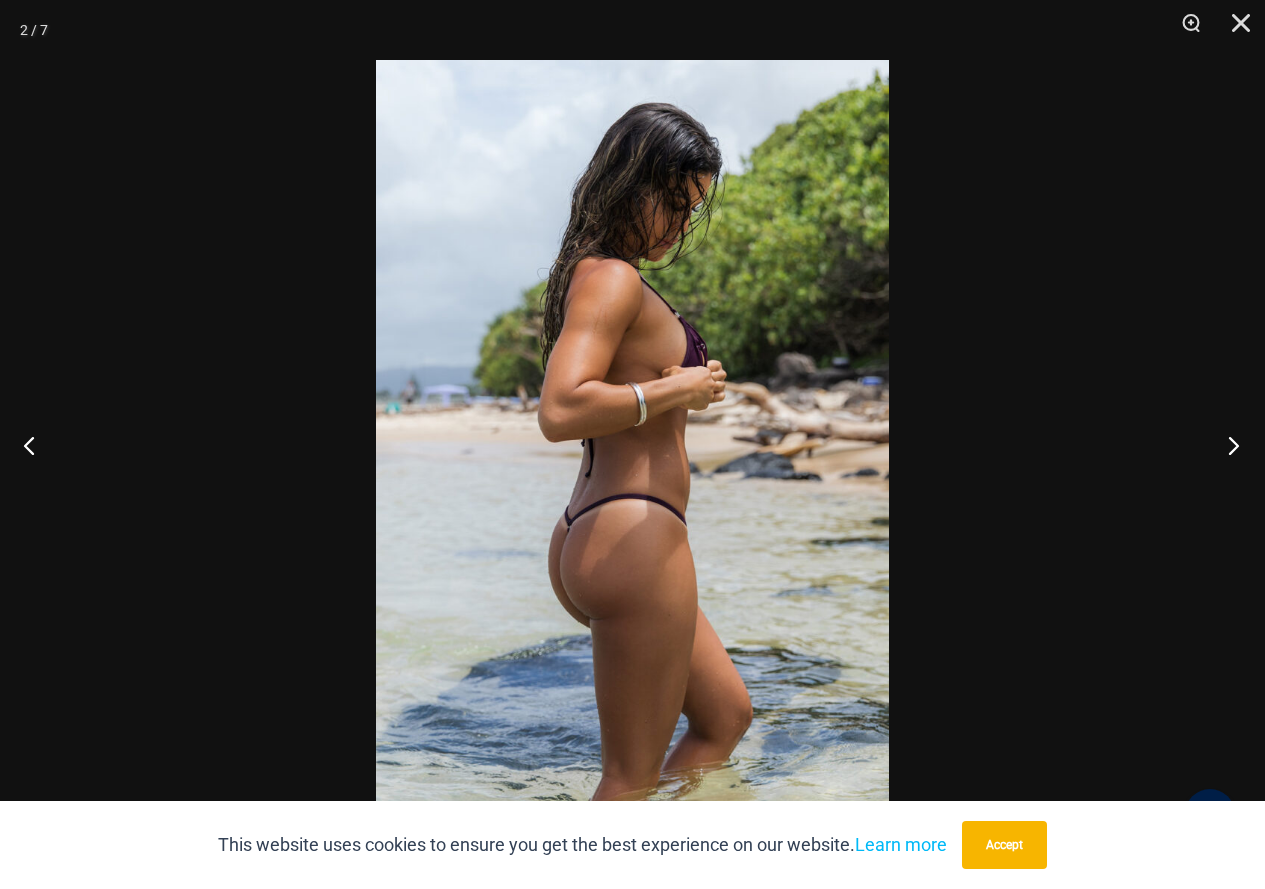 click at bounding box center (1227, 445) 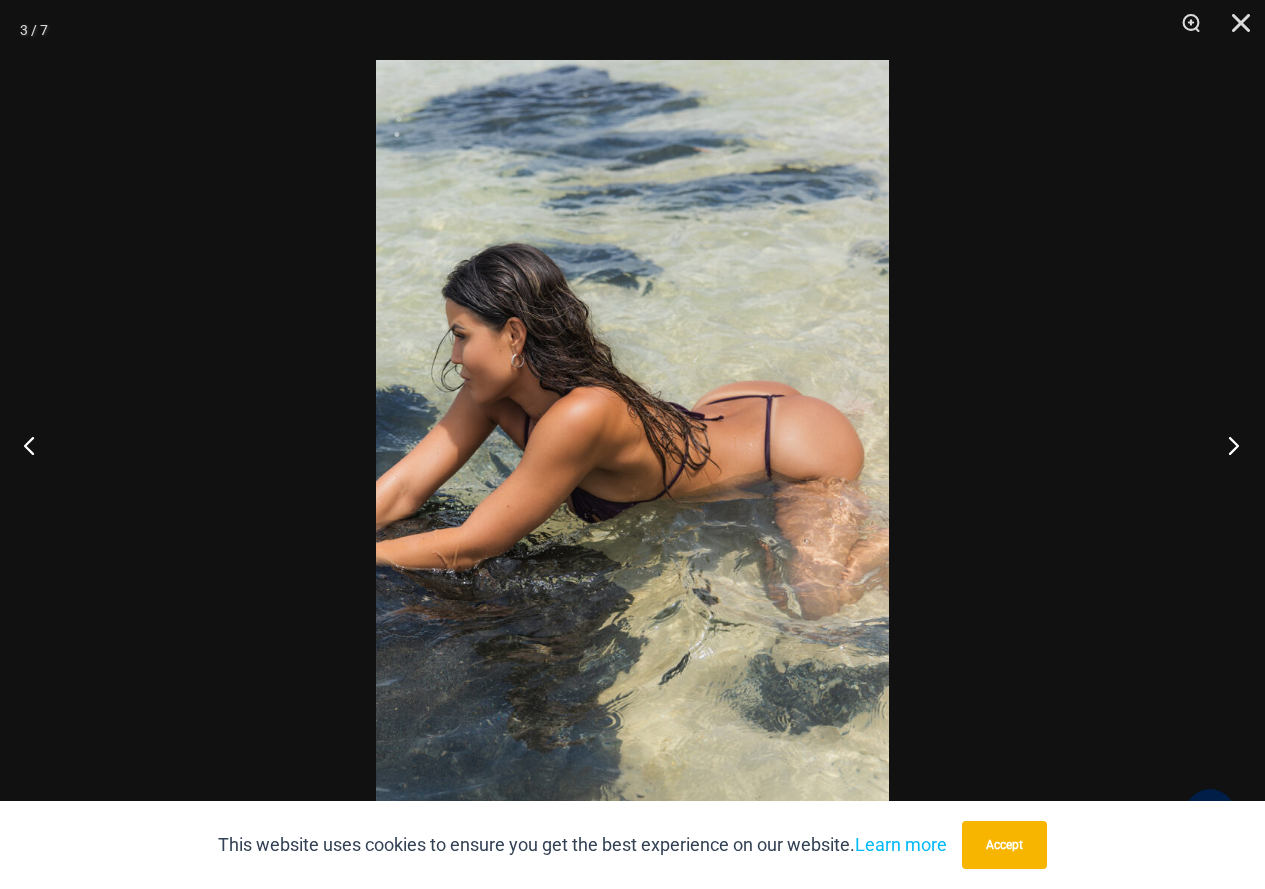 click at bounding box center (1227, 445) 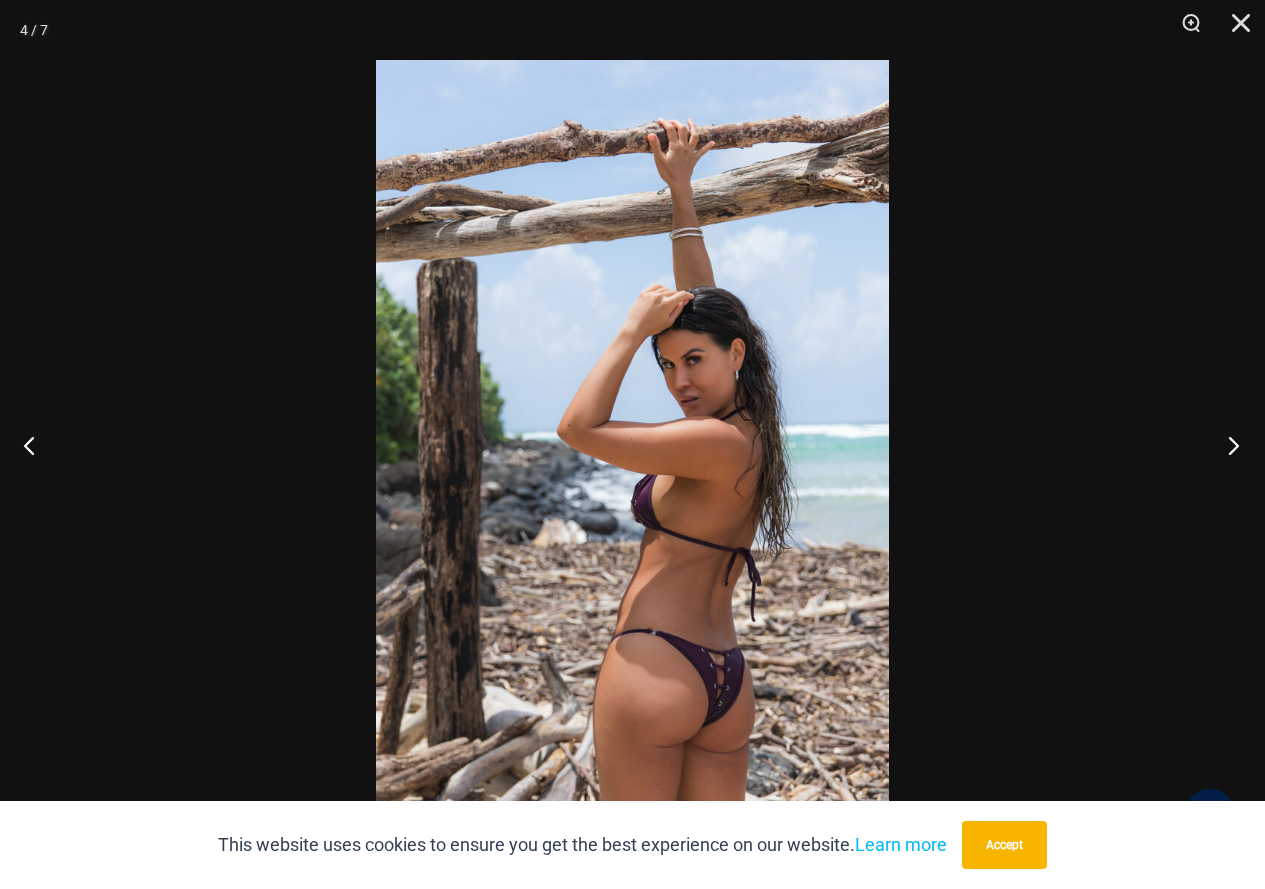 click at bounding box center (1227, 445) 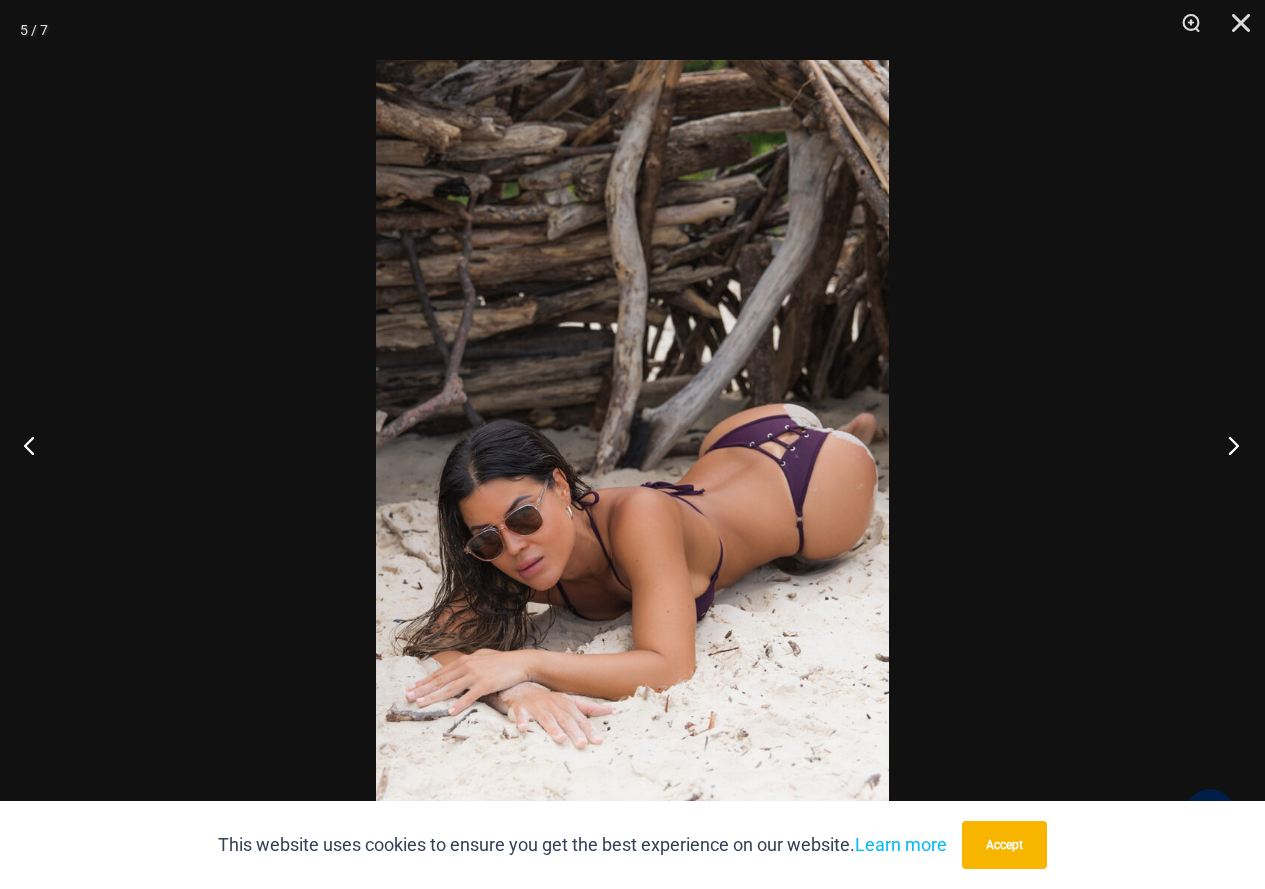 click at bounding box center [1227, 445] 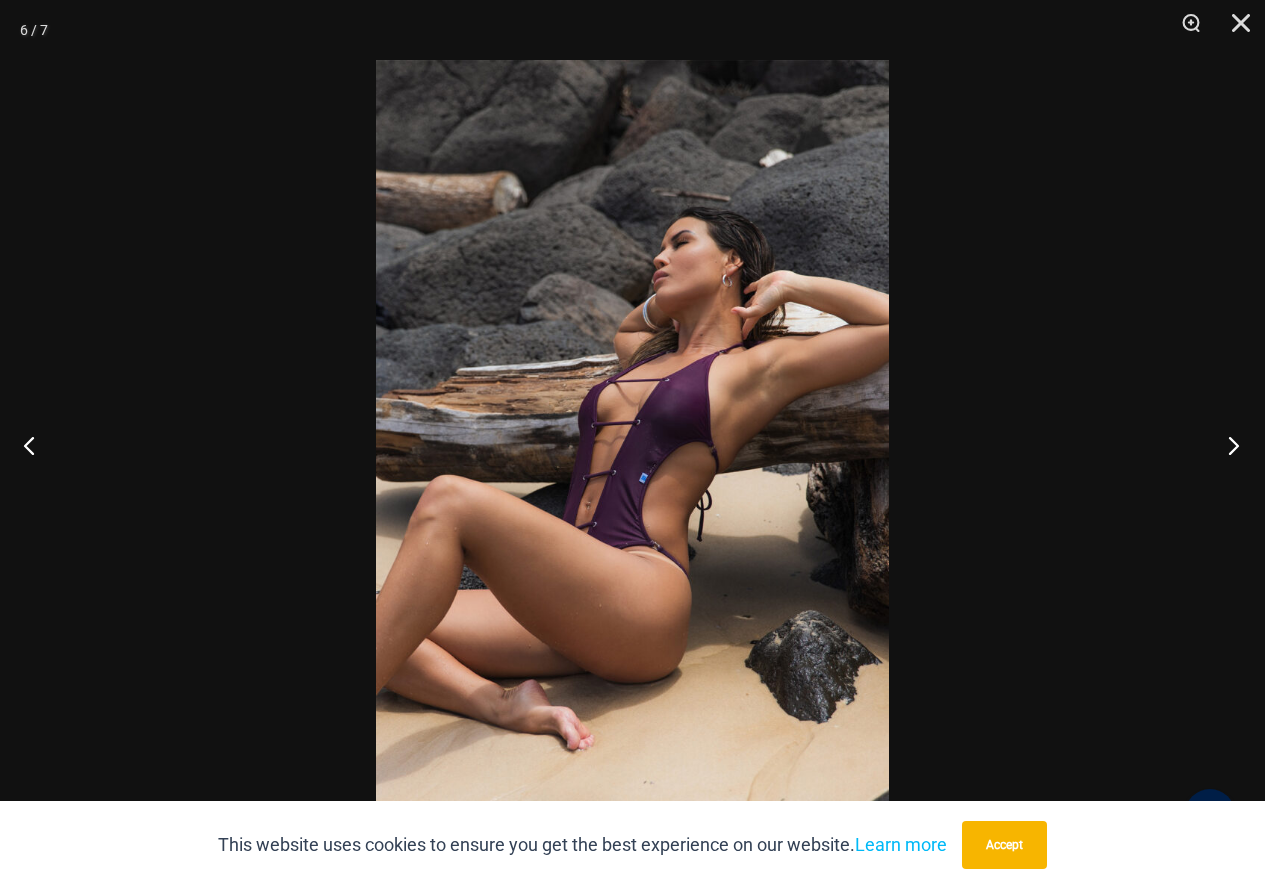 click at bounding box center (1227, 445) 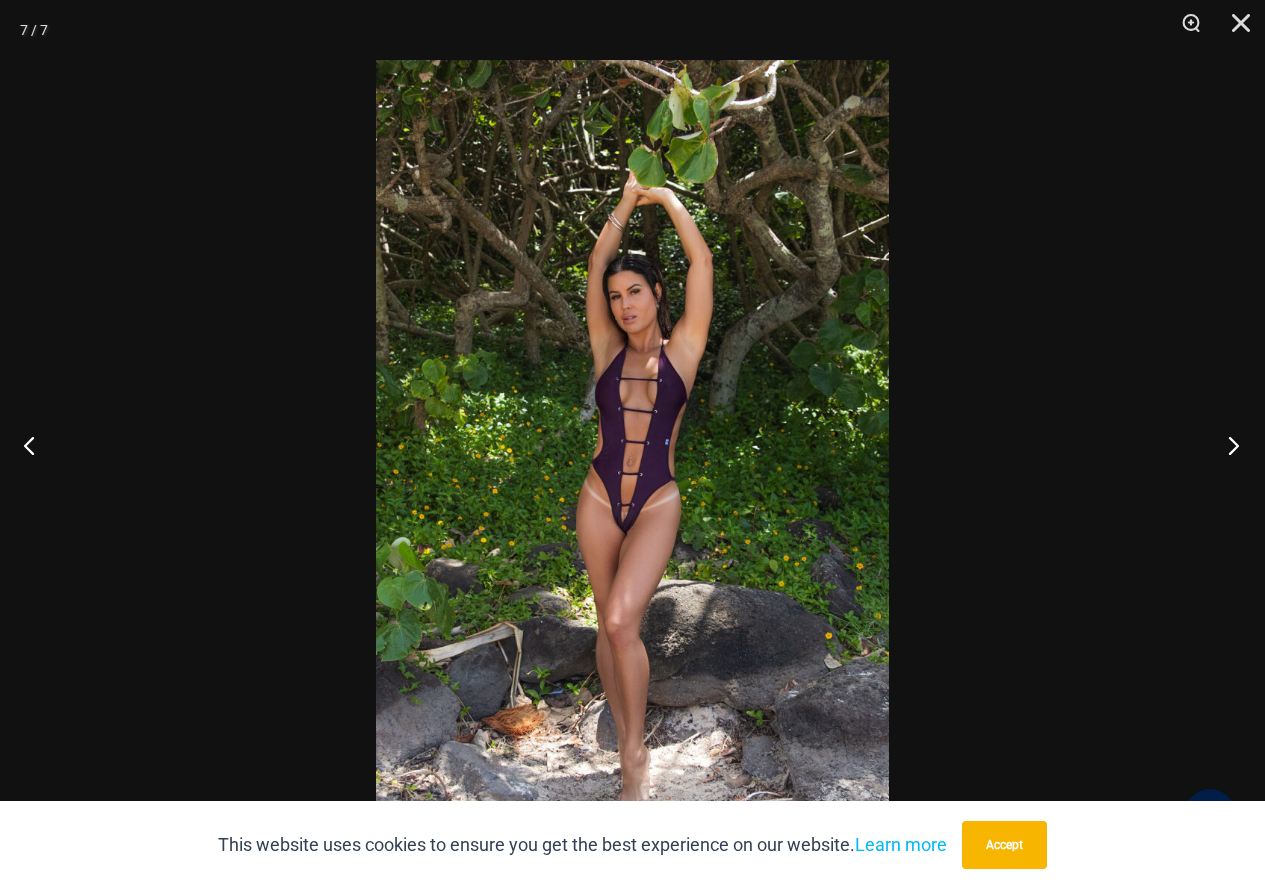 click at bounding box center [1227, 445] 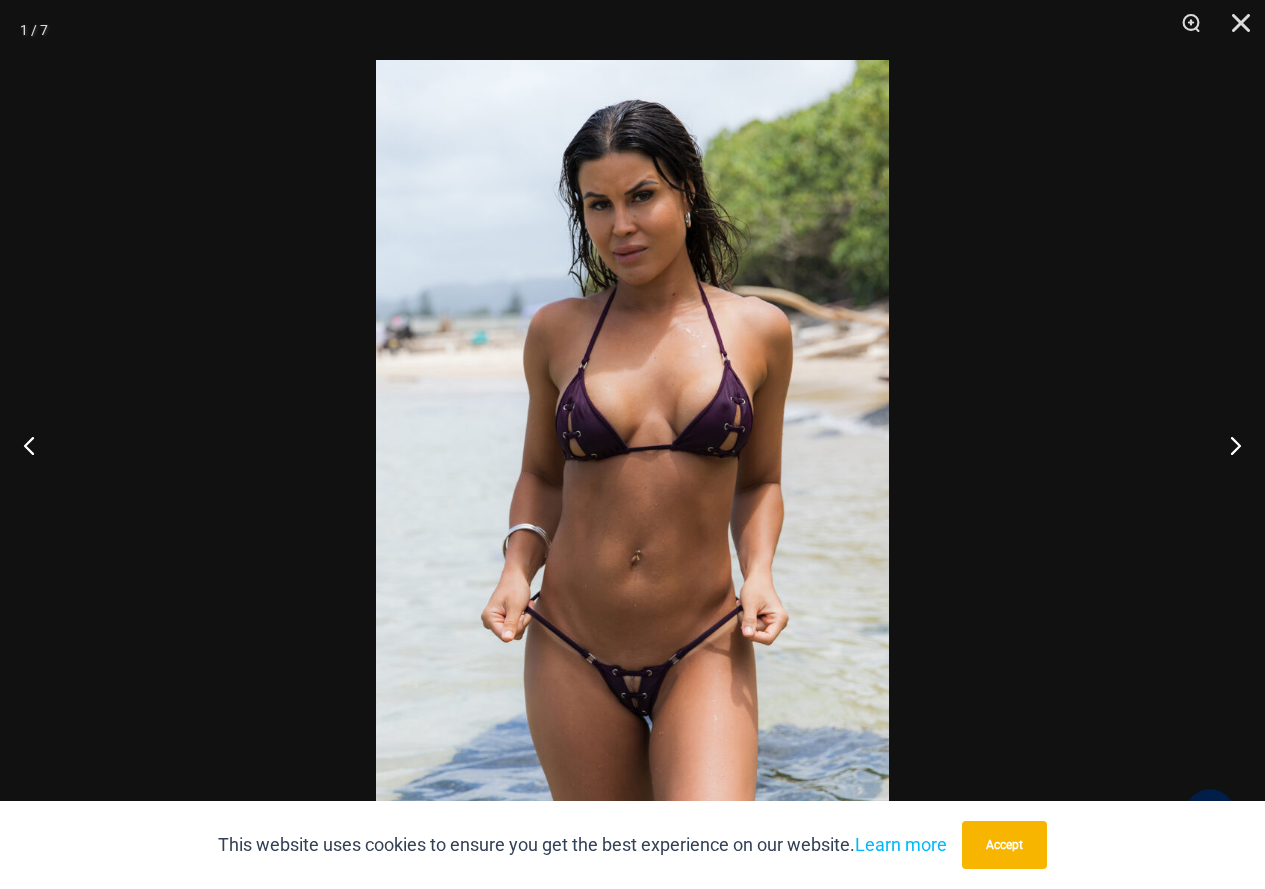 click at bounding box center [632, 444] 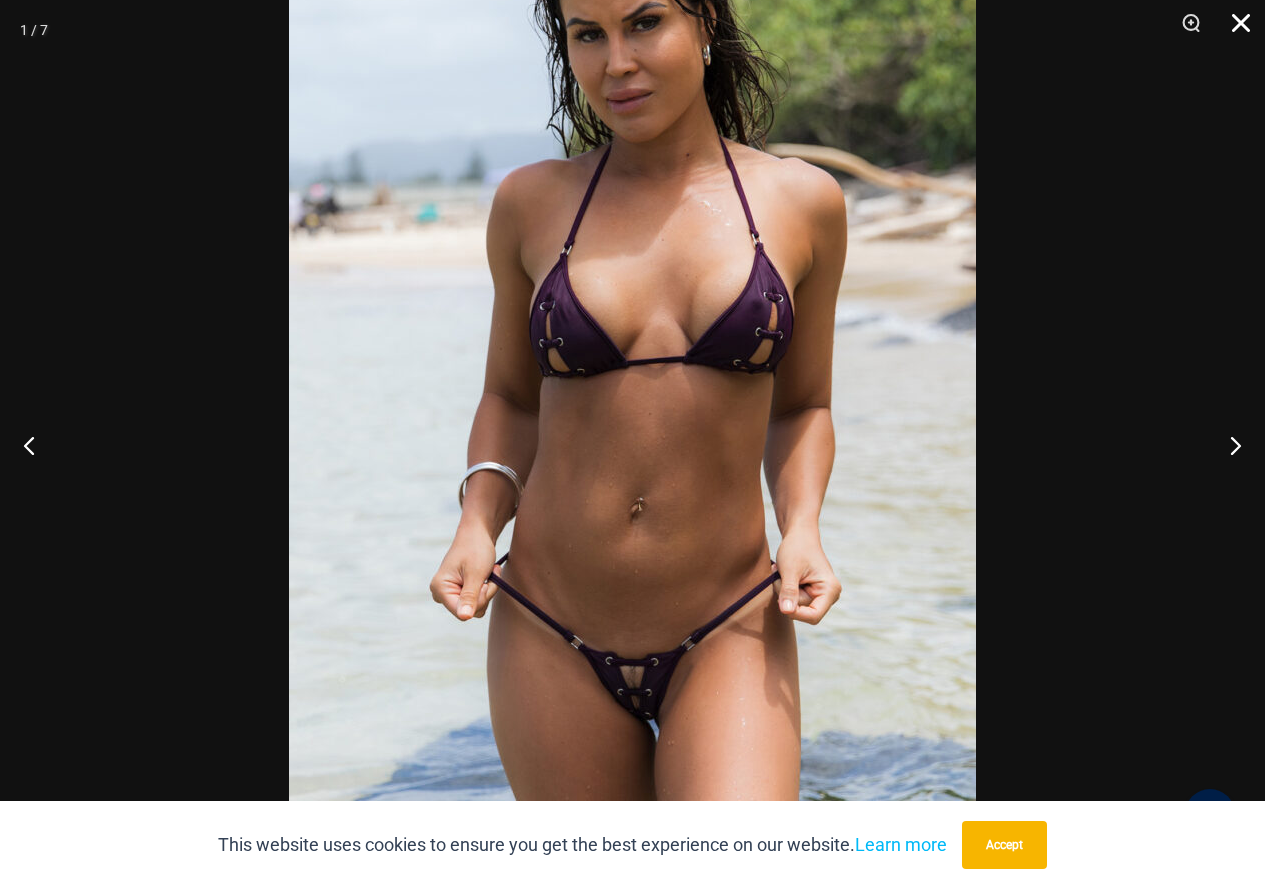 click at bounding box center [1234, 30] 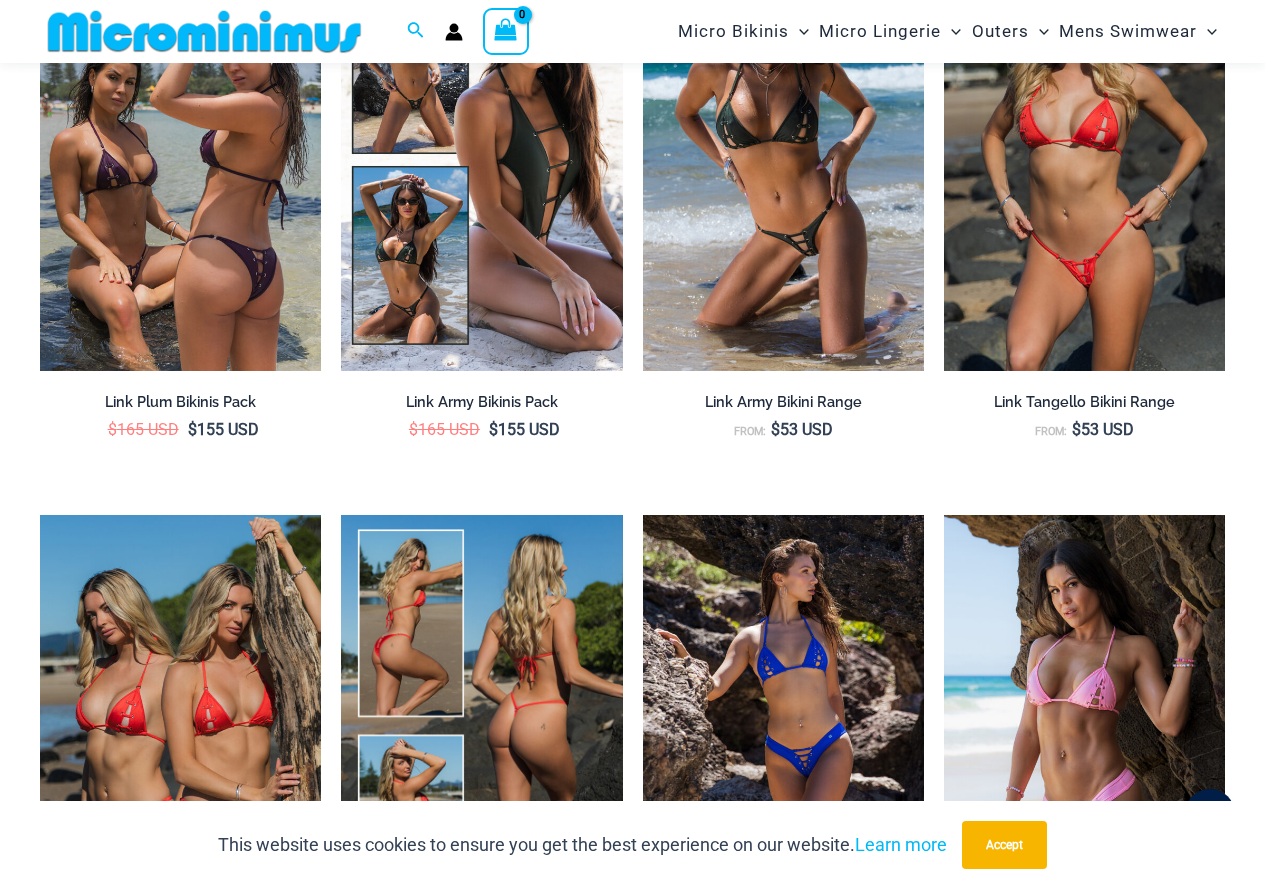 scroll, scrollTop: 2915, scrollLeft: 0, axis: vertical 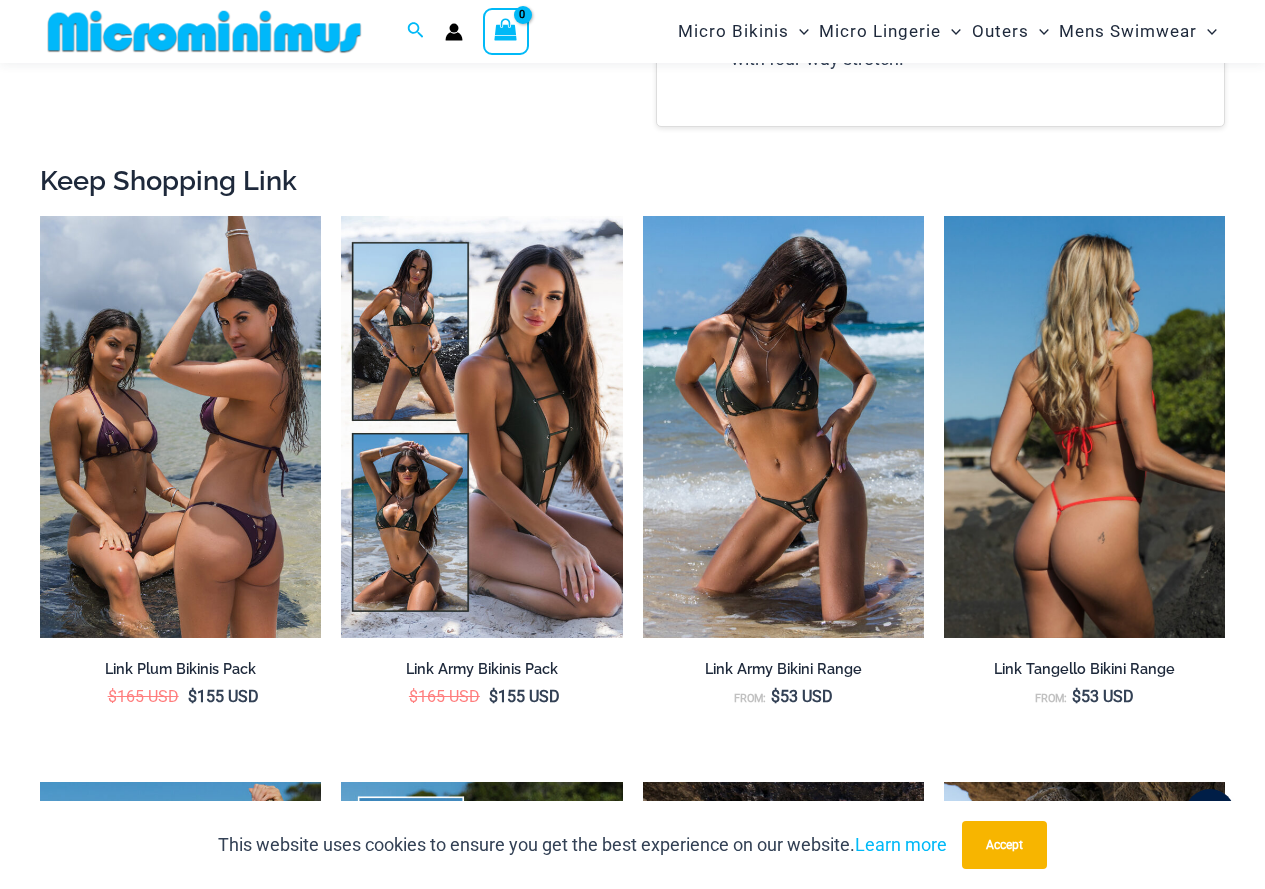 click at bounding box center (1084, 427) 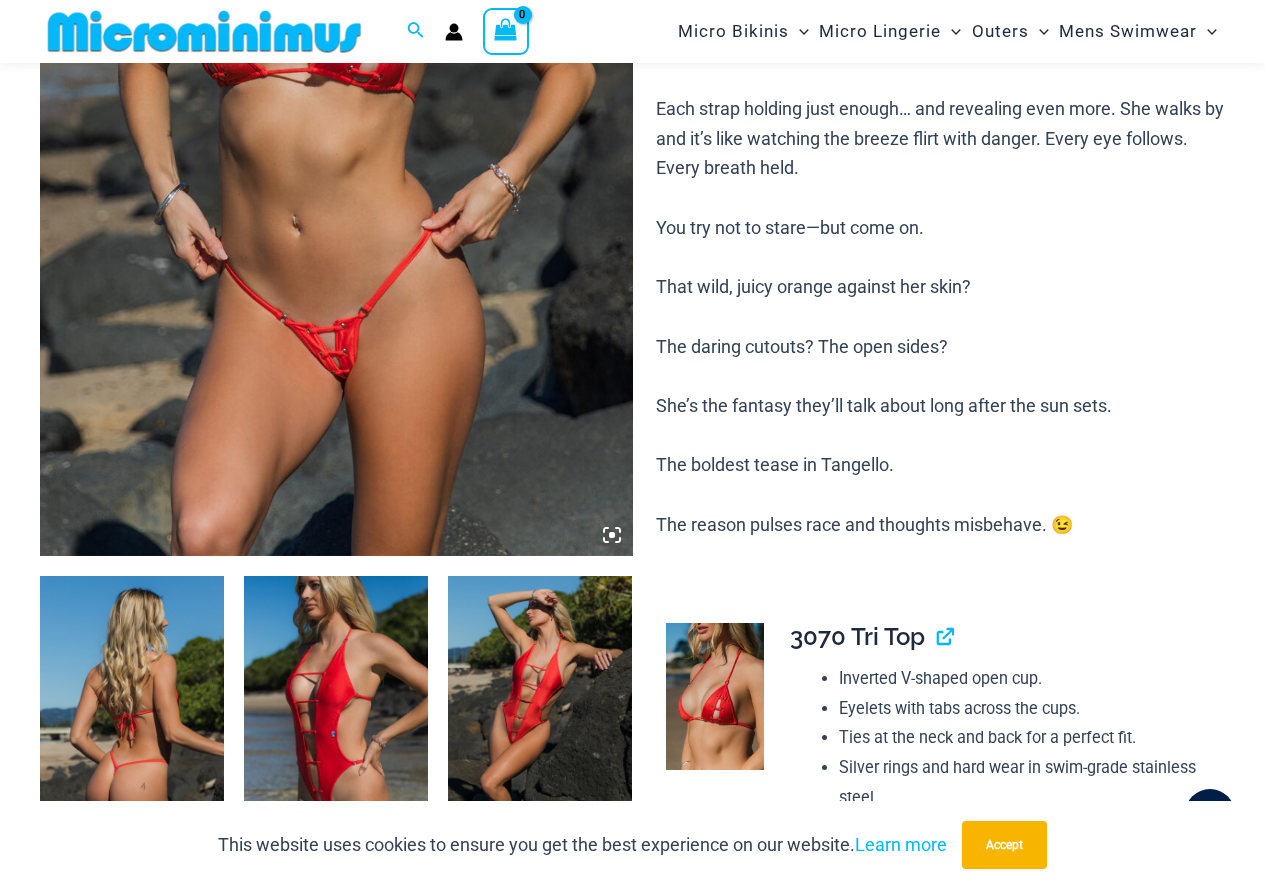 scroll, scrollTop: 782, scrollLeft: 0, axis: vertical 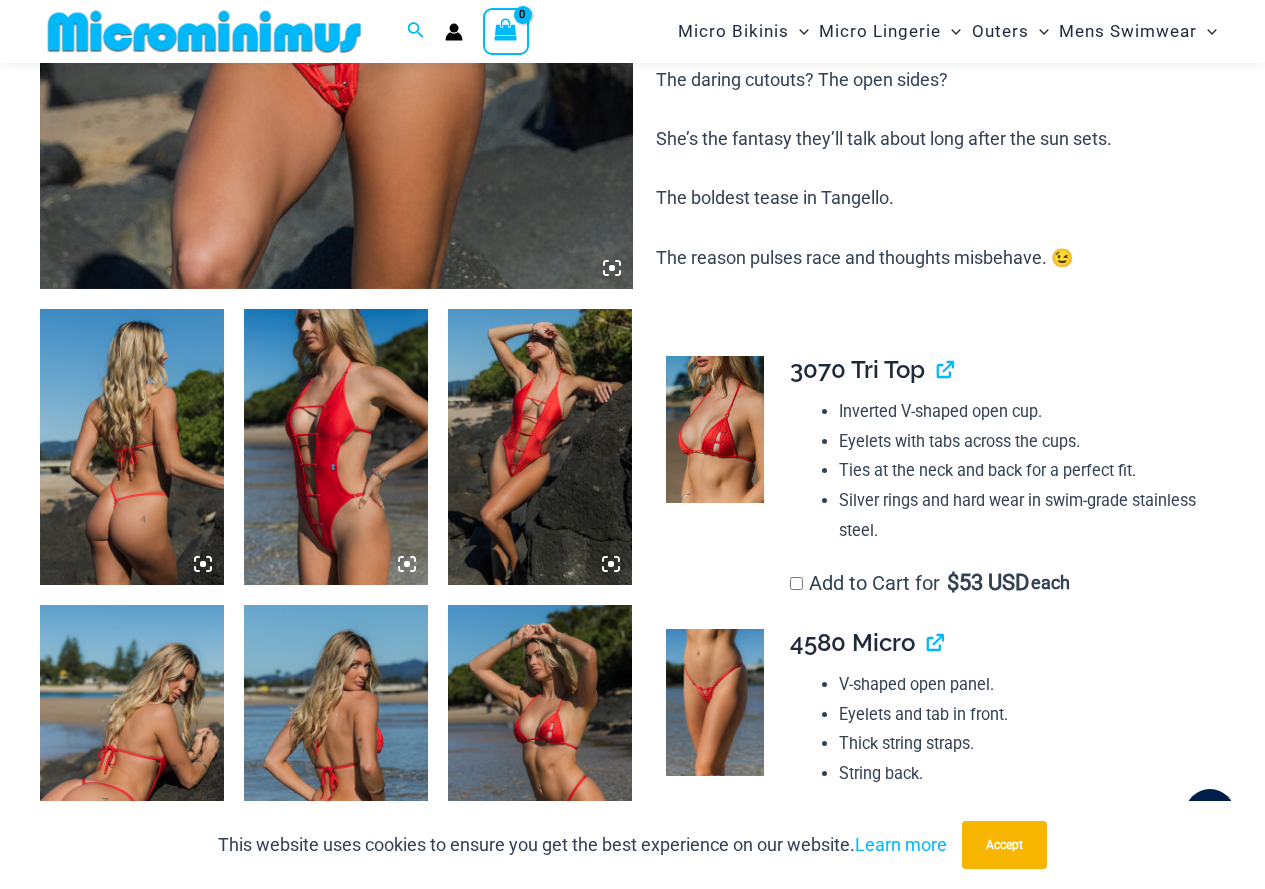 type on "**********" 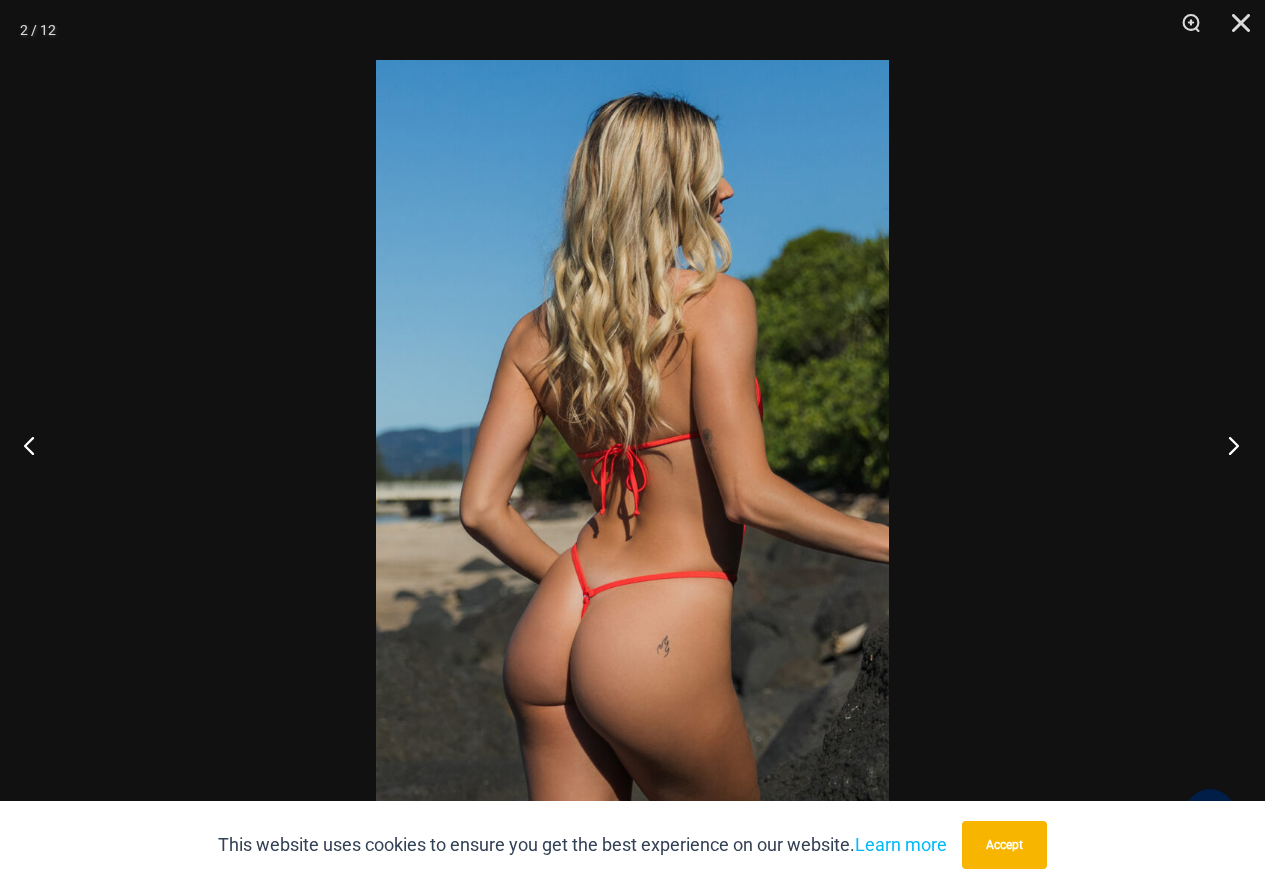 click at bounding box center [1227, 445] 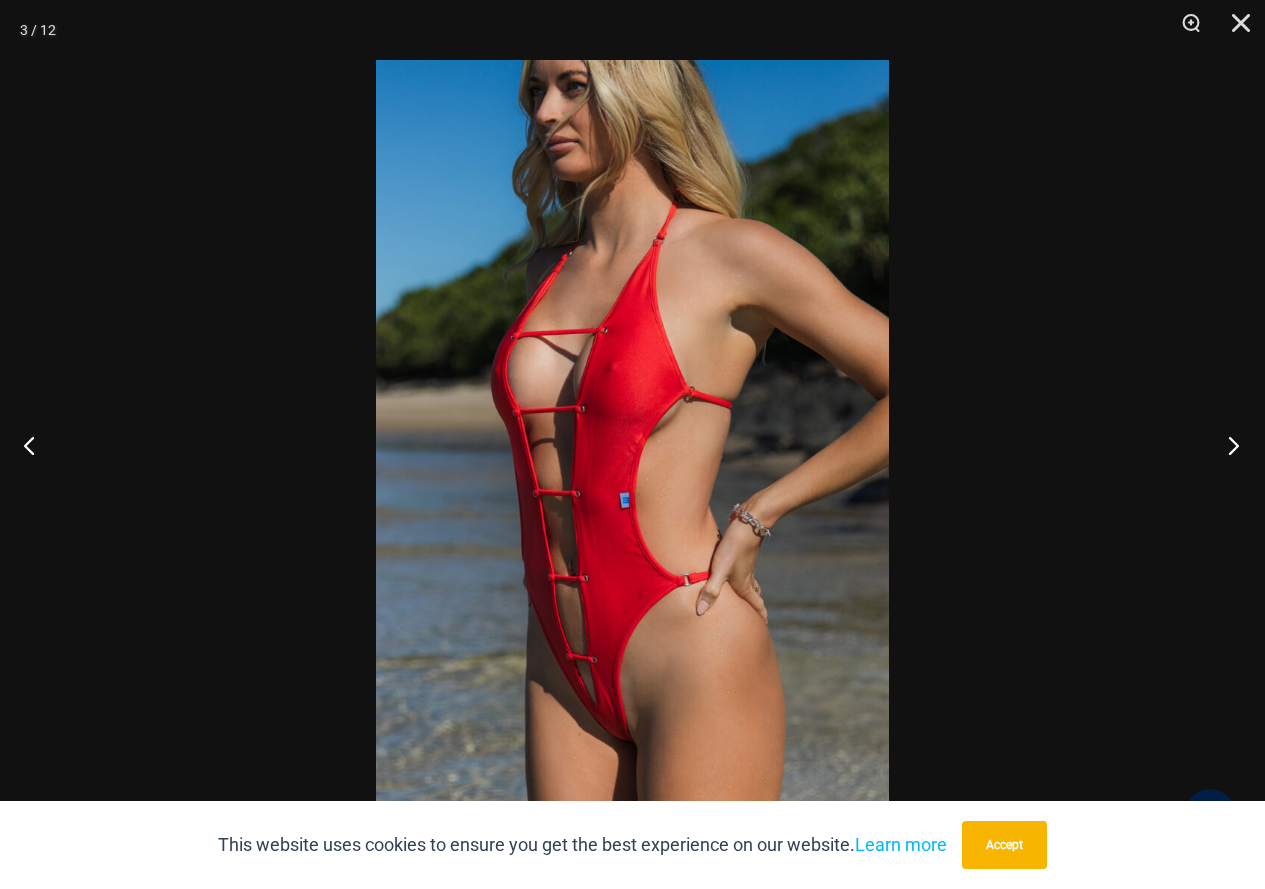 click at bounding box center [1227, 445] 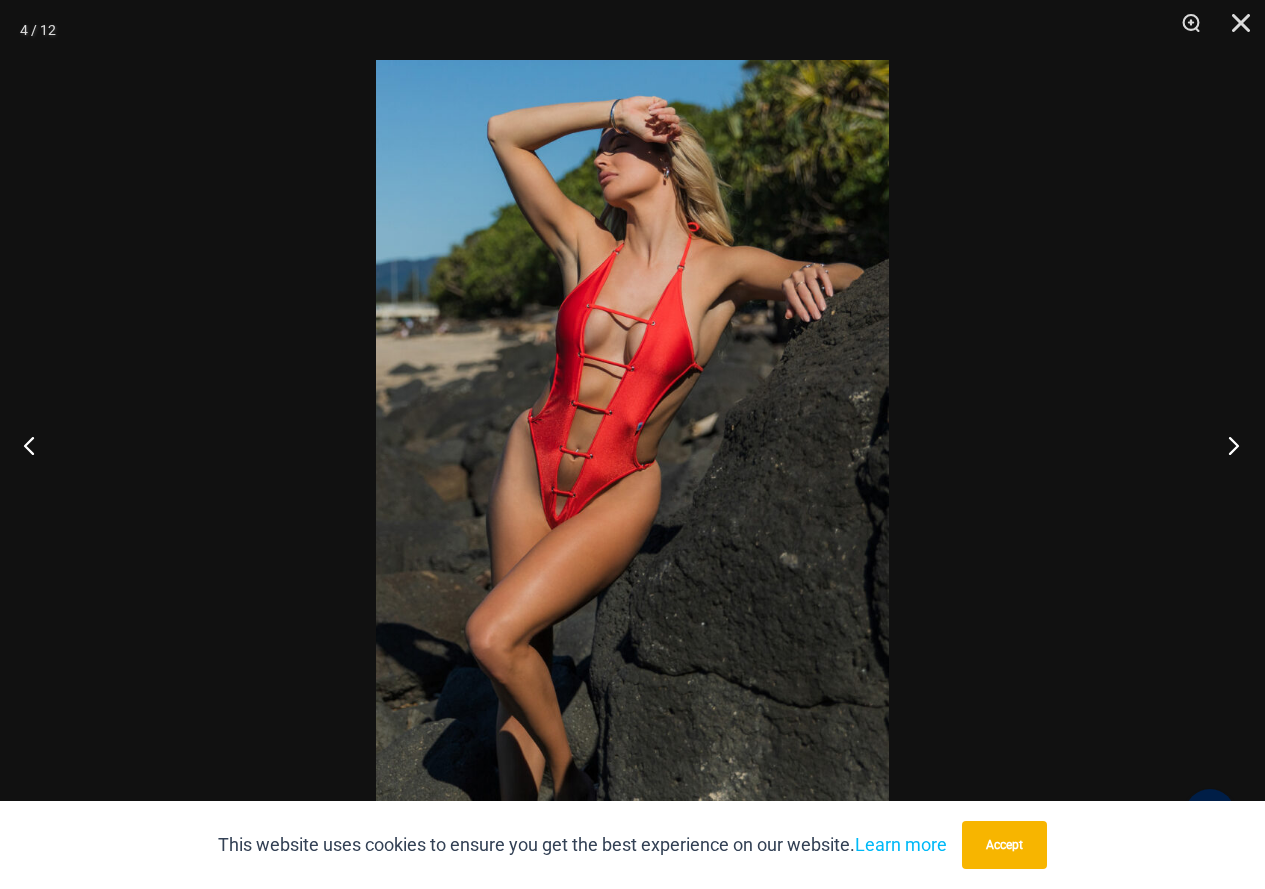 click at bounding box center [1227, 445] 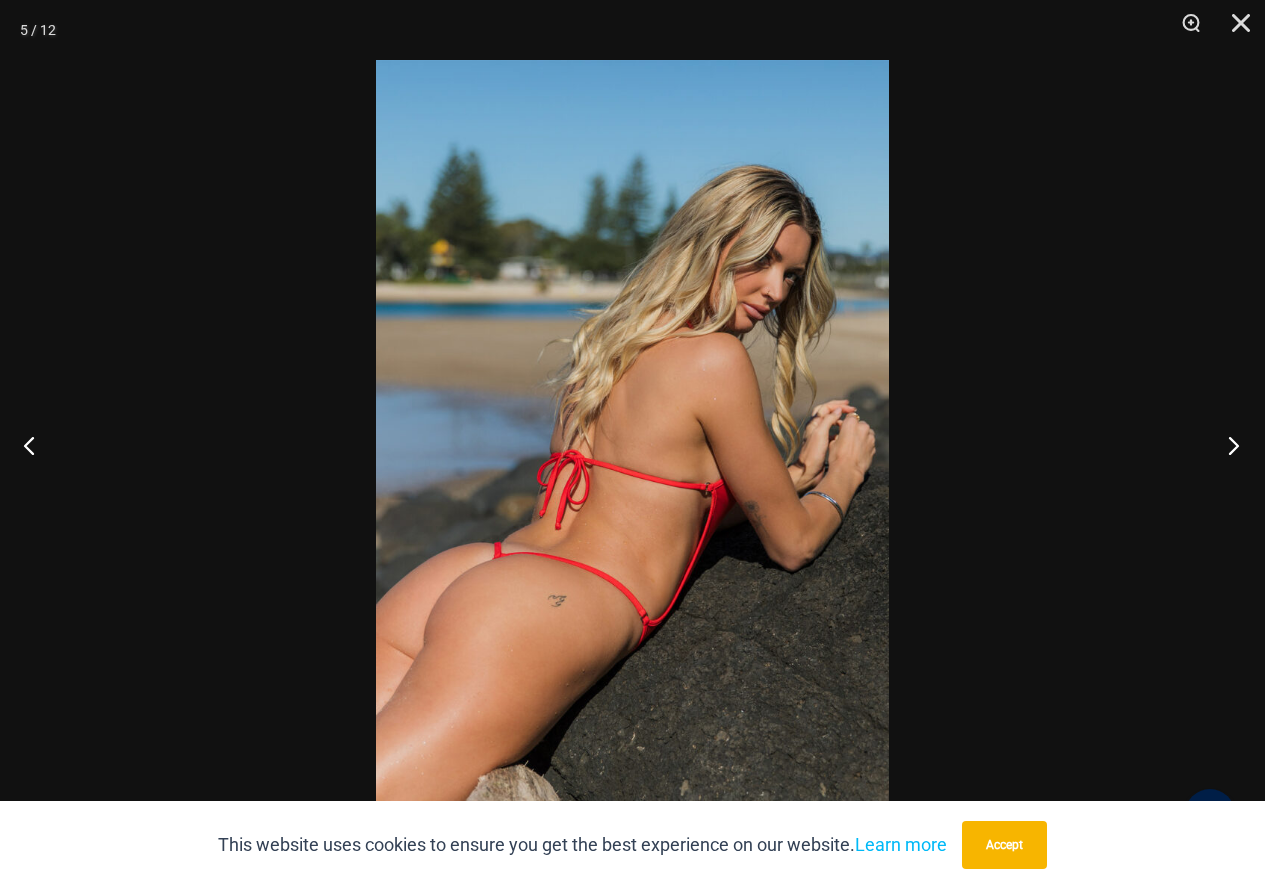click at bounding box center [1227, 445] 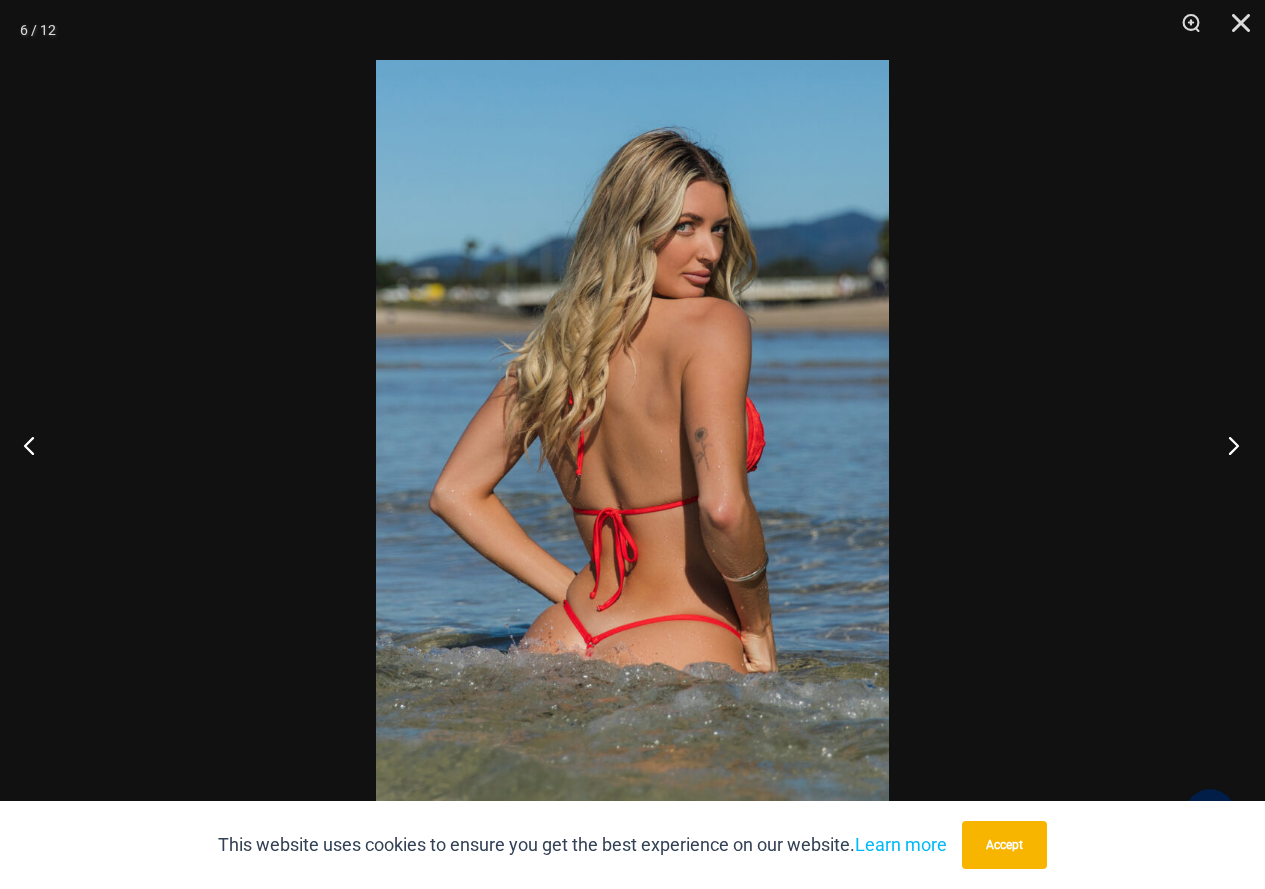 click at bounding box center [1227, 445] 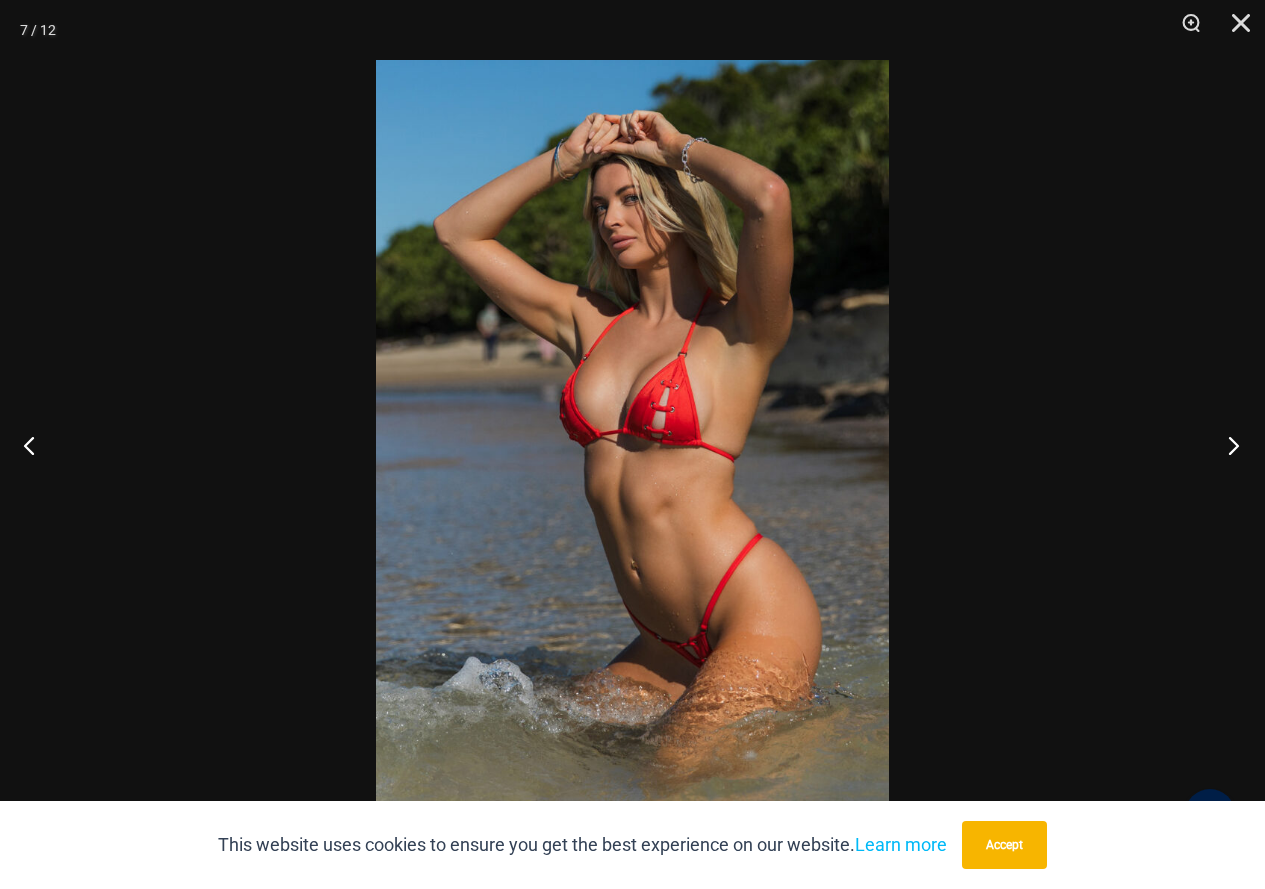 click at bounding box center (1227, 445) 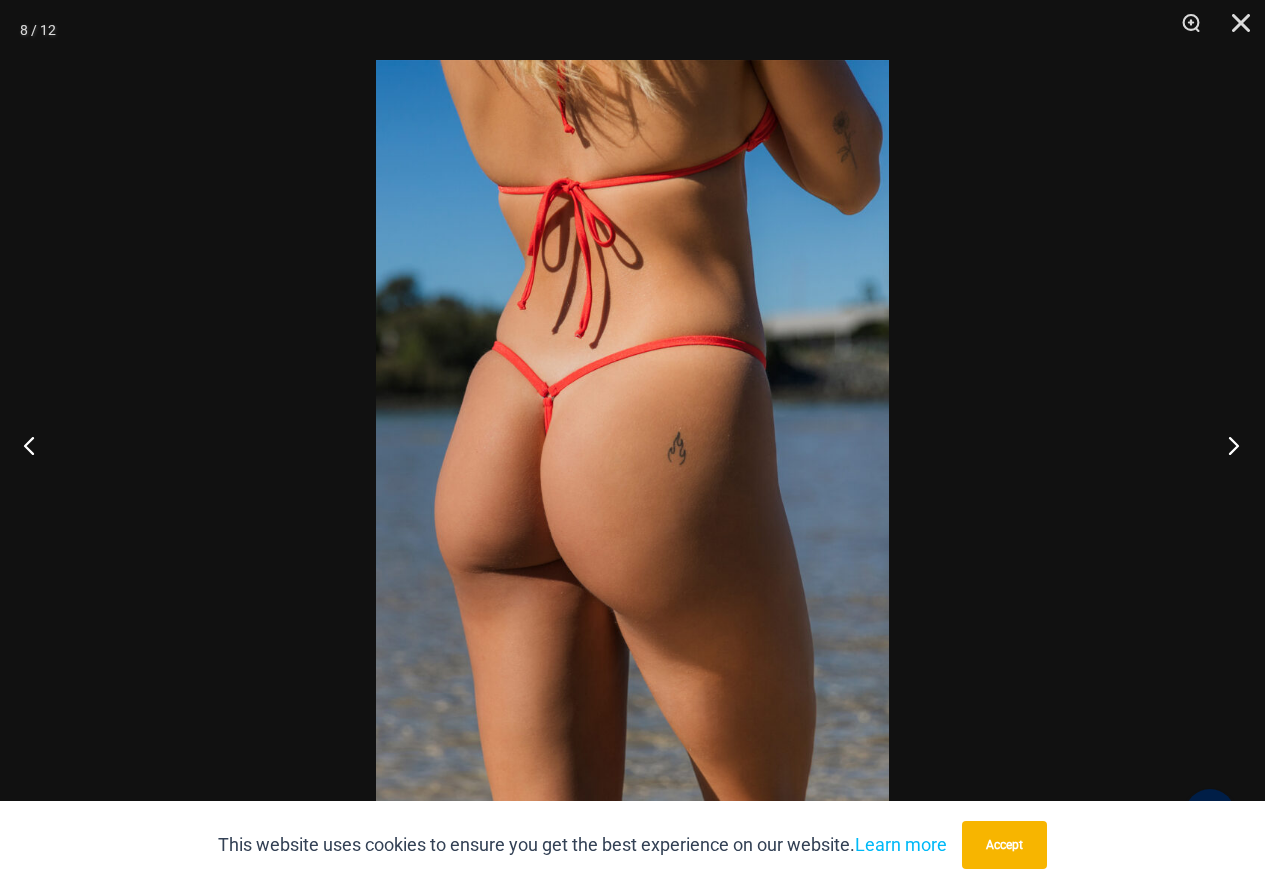 click at bounding box center [1227, 445] 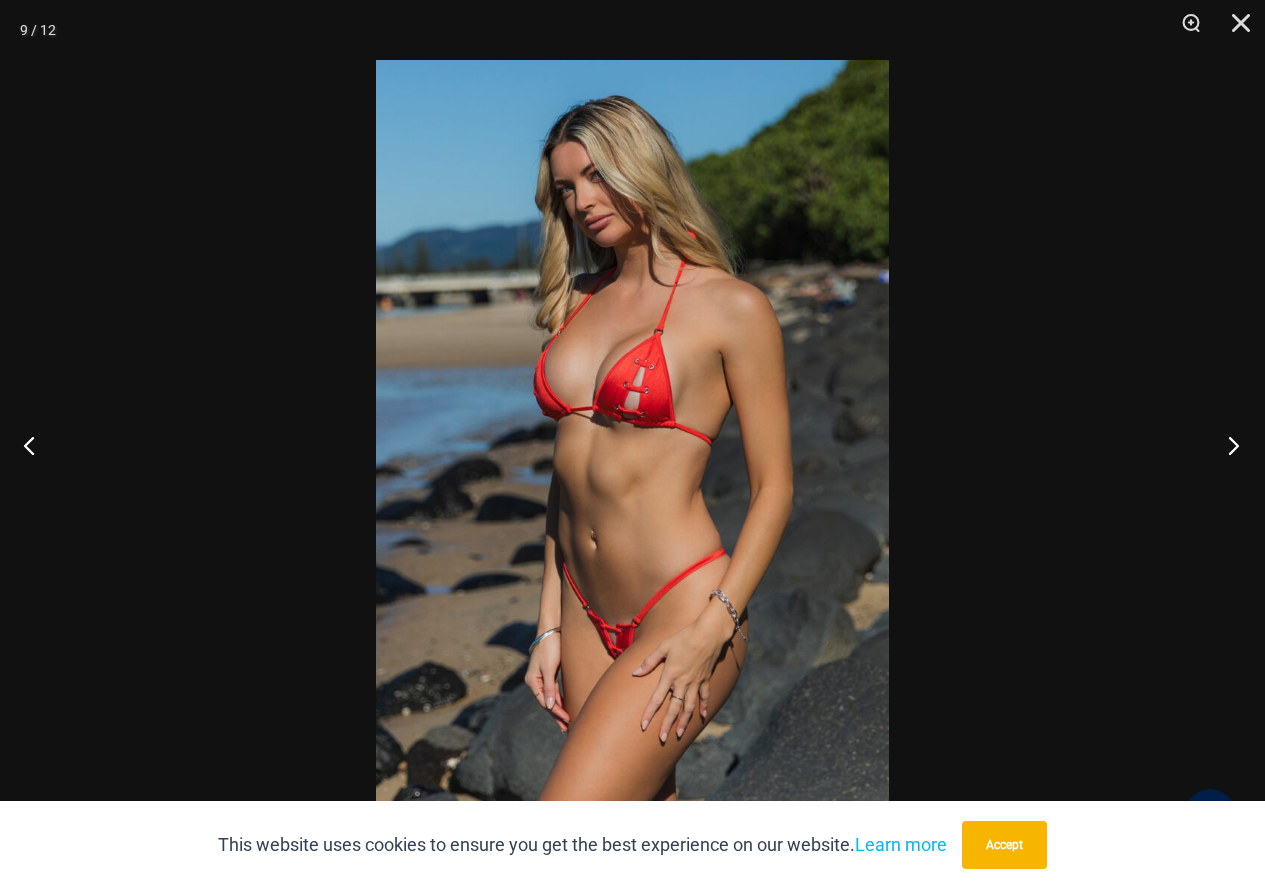 click at bounding box center (1227, 445) 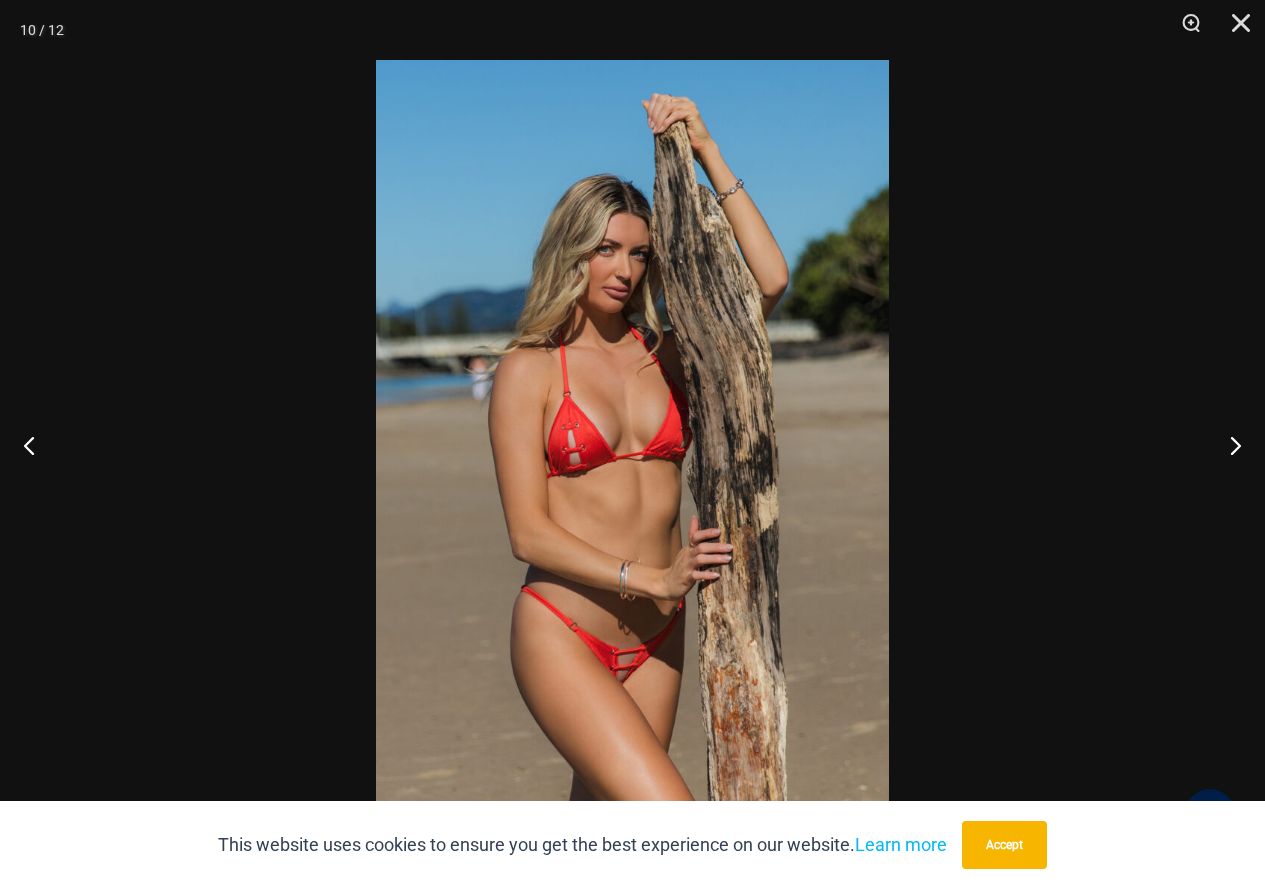 click at bounding box center [632, 444] 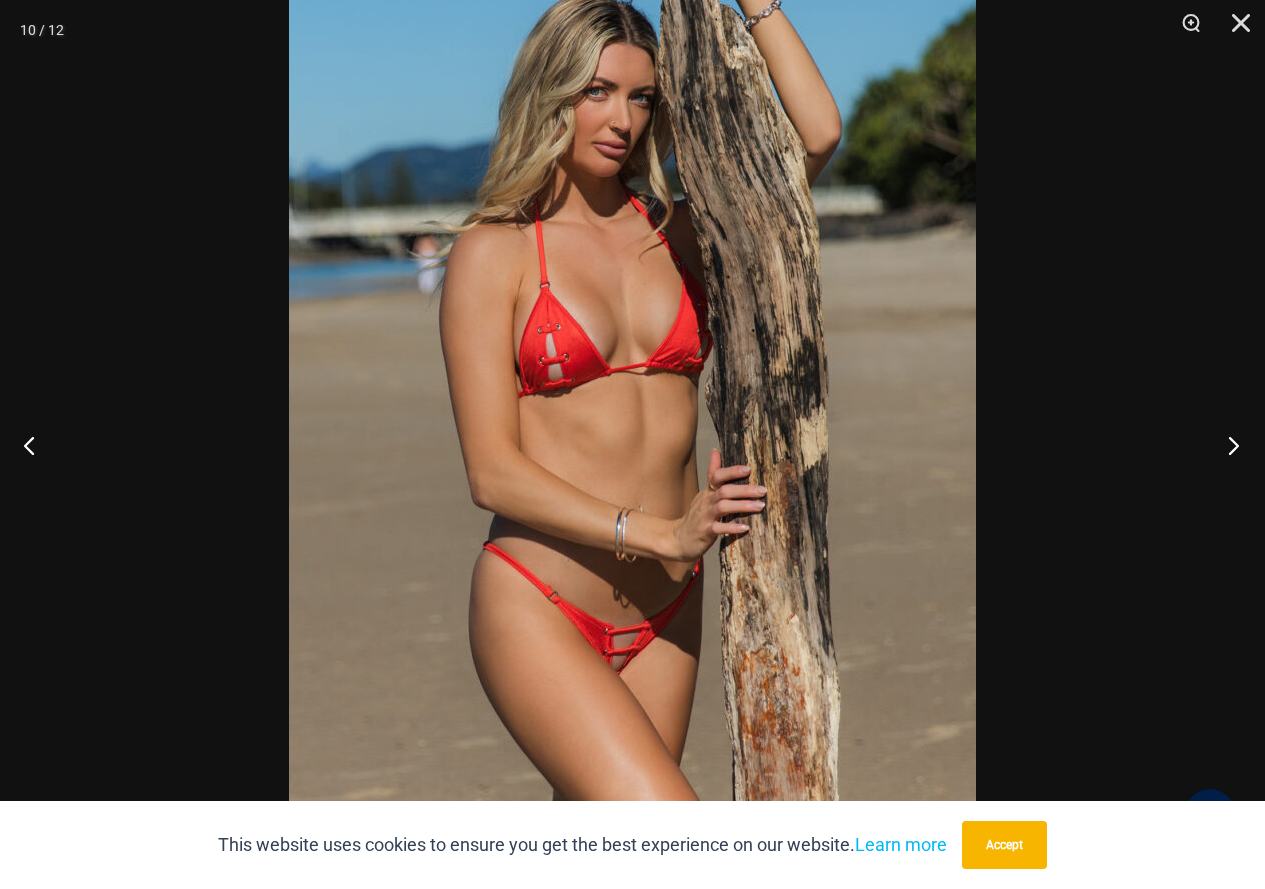 click at bounding box center (1227, 445) 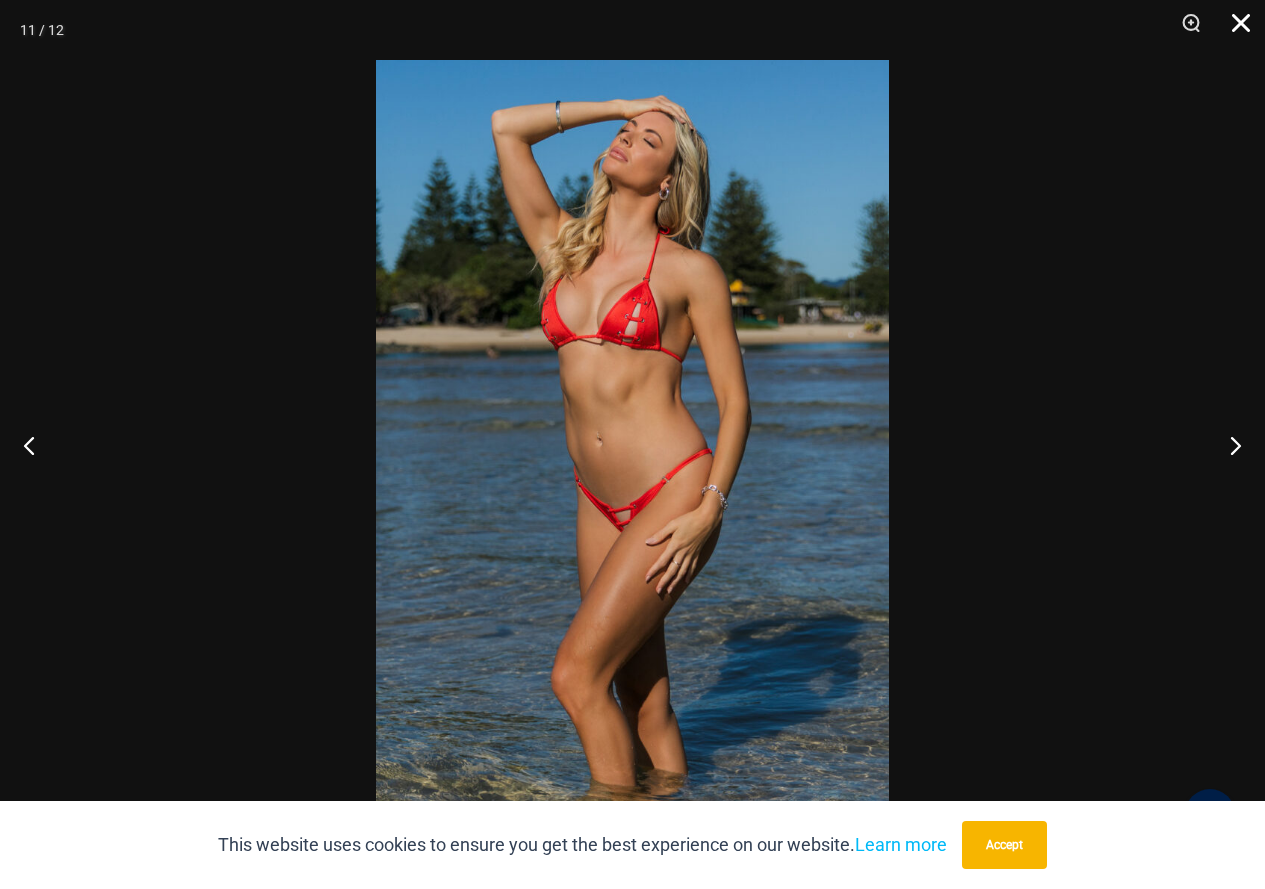 click at bounding box center [1234, 30] 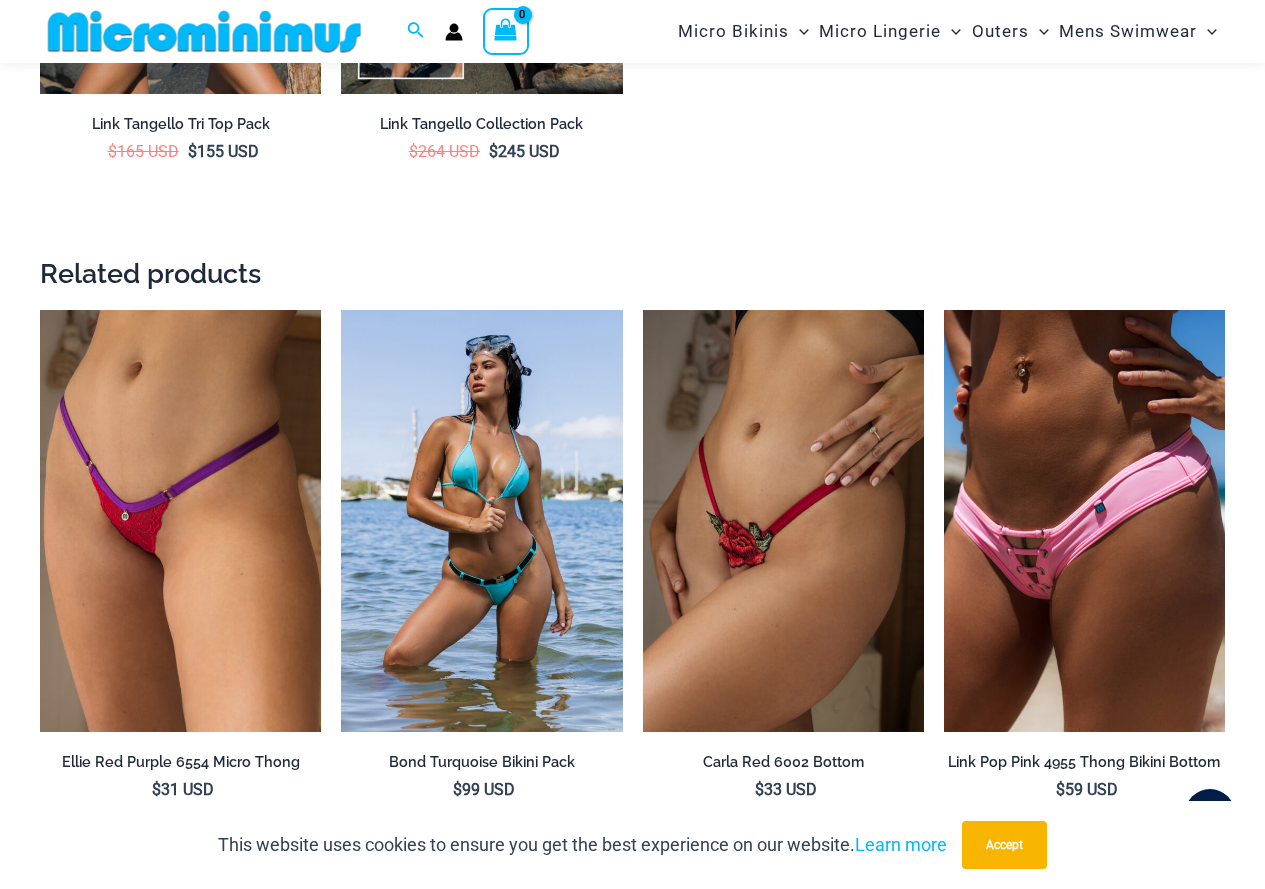 scroll, scrollTop: 3715, scrollLeft: 0, axis: vertical 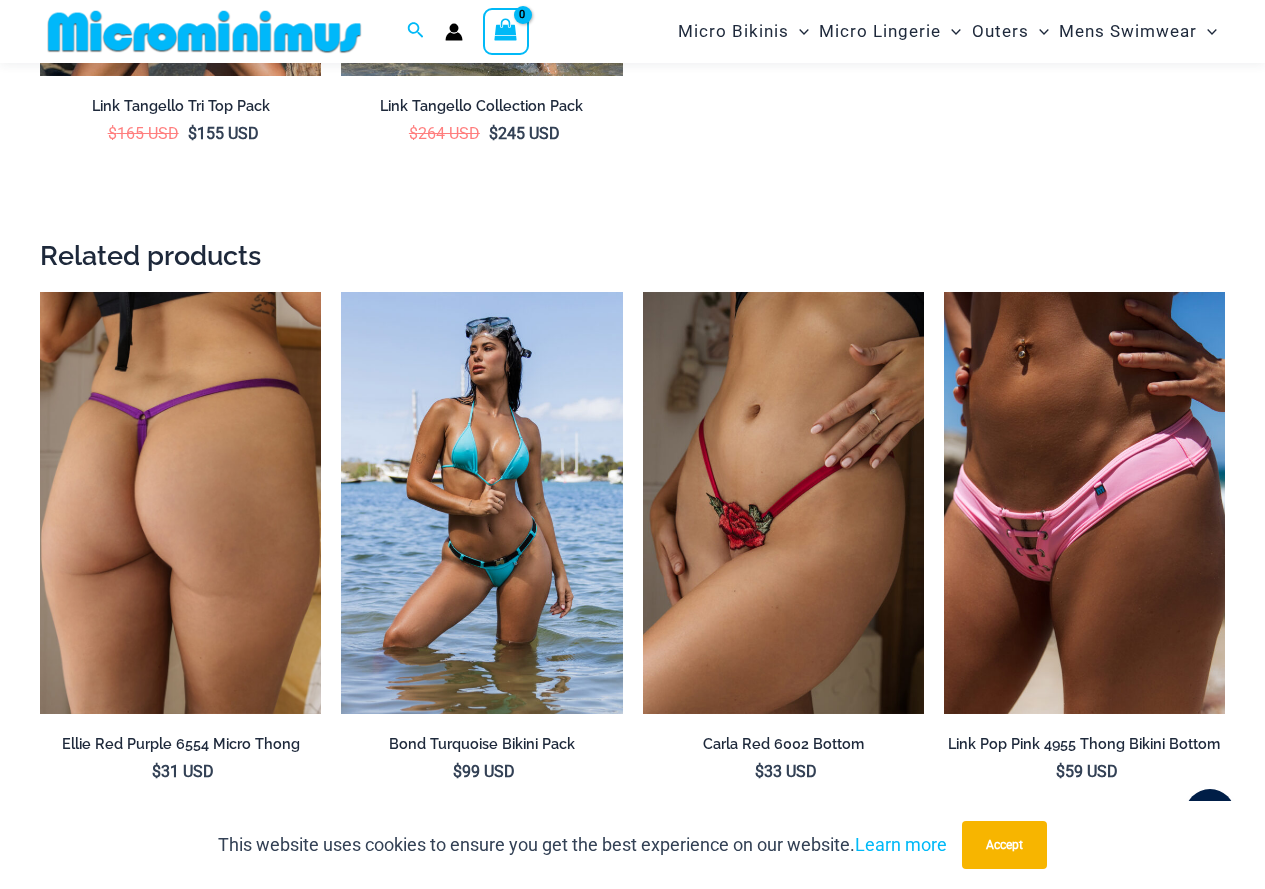 click at bounding box center (180, 503) 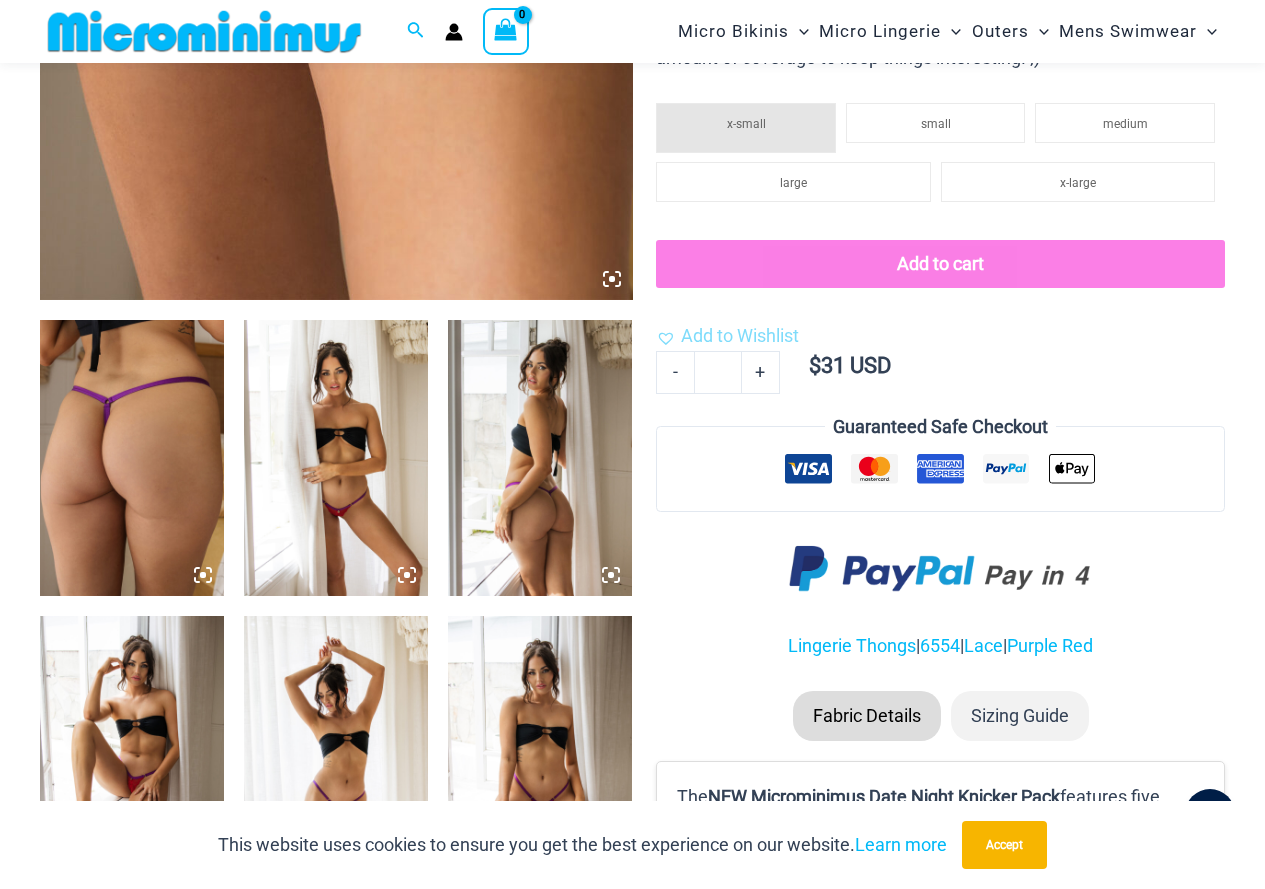 scroll, scrollTop: 788, scrollLeft: 0, axis: vertical 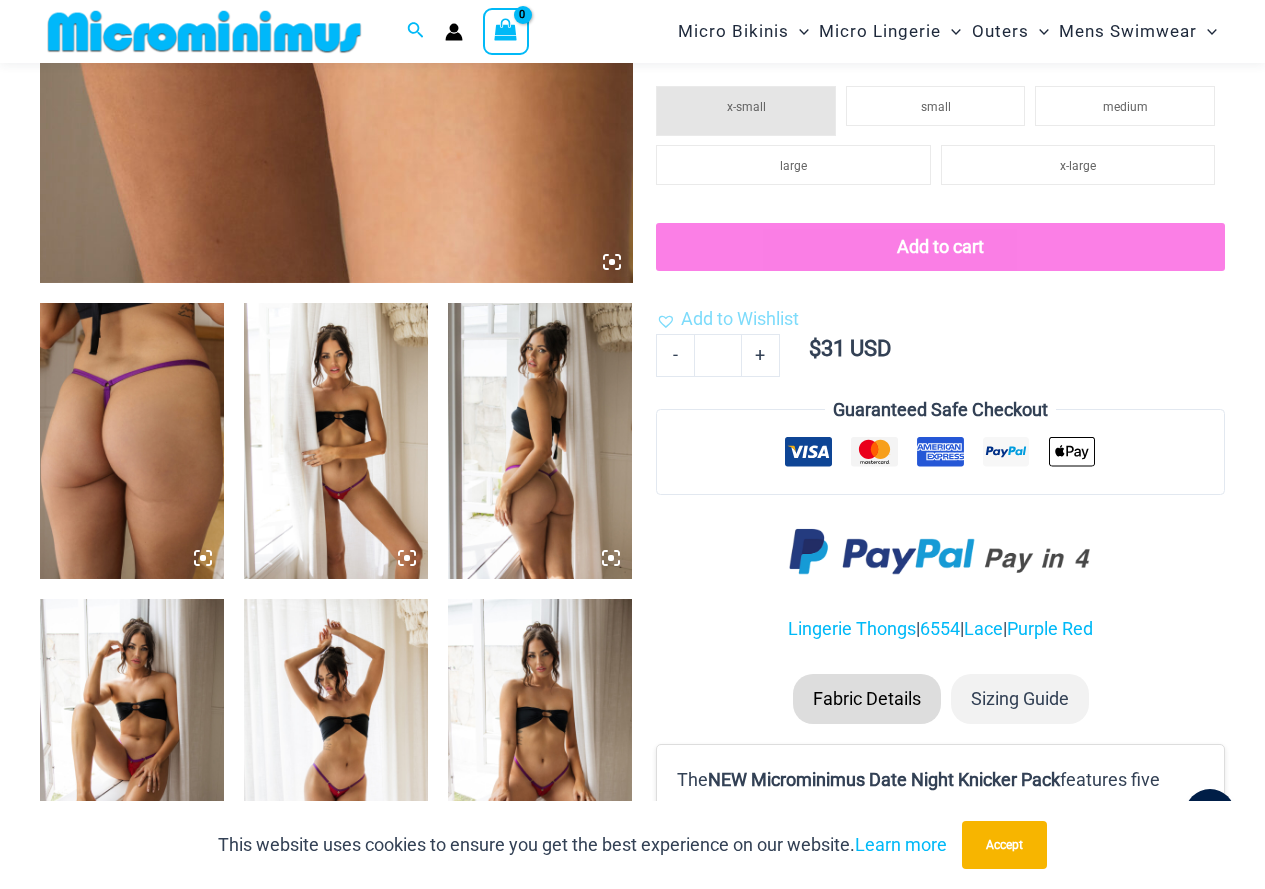type on "**********" 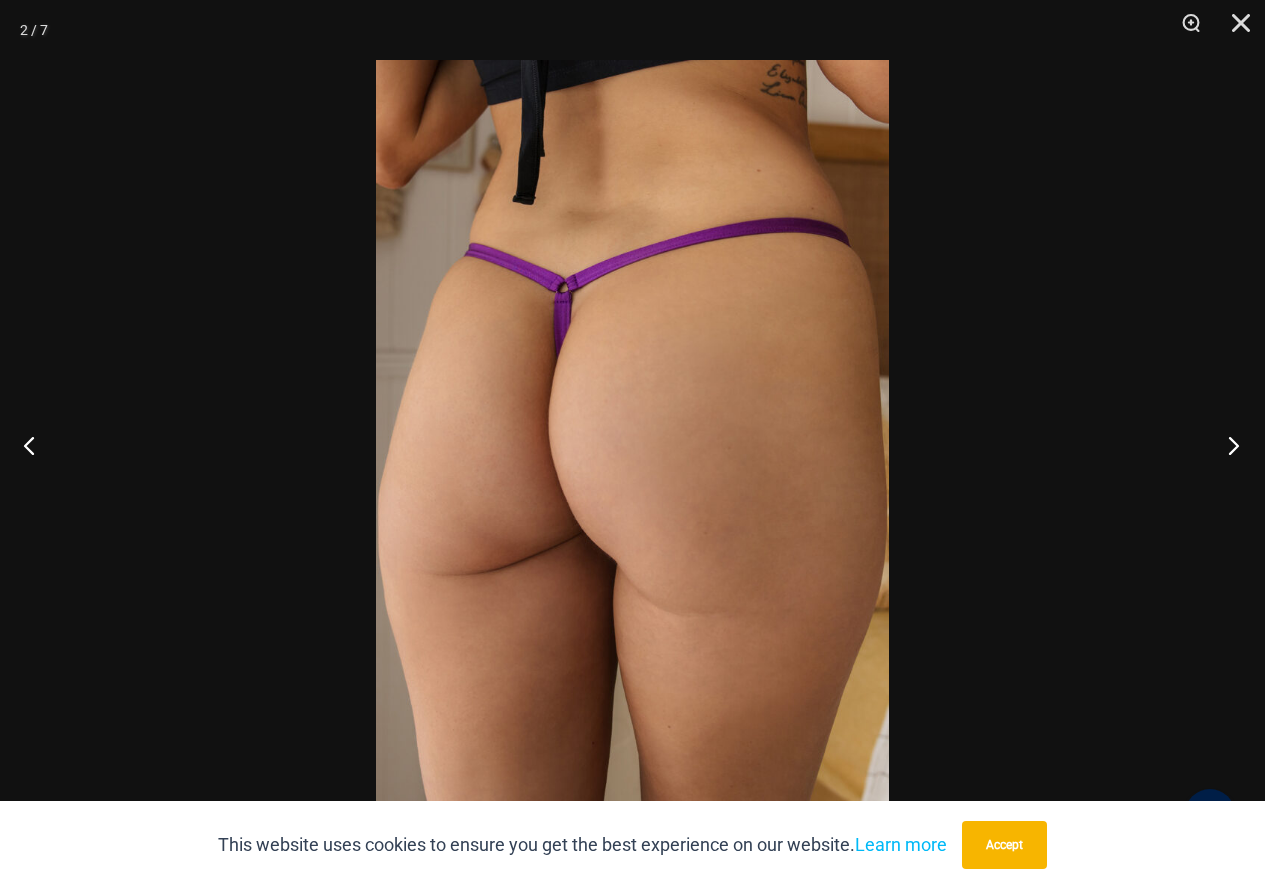 click at bounding box center [1227, 445] 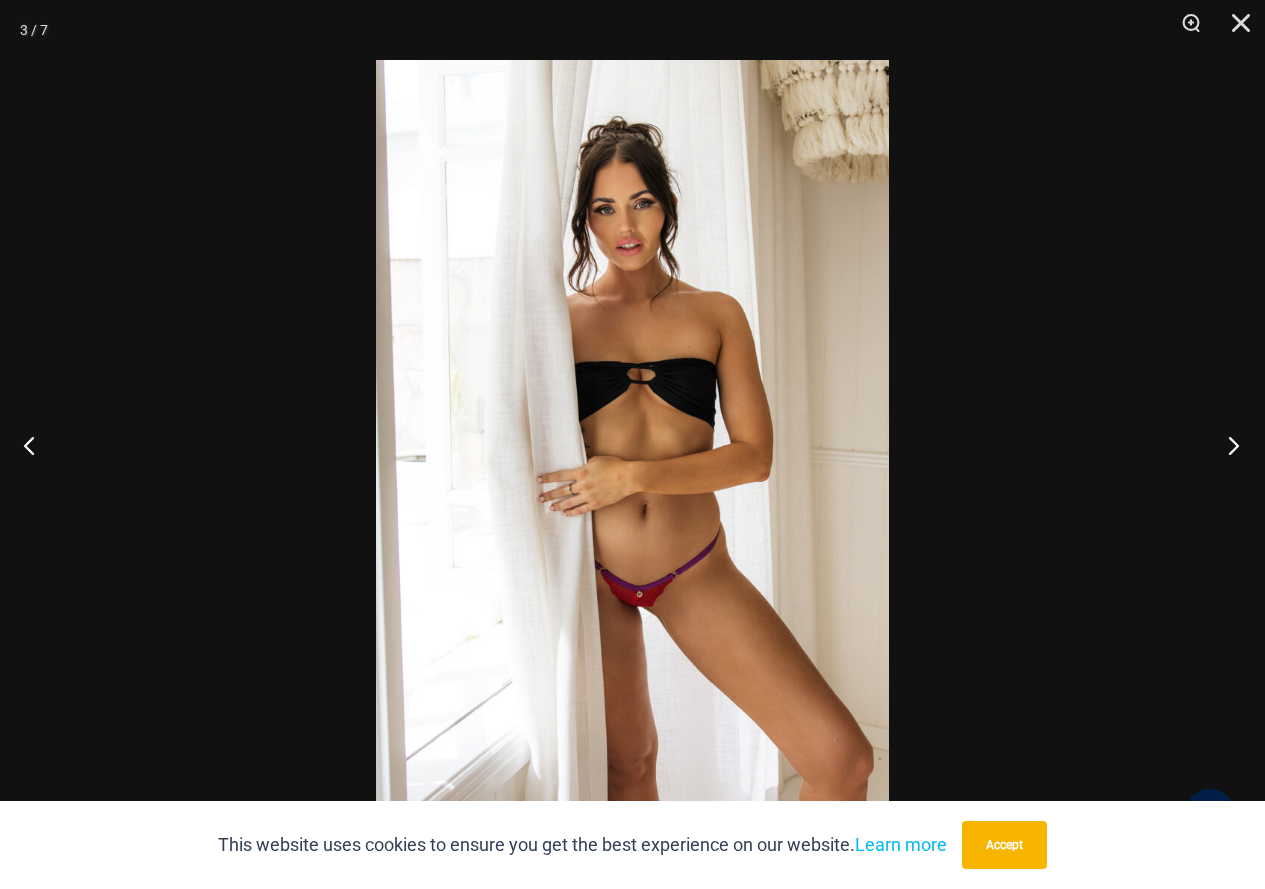 click at bounding box center (1227, 445) 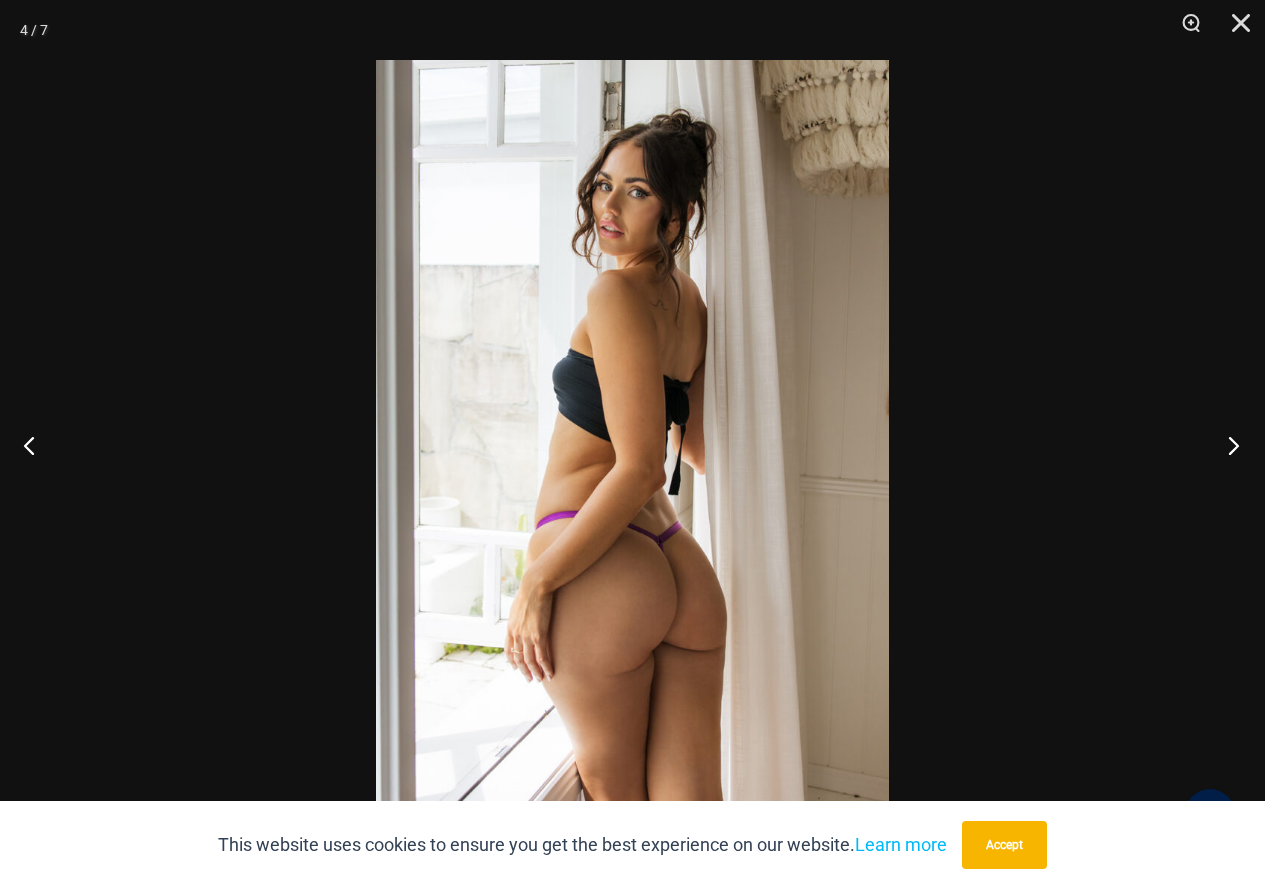 click at bounding box center [1227, 445] 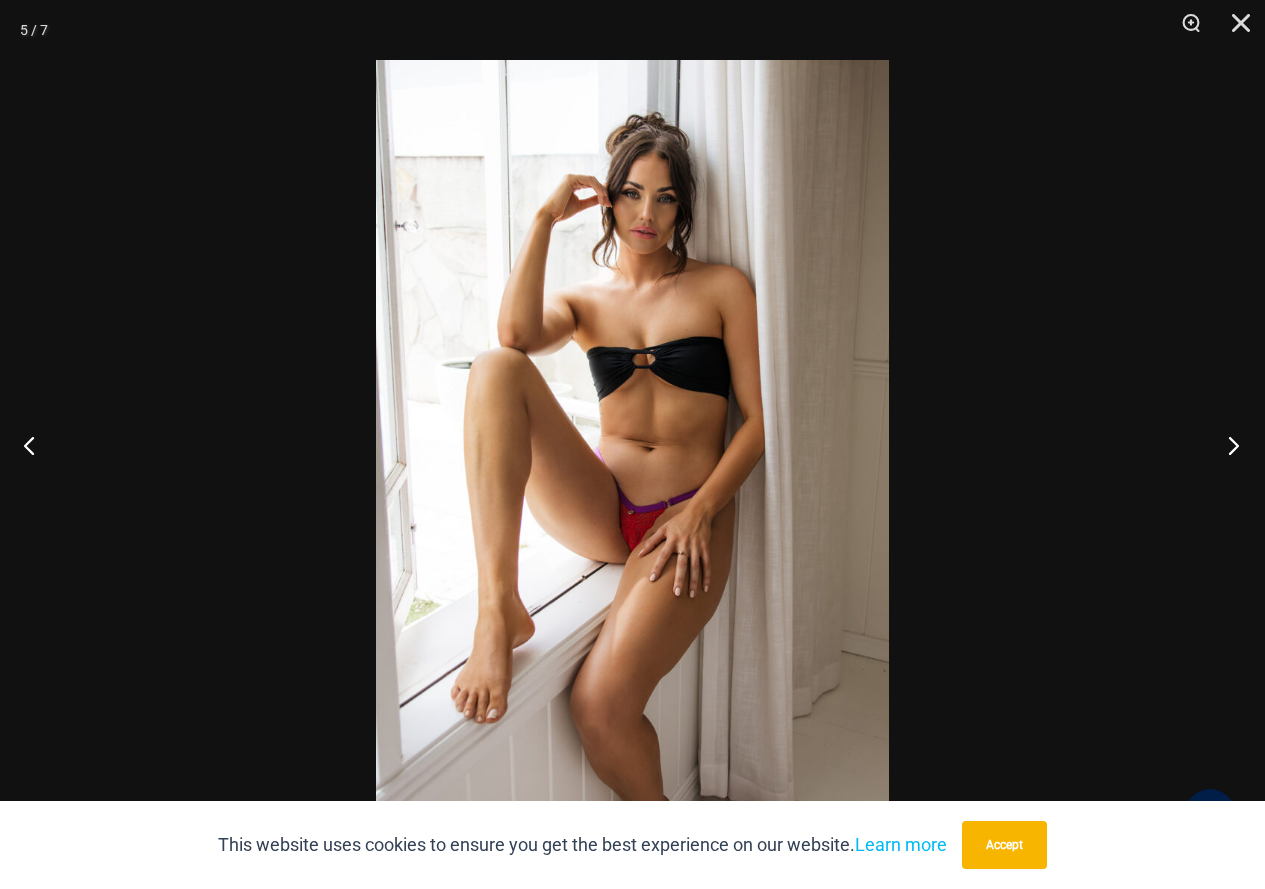 click at bounding box center (1227, 445) 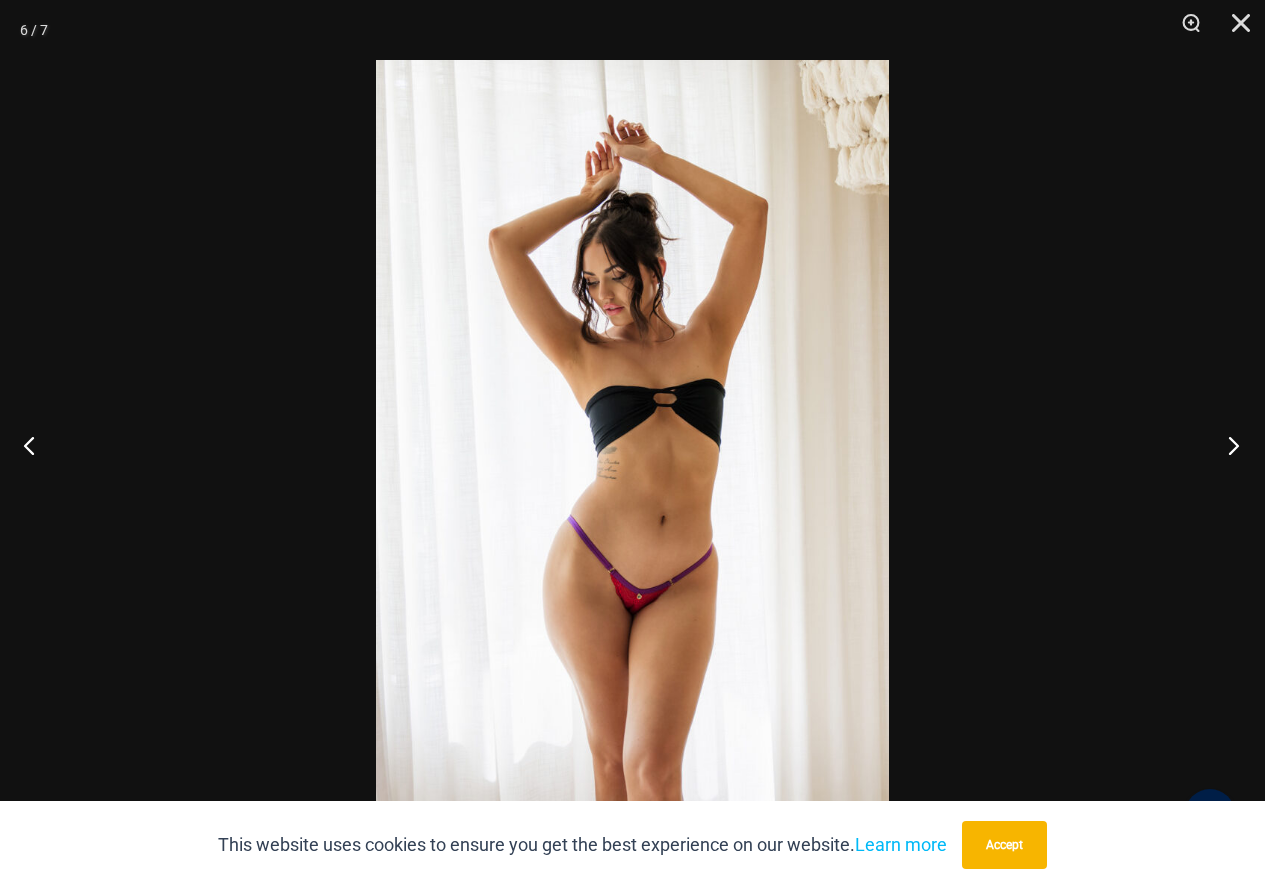 click at bounding box center (1227, 445) 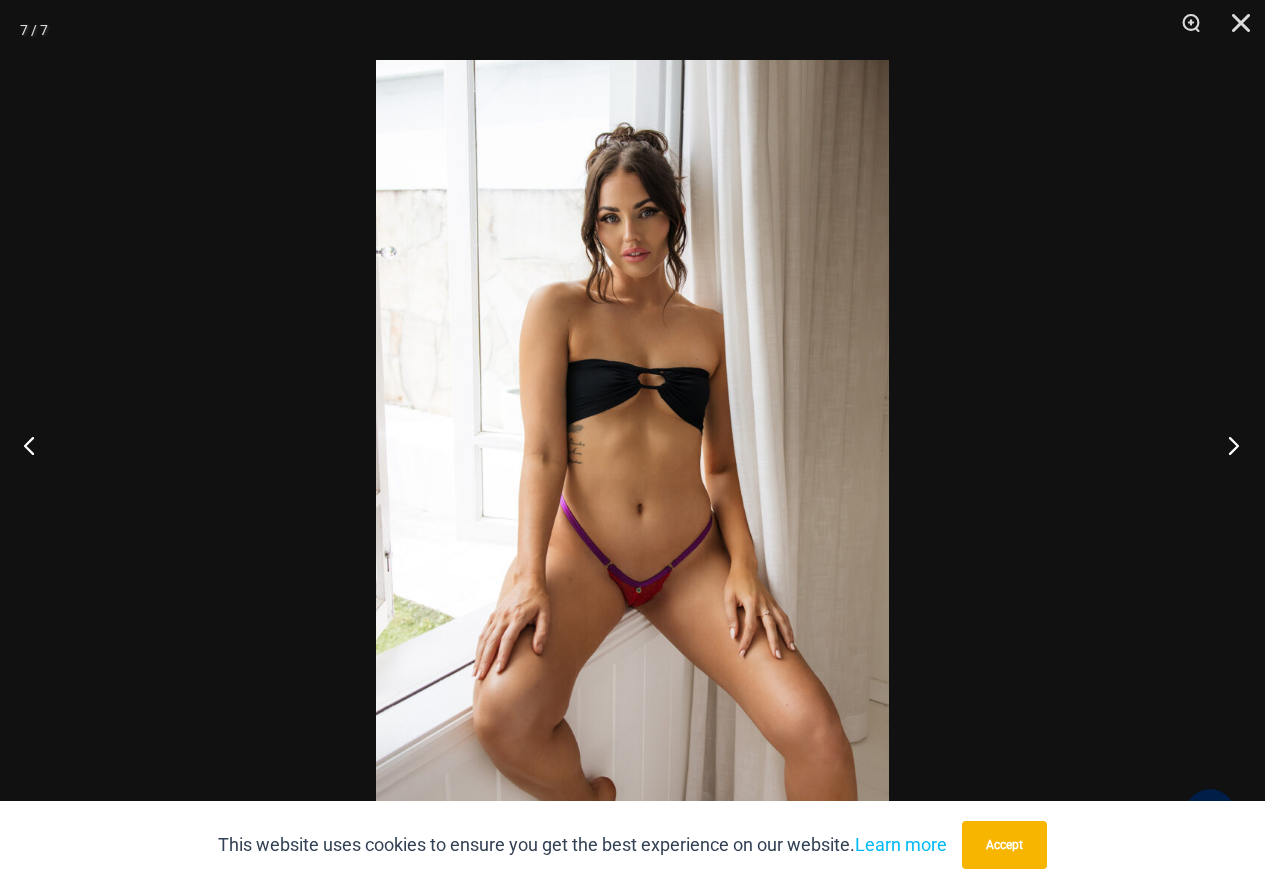 click at bounding box center (1227, 445) 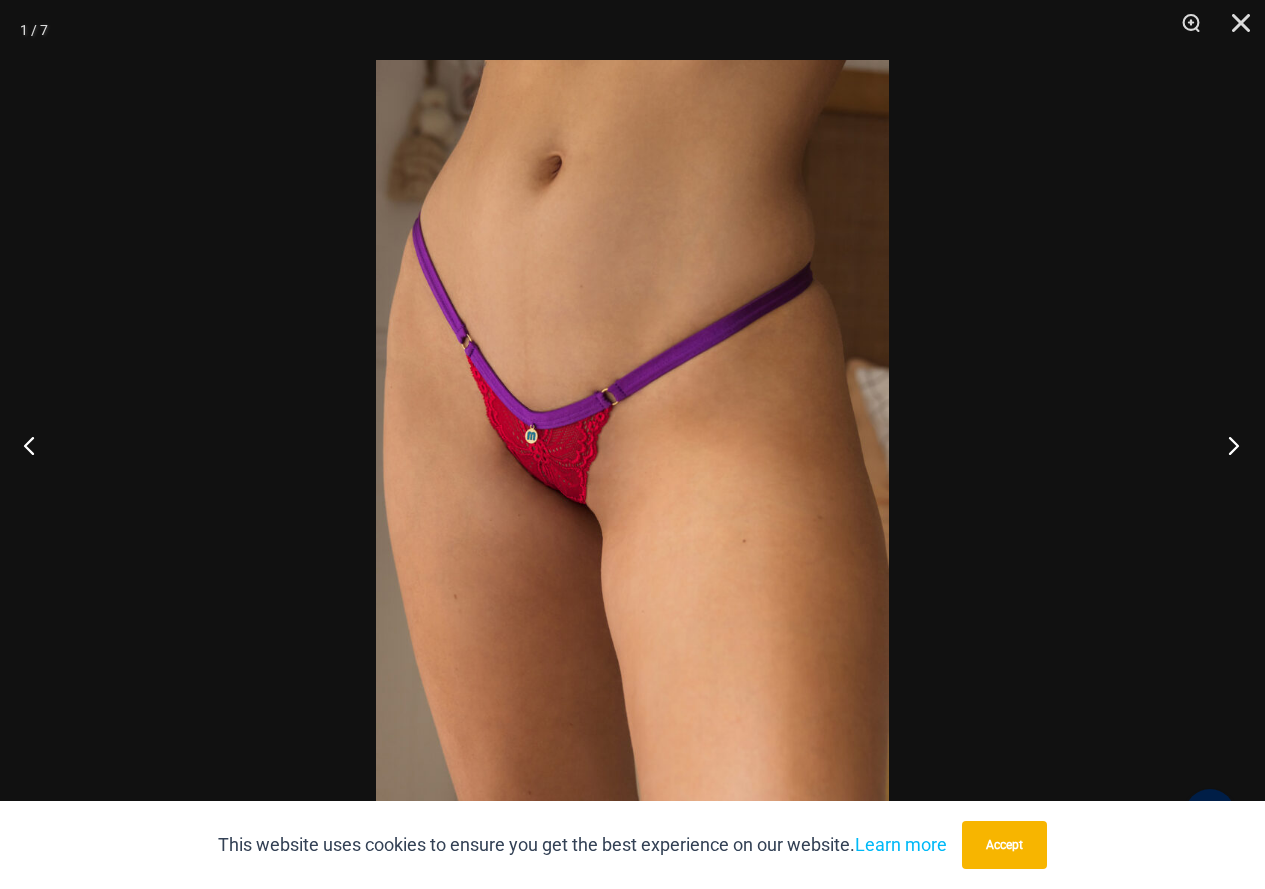 click at bounding box center (1227, 445) 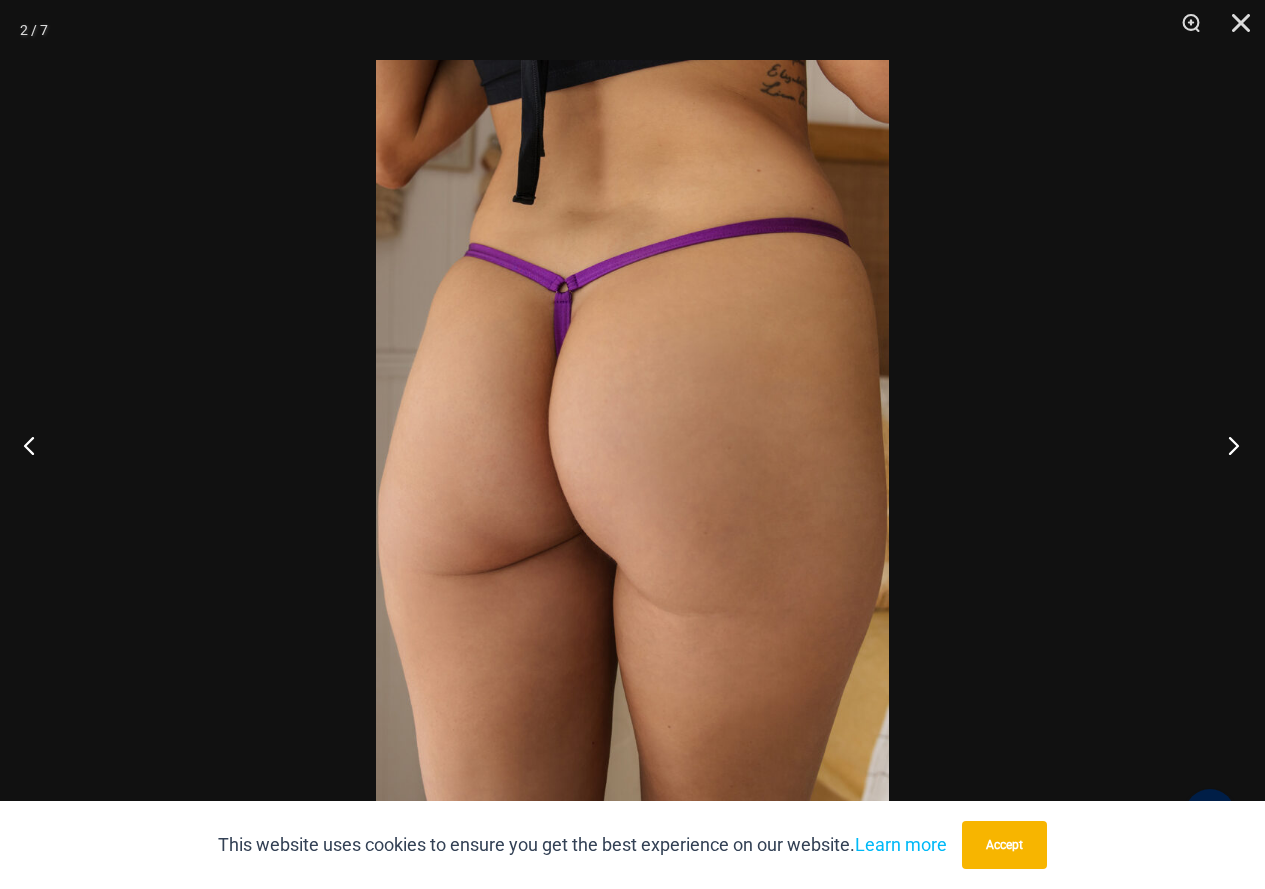 click at bounding box center (1227, 445) 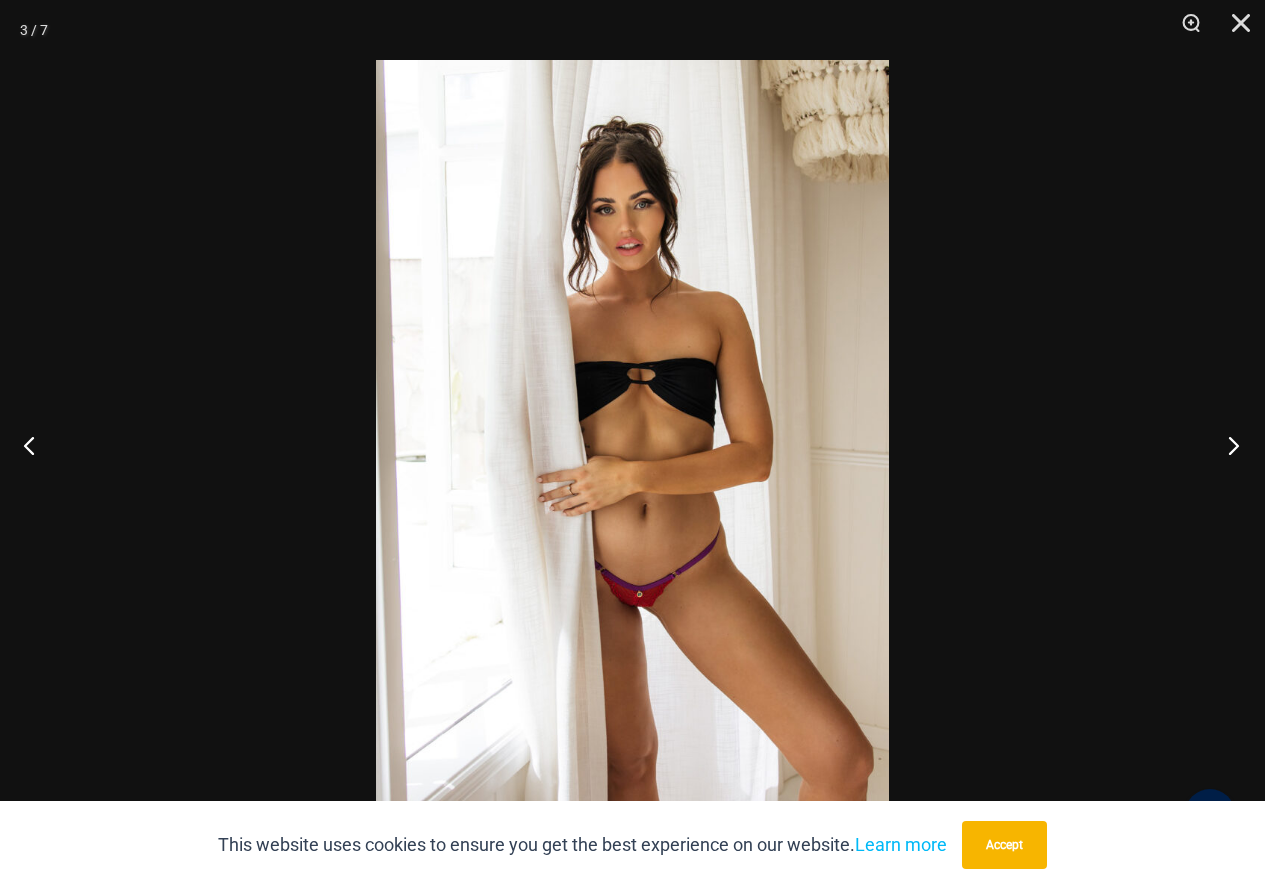 click at bounding box center [1227, 445] 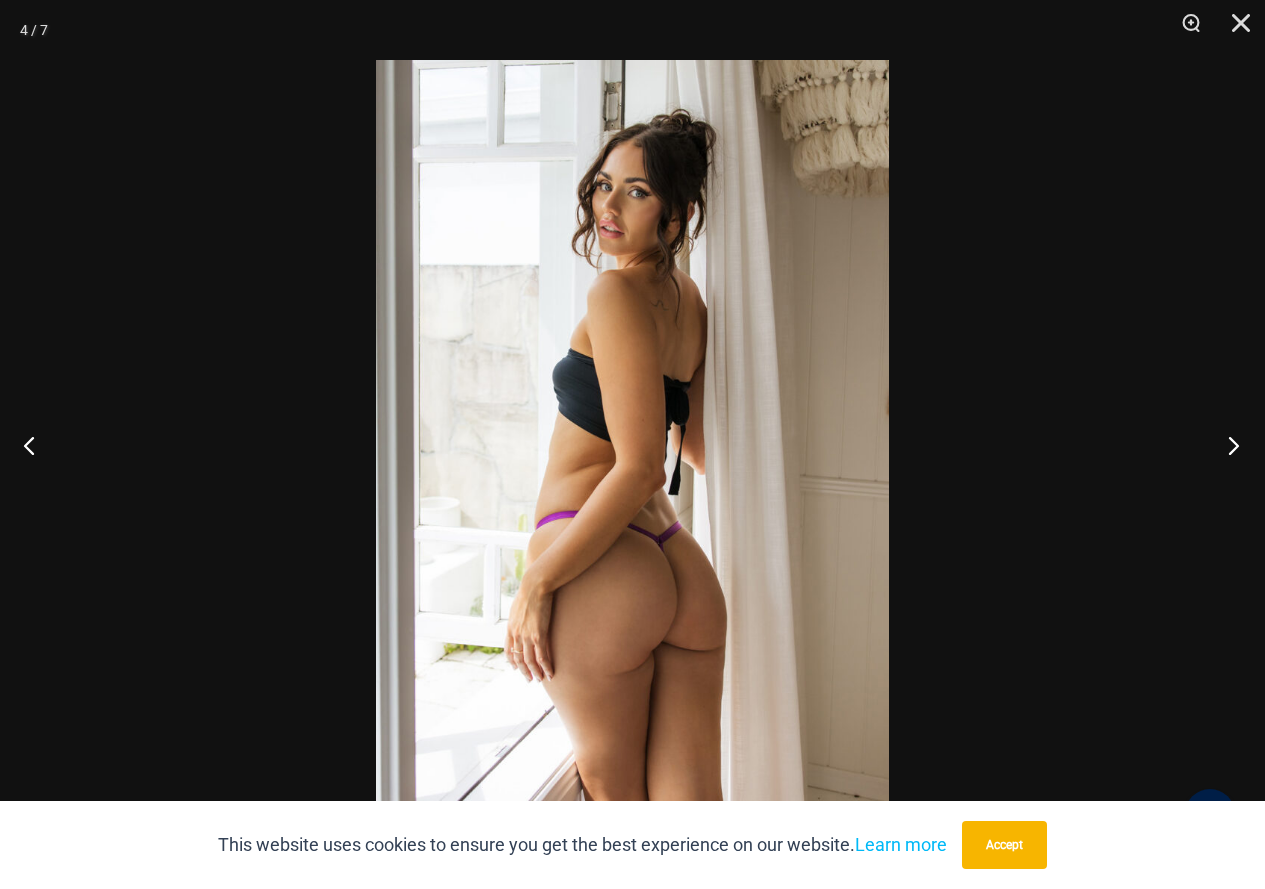 click at bounding box center [1227, 445] 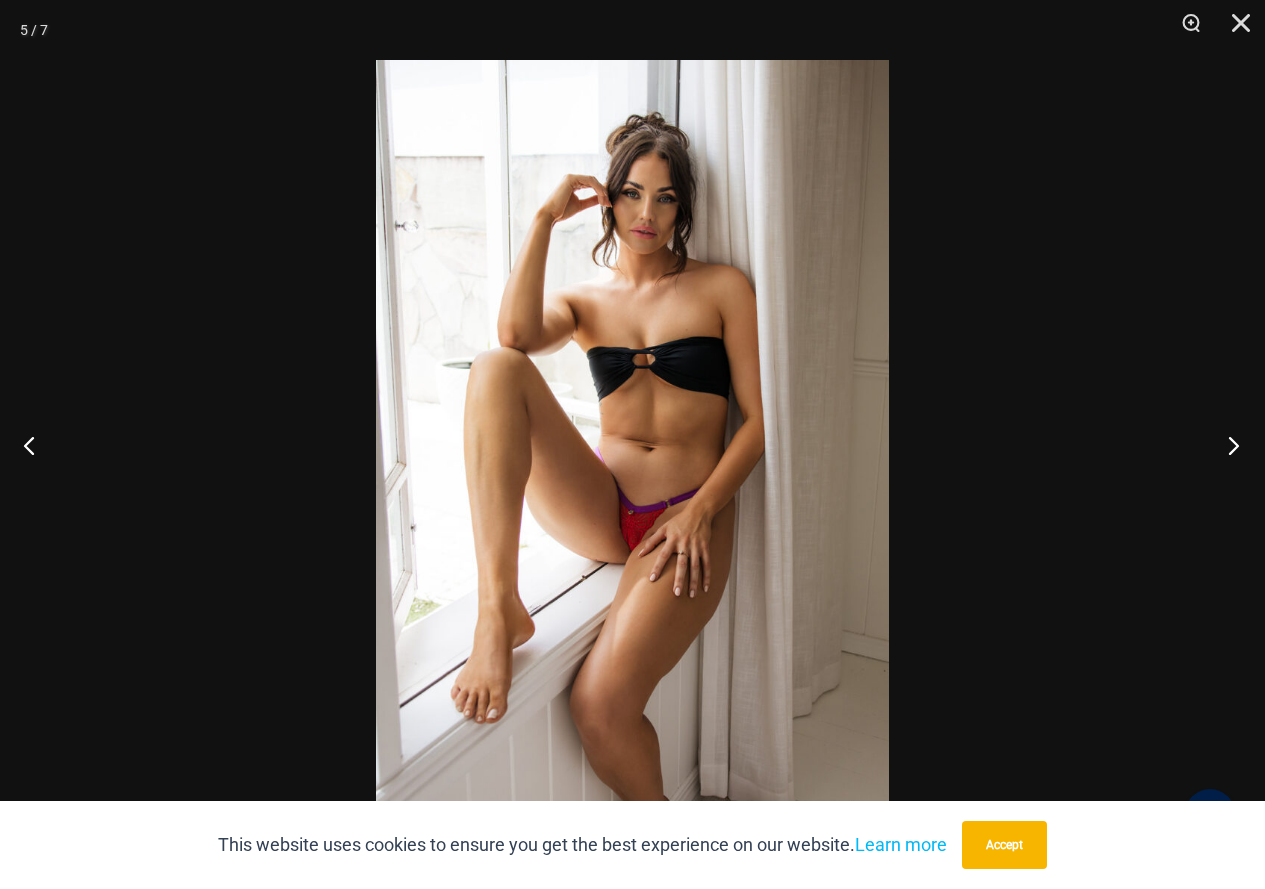 click at bounding box center (1227, 445) 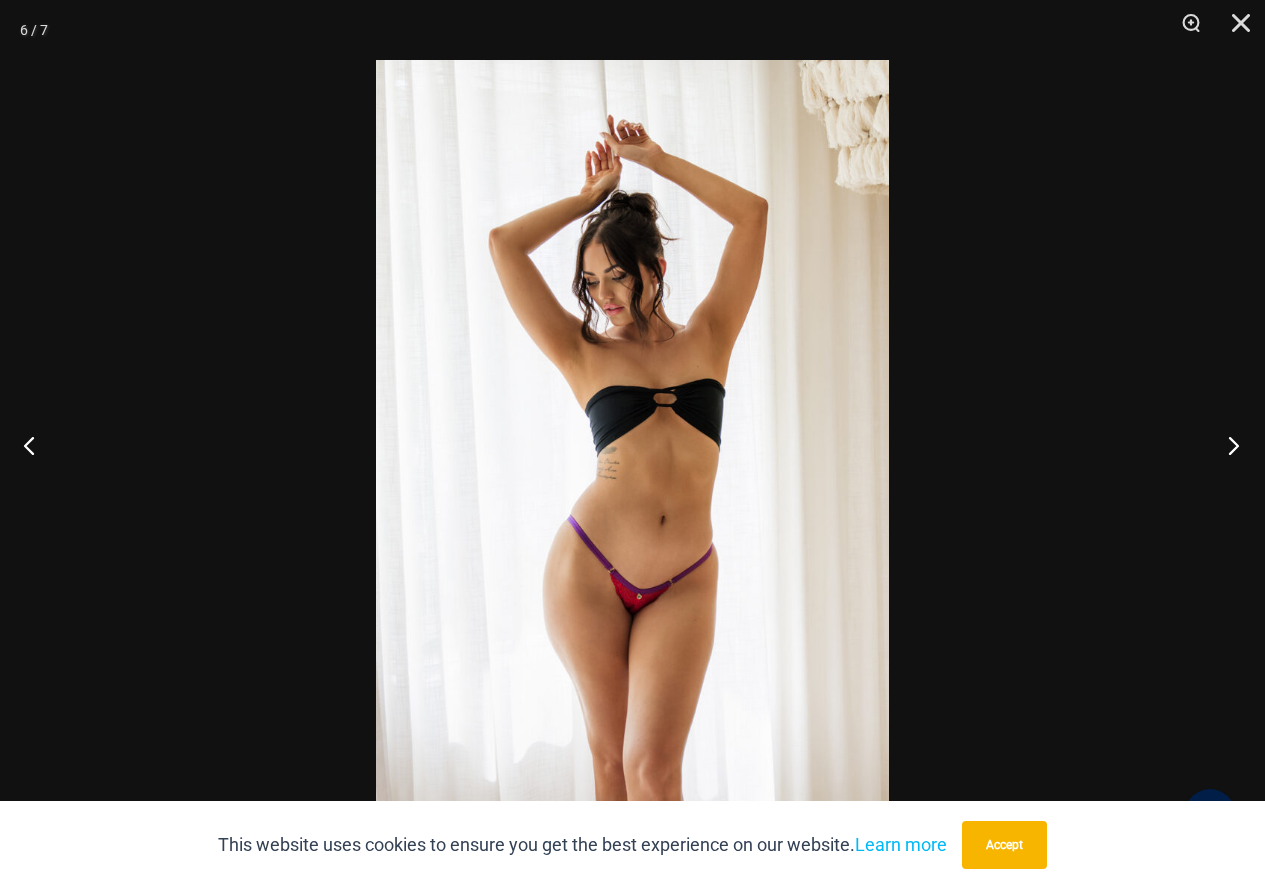 click at bounding box center [1227, 445] 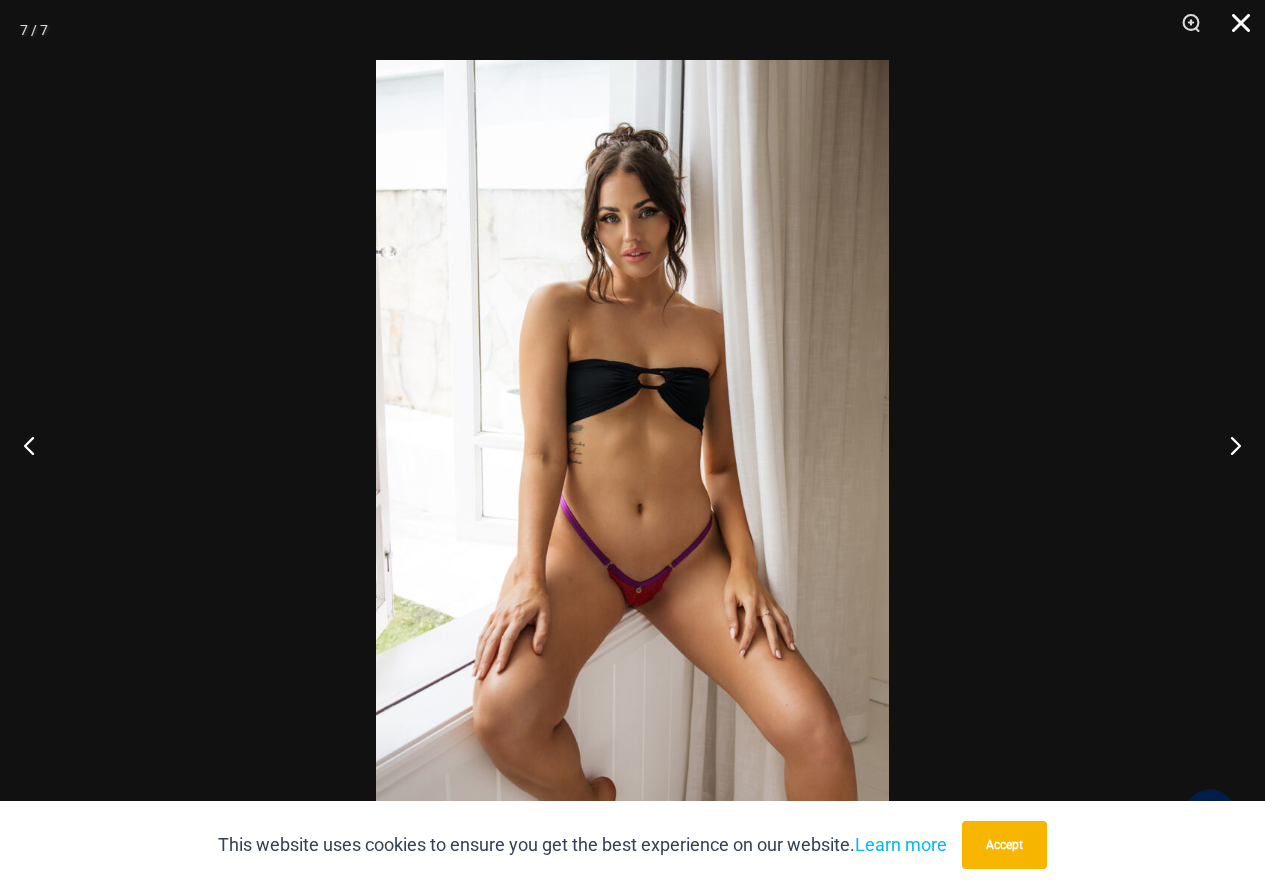 click at bounding box center [1234, 30] 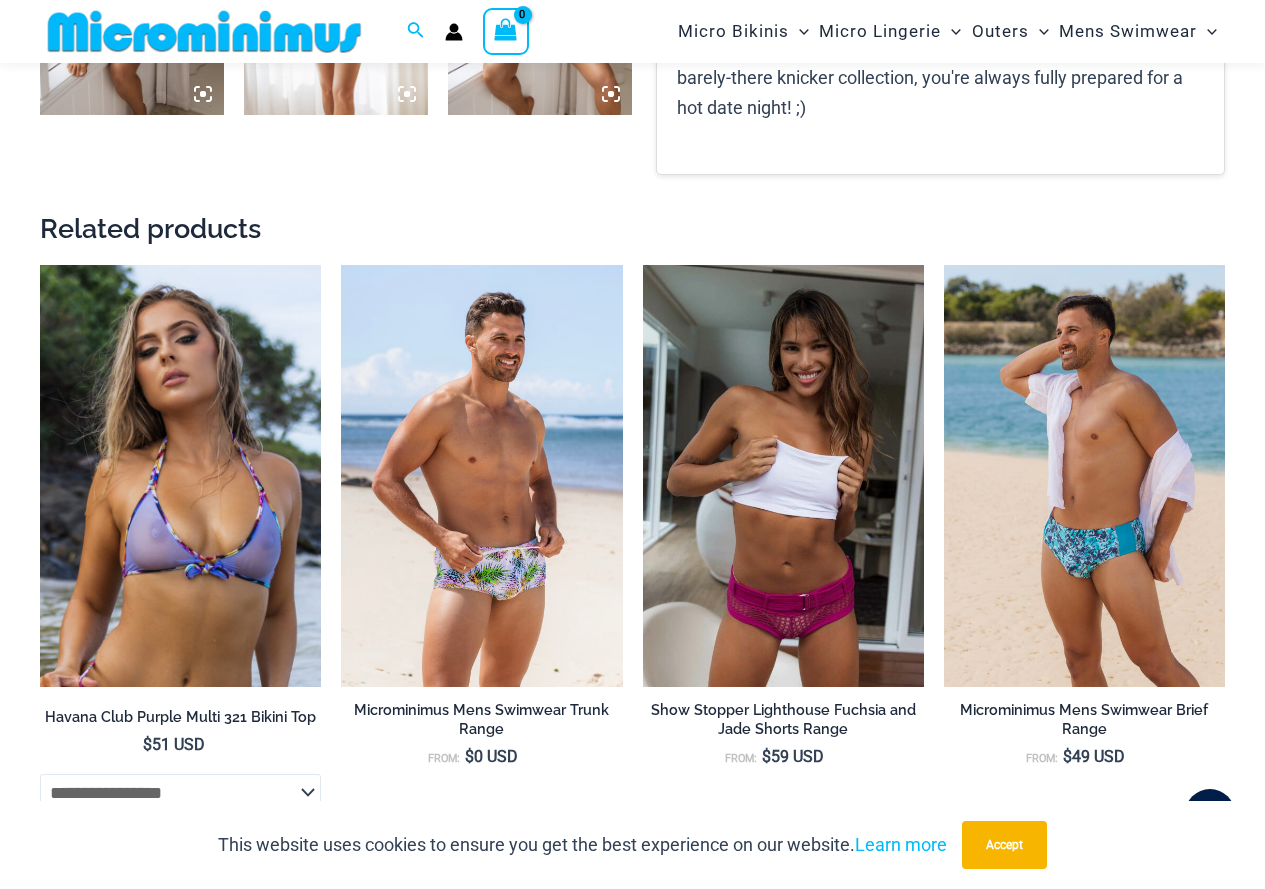 scroll, scrollTop: 1588, scrollLeft: 0, axis: vertical 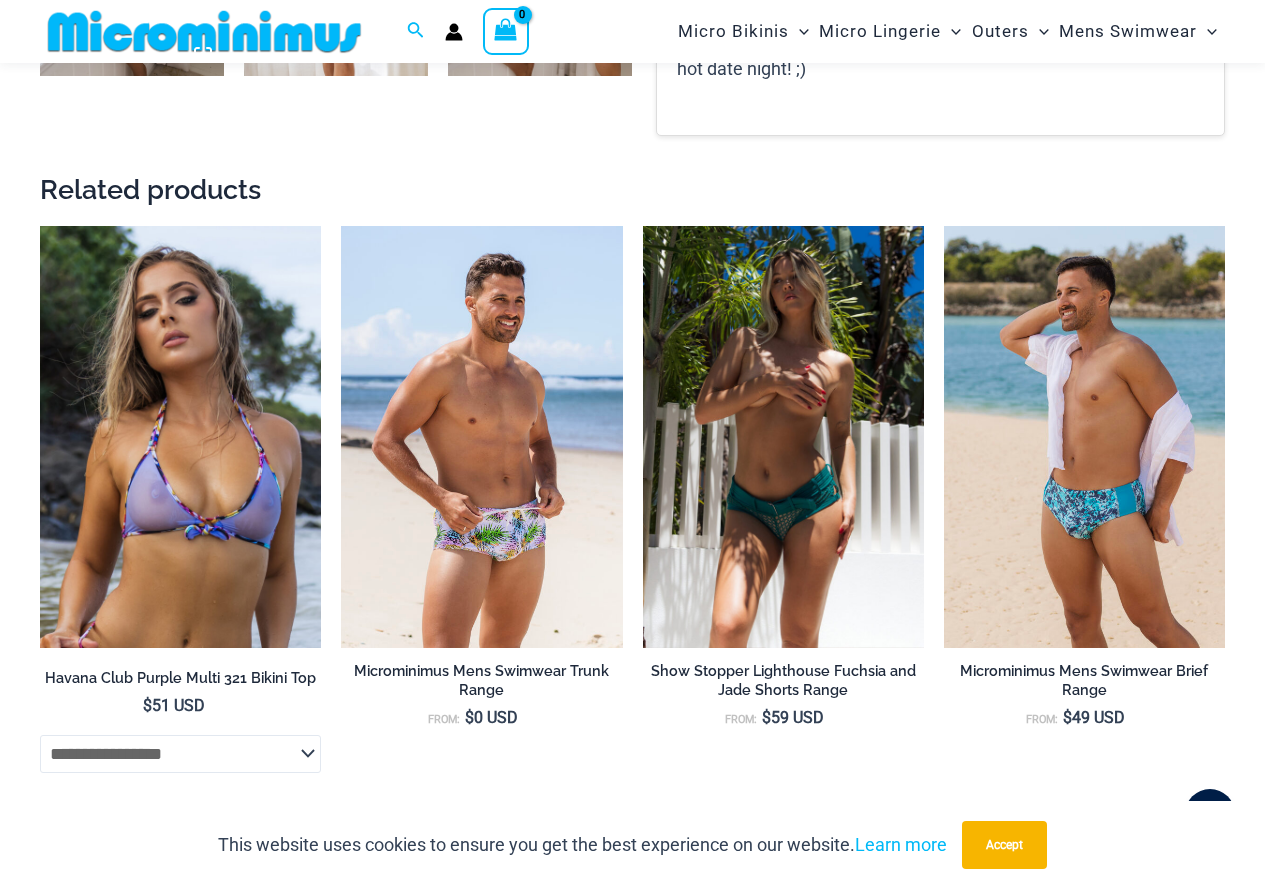 click at bounding box center [783, 437] 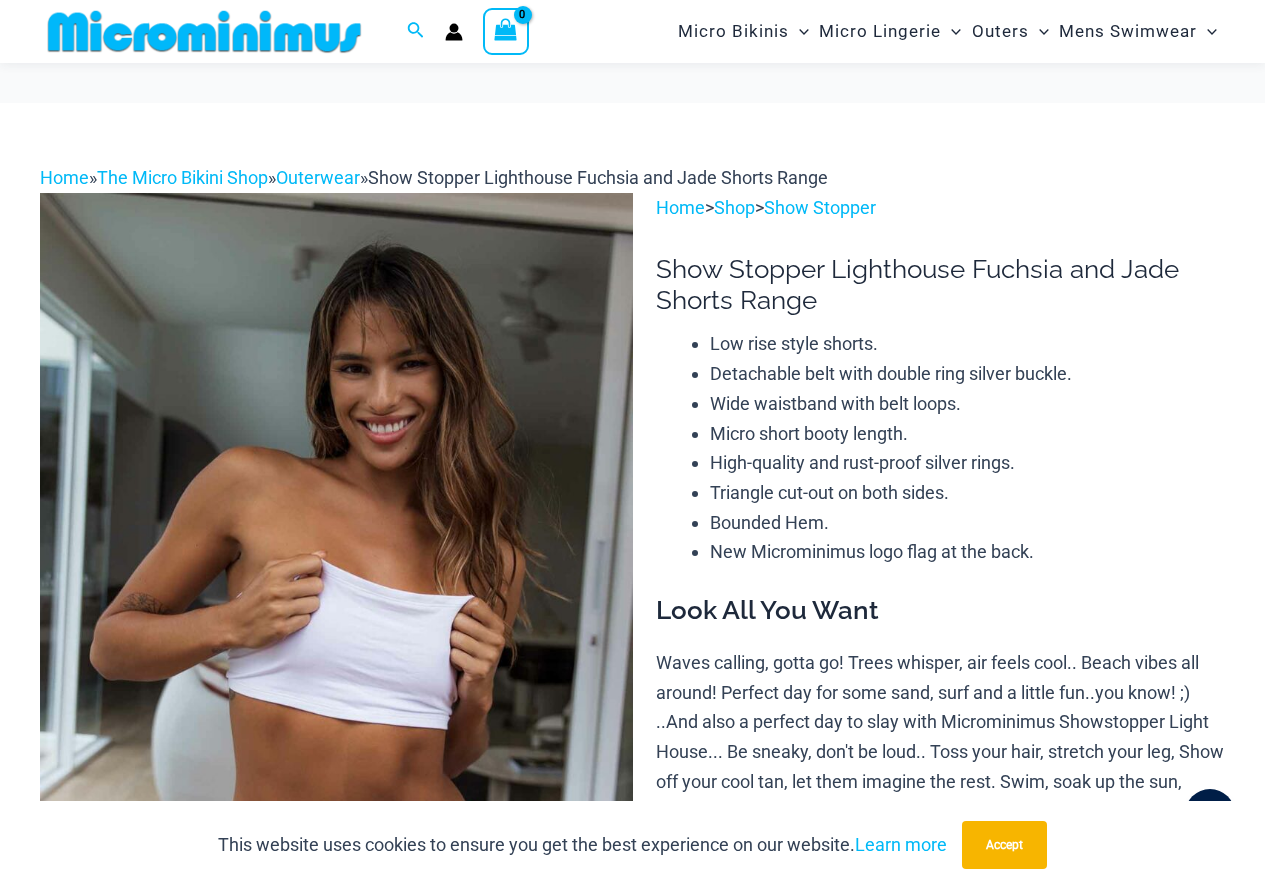 scroll, scrollTop: 515, scrollLeft: 0, axis: vertical 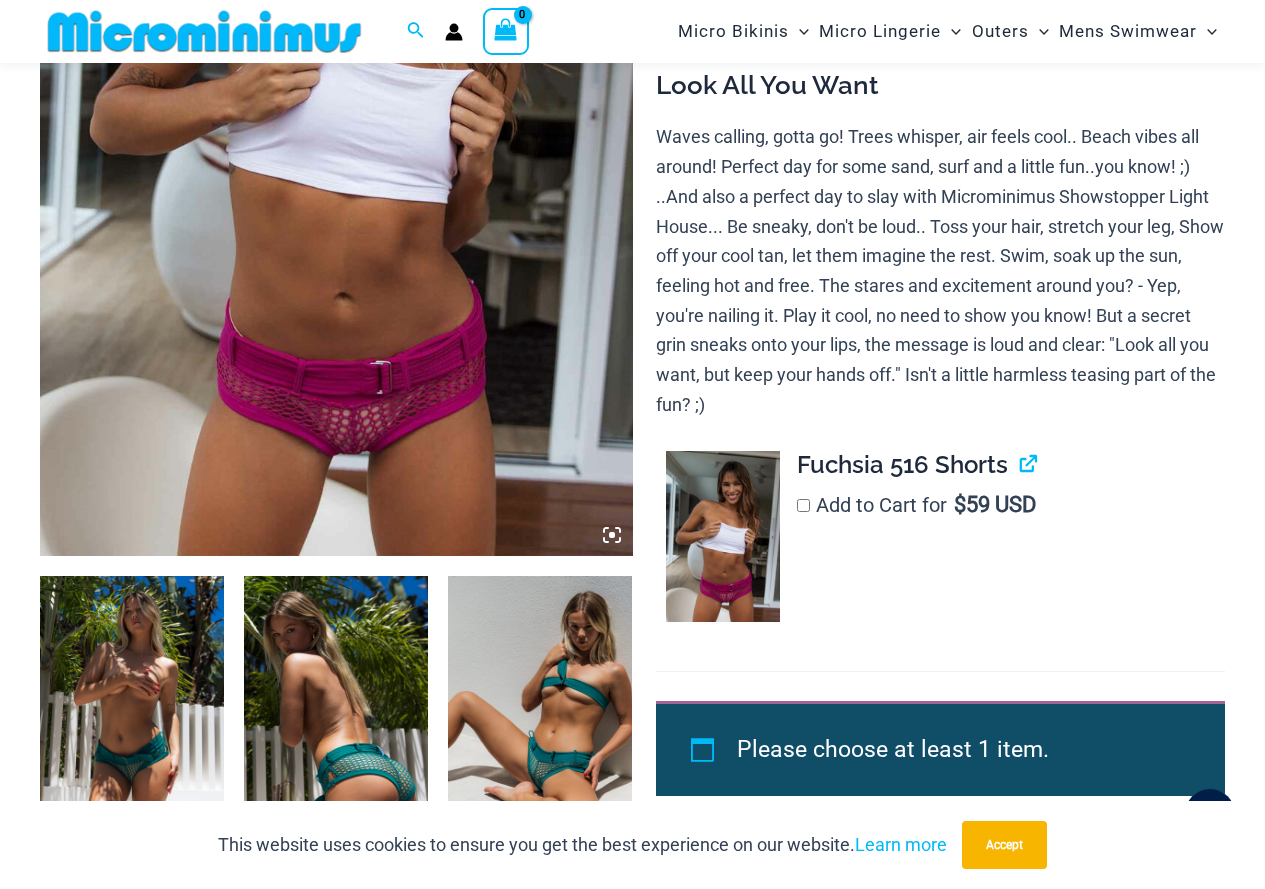 type on "**********" 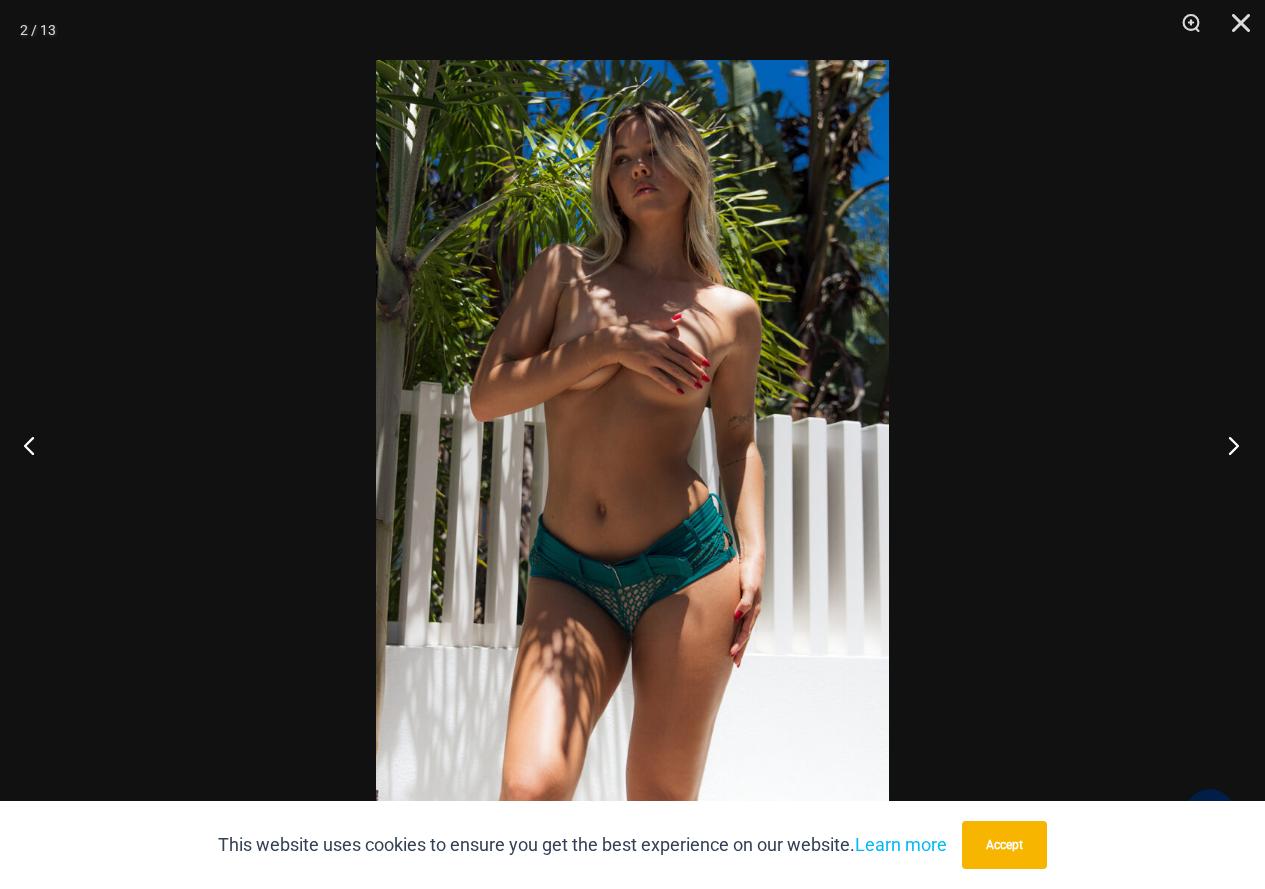 click at bounding box center (1227, 445) 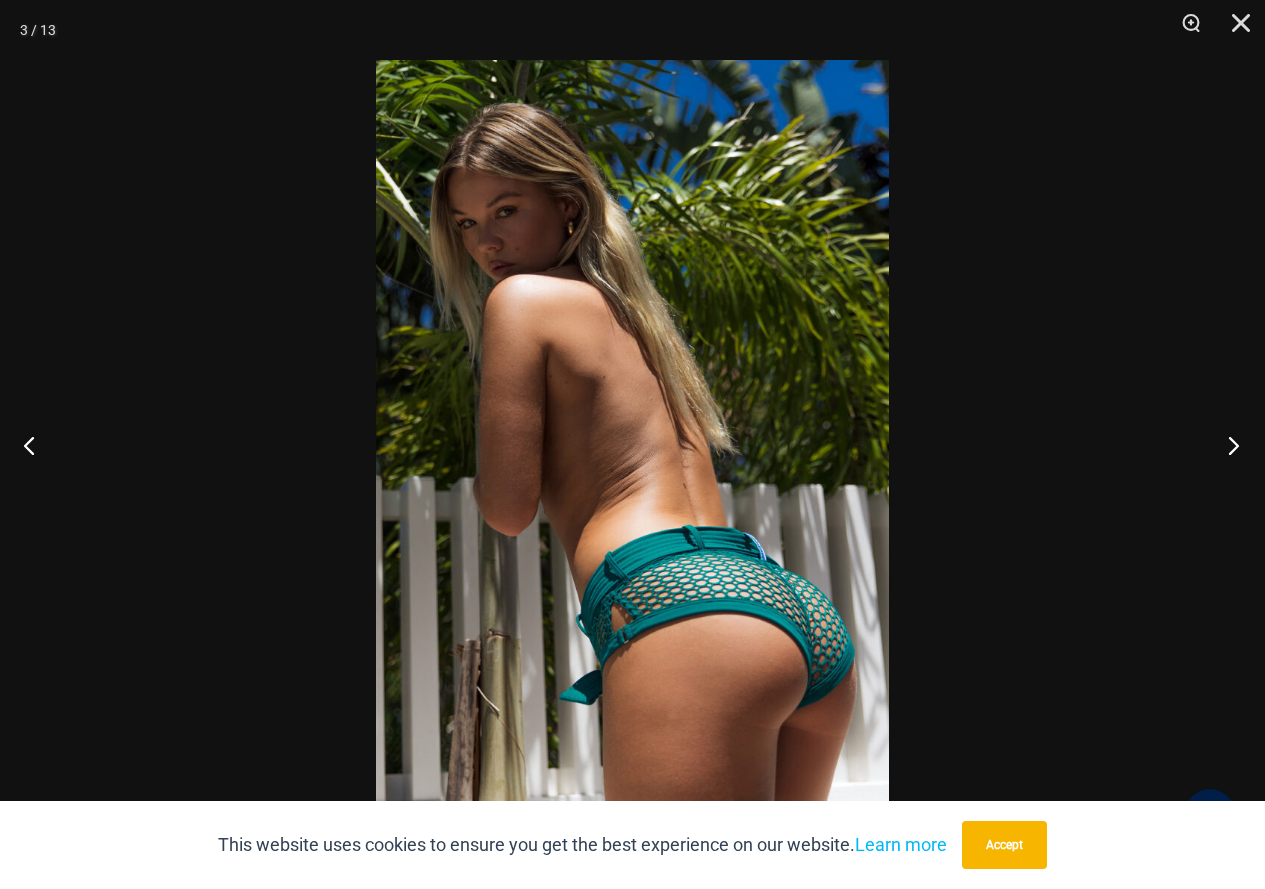 click at bounding box center [1227, 445] 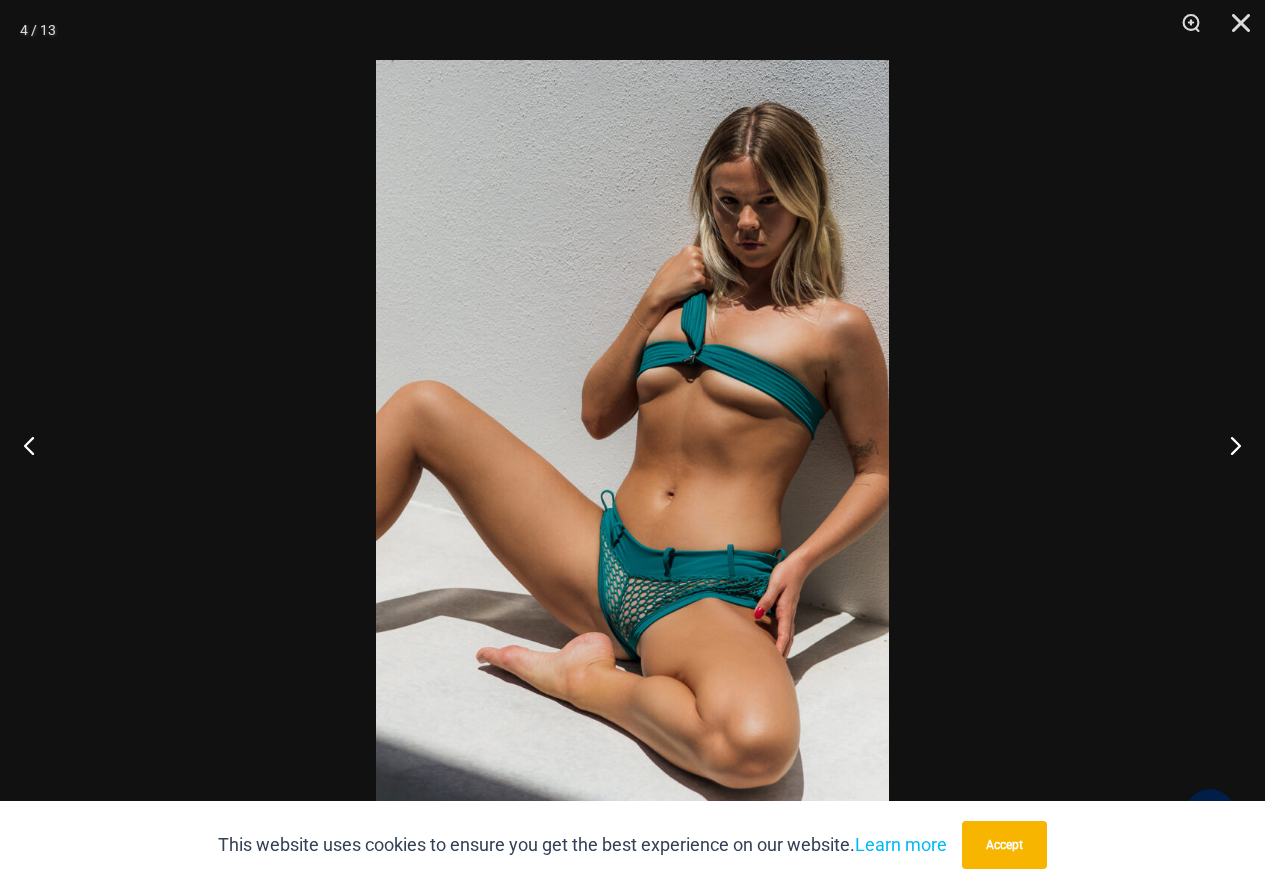 click at bounding box center (632, 444) 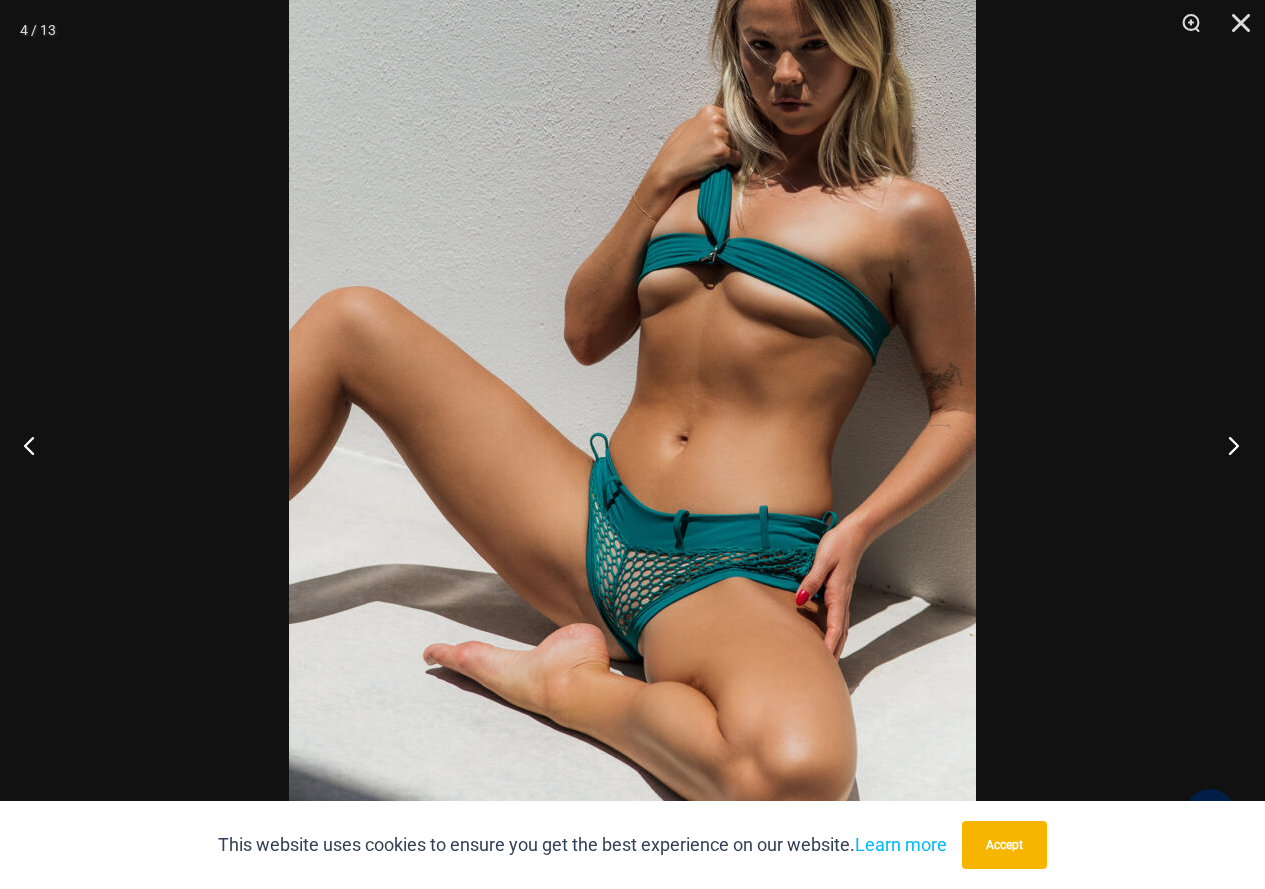 click at bounding box center [1227, 445] 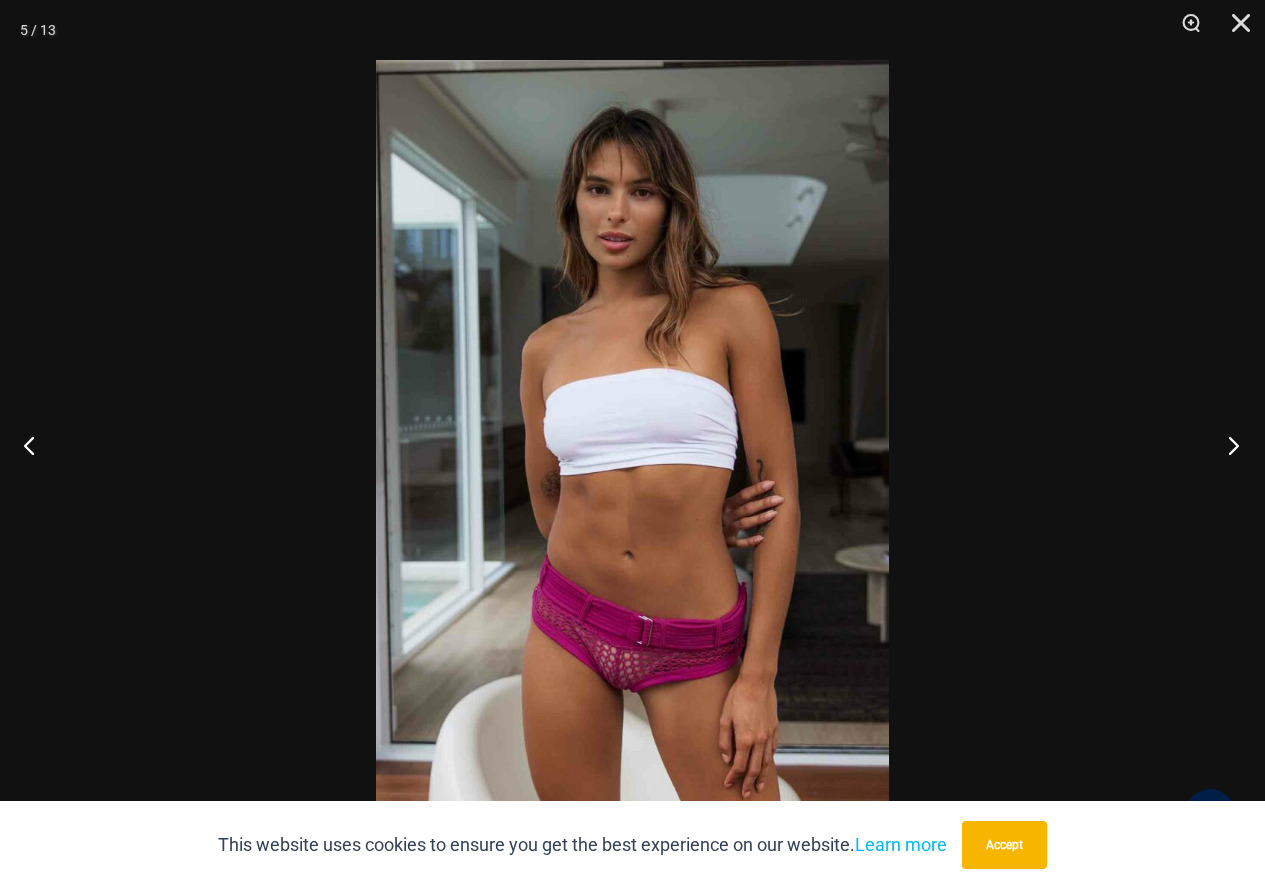 click at bounding box center (1227, 445) 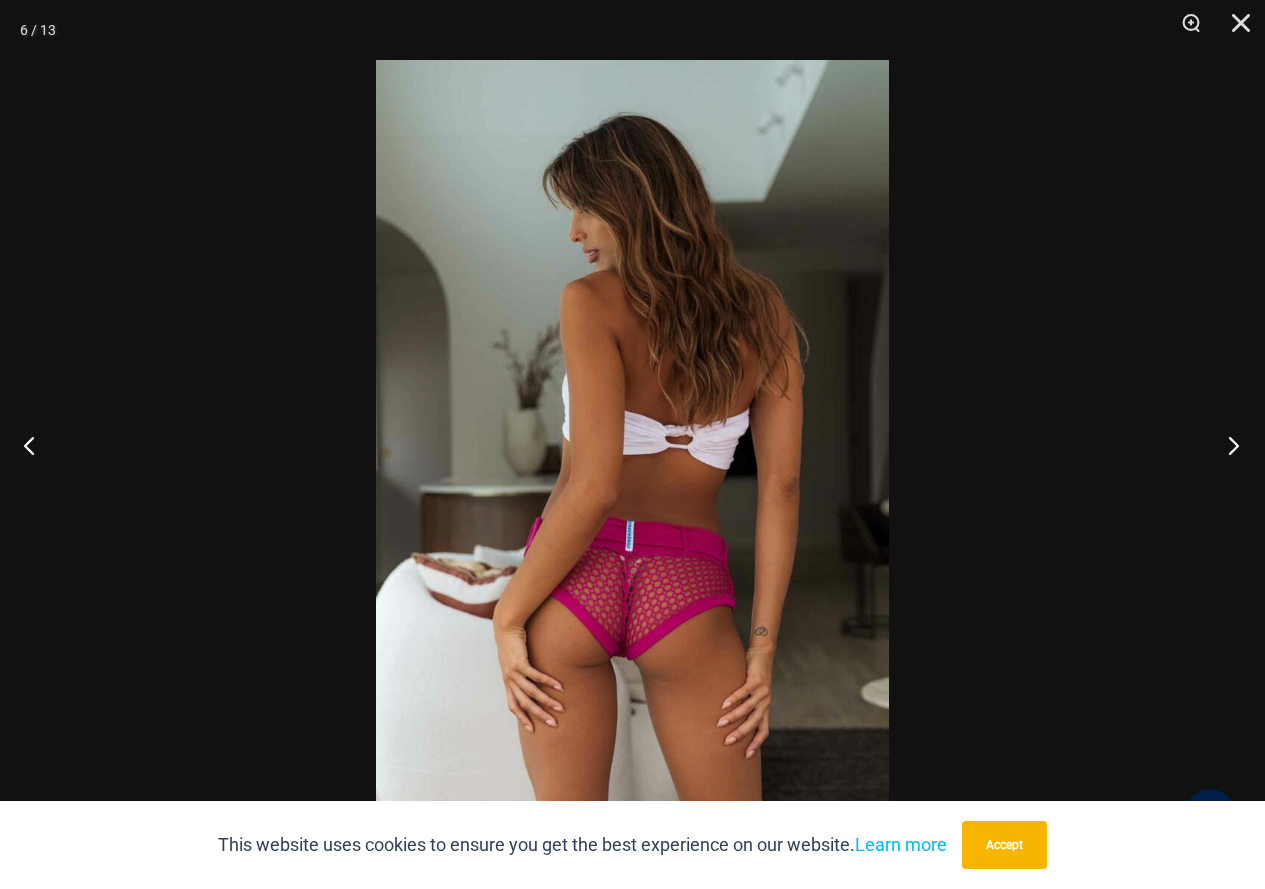 click at bounding box center [1227, 445] 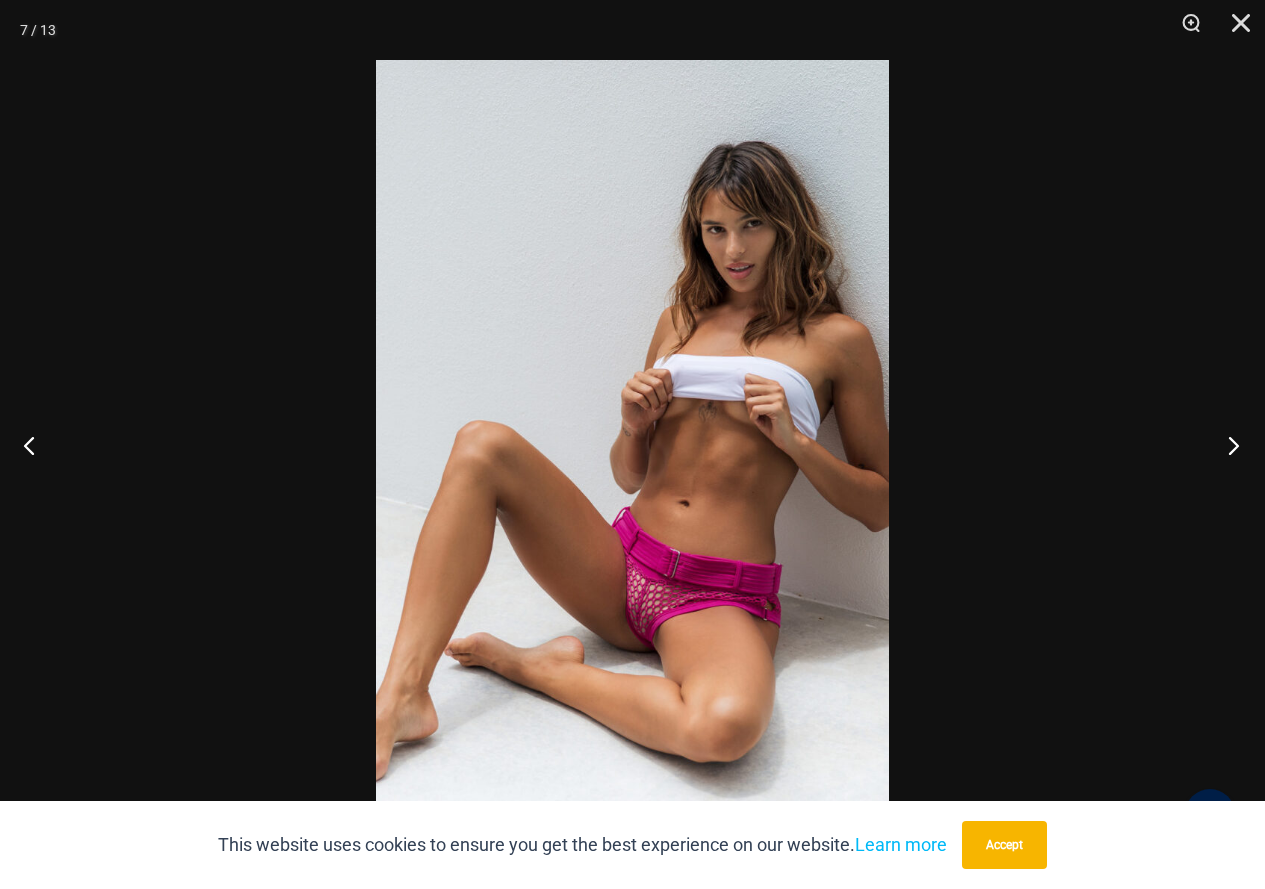 click at bounding box center (1227, 445) 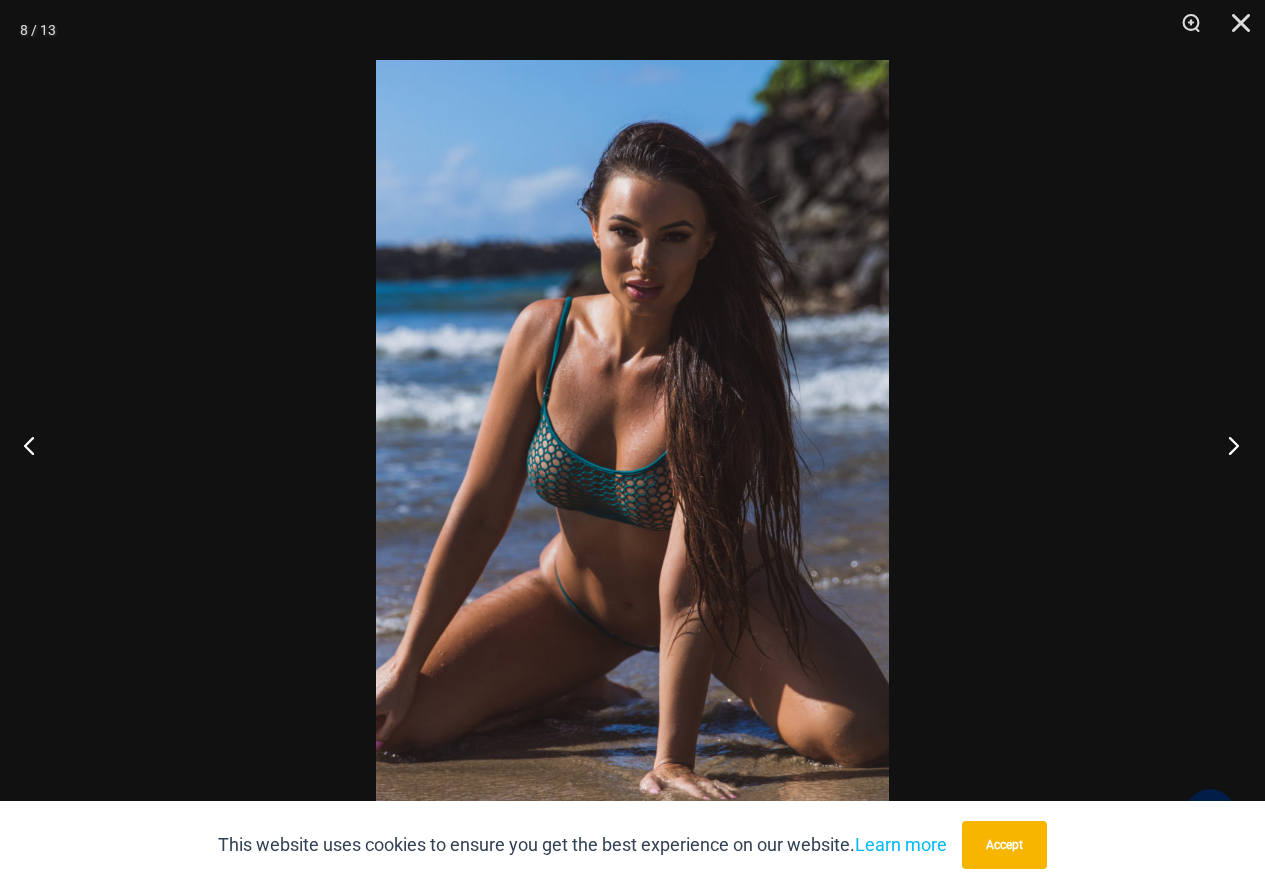 click at bounding box center (1227, 445) 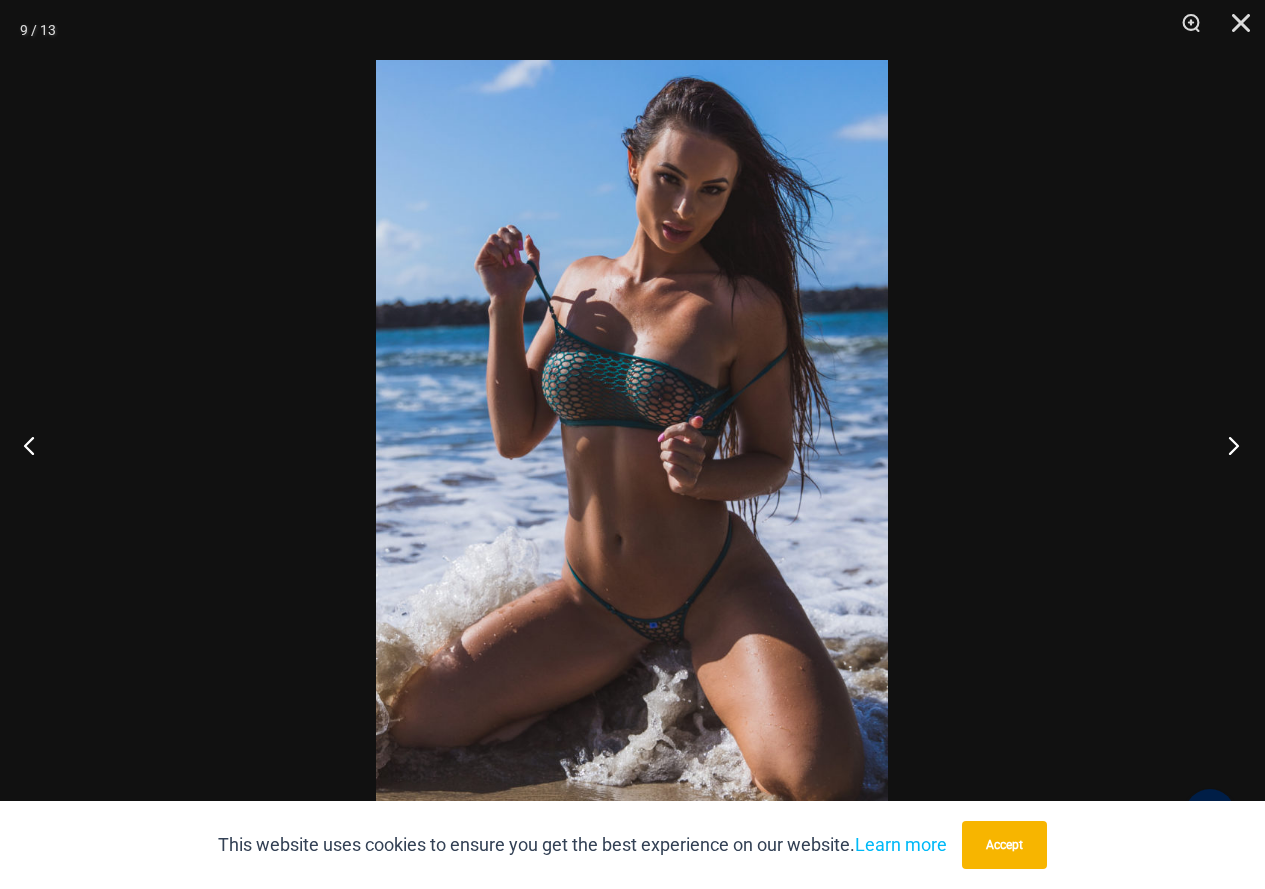 click at bounding box center (1227, 445) 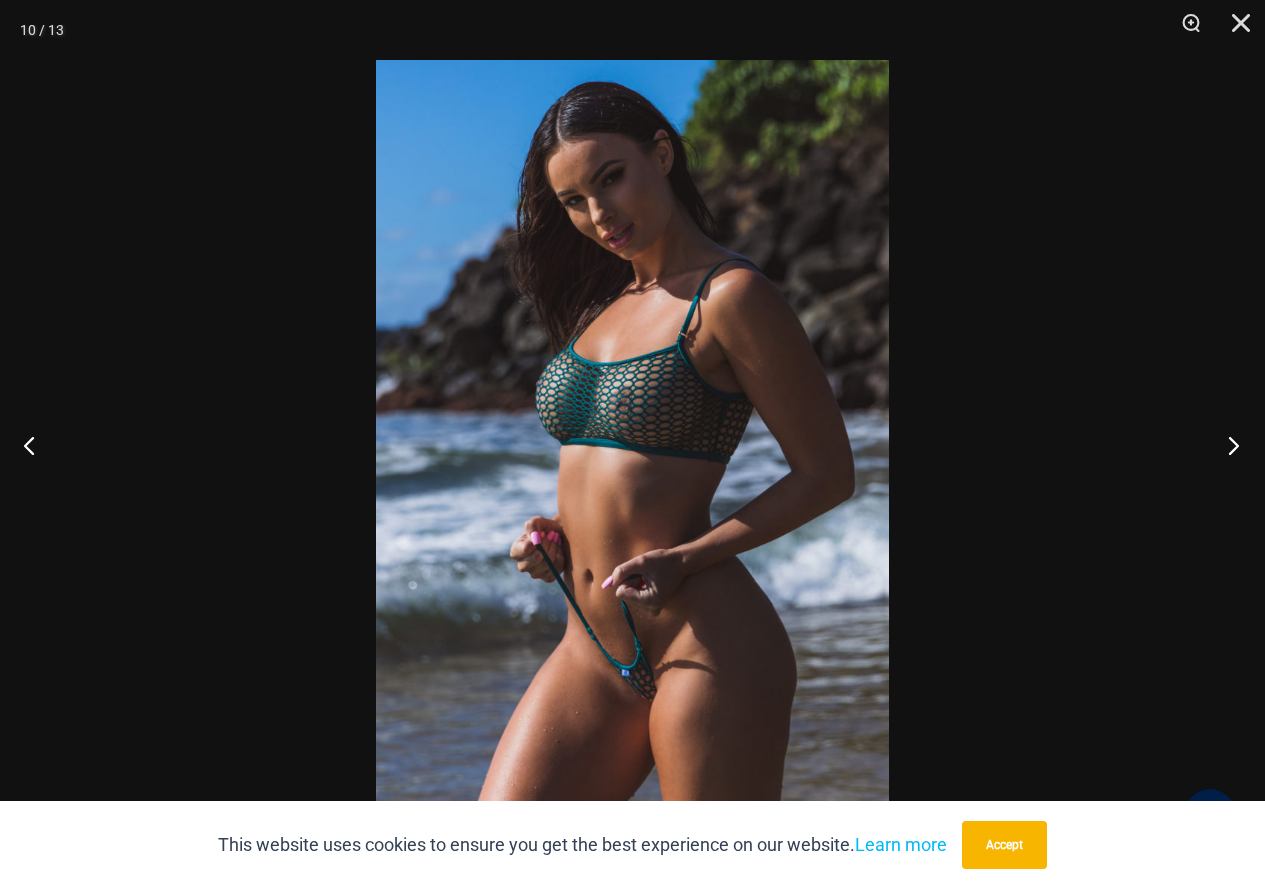 click at bounding box center (1227, 445) 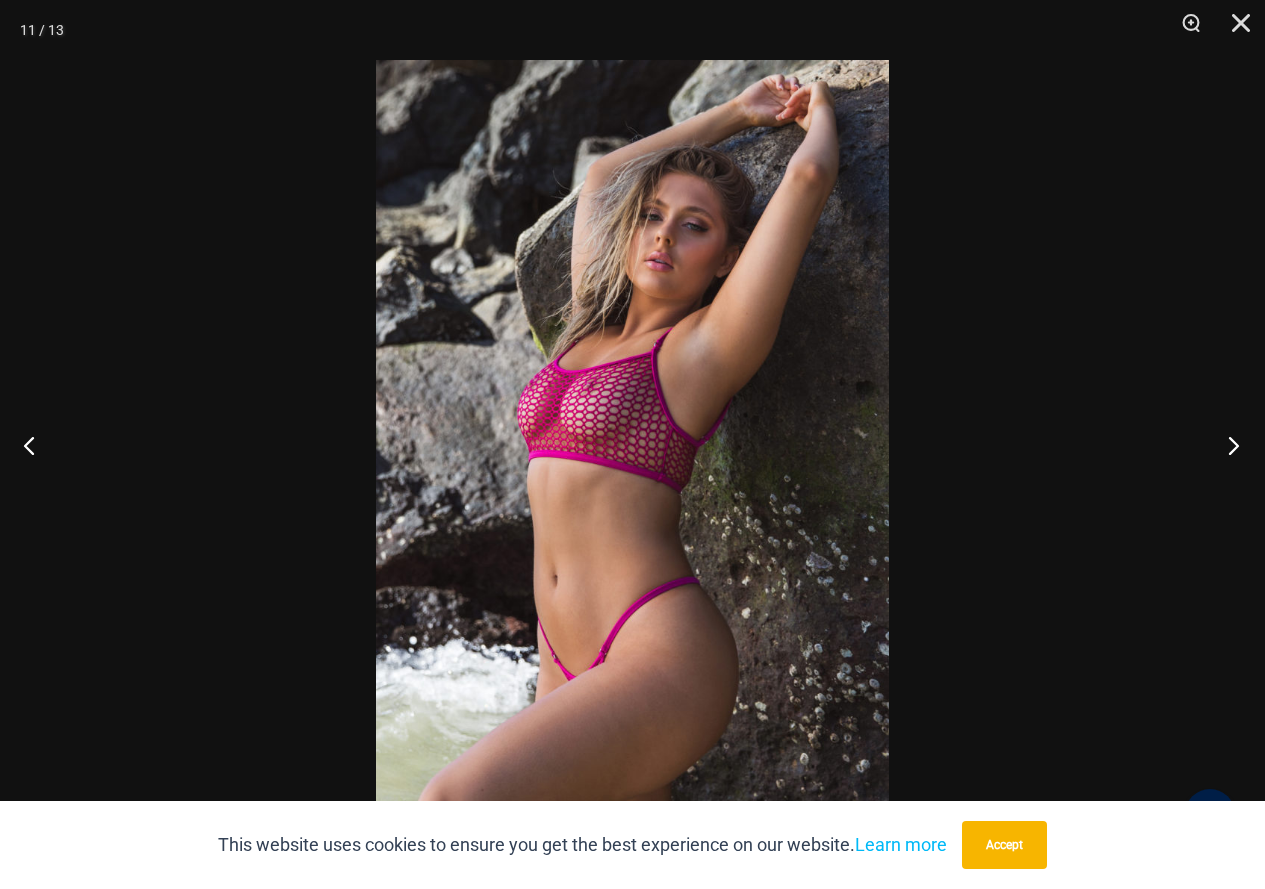 click at bounding box center [1227, 445] 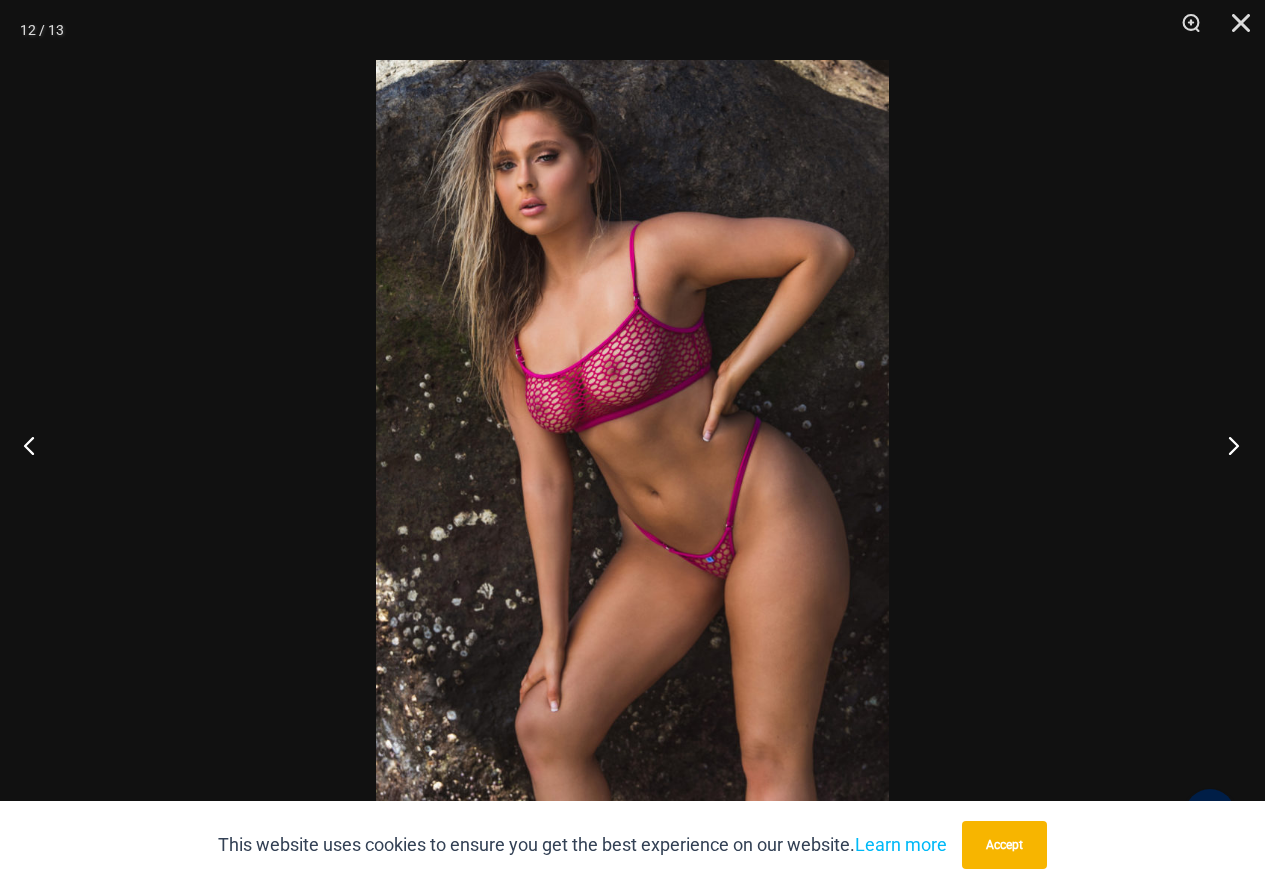 click at bounding box center (1227, 445) 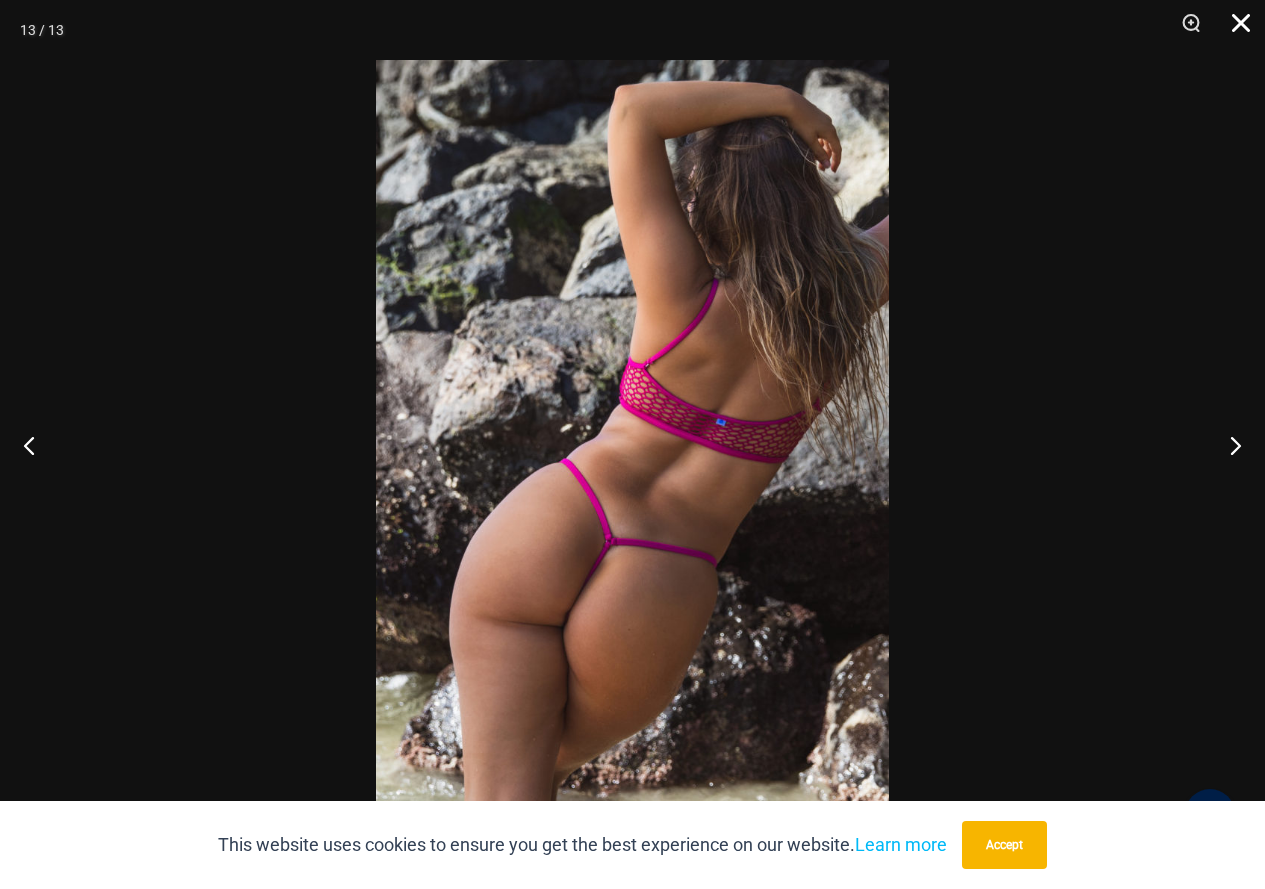 click at bounding box center [1234, 30] 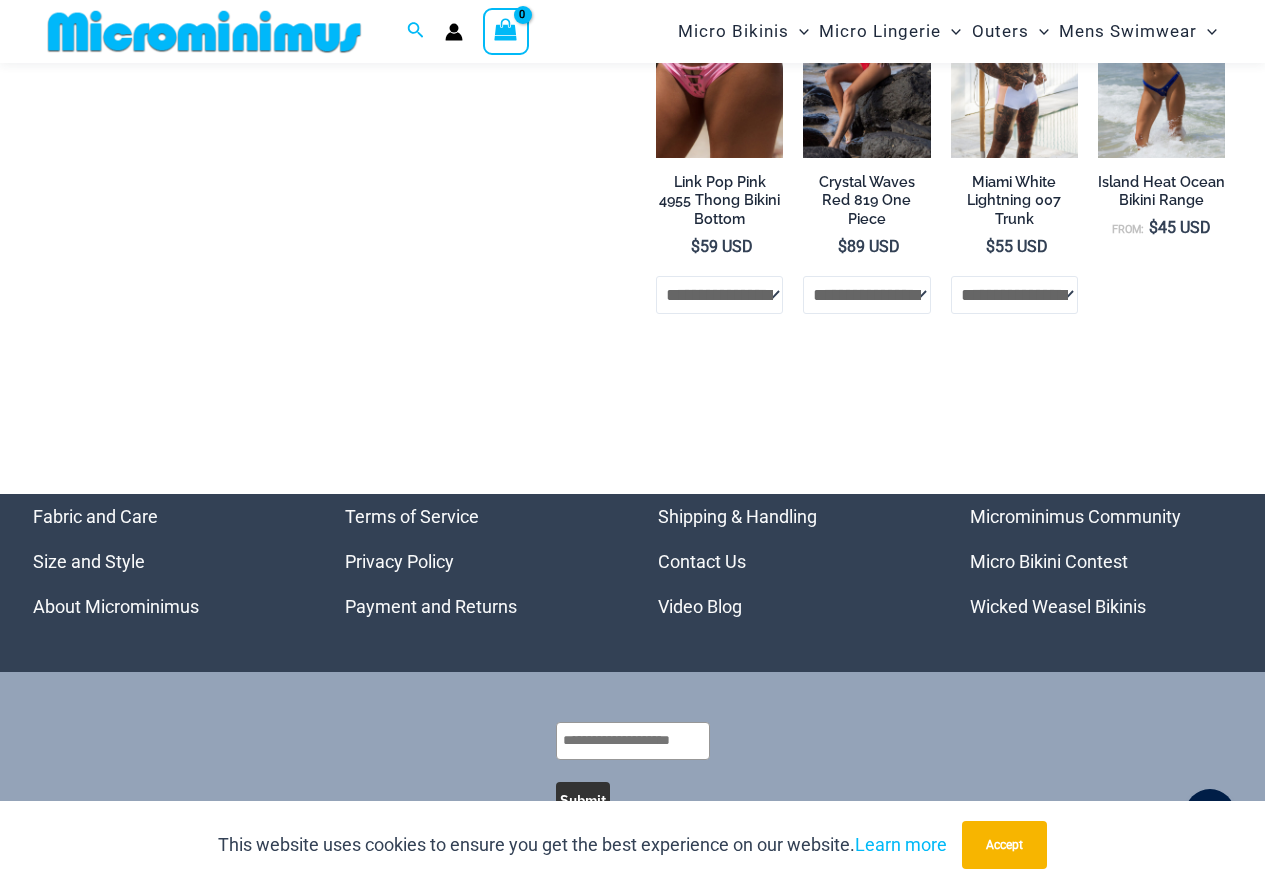 scroll, scrollTop: 4486, scrollLeft: 0, axis: vertical 